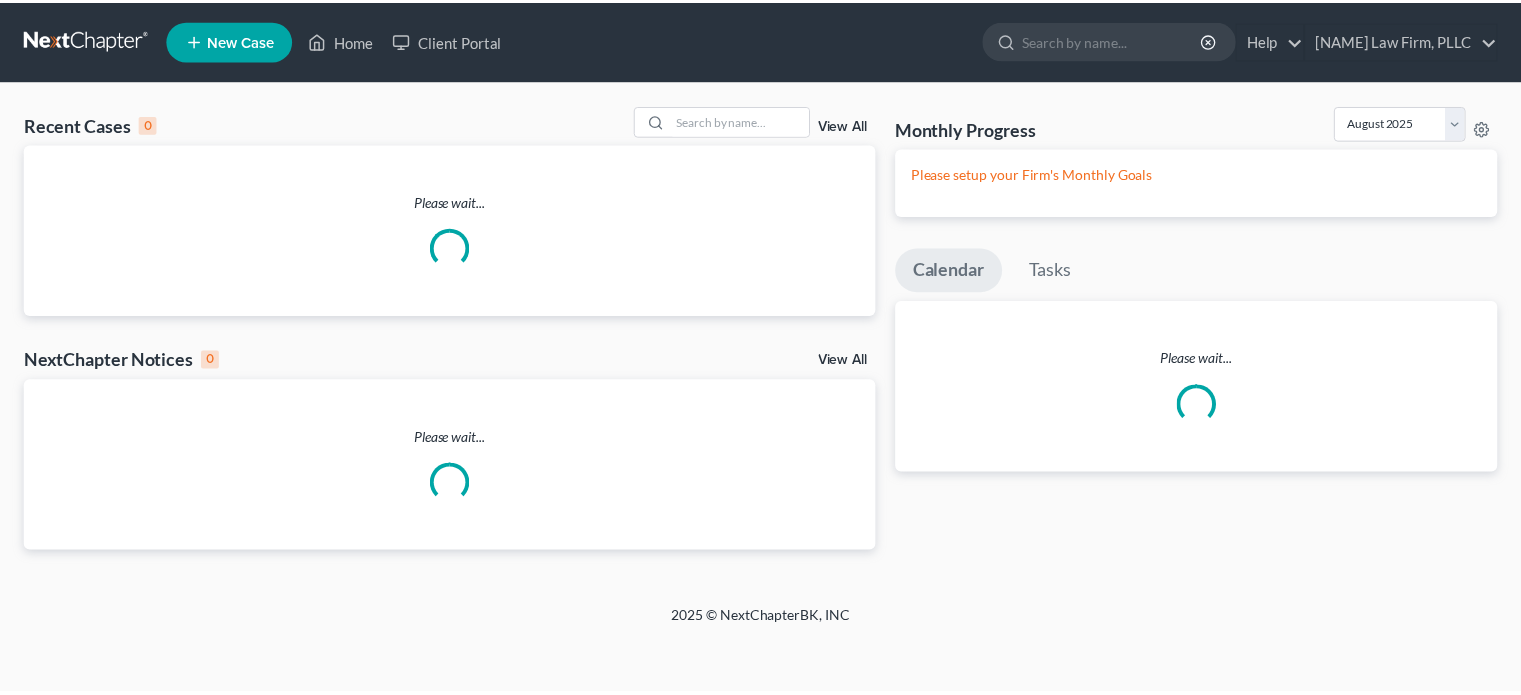 scroll, scrollTop: 0, scrollLeft: 0, axis: both 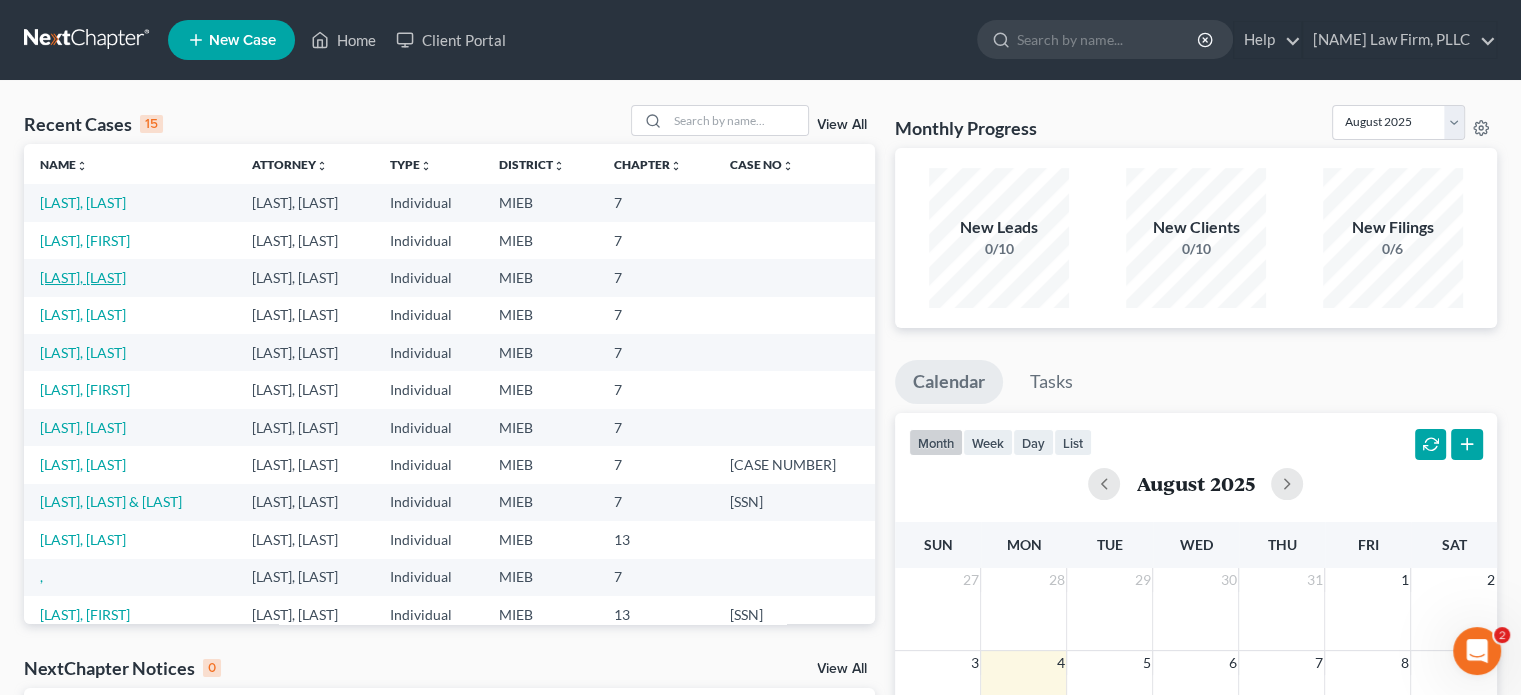 click on "[LAST], [LAST]" at bounding box center (83, 277) 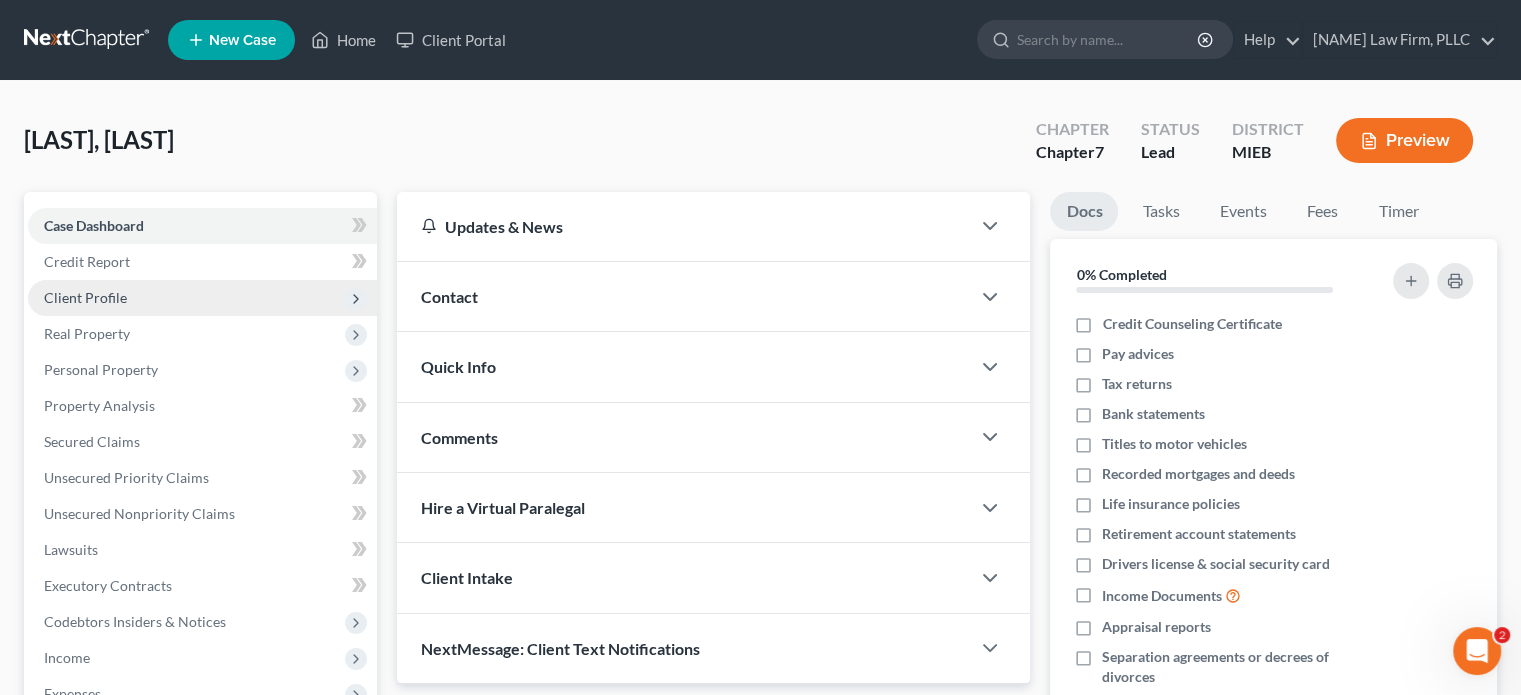 click on "Client Profile" at bounding box center [85, 297] 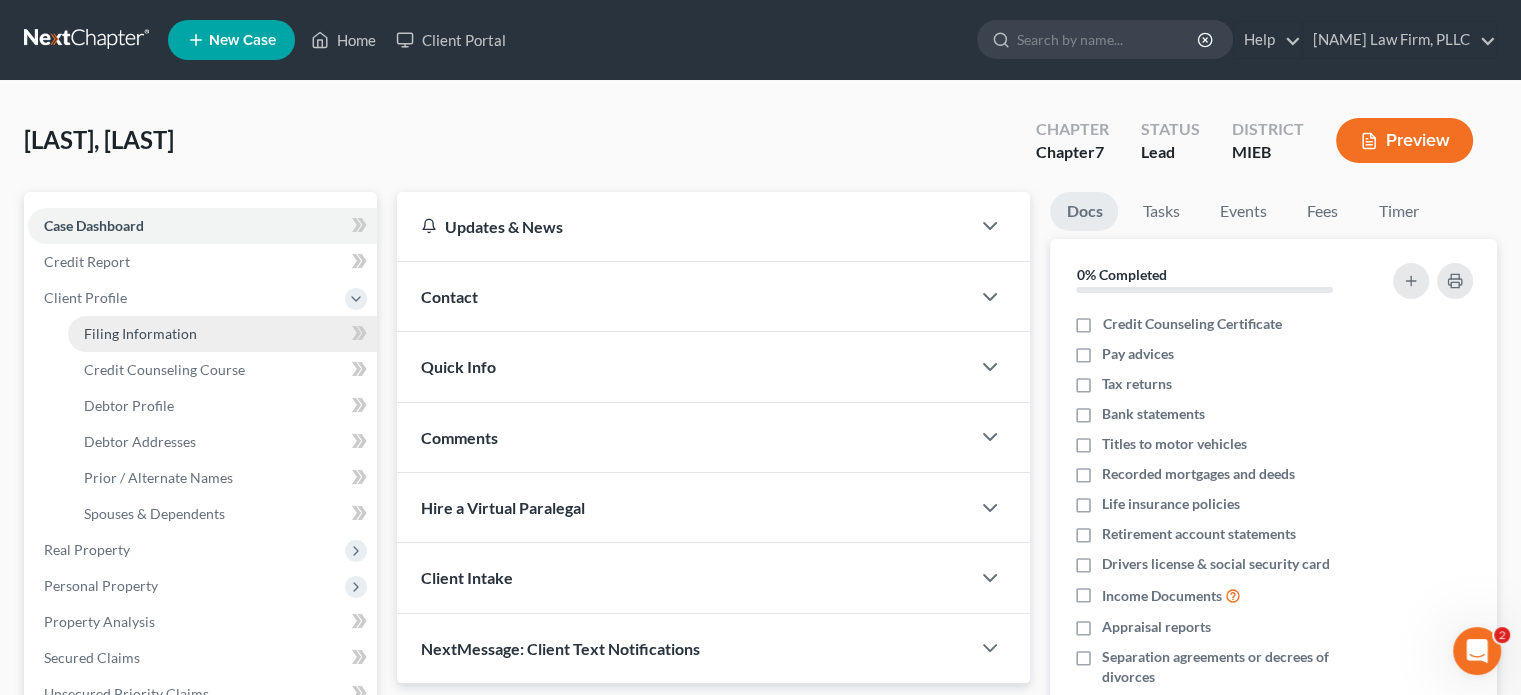 click on "Filing Information" at bounding box center (140, 333) 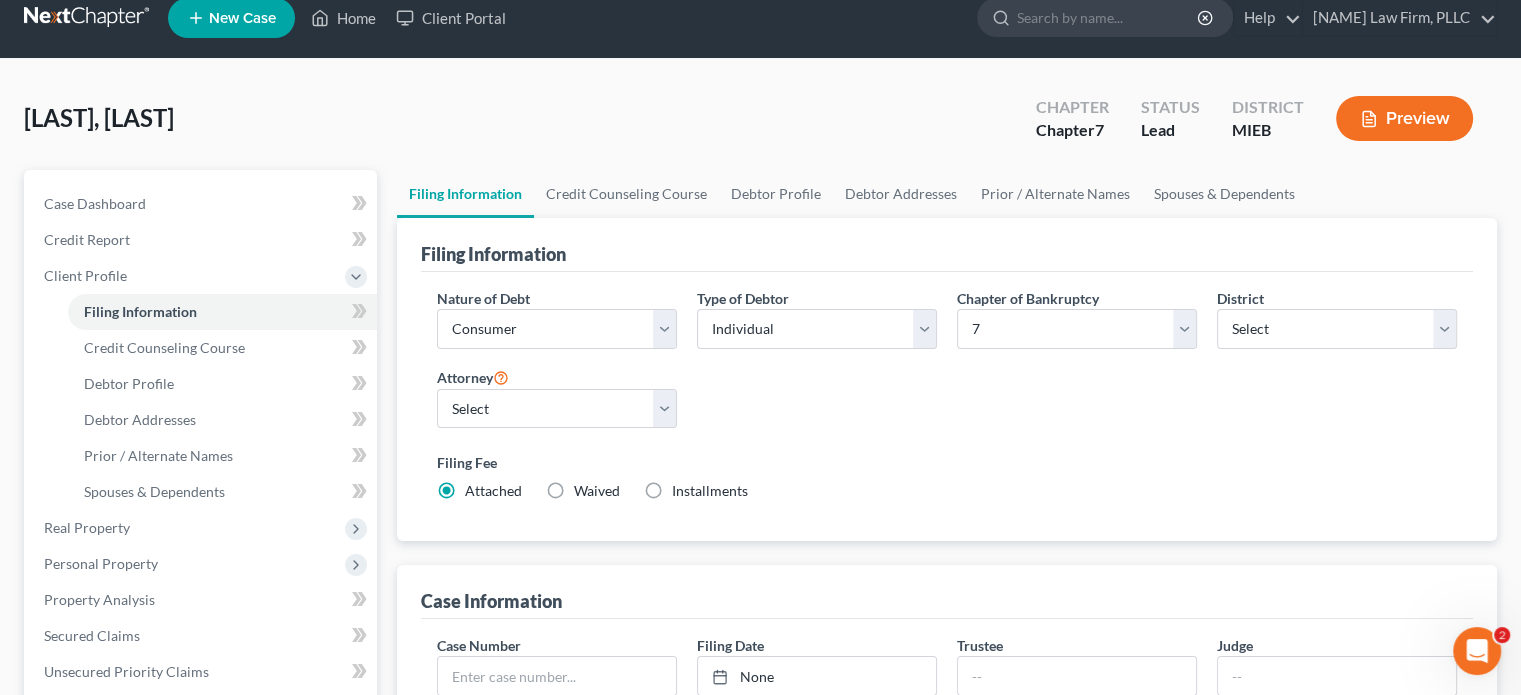 scroll, scrollTop: 0, scrollLeft: 0, axis: both 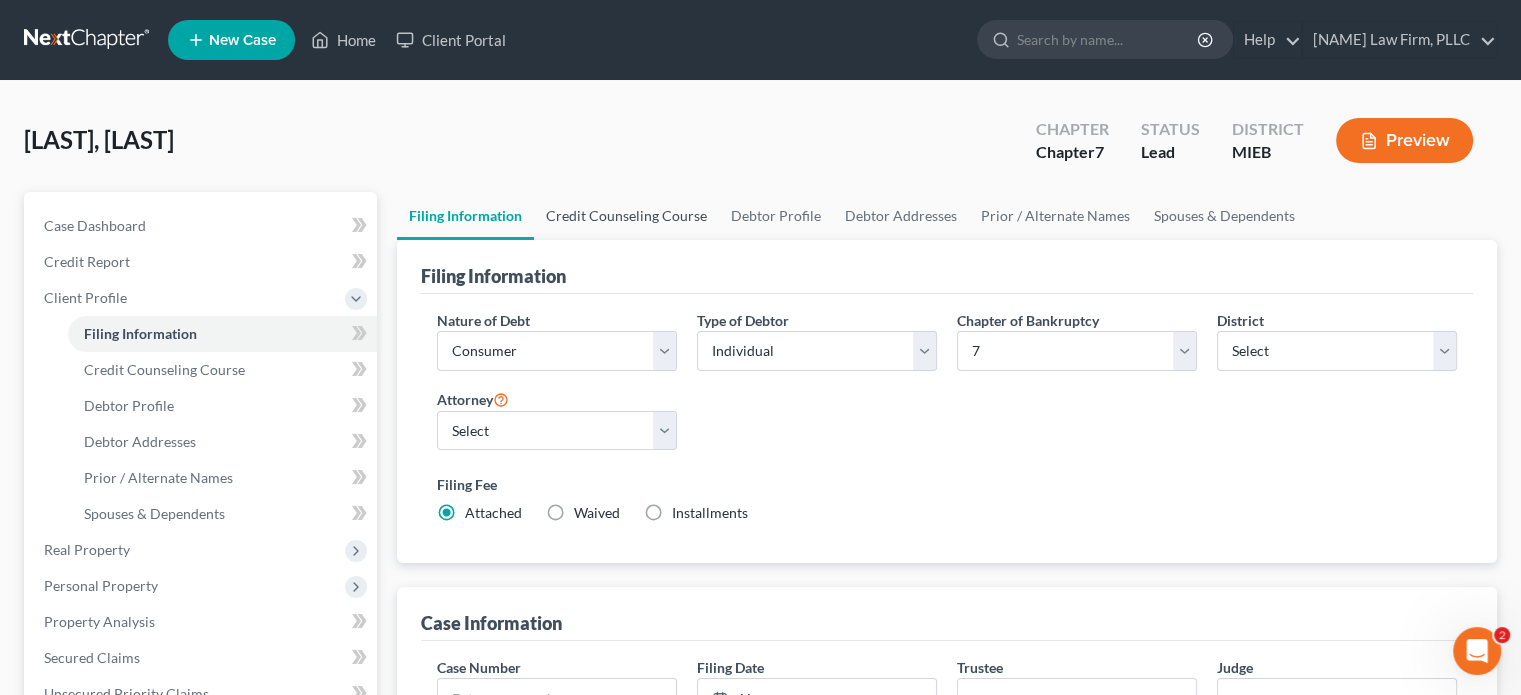 click on "Credit Counseling Course" at bounding box center (626, 216) 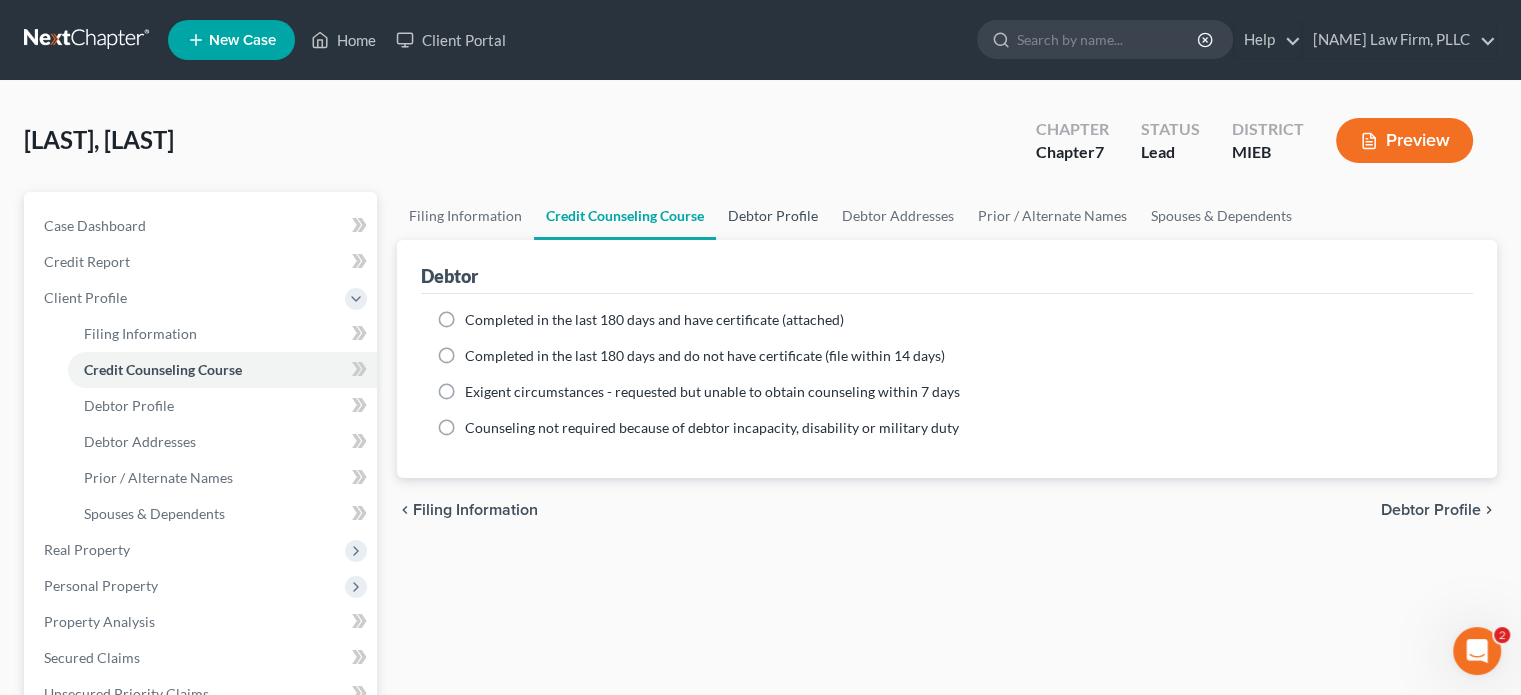 click on "Debtor Profile" at bounding box center (773, 216) 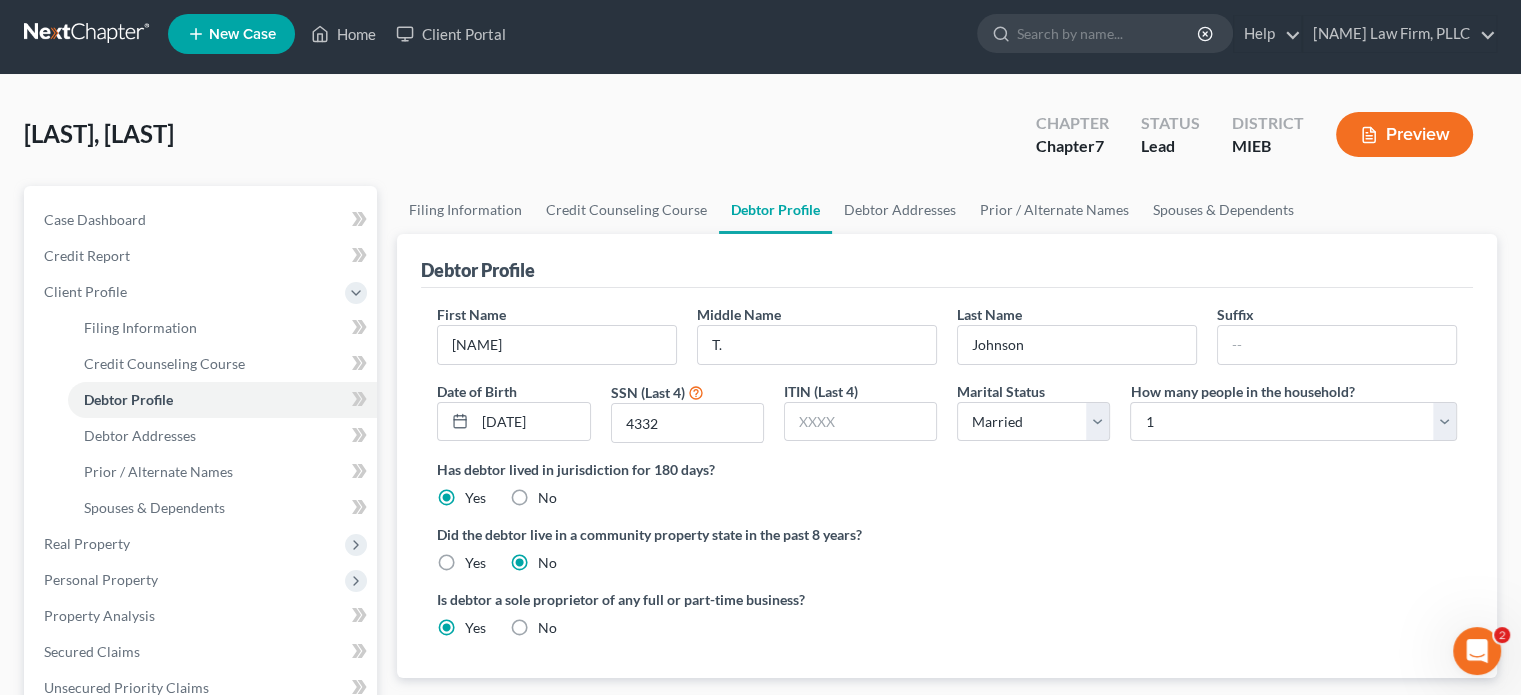 scroll, scrollTop: 0, scrollLeft: 0, axis: both 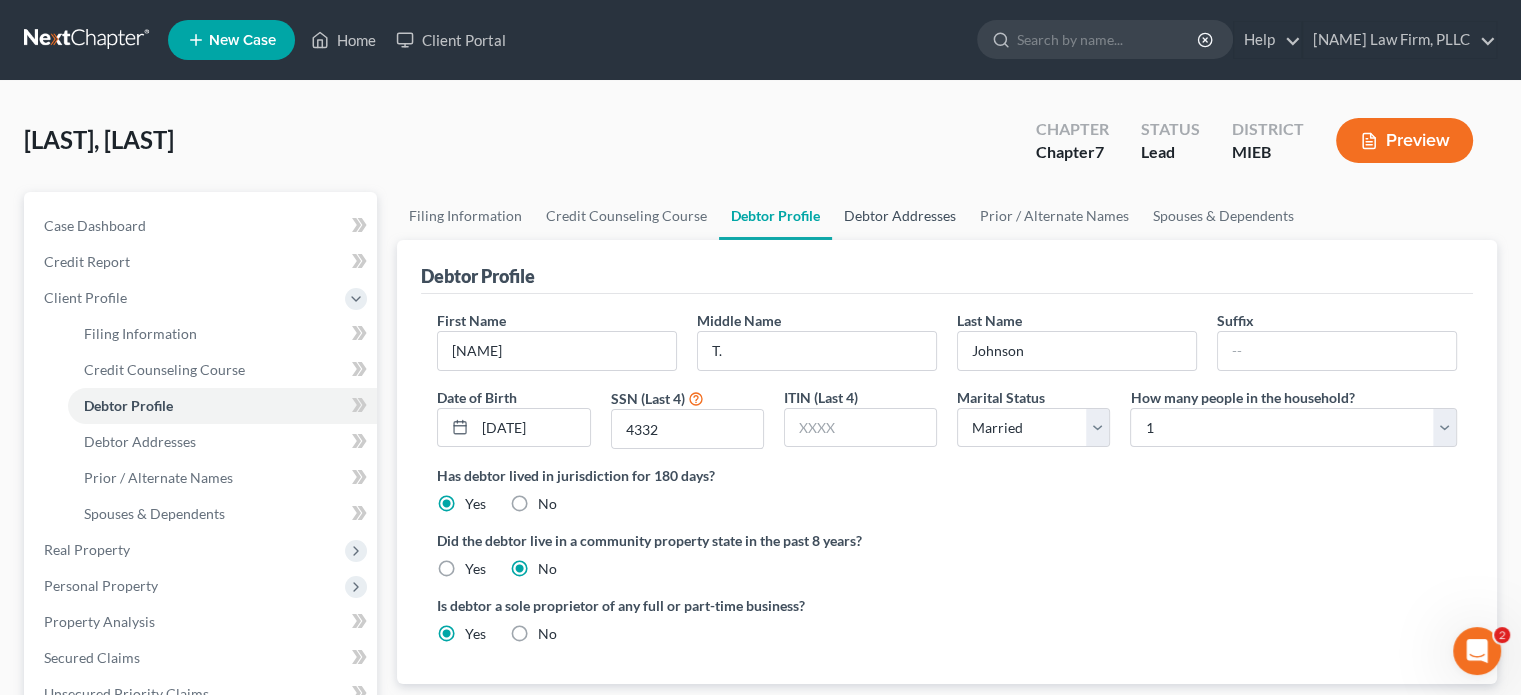 click on "Debtor Addresses" at bounding box center [900, 216] 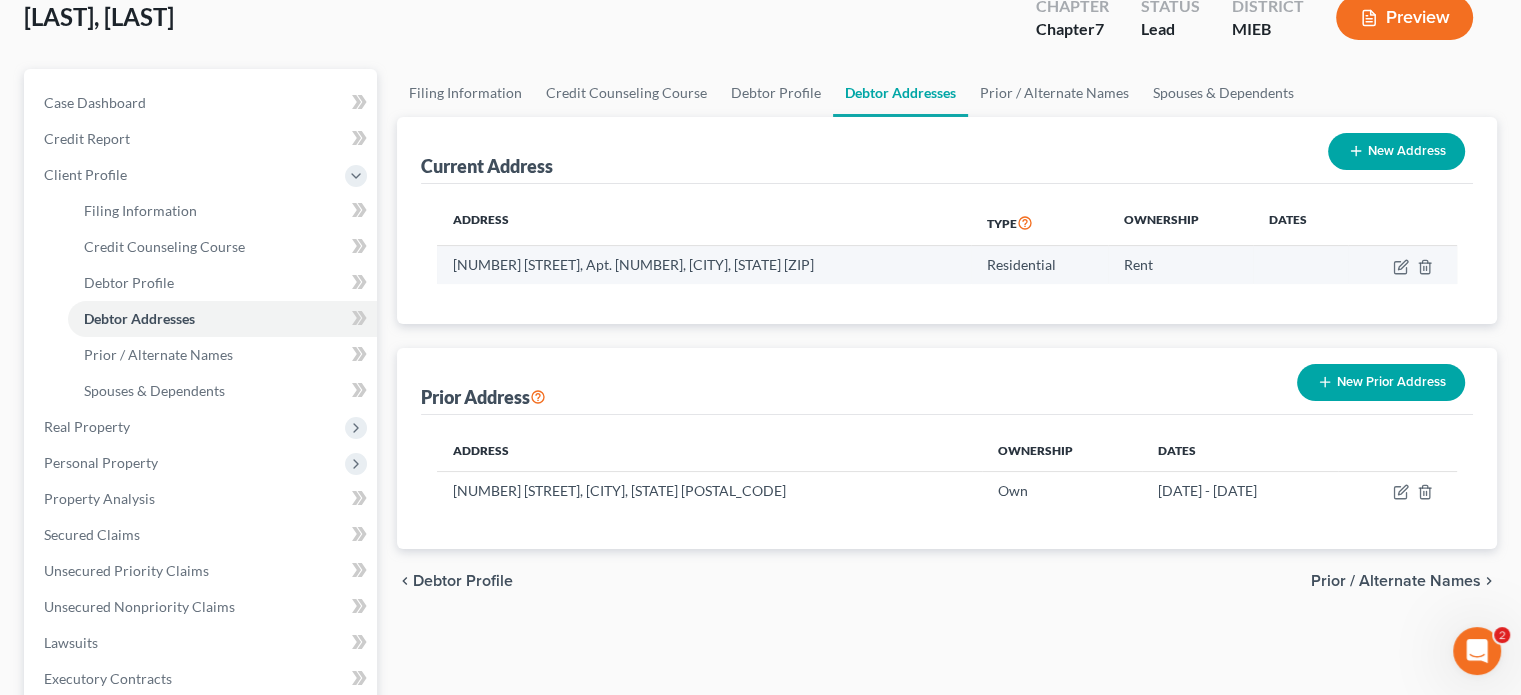 scroll, scrollTop: 100, scrollLeft: 0, axis: vertical 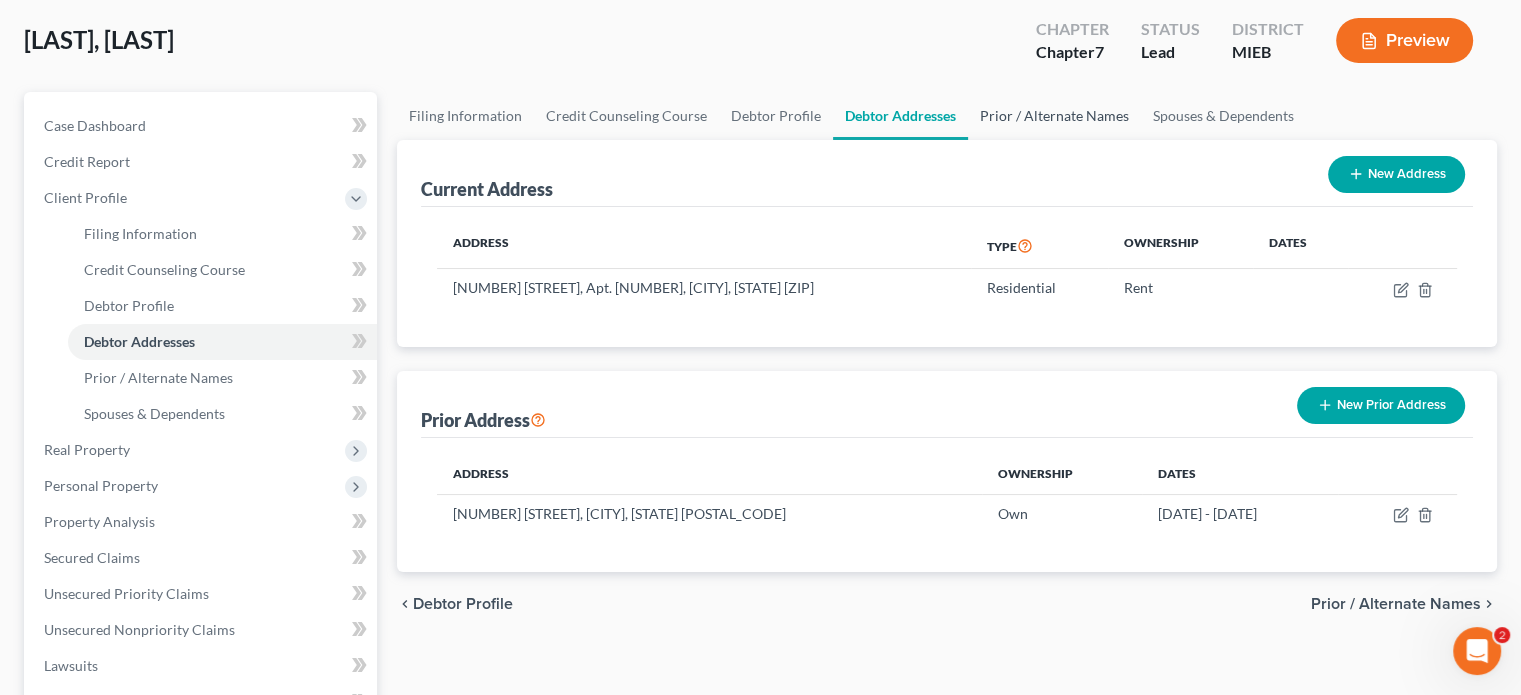 click on "Prior / Alternate Names" at bounding box center (1054, 116) 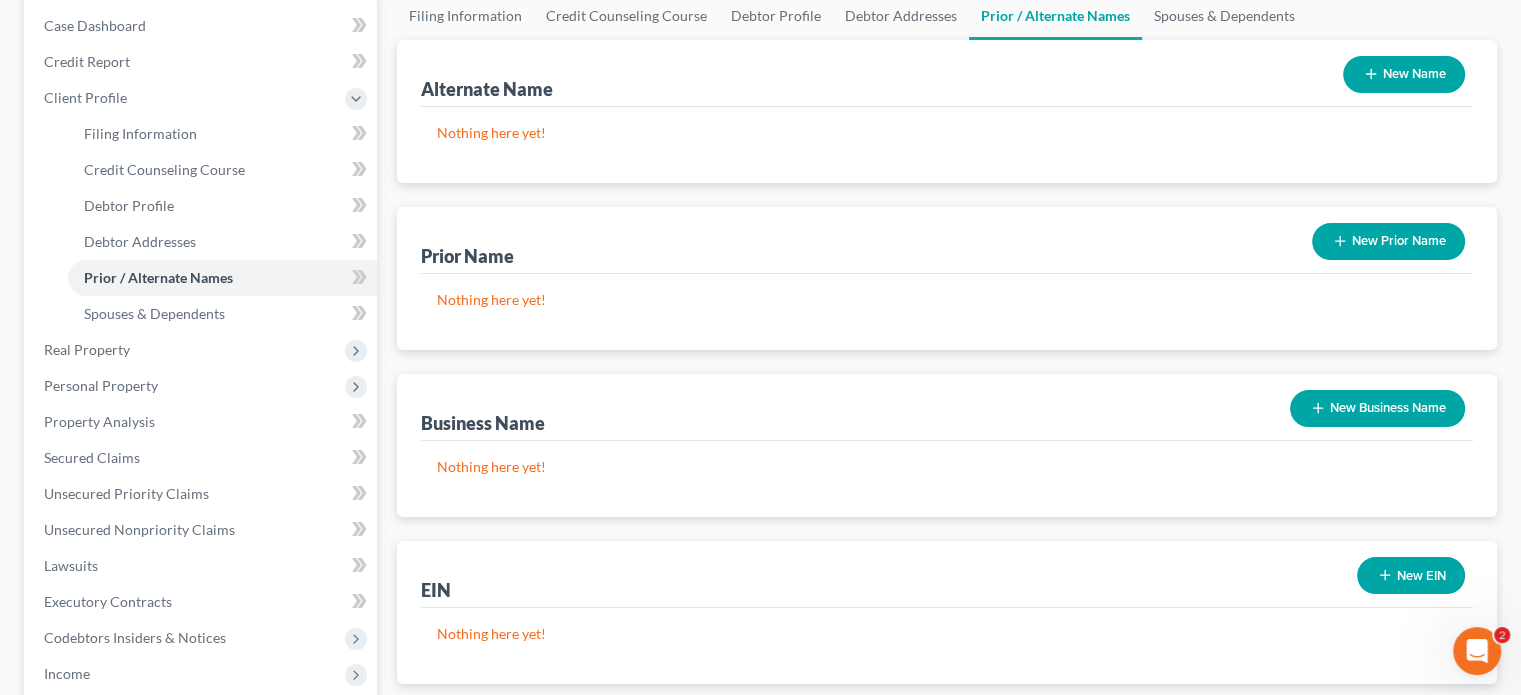 scroll, scrollTop: 0, scrollLeft: 0, axis: both 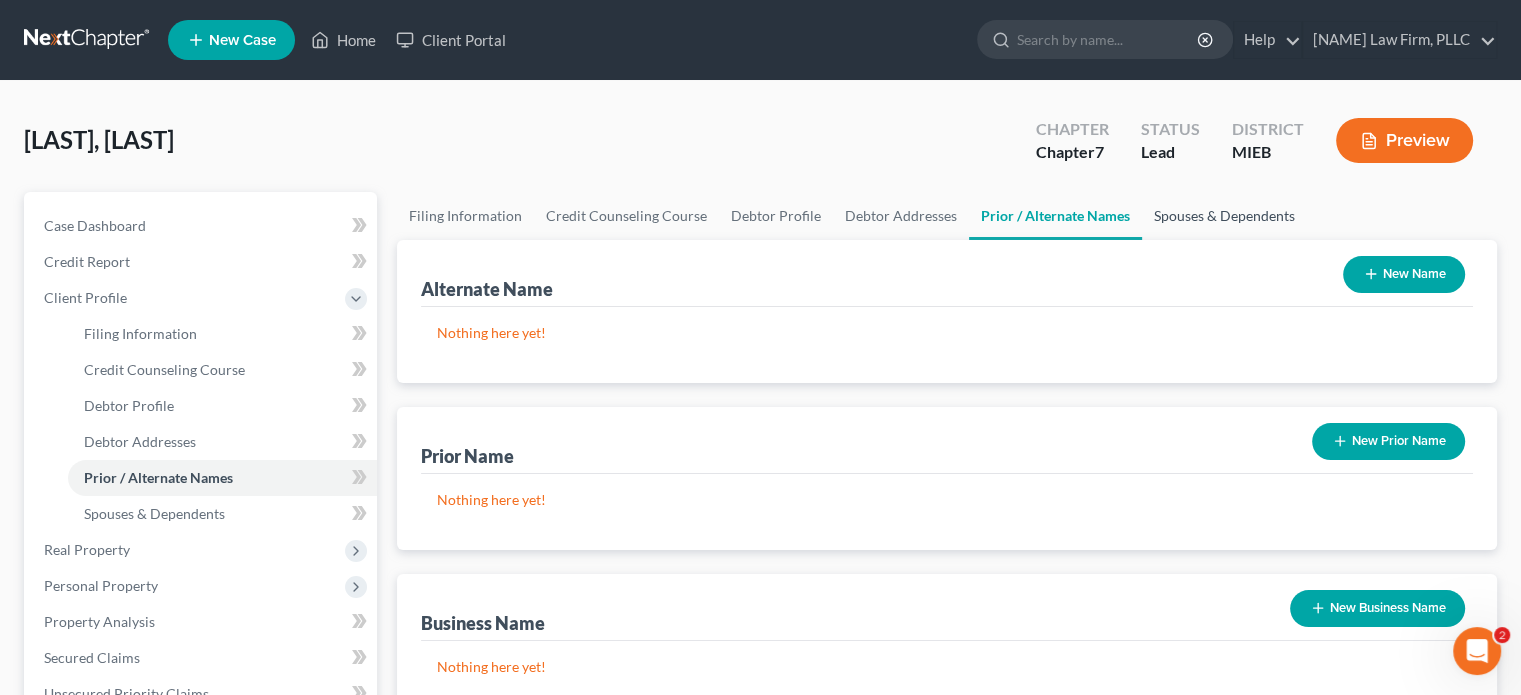 click on "Spouses & Dependents" at bounding box center (1224, 216) 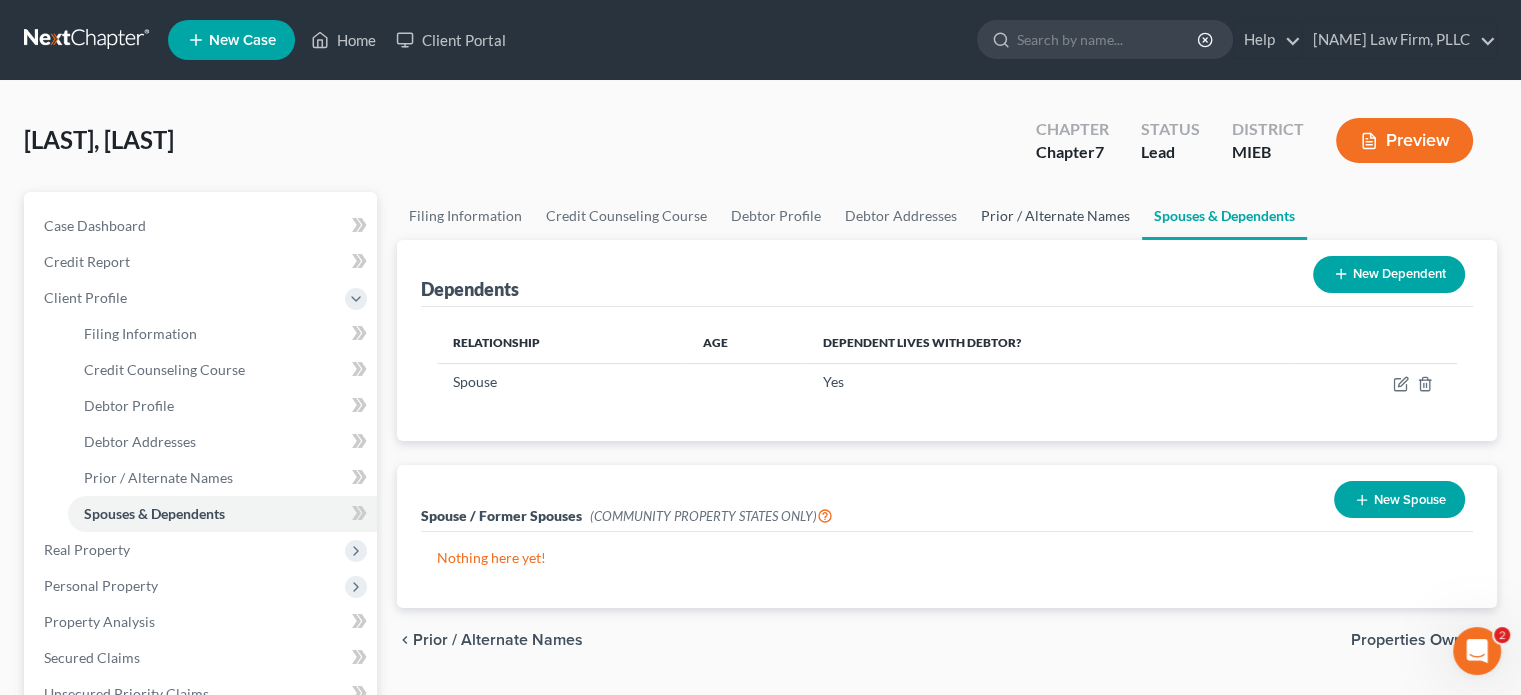 click on "Prior / Alternate Names" at bounding box center [1055, 216] 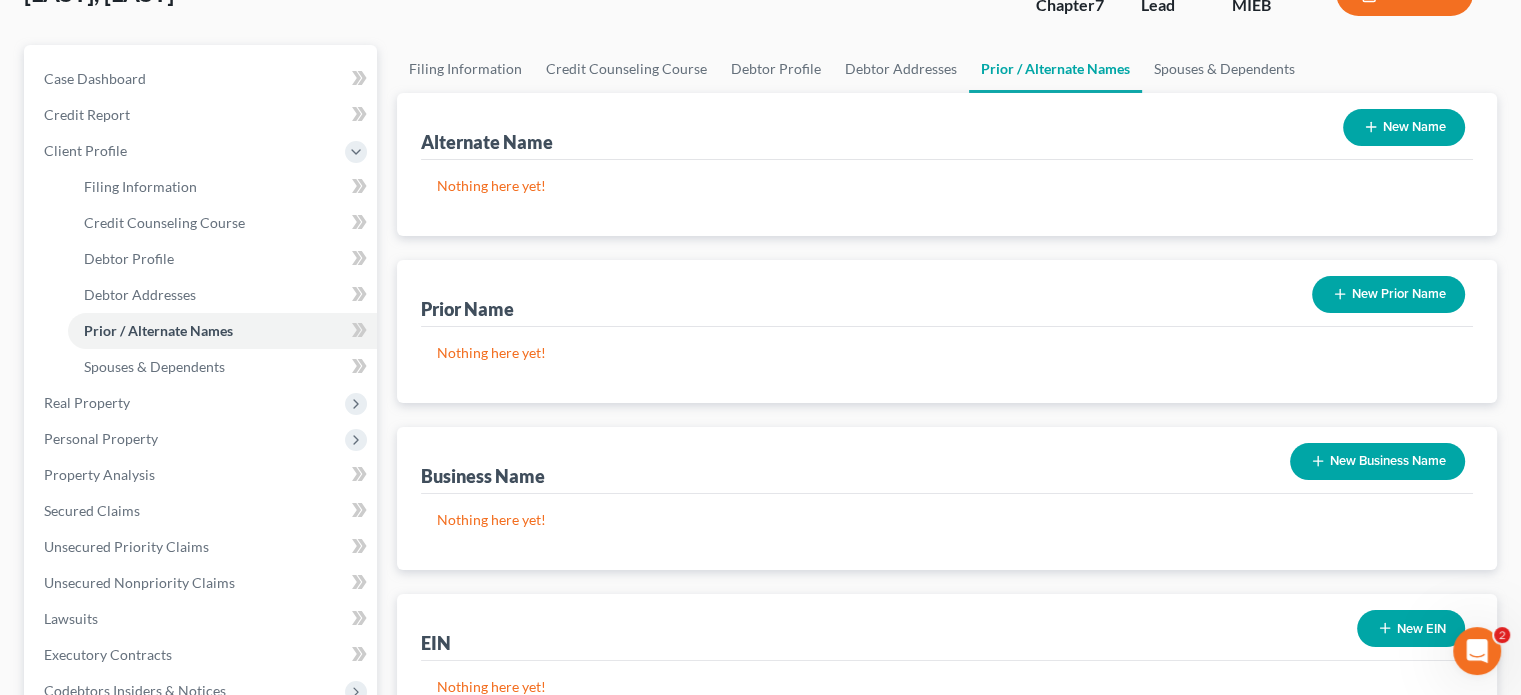 scroll, scrollTop: 100, scrollLeft: 0, axis: vertical 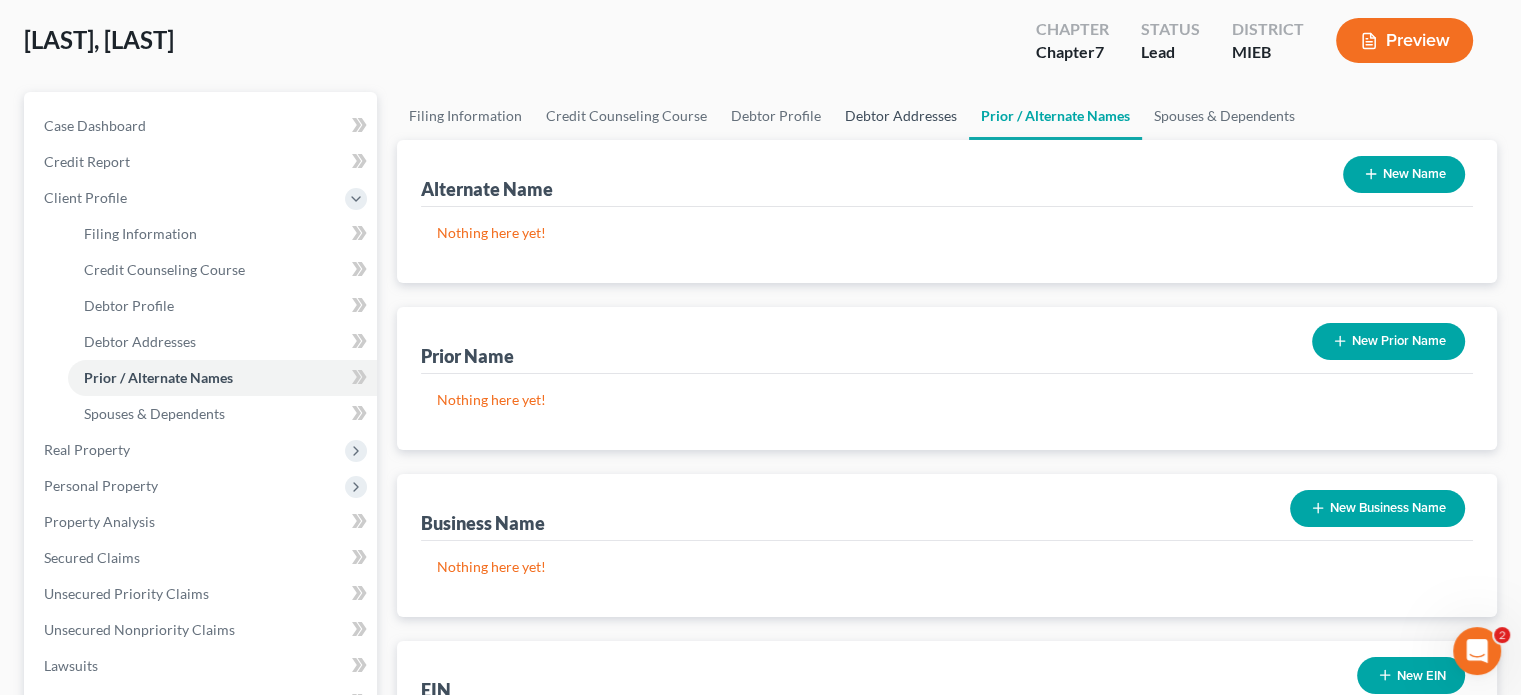 click on "Debtor Addresses" at bounding box center [901, 116] 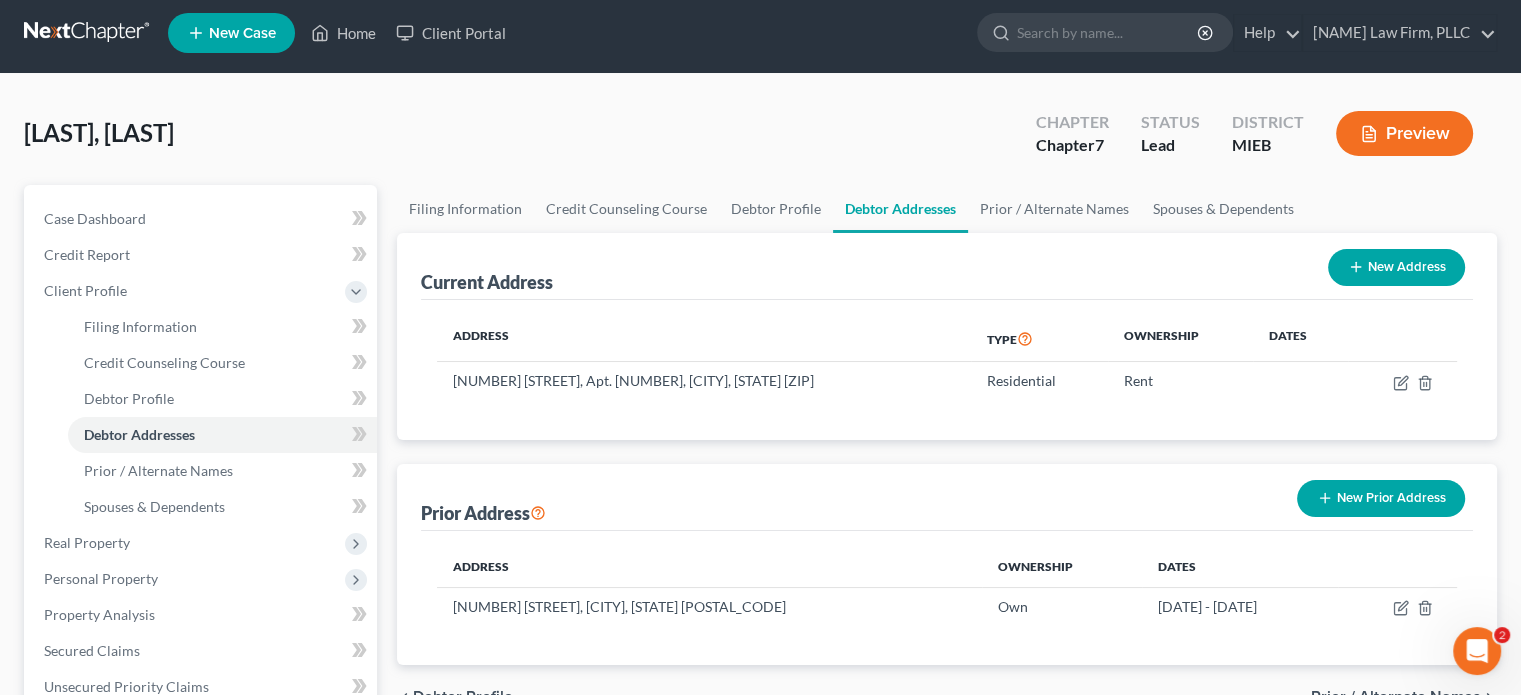 scroll, scrollTop: 0, scrollLeft: 0, axis: both 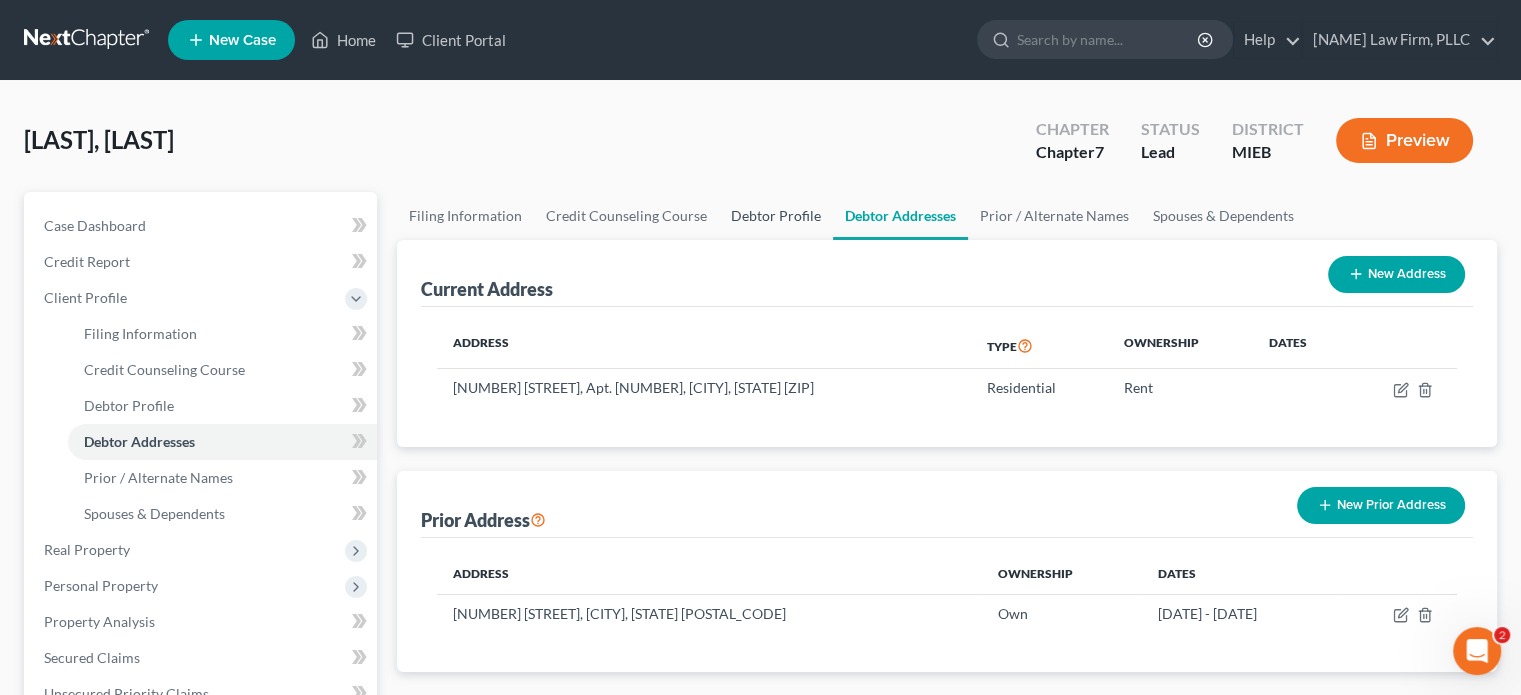 click on "Debtor Profile" at bounding box center [776, 216] 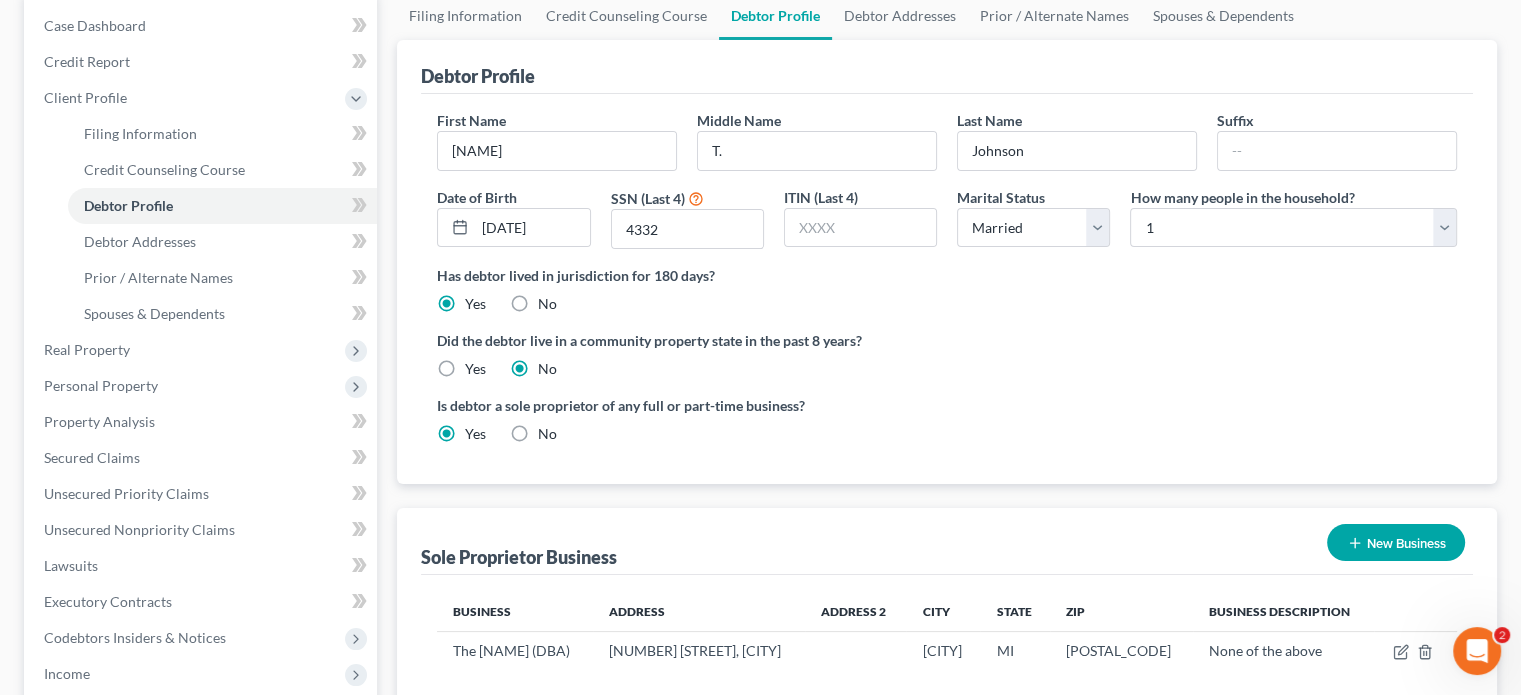 scroll, scrollTop: 300, scrollLeft: 0, axis: vertical 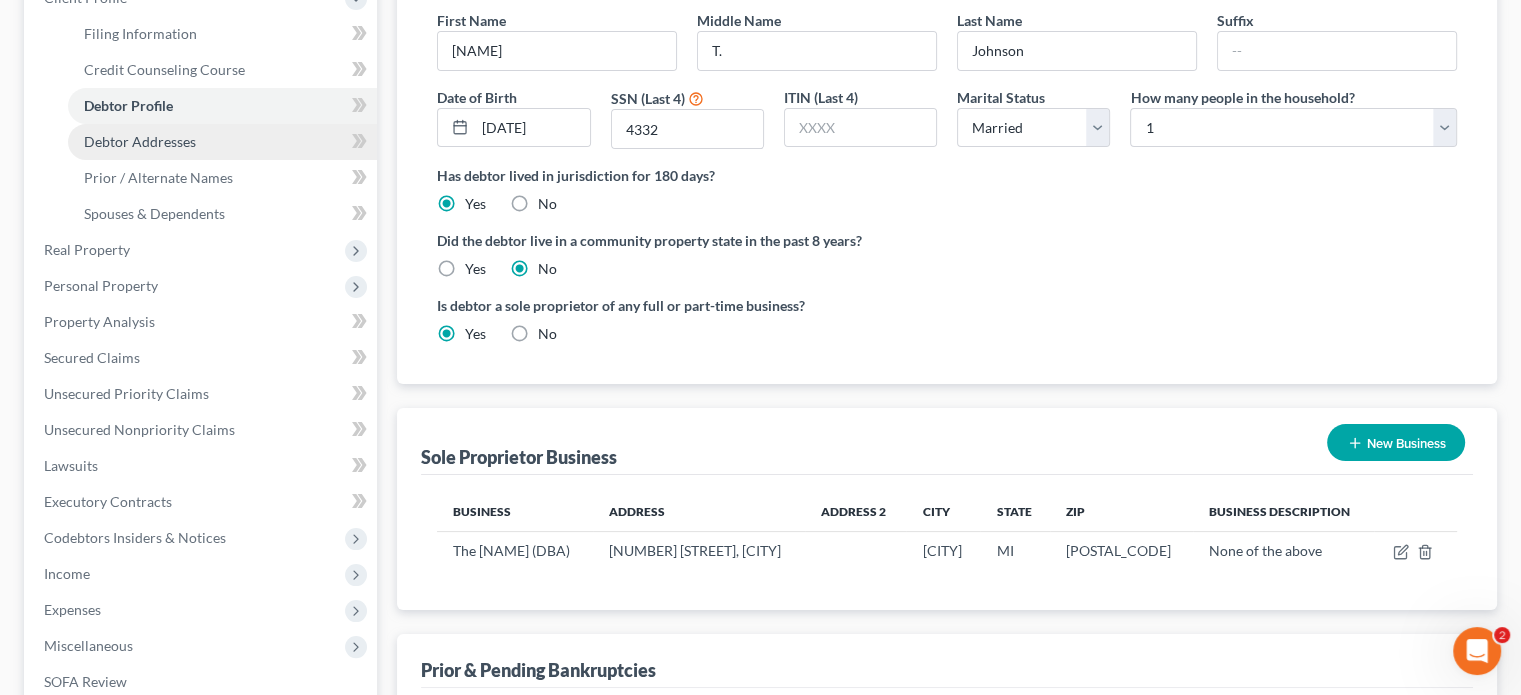 click on "Debtor Addresses" at bounding box center [140, 141] 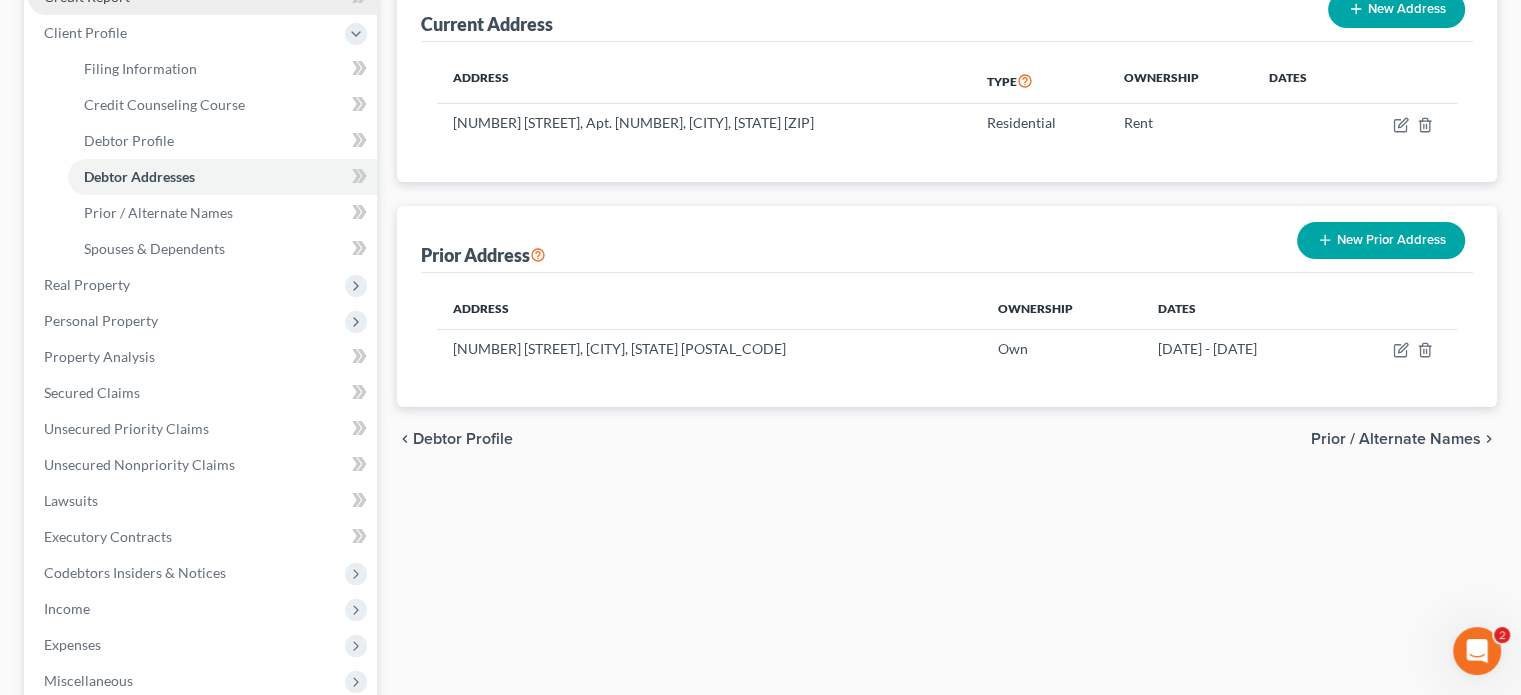 scroll, scrollTop: 300, scrollLeft: 0, axis: vertical 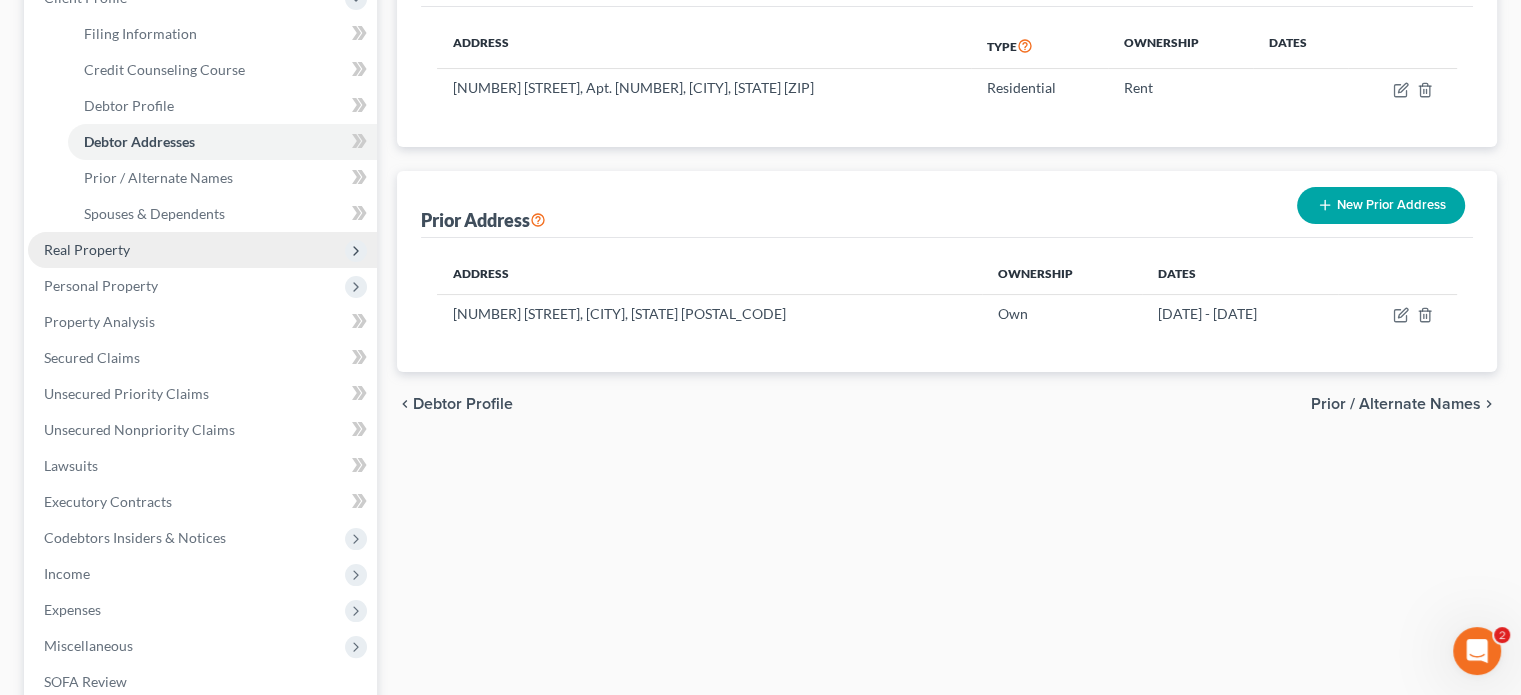 click on "Real Property" at bounding box center [87, 249] 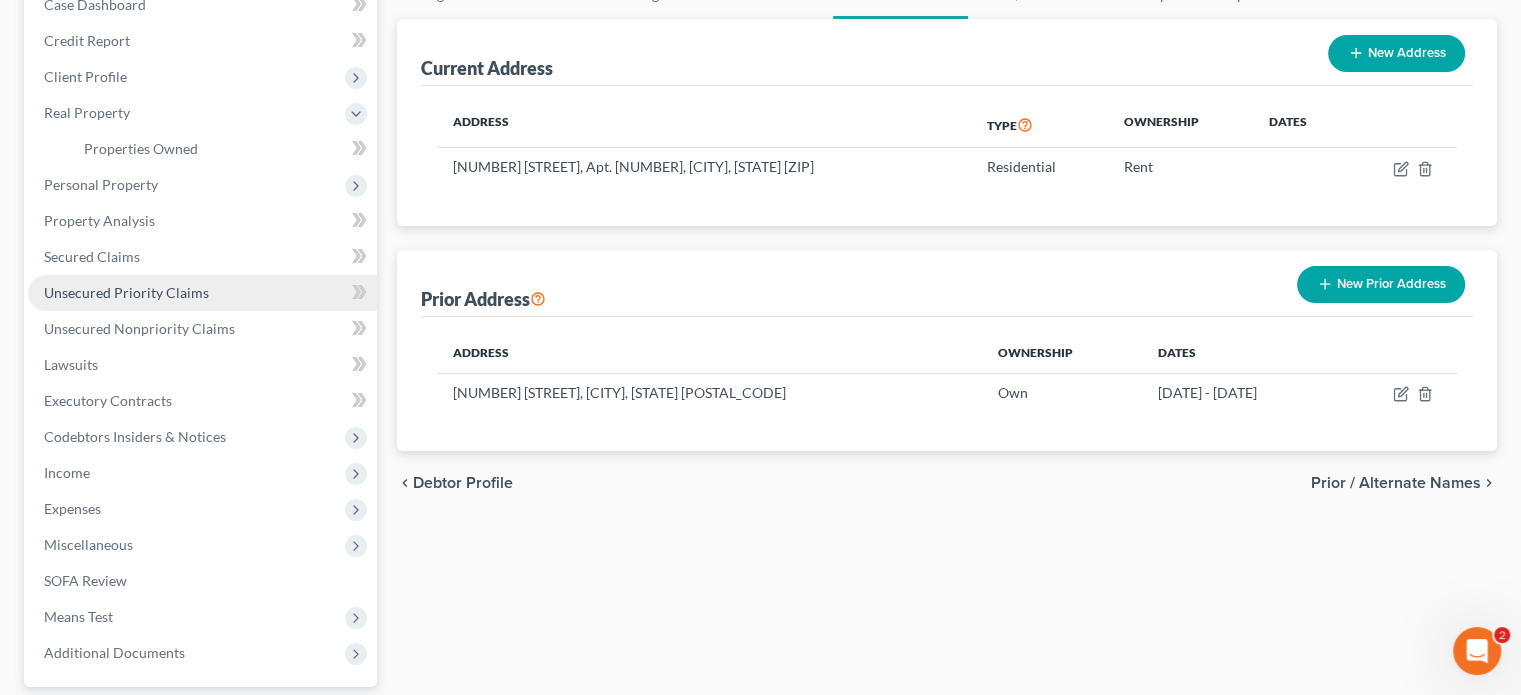 scroll, scrollTop: 200, scrollLeft: 0, axis: vertical 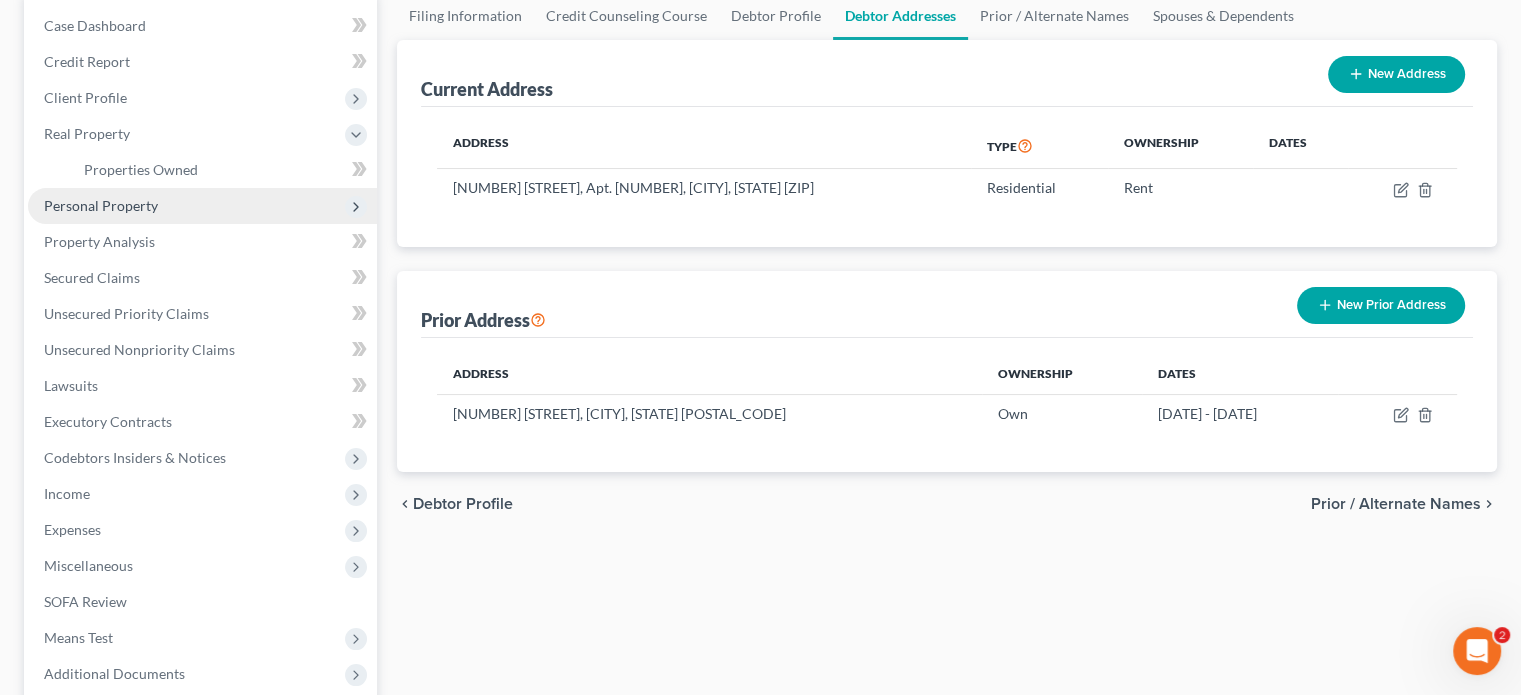 click on "Personal Property" at bounding box center [202, 206] 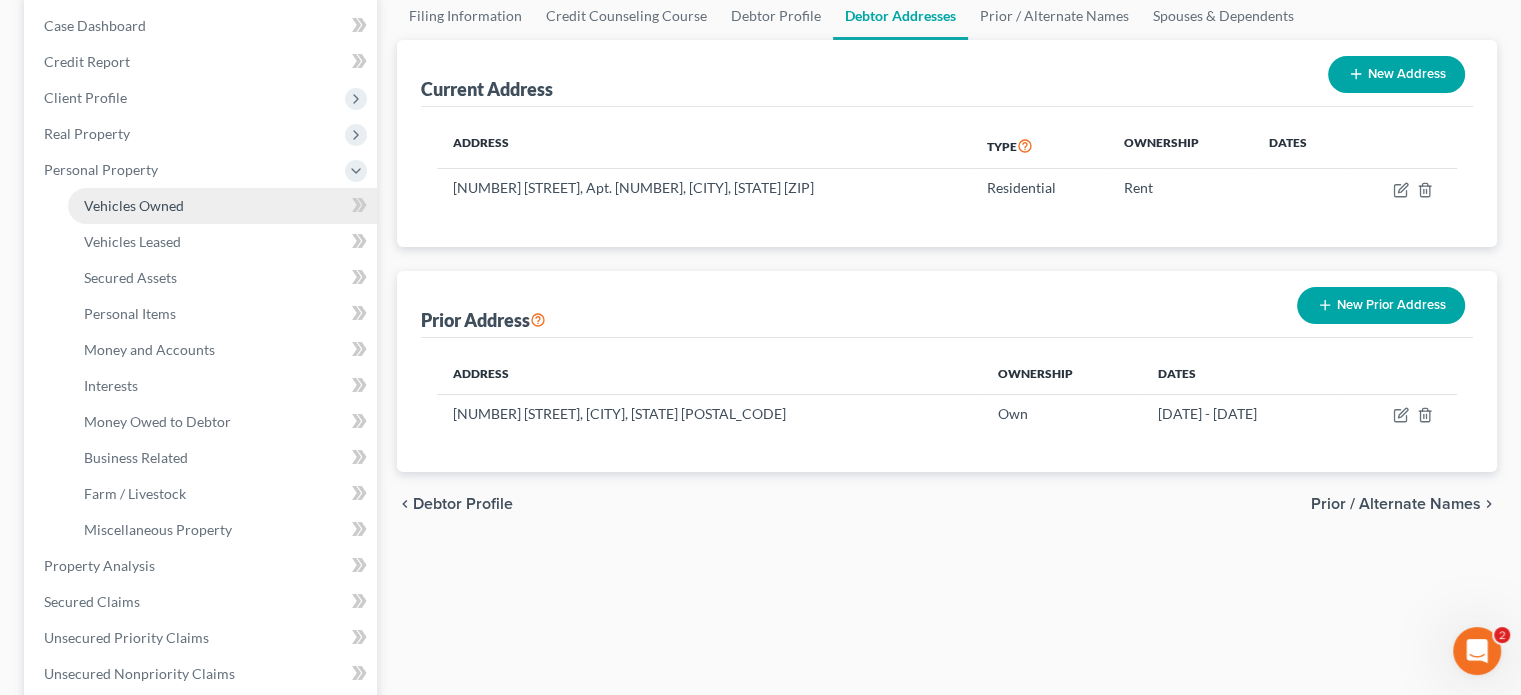 click on "Vehicles Owned" at bounding box center (134, 205) 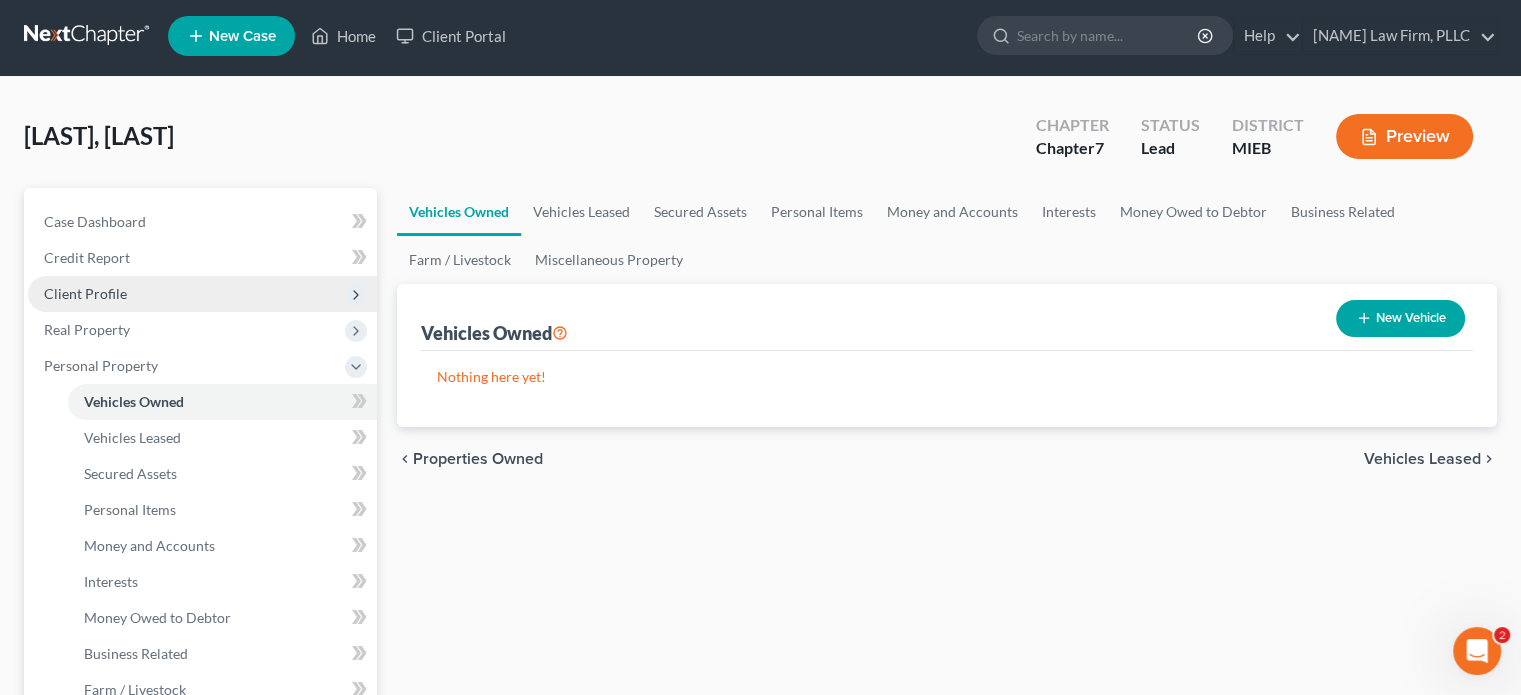 scroll, scrollTop: 0, scrollLeft: 0, axis: both 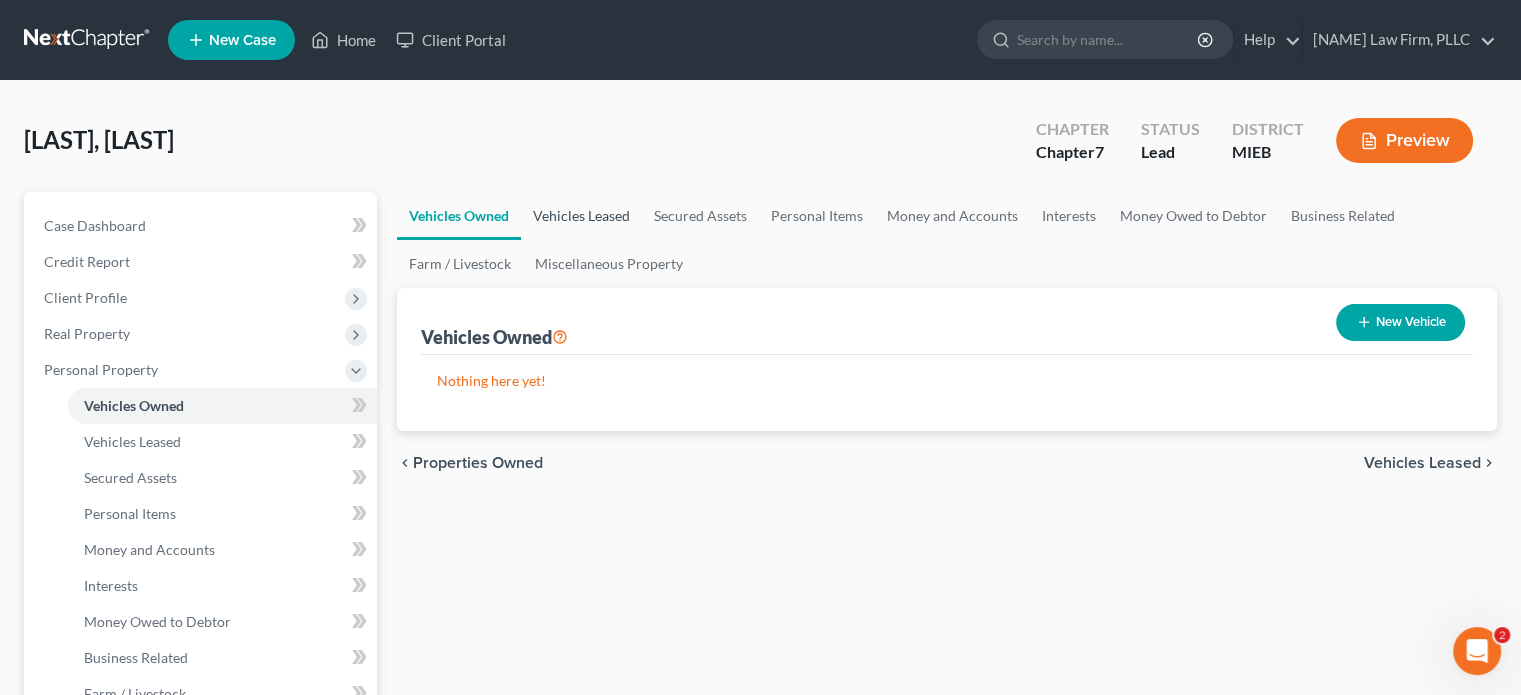 click on "Vehicles Leased" at bounding box center [581, 216] 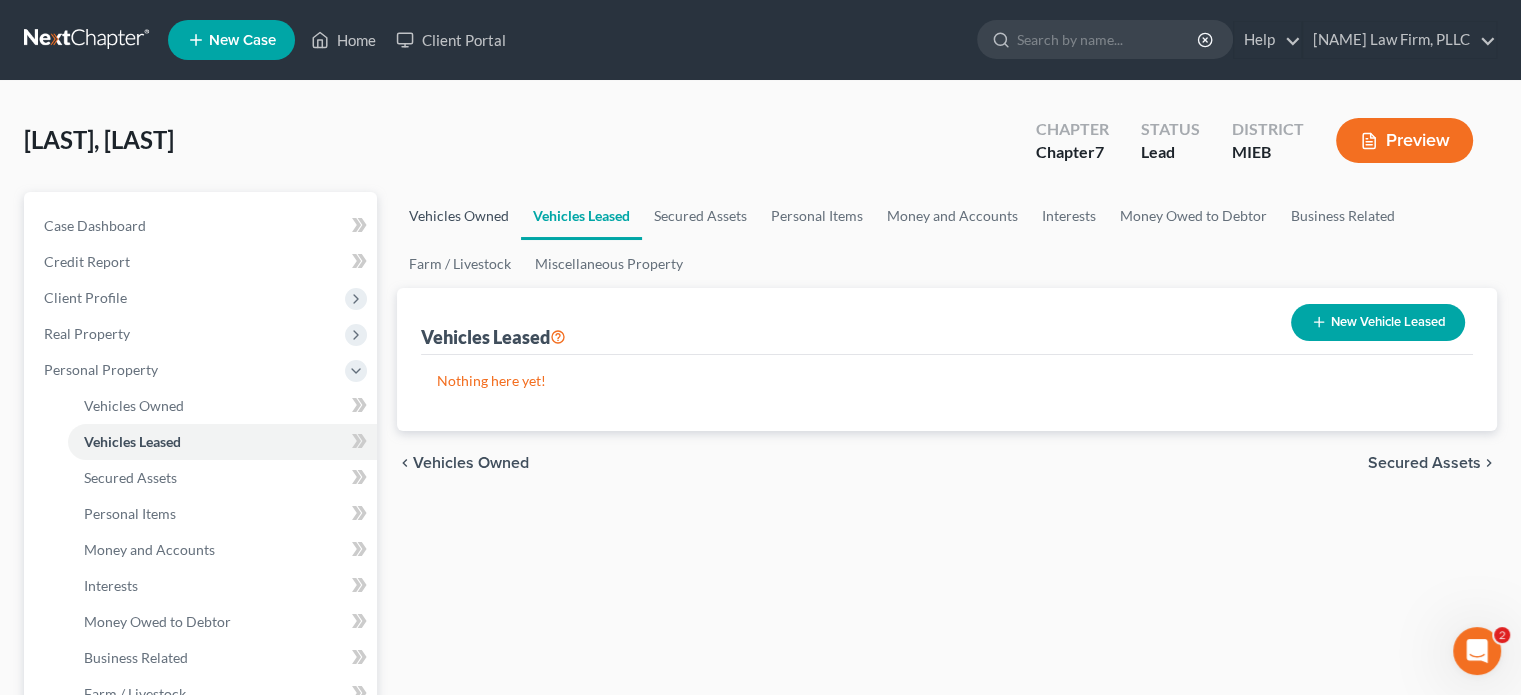 click on "Vehicles Owned" at bounding box center (459, 216) 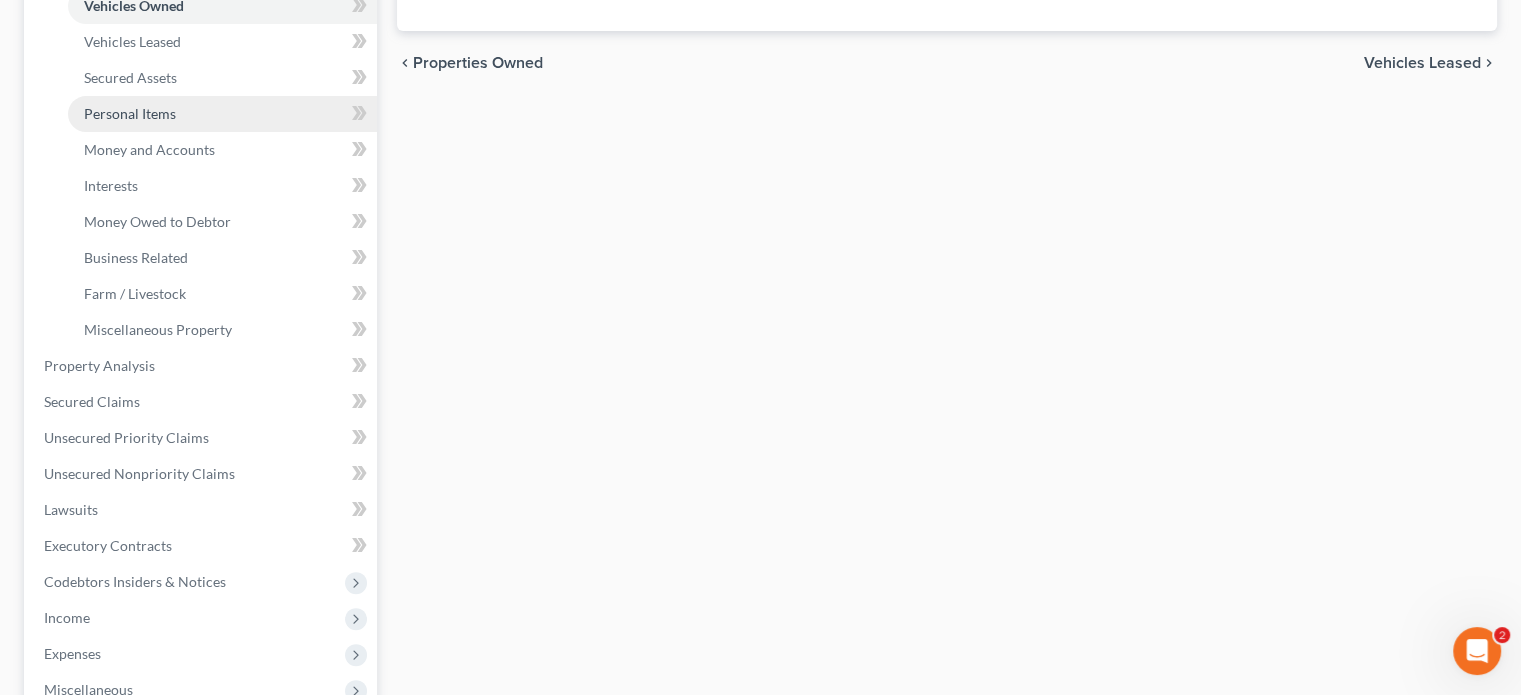 scroll, scrollTop: 500, scrollLeft: 0, axis: vertical 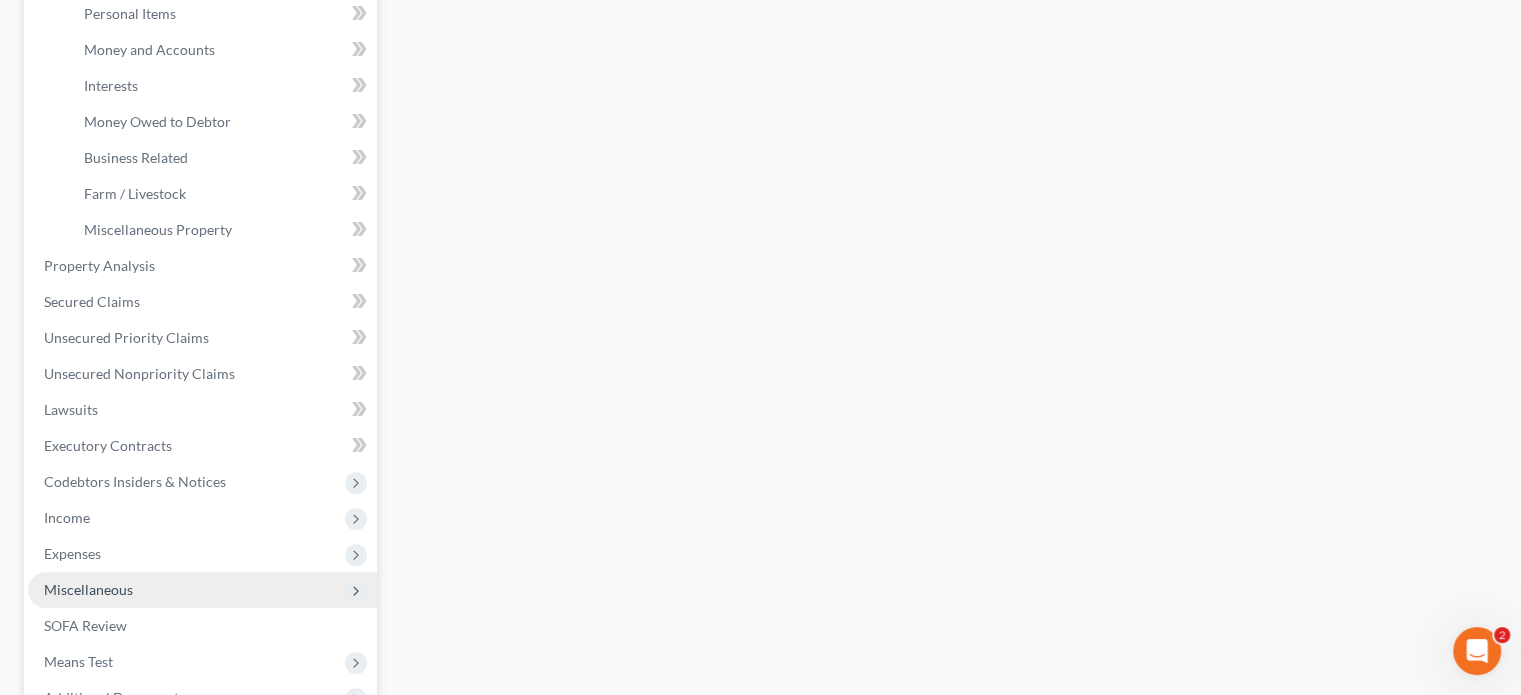click on "Miscellaneous" at bounding box center [202, 590] 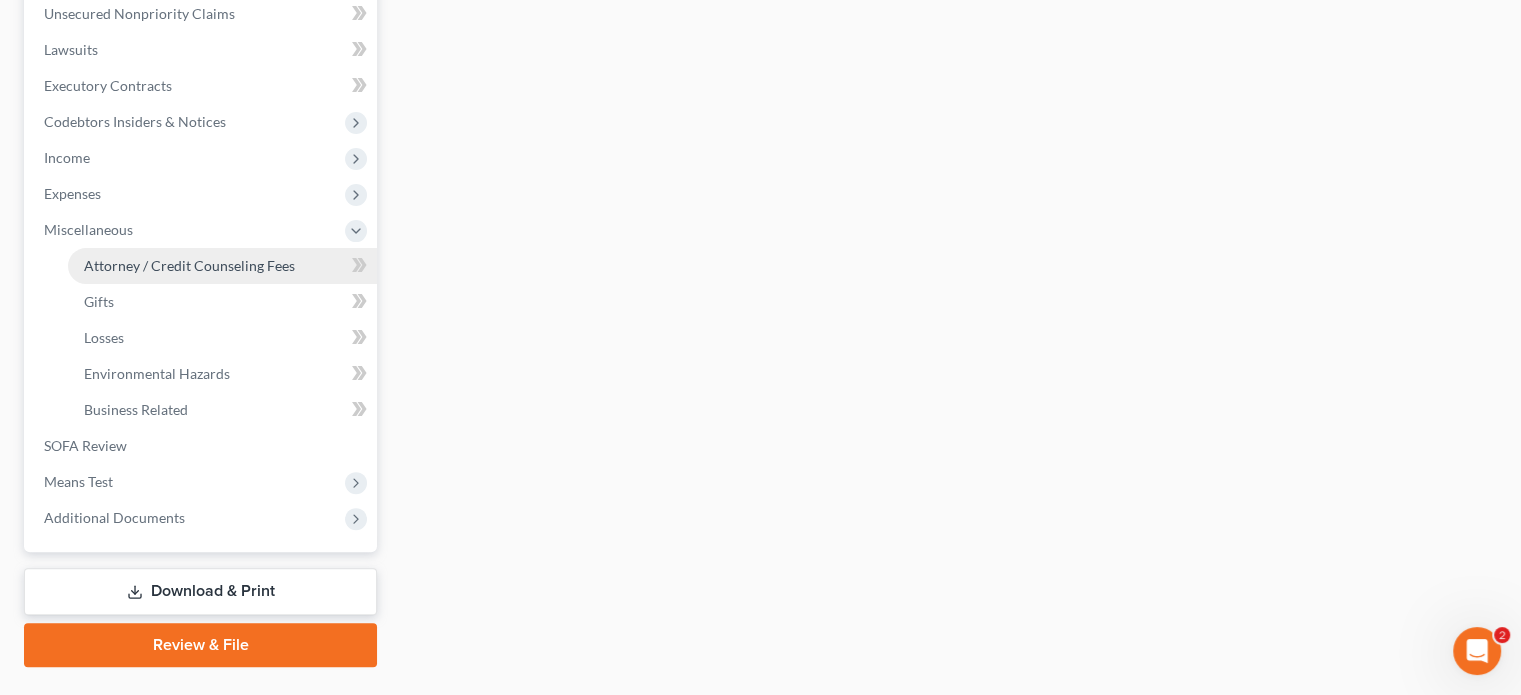 click on "Attorney / Credit Counseling Fees" at bounding box center [189, 265] 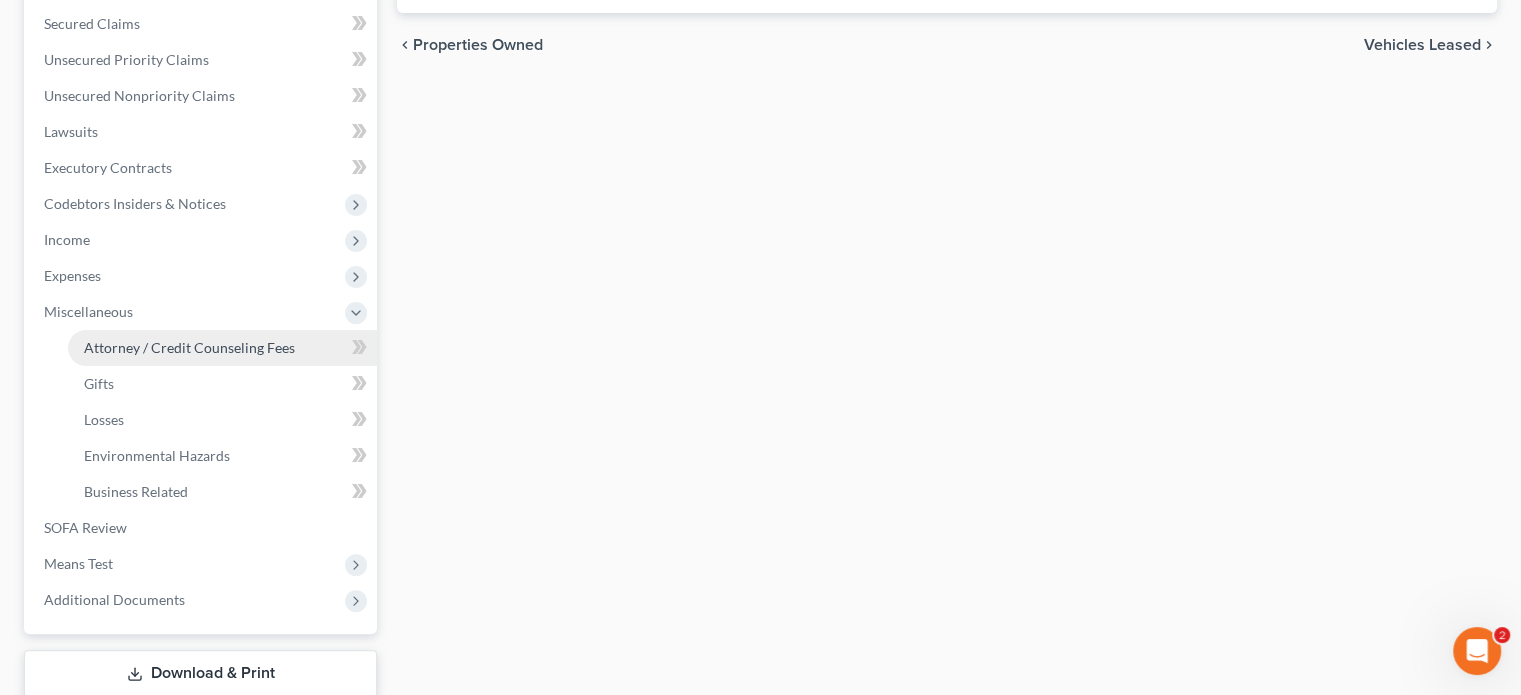 select on "0" 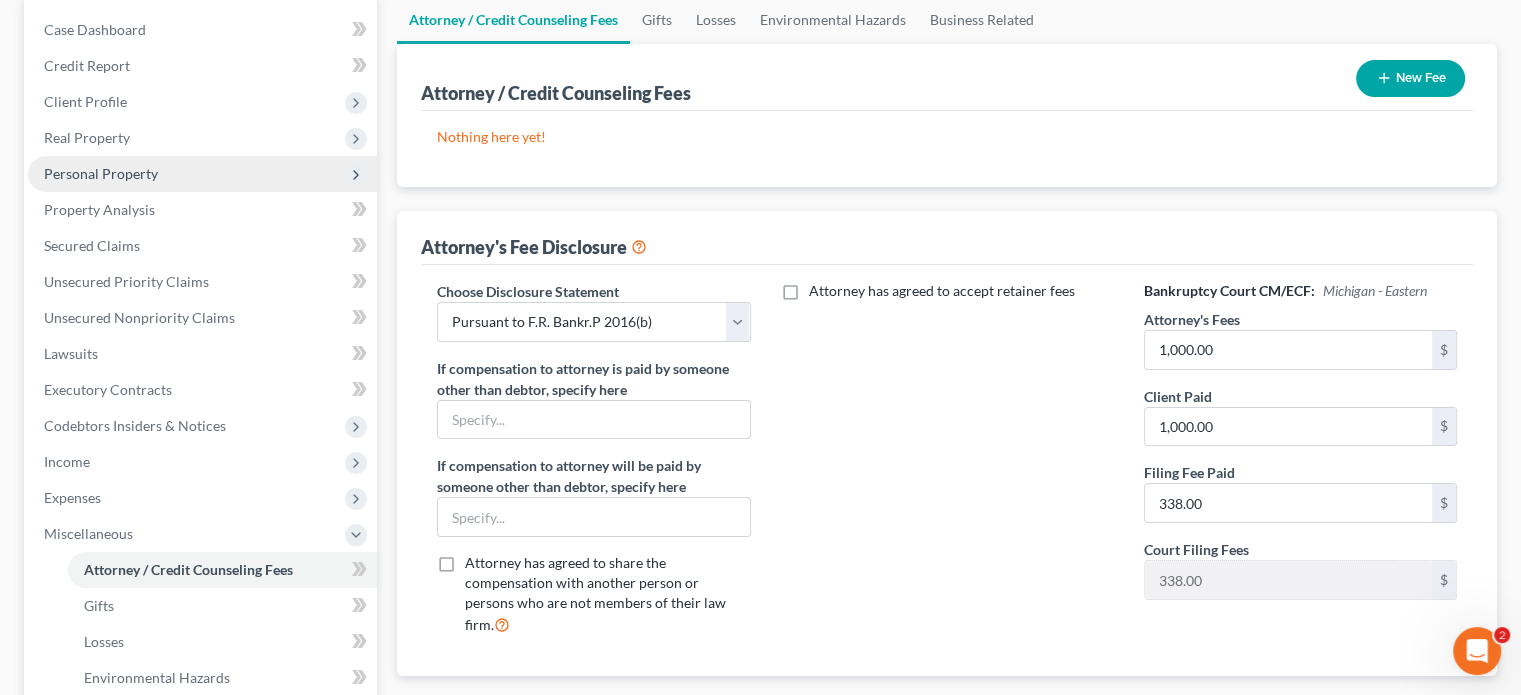 scroll, scrollTop: 200, scrollLeft: 0, axis: vertical 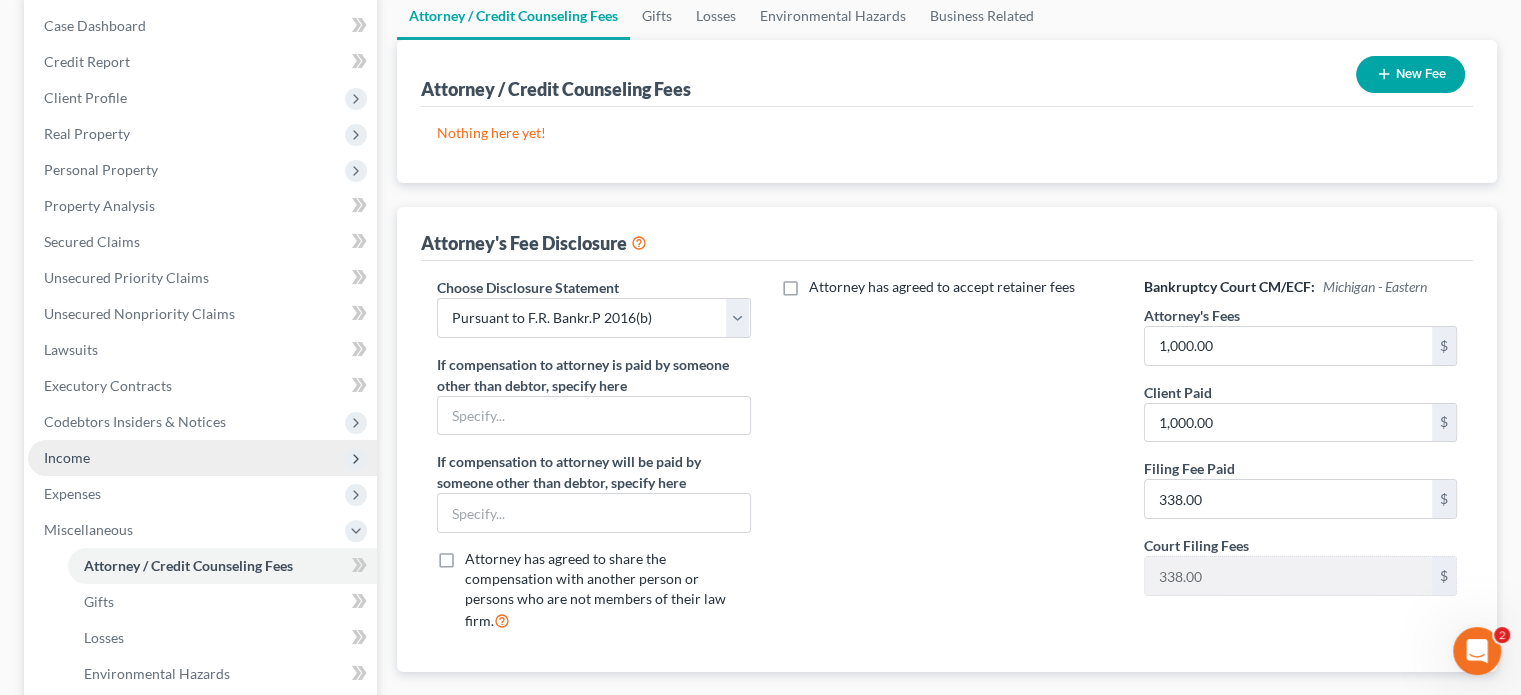 click on "Income" at bounding box center [202, 458] 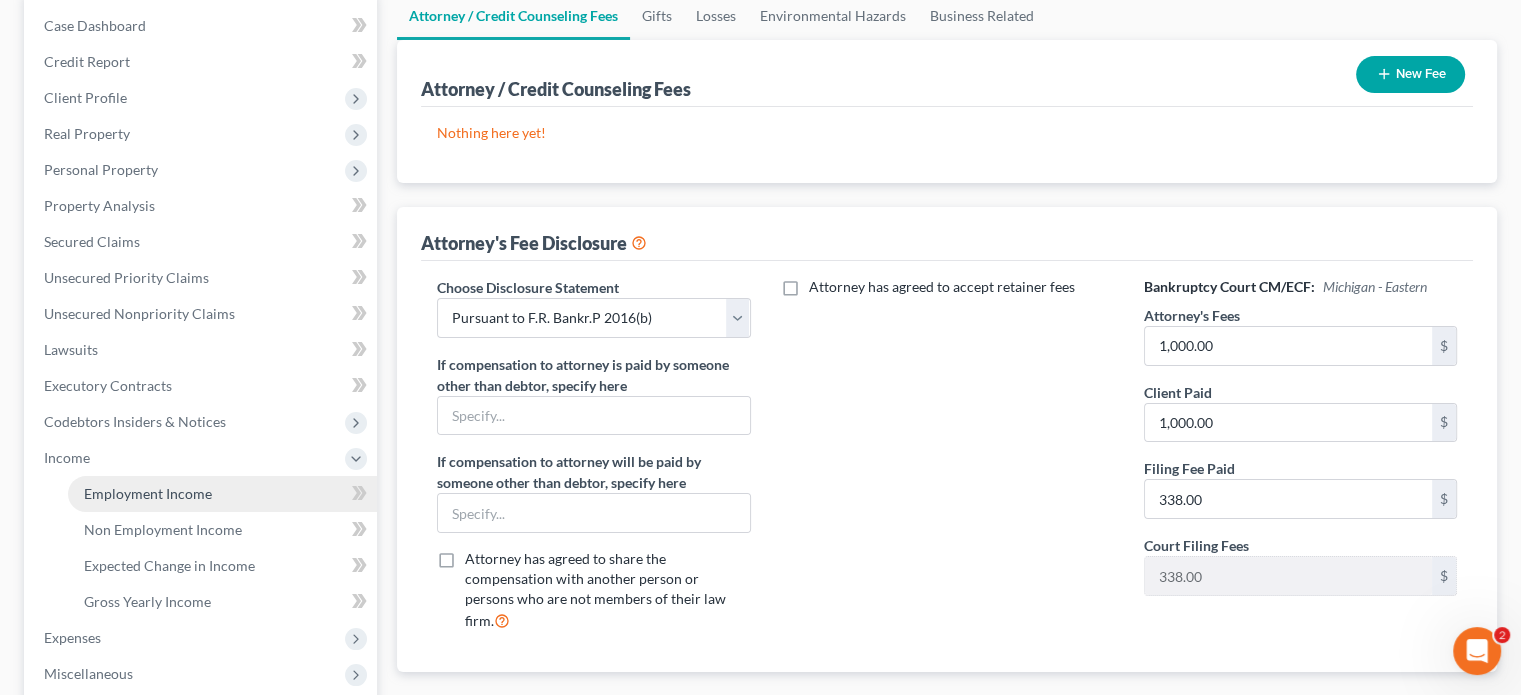click on "Employment Income" at bounding box center [148, 493] 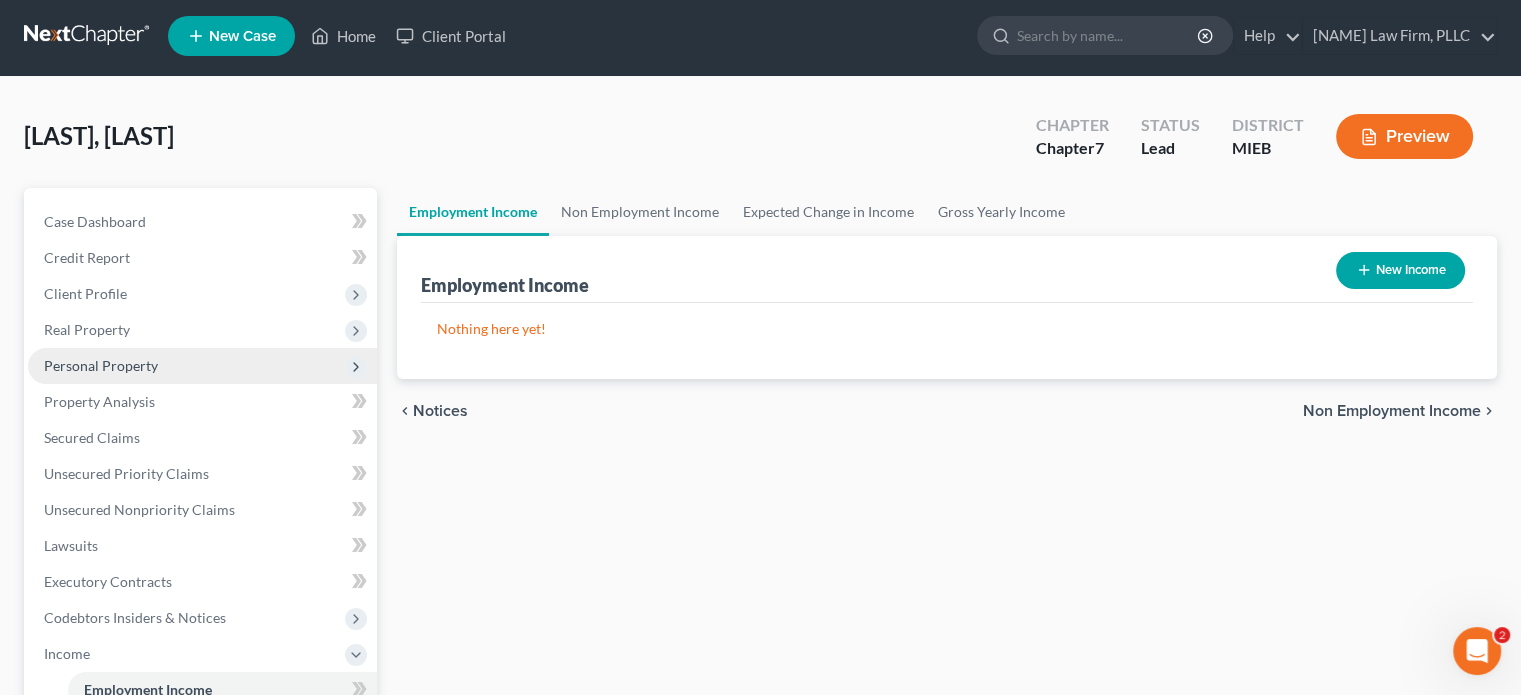 scroll, scrollTop: 0, scrollLeft: 0, axis: both 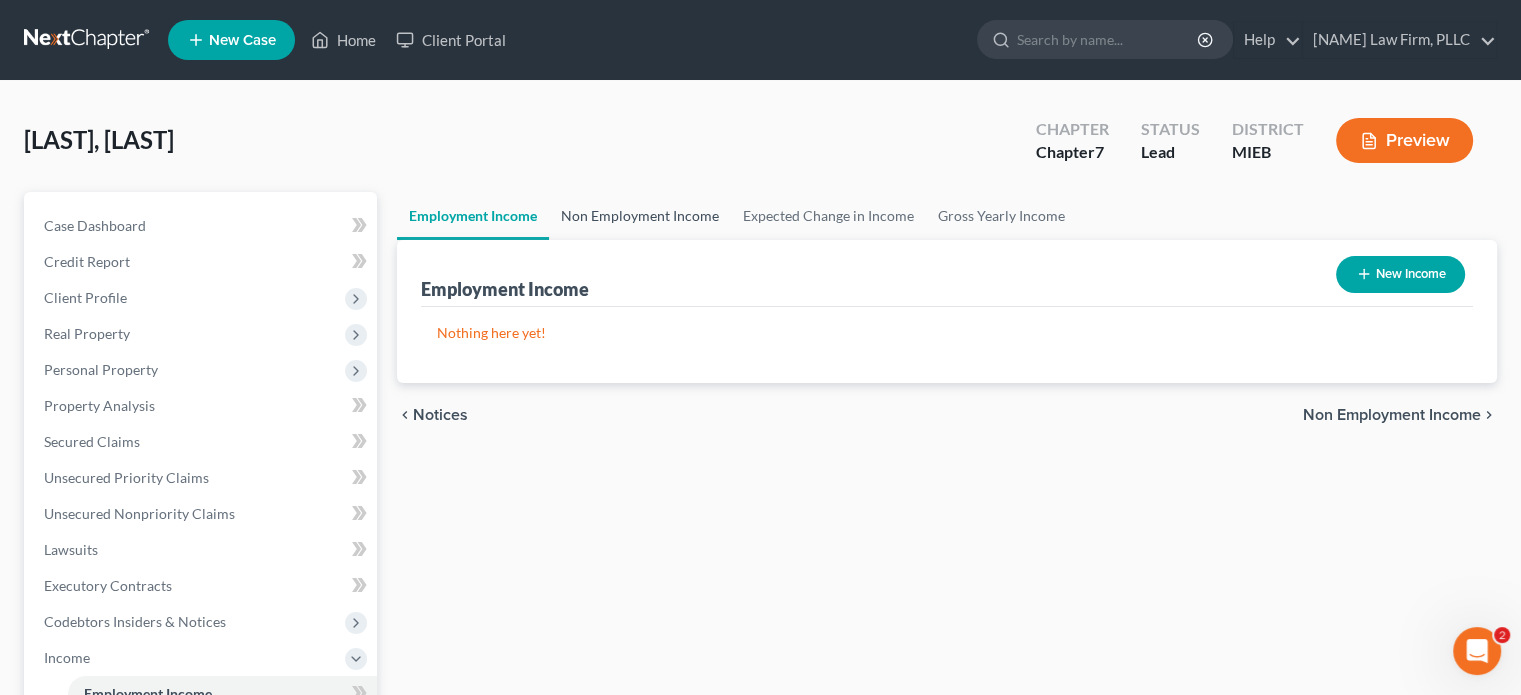 click on "Non Employment Income" at bounding box center (640, 216) 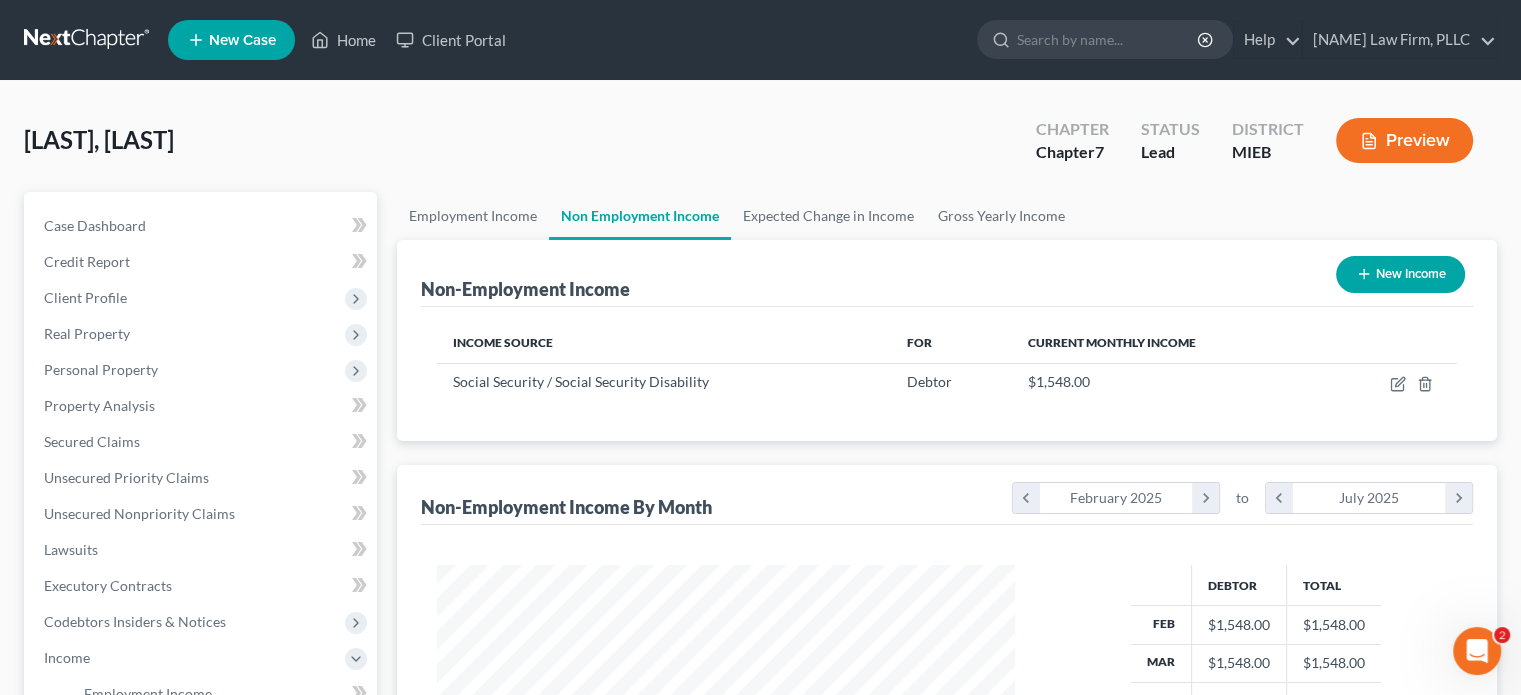 scroll, scrollTop: 999643, scrollLeft: 999381, axis: both 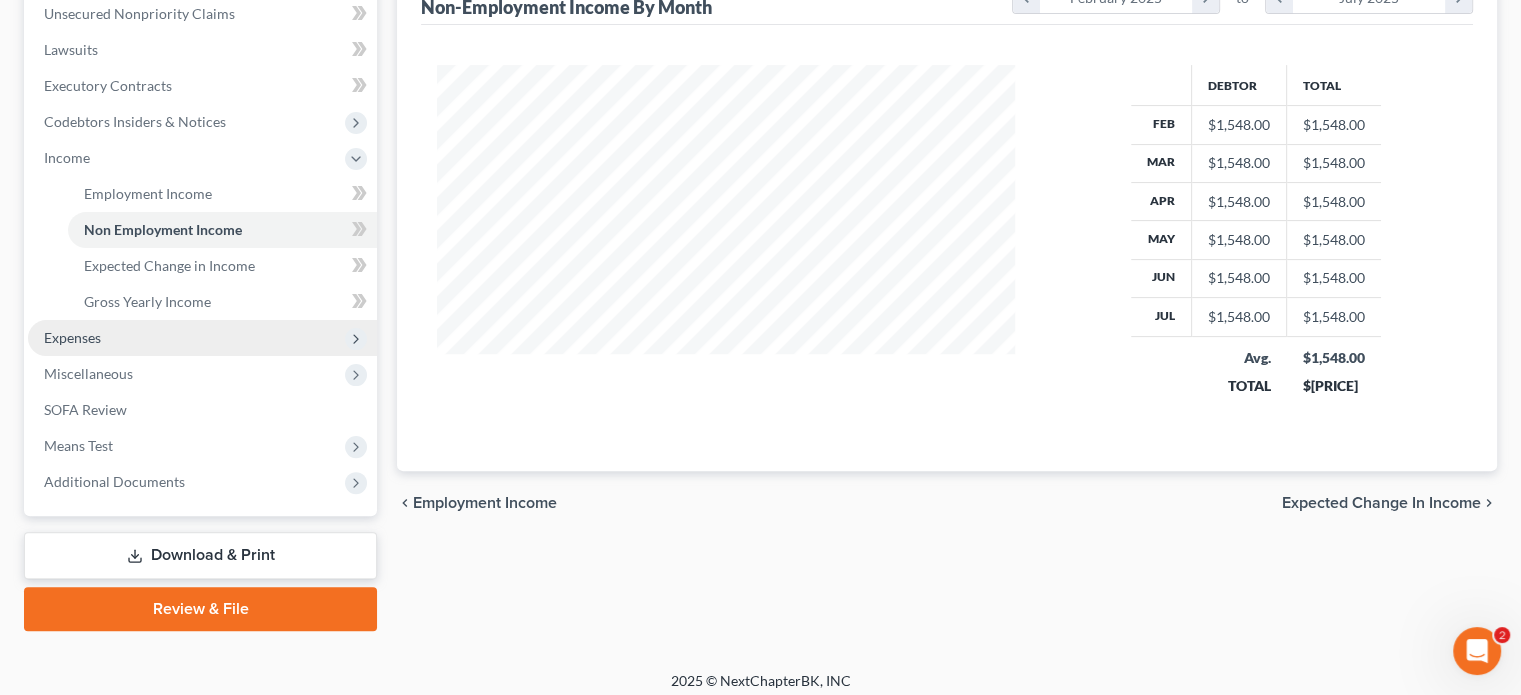 click on "Expenses" at bounding box center [72, 337] 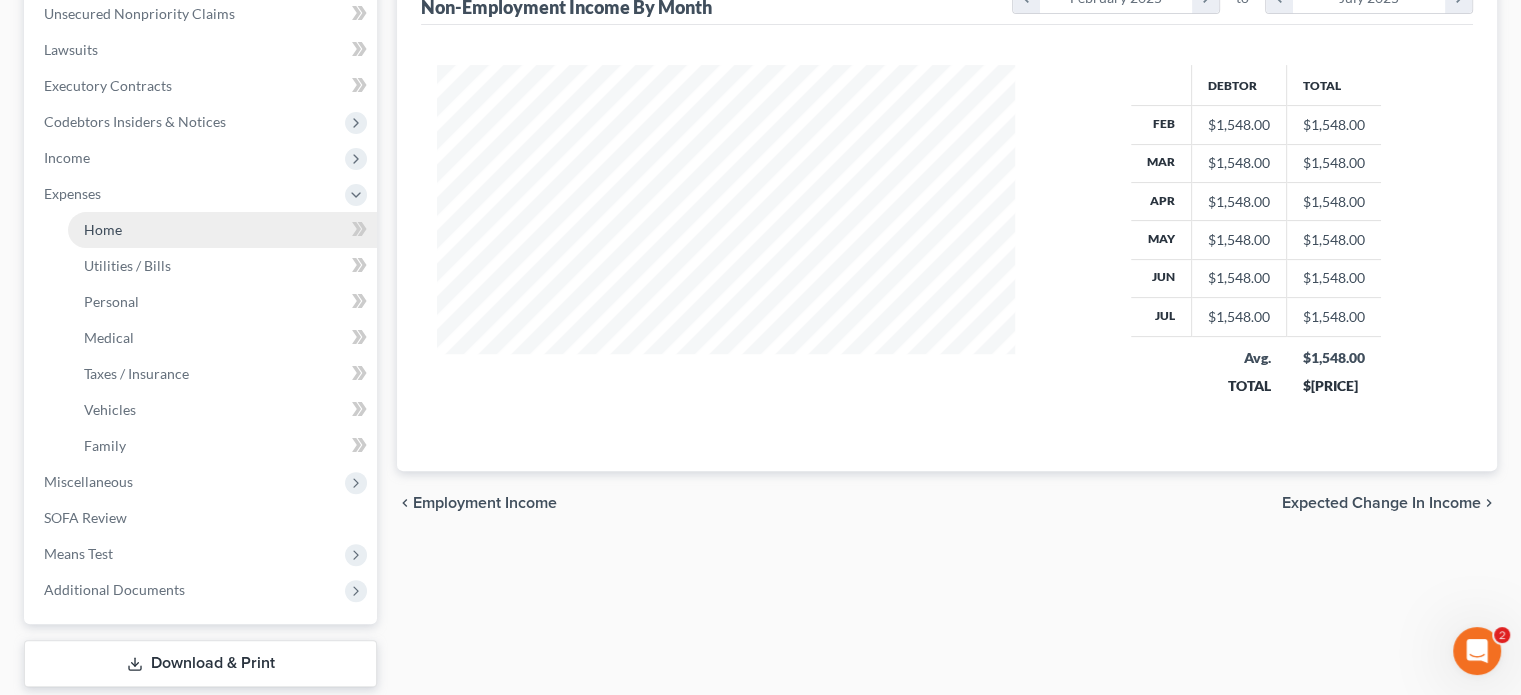 click on "Home" at bounding box center (103, 229) 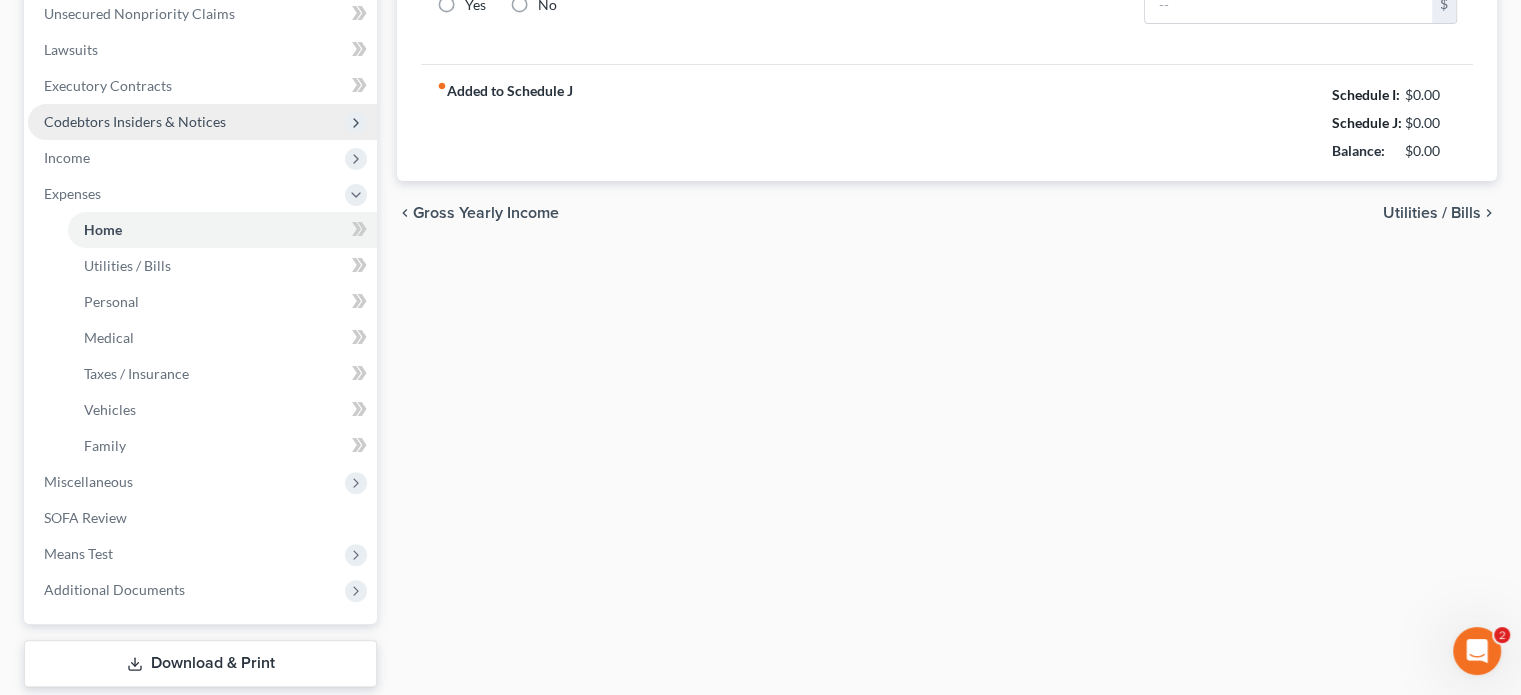 type on "0.00" 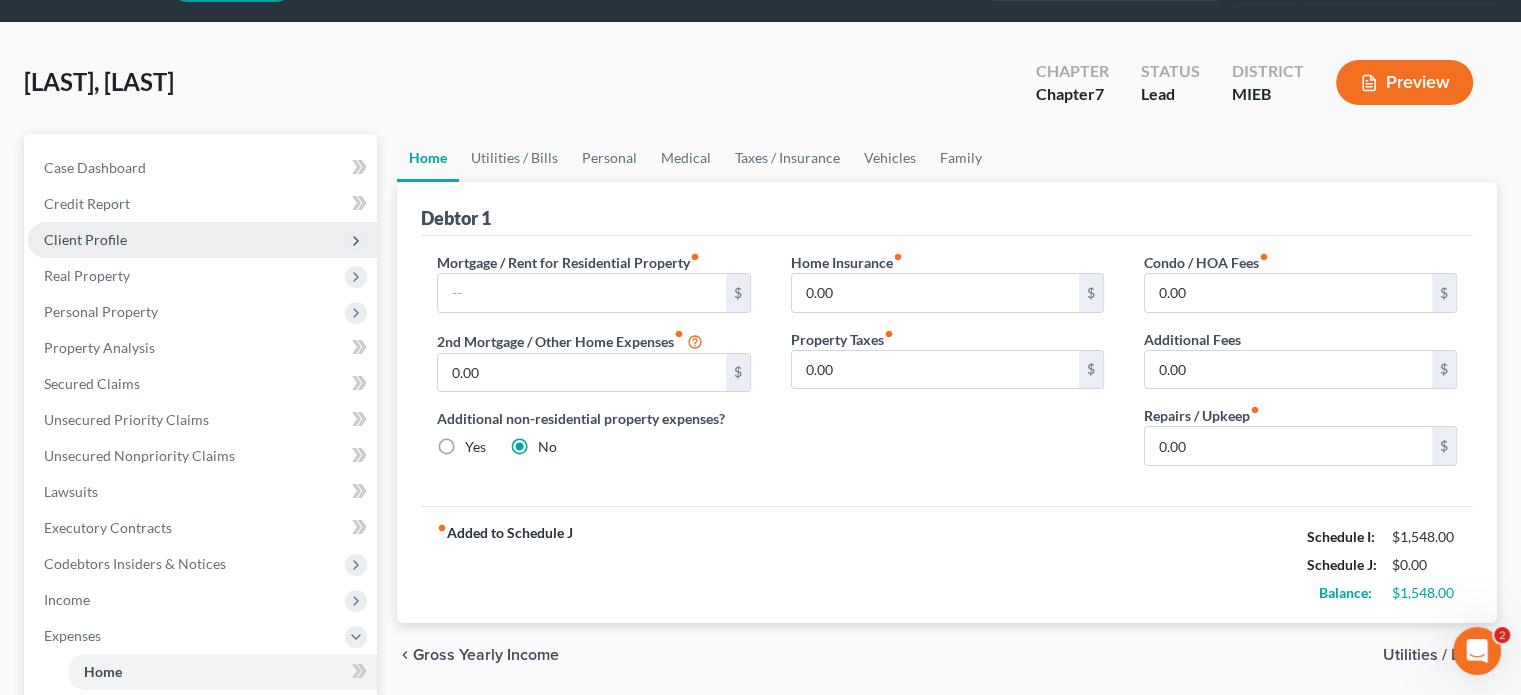 scroll, scrollTop: 0, scrollLeft: 0, axis: both 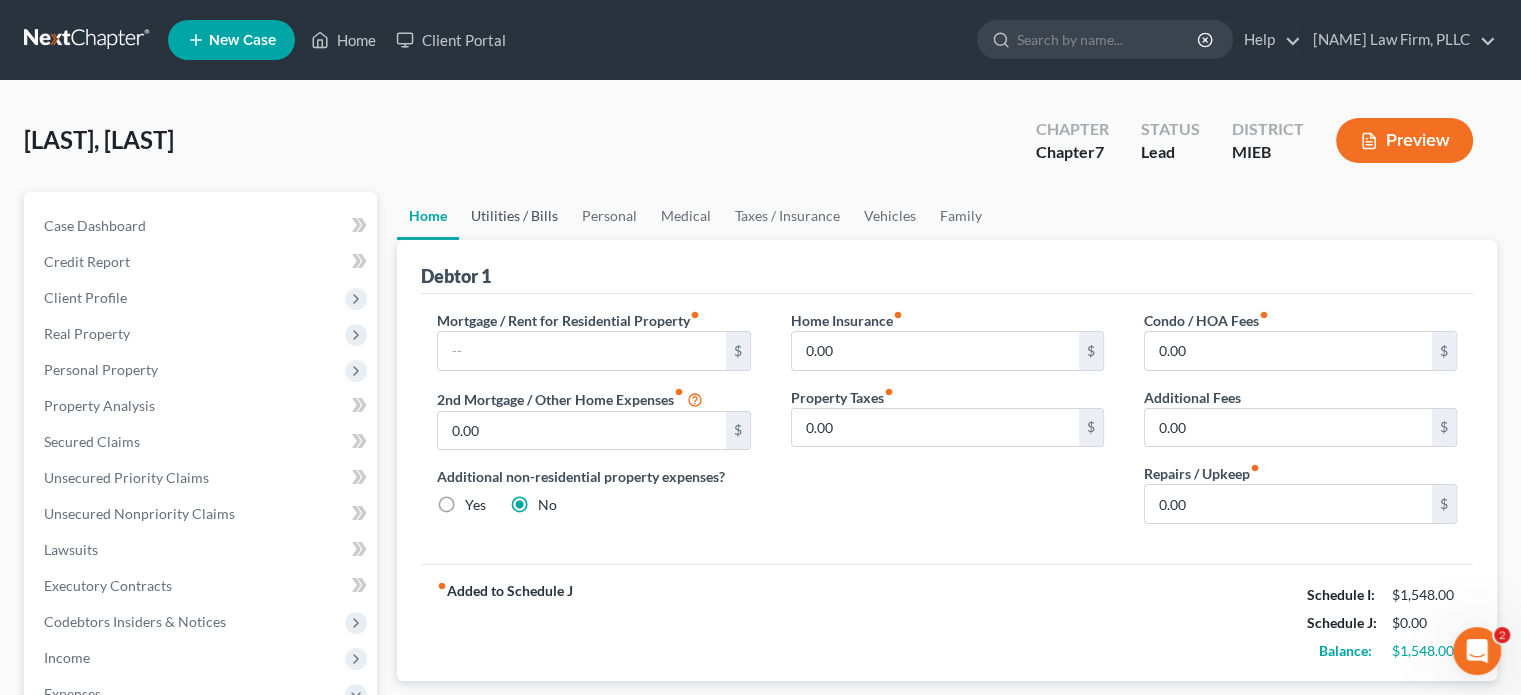 click on "Utilities / Bills" at bounding box center [514, 216] 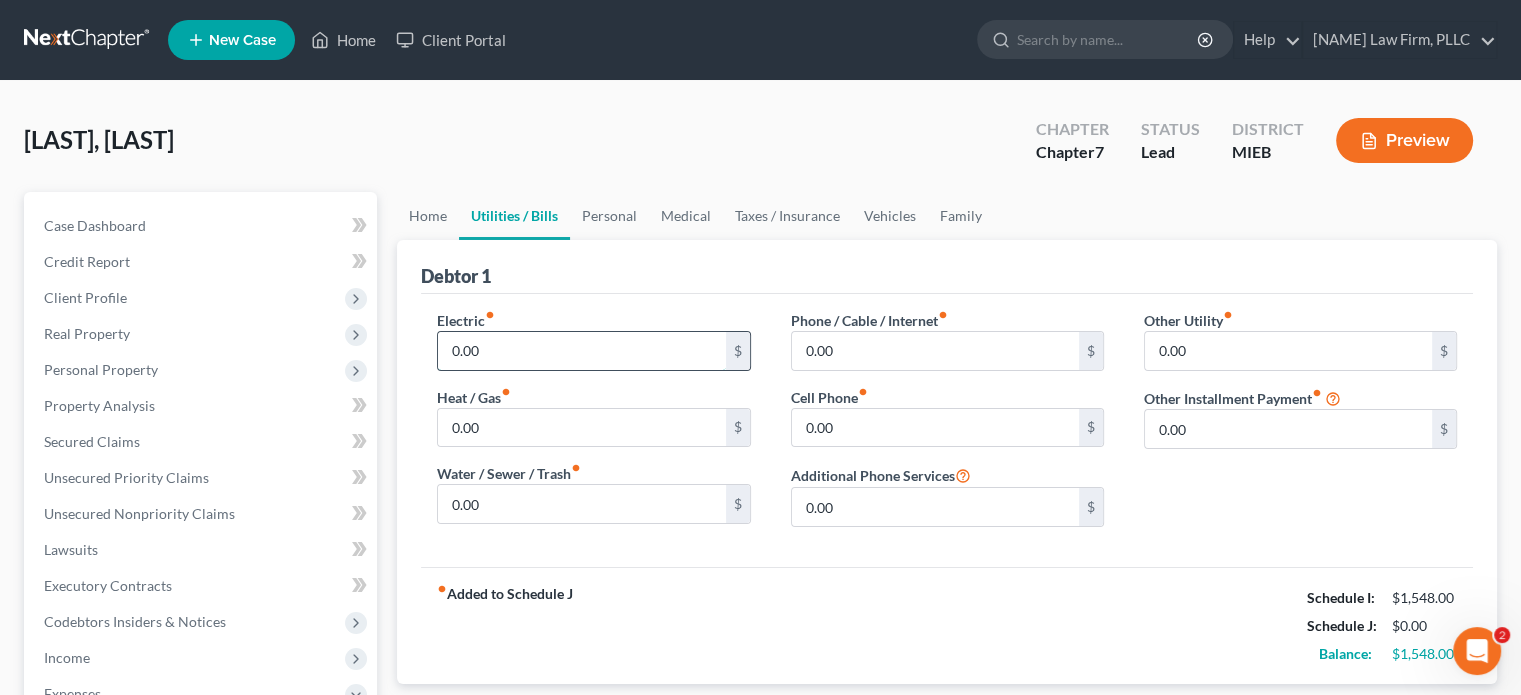 click on "0.00" at bounding box center (581, 351) 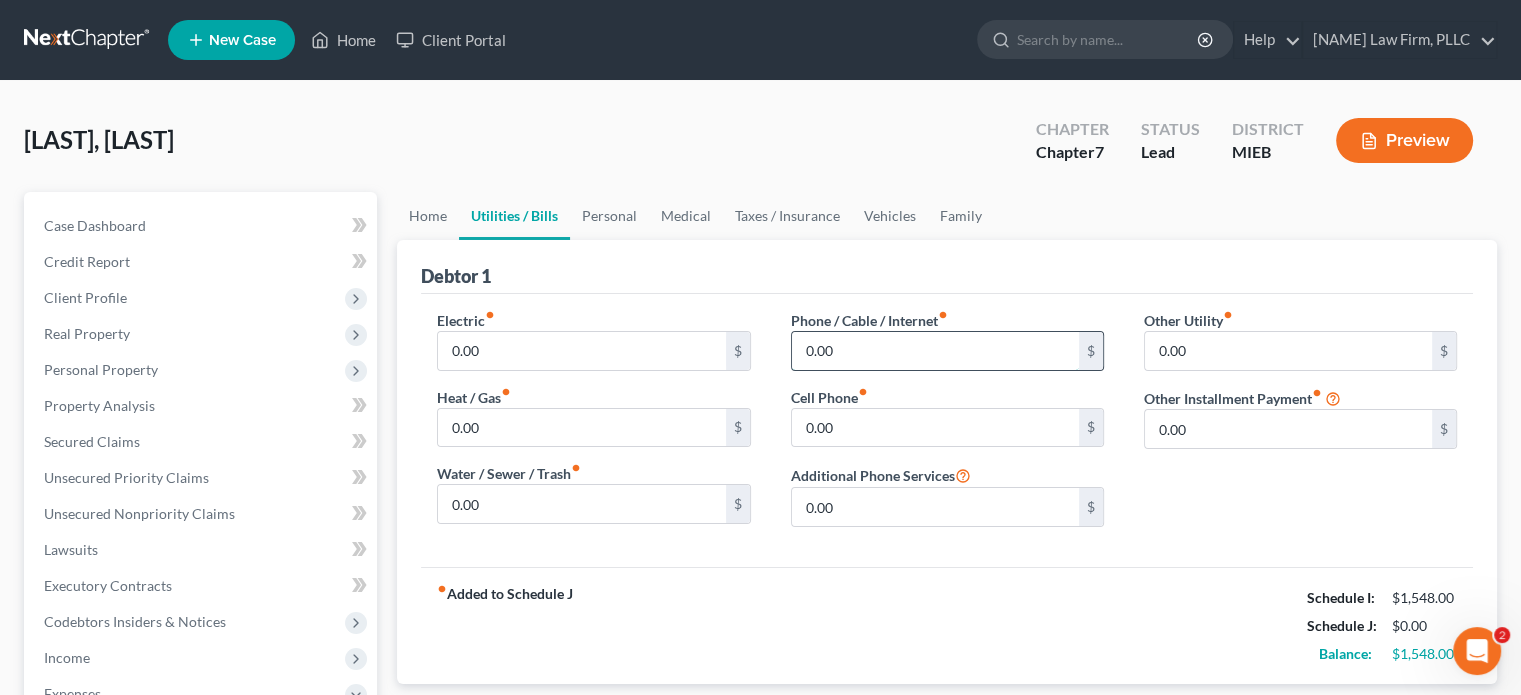 type on "2" 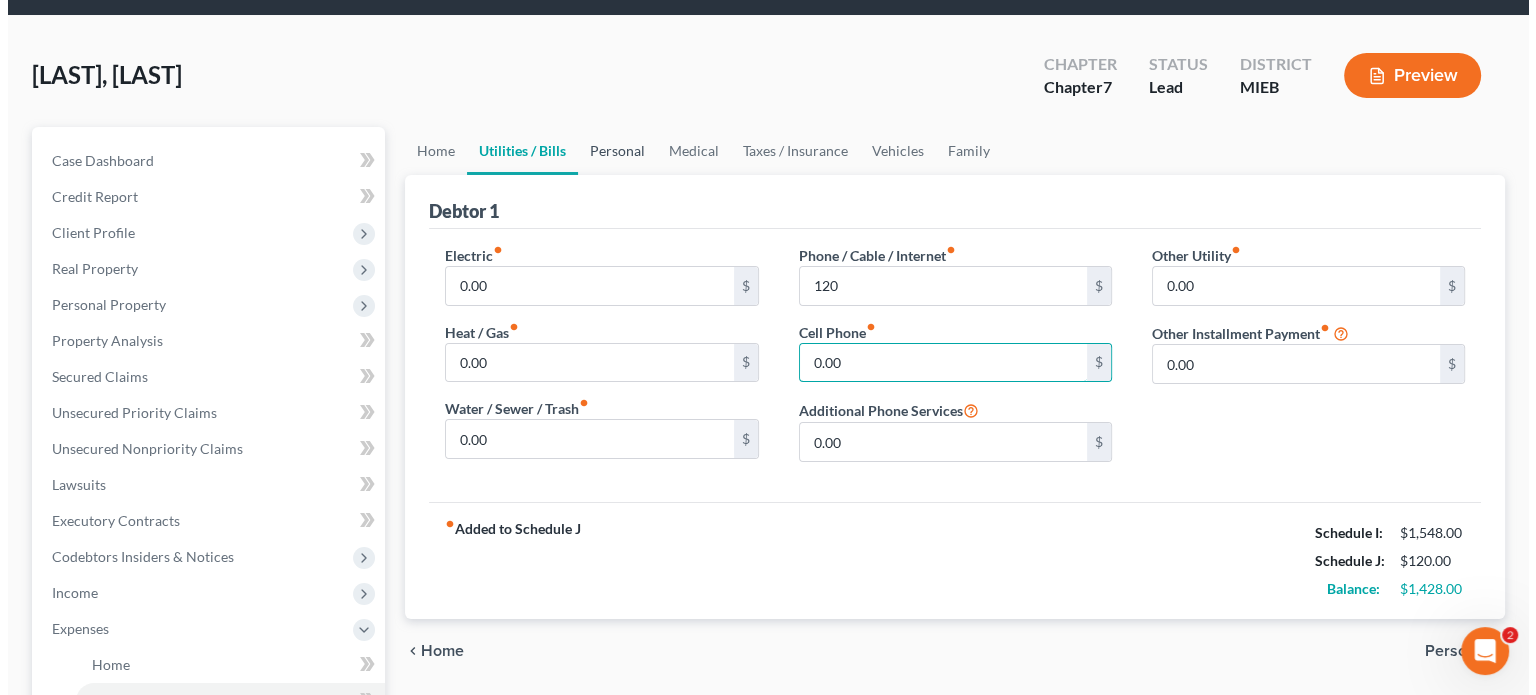 scroll, scrollTop: 100, scrollLeft: 0, axis: vertical 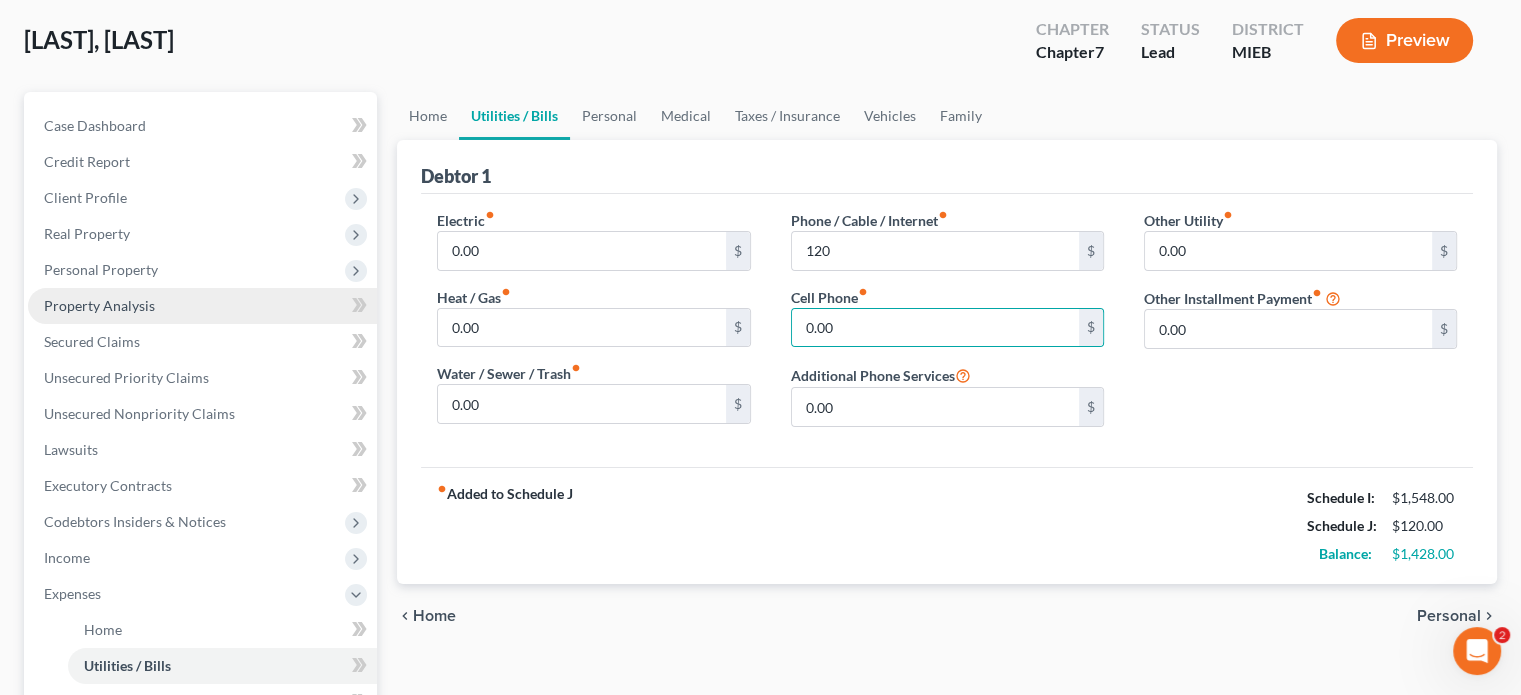 click on "Property Analysis" at bounding box center [99, 305] 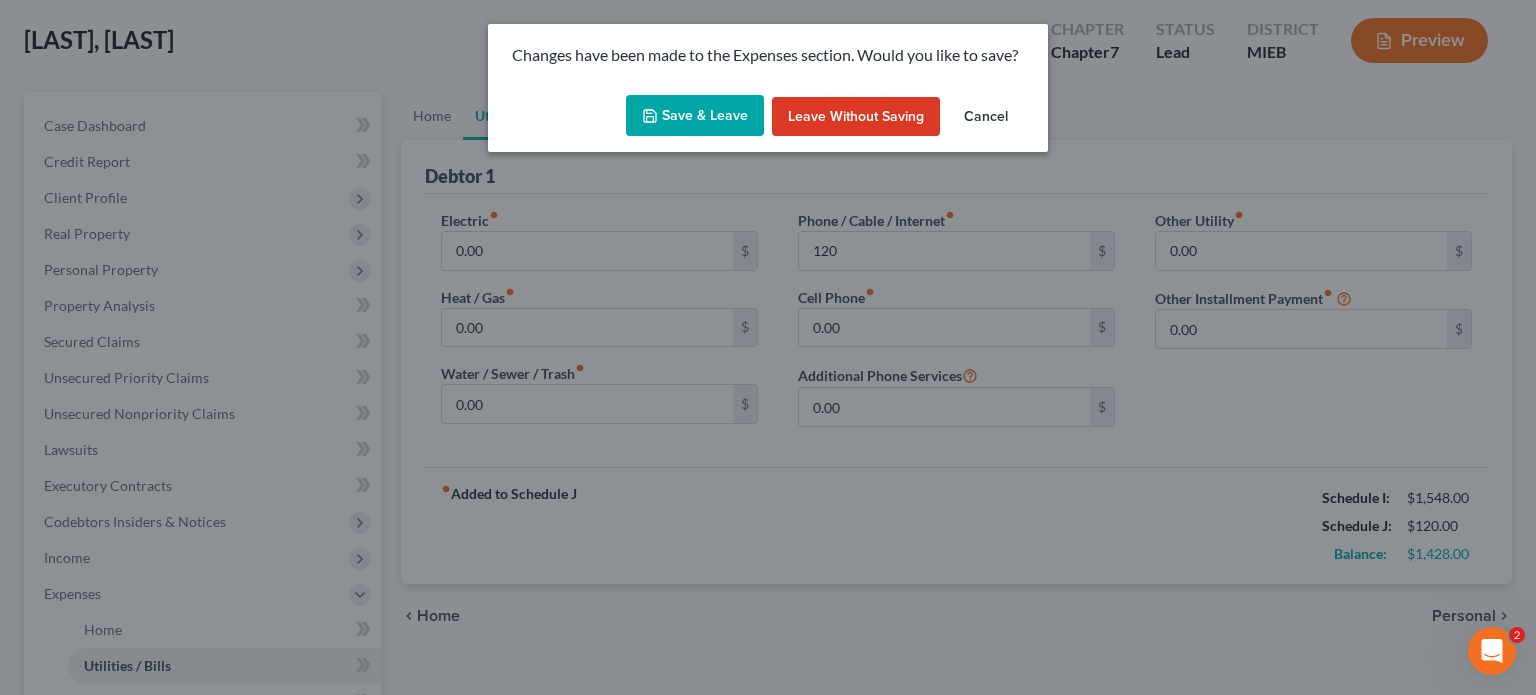 click on "Save & Leave" at bounding box center (695, 116) 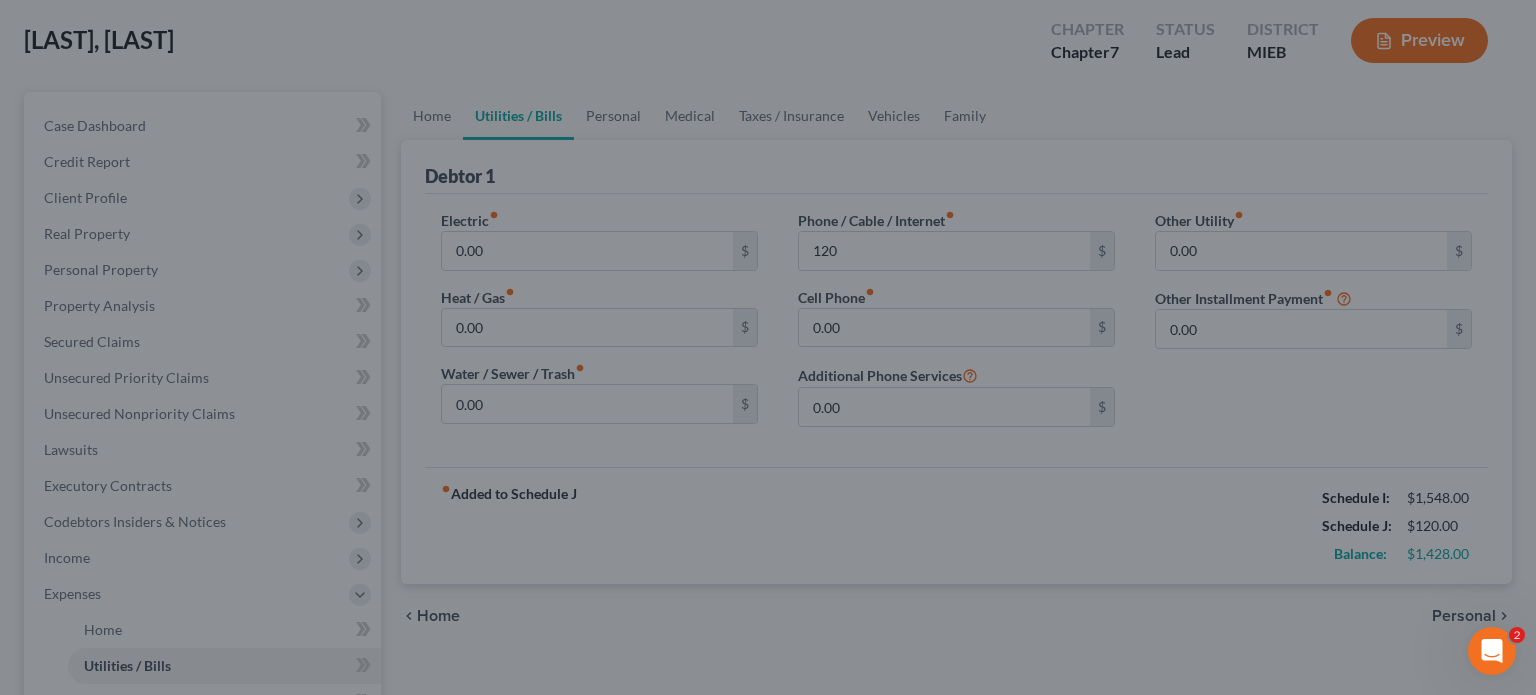 type on "120.00" 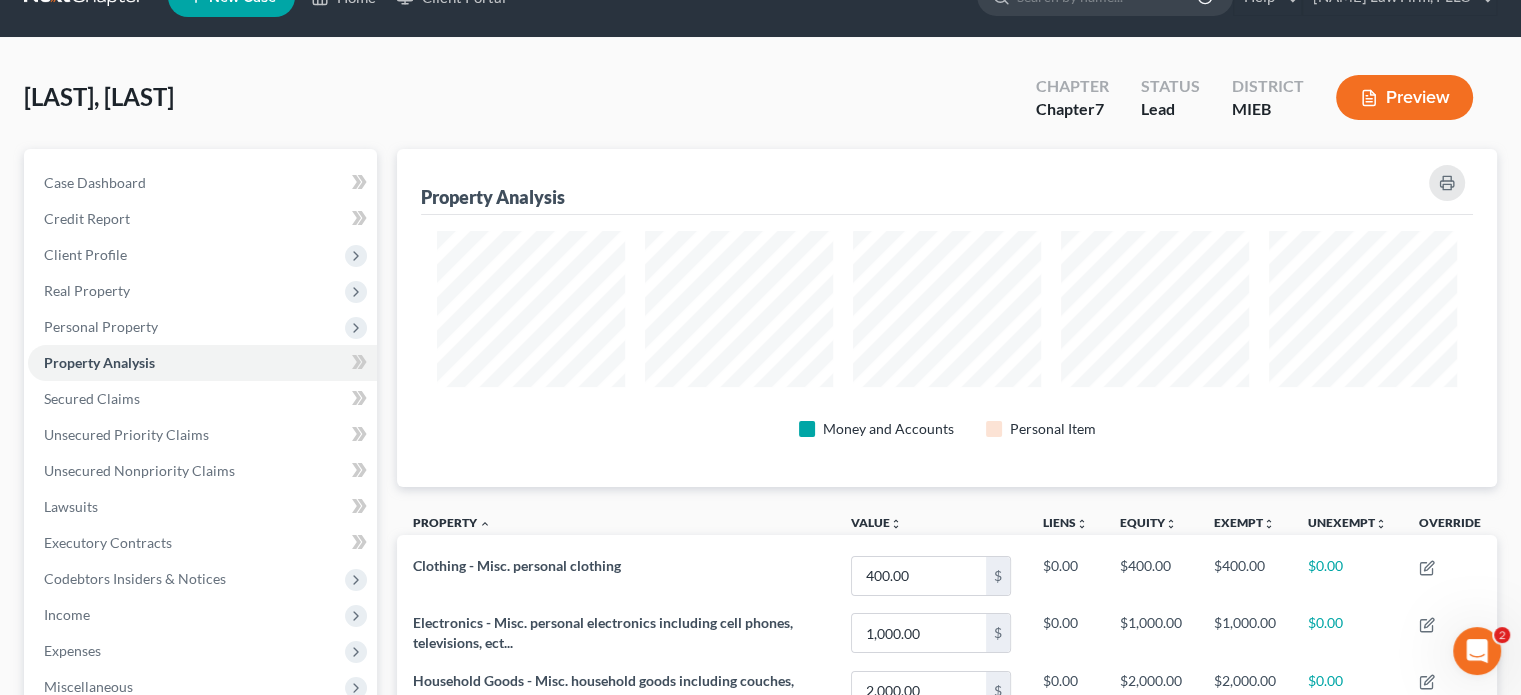 scroll, scrollTop: 0, scrollLeft: 0, axis: both 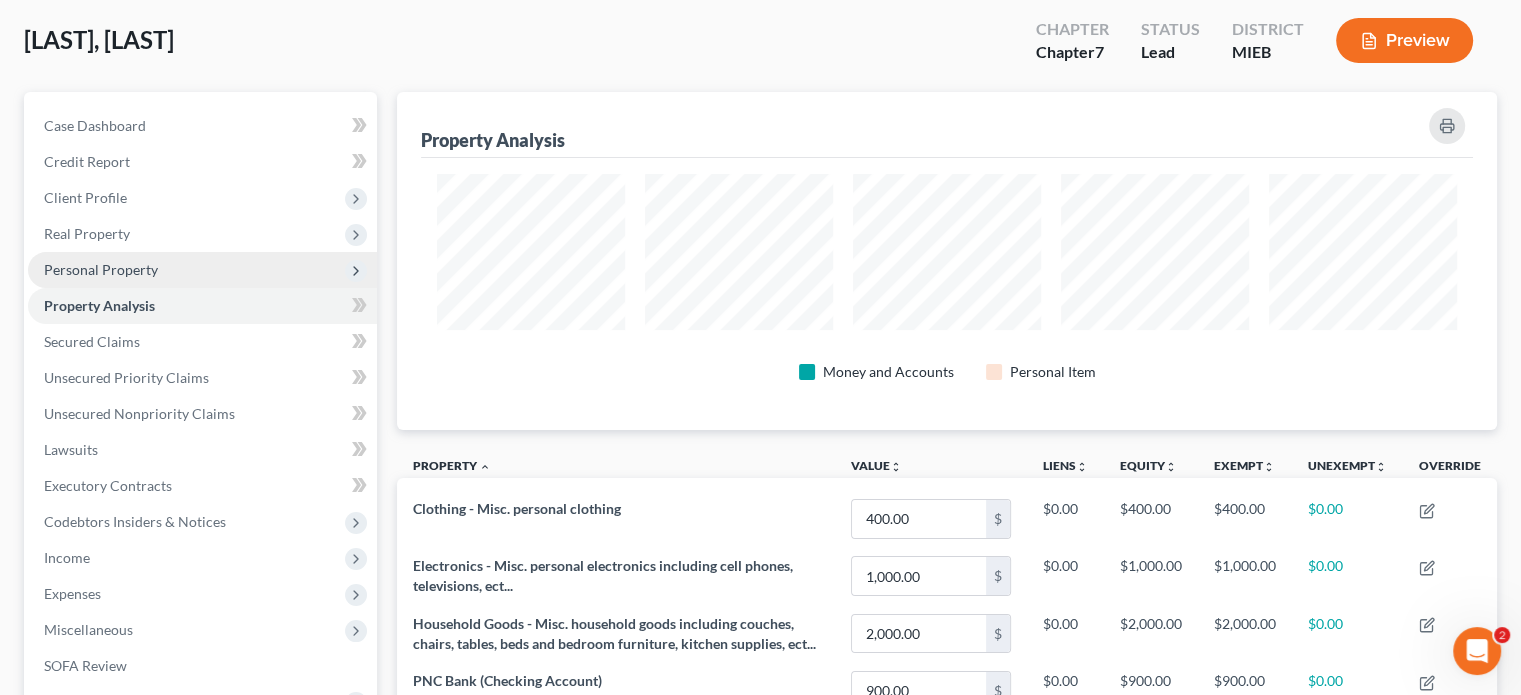 click on "Personal Property" at bounding box center (101, 269) 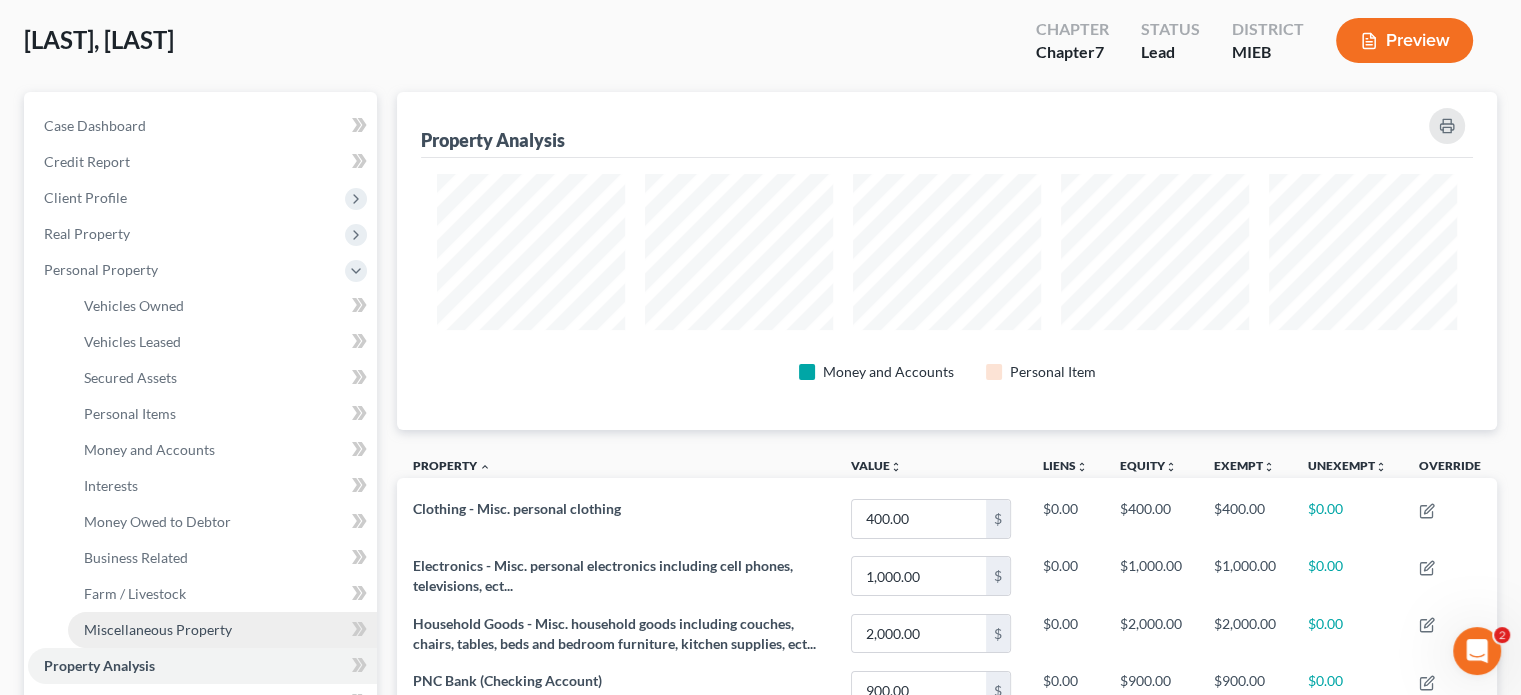 click on "Miscellaneous Property" at bounding box center (158, 629) 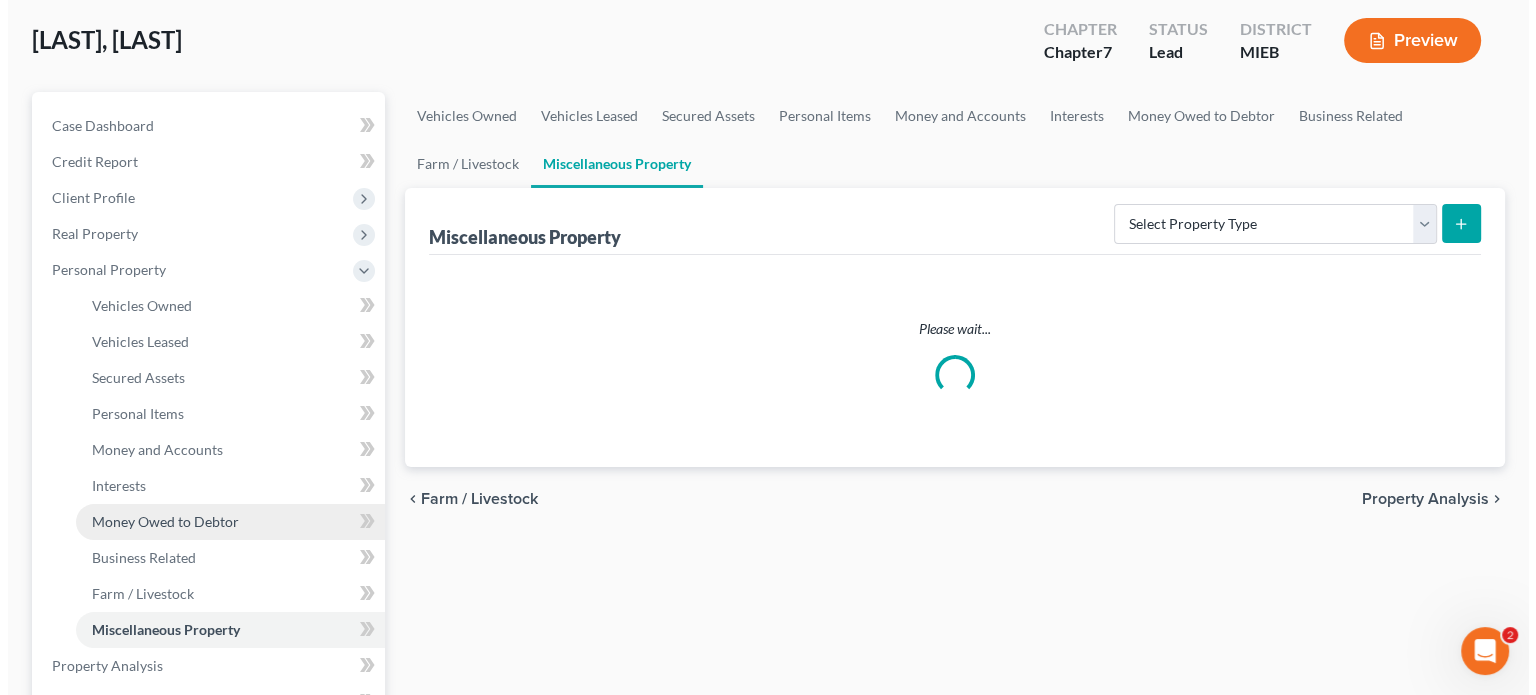 scroll, scrollTop: 0, scrollLeft: 0, axis: both 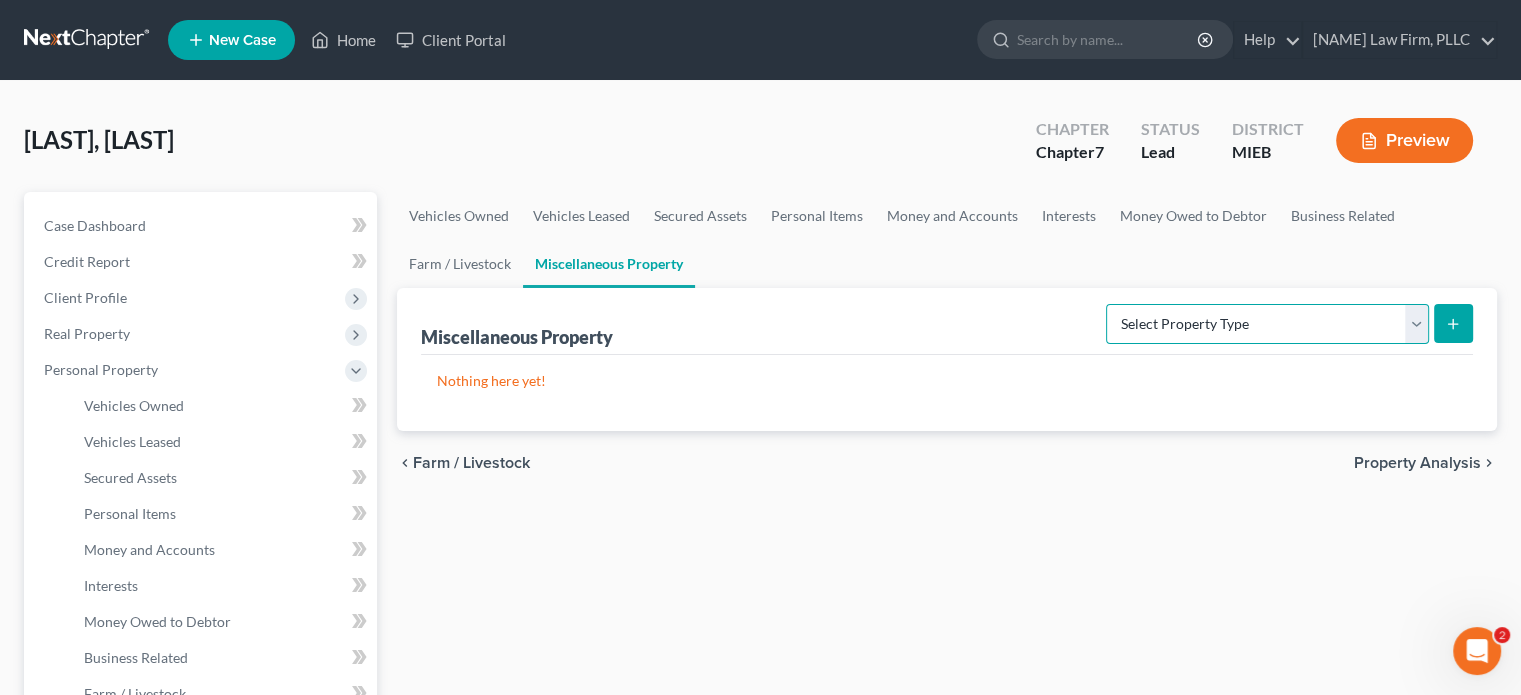 click on "Select Property Type Assigned for Creditor Benefit Within 1 Year Holding for Another Not Yet Listed Stored Within 1 Year Transferred" at bounding box center (1267, 324) 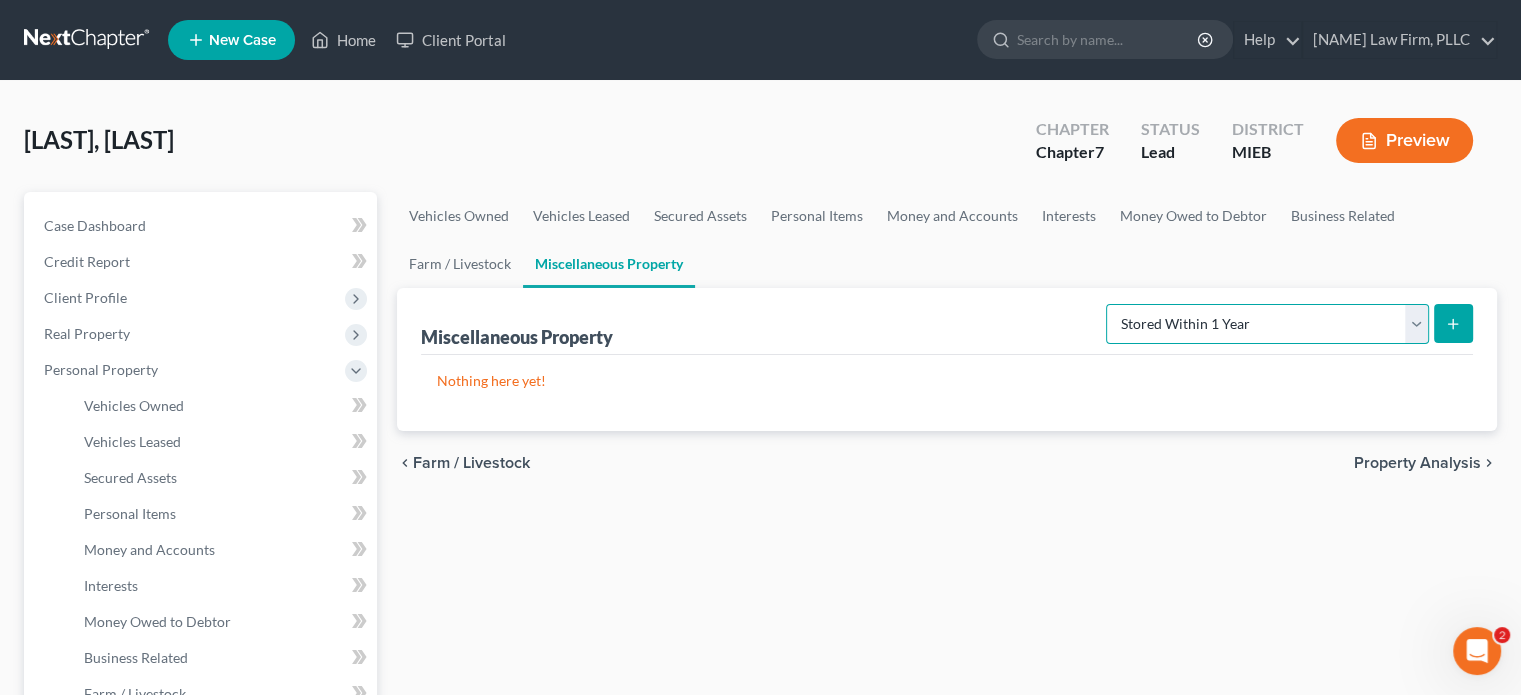 click on "Select Property Type Assigned for Creditor Benefit Within 1 Year Holding for Another Not Yet Listed Stored Within 1 Year Transferred" at bounding box center [1267, 324] 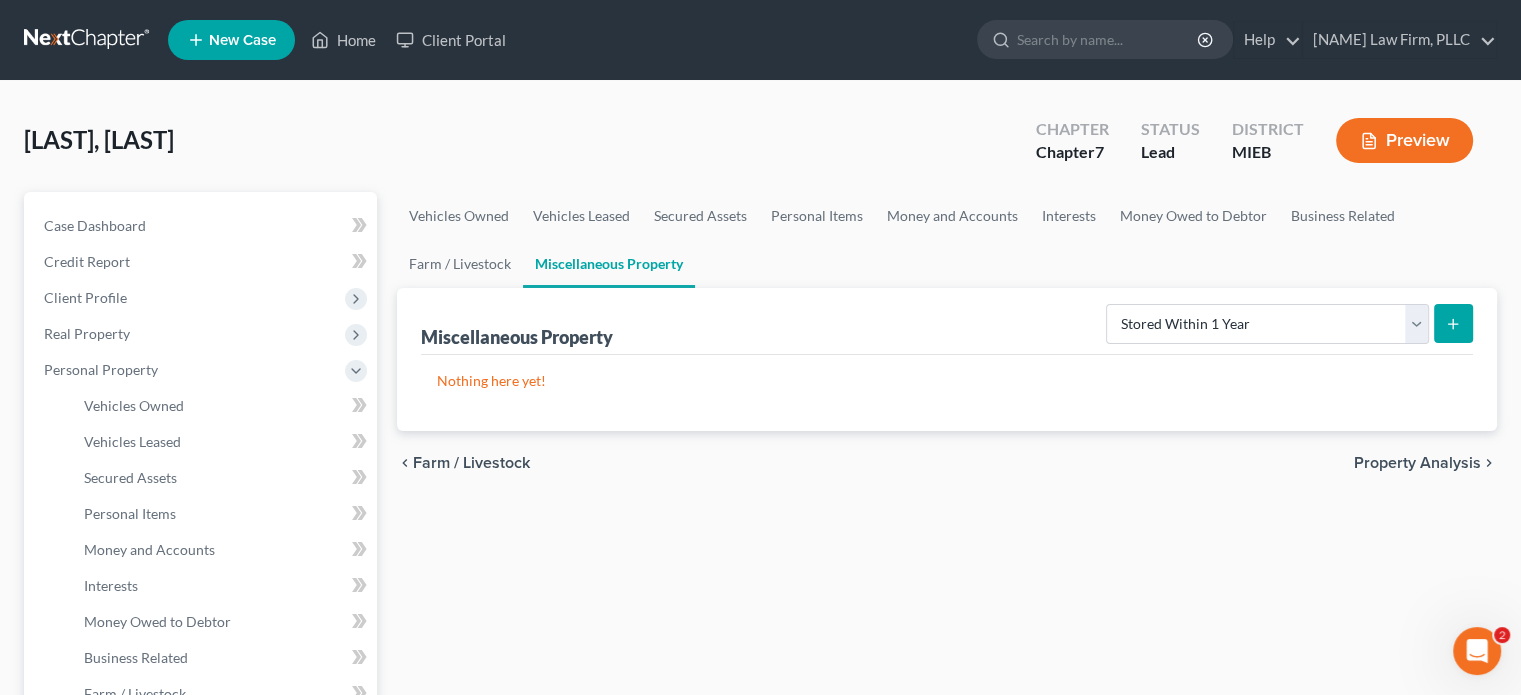 click 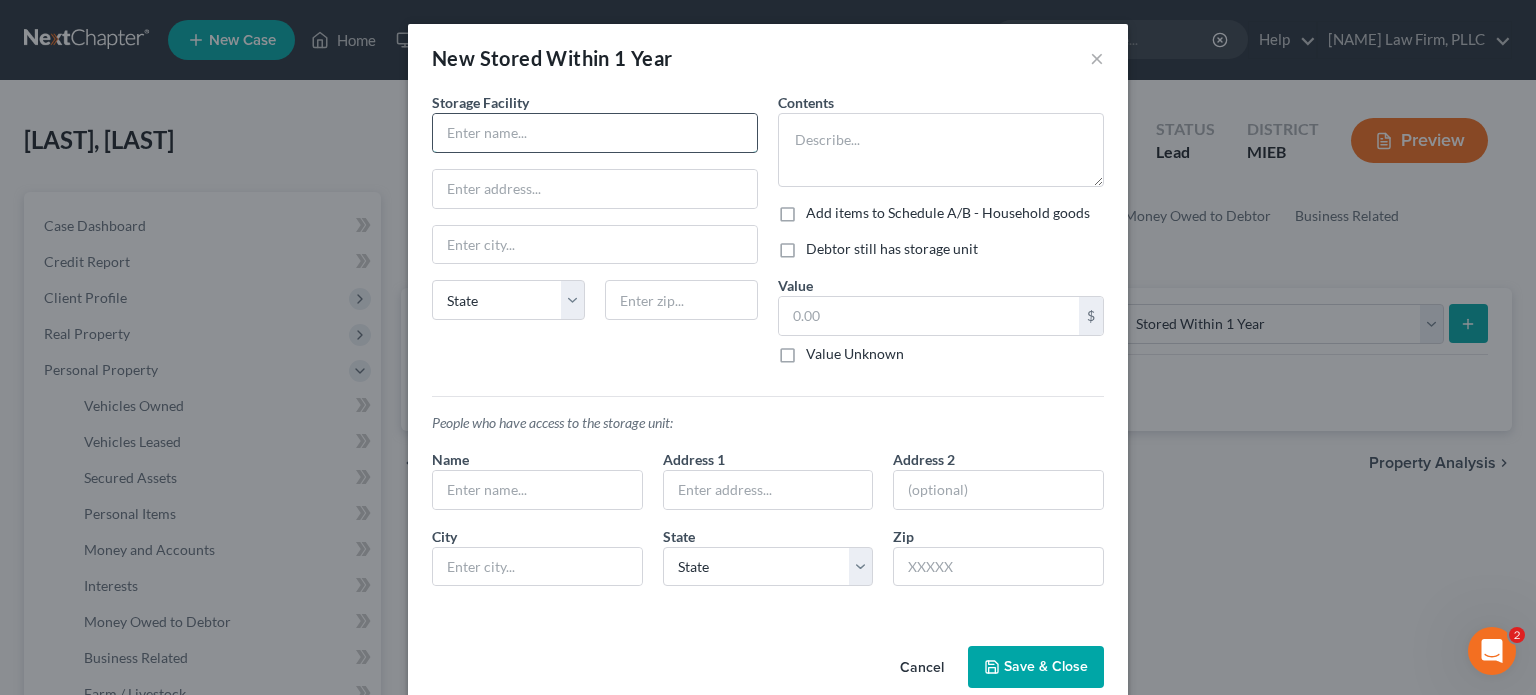 click at bounding box center (595, 133) 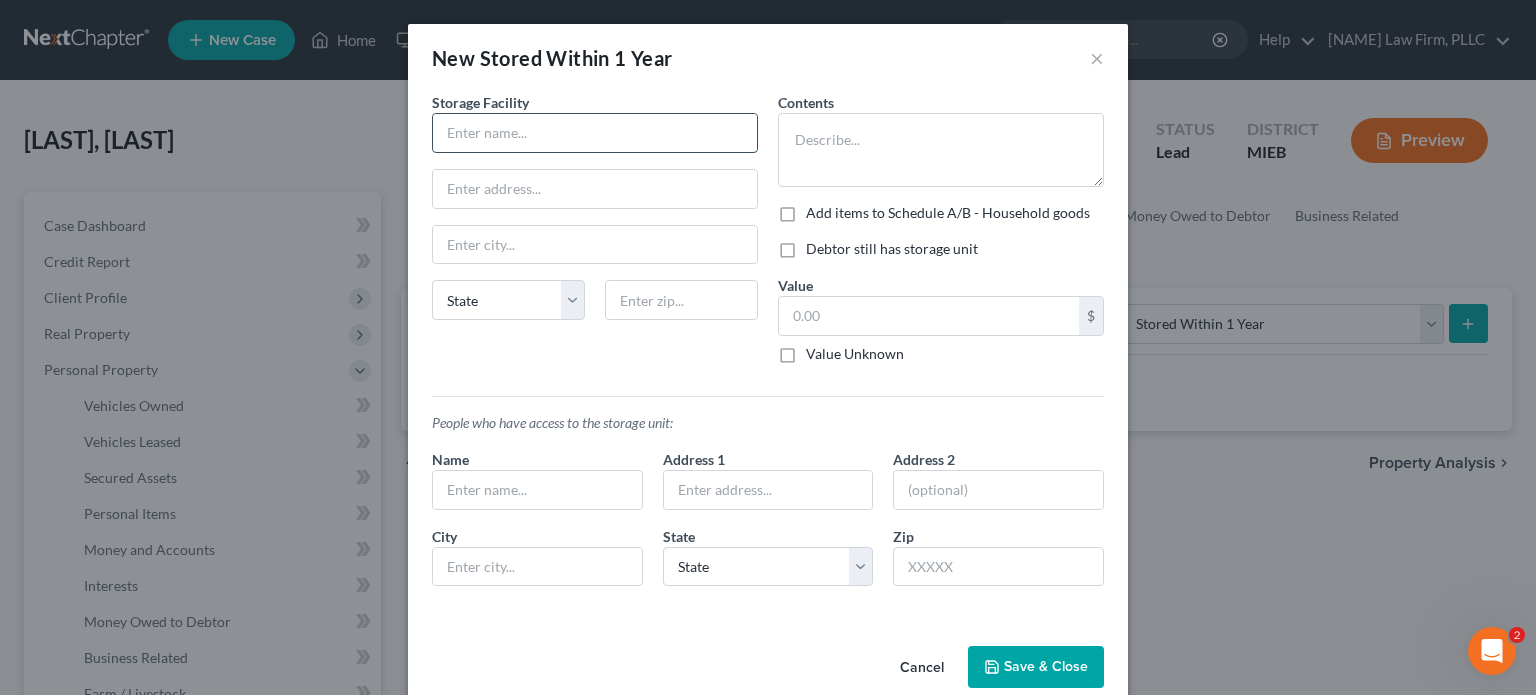 click at bounding box center (595, 133) 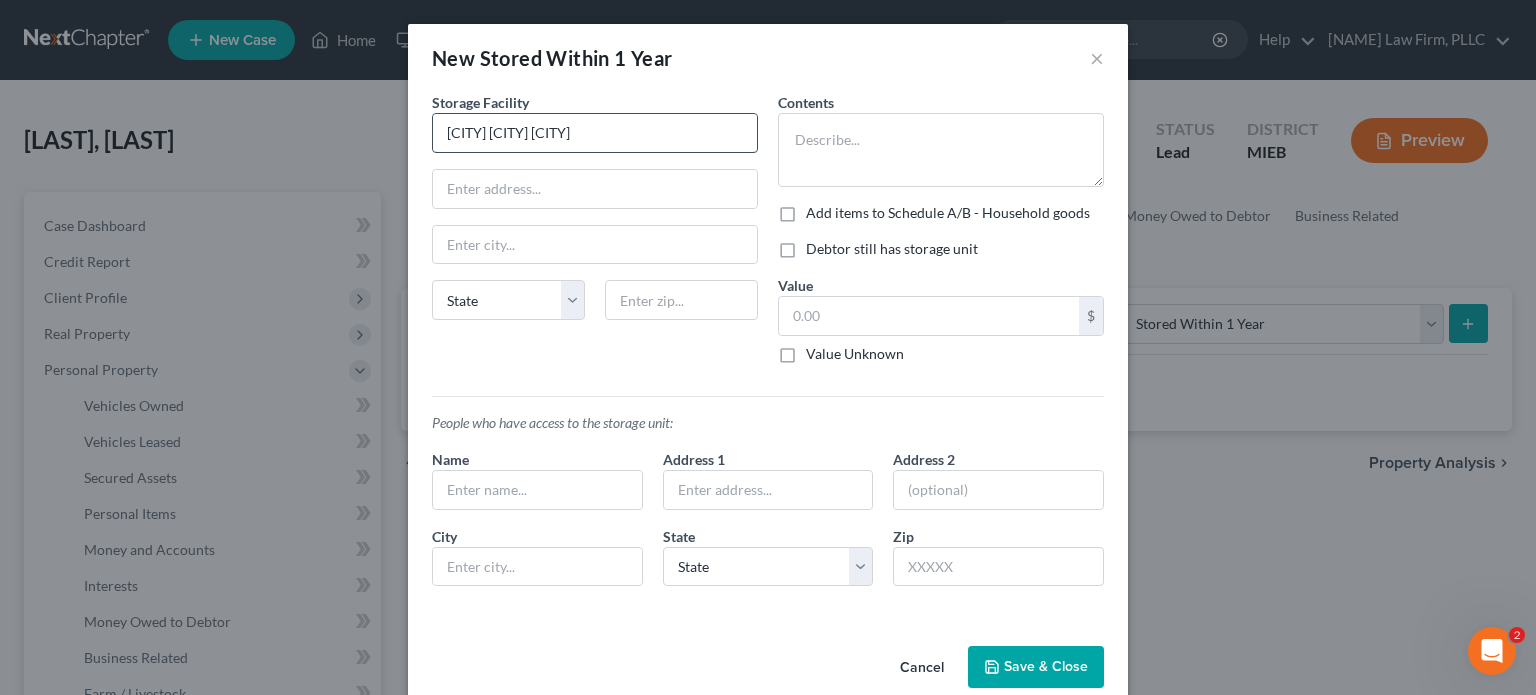 type on "[CITY] [CITY] [CITY]" 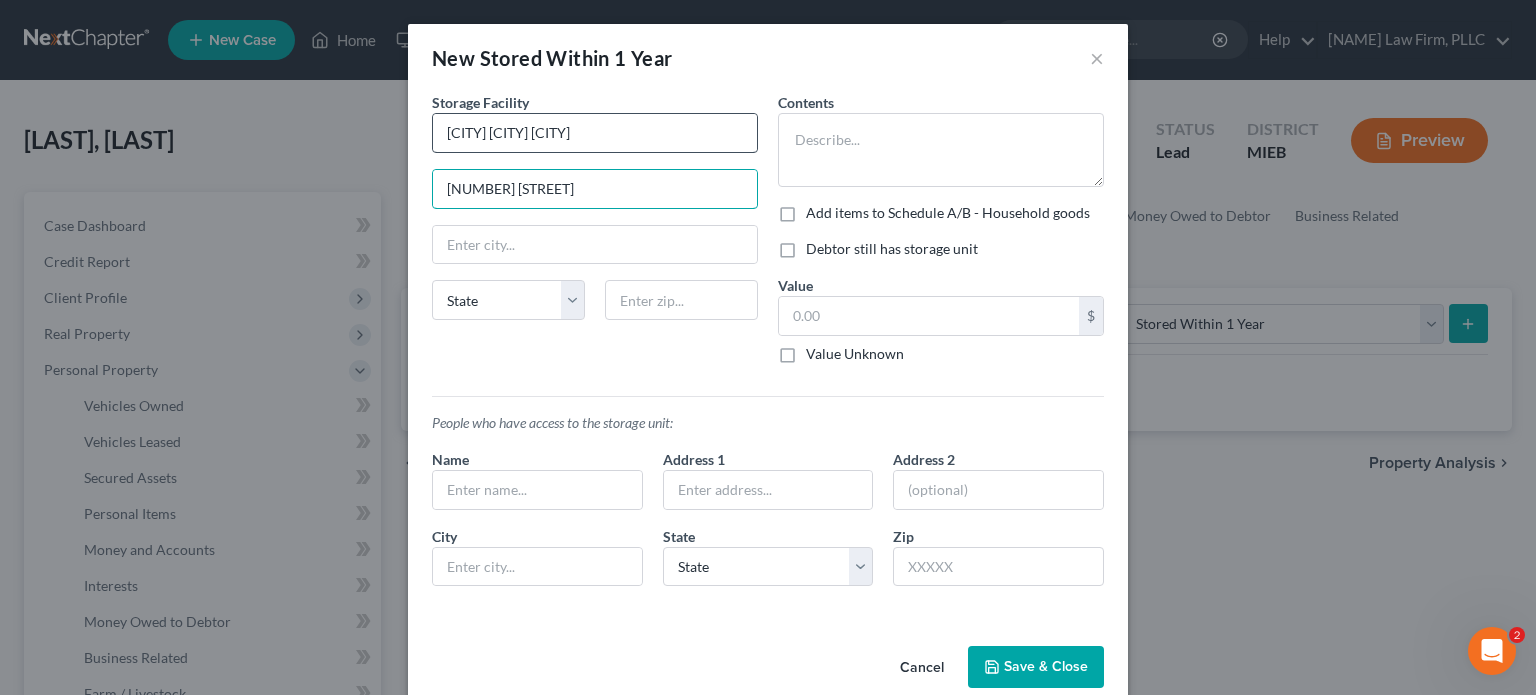 type on "[NUMBER] [STREET]" 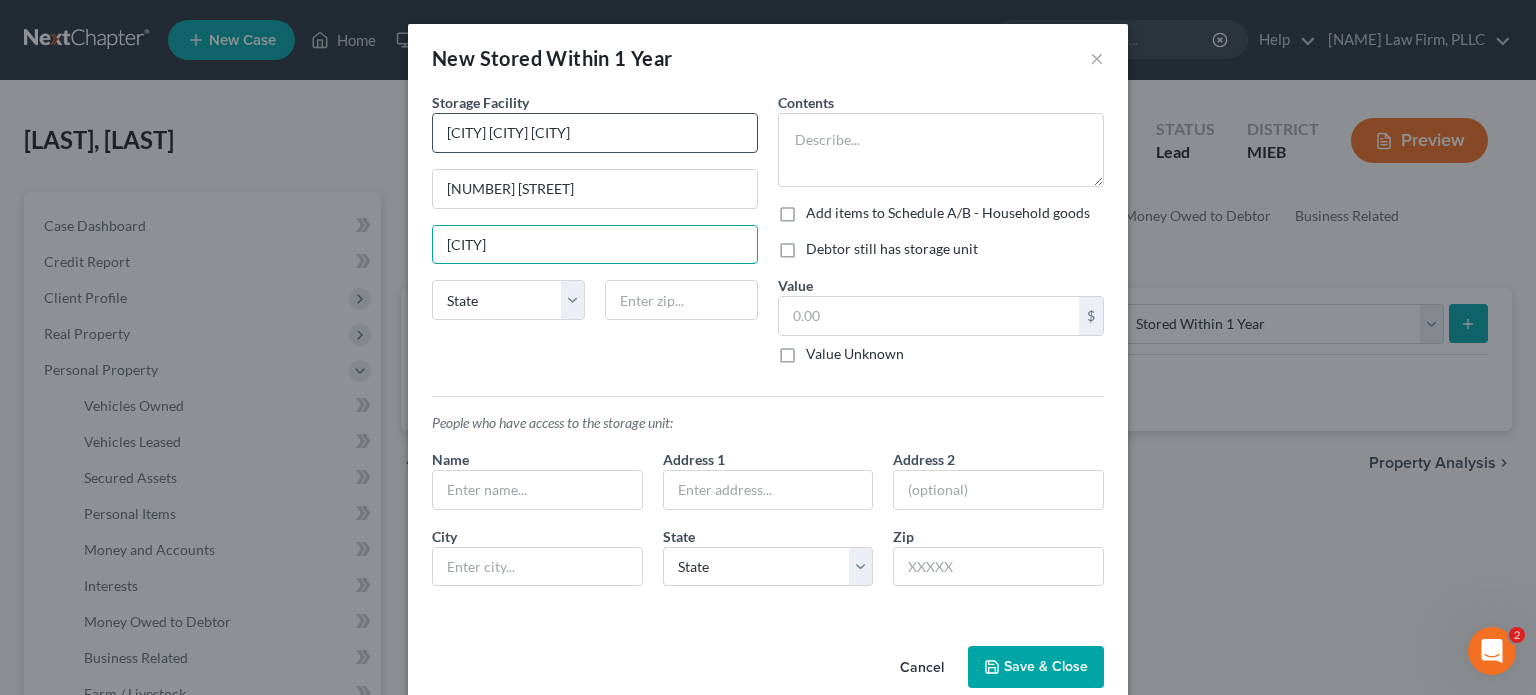 type on "[CITY]" 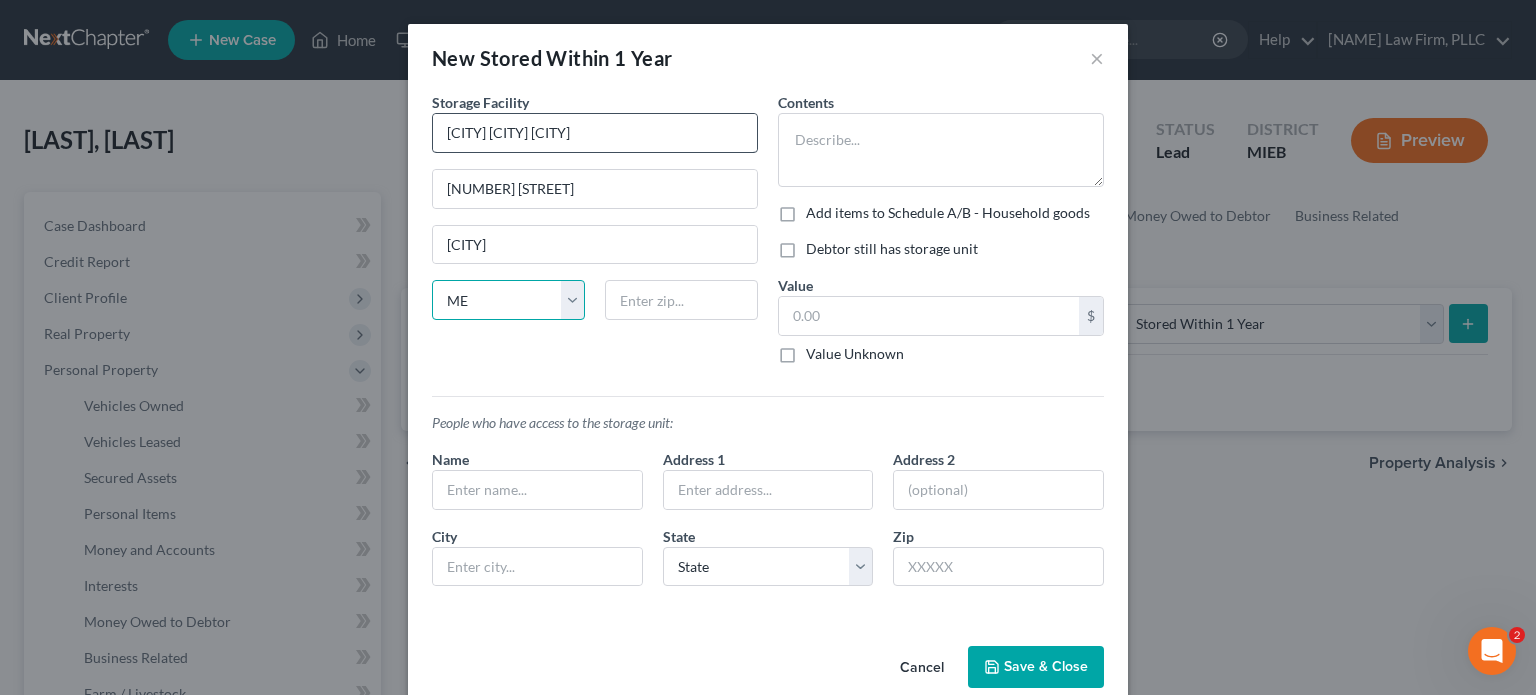 select on "23" 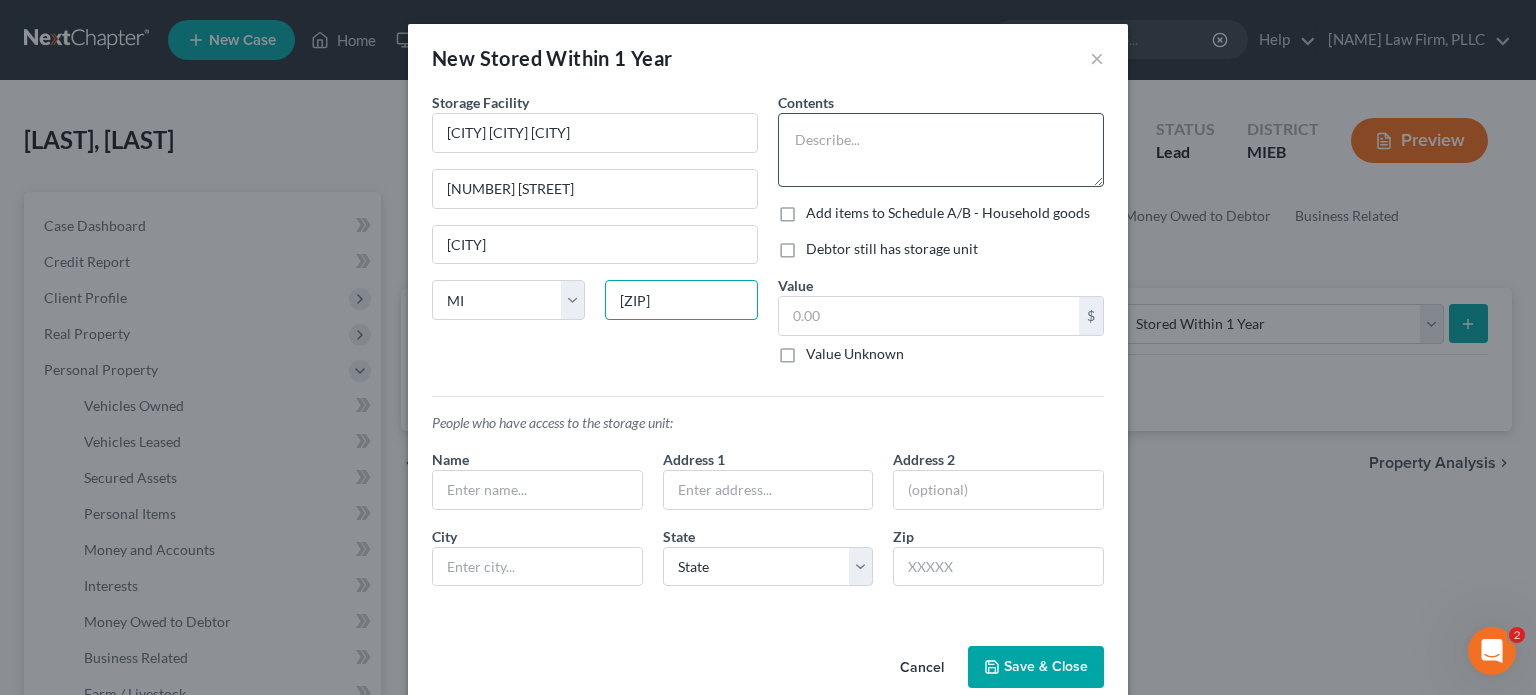 type on "[ZIP]" 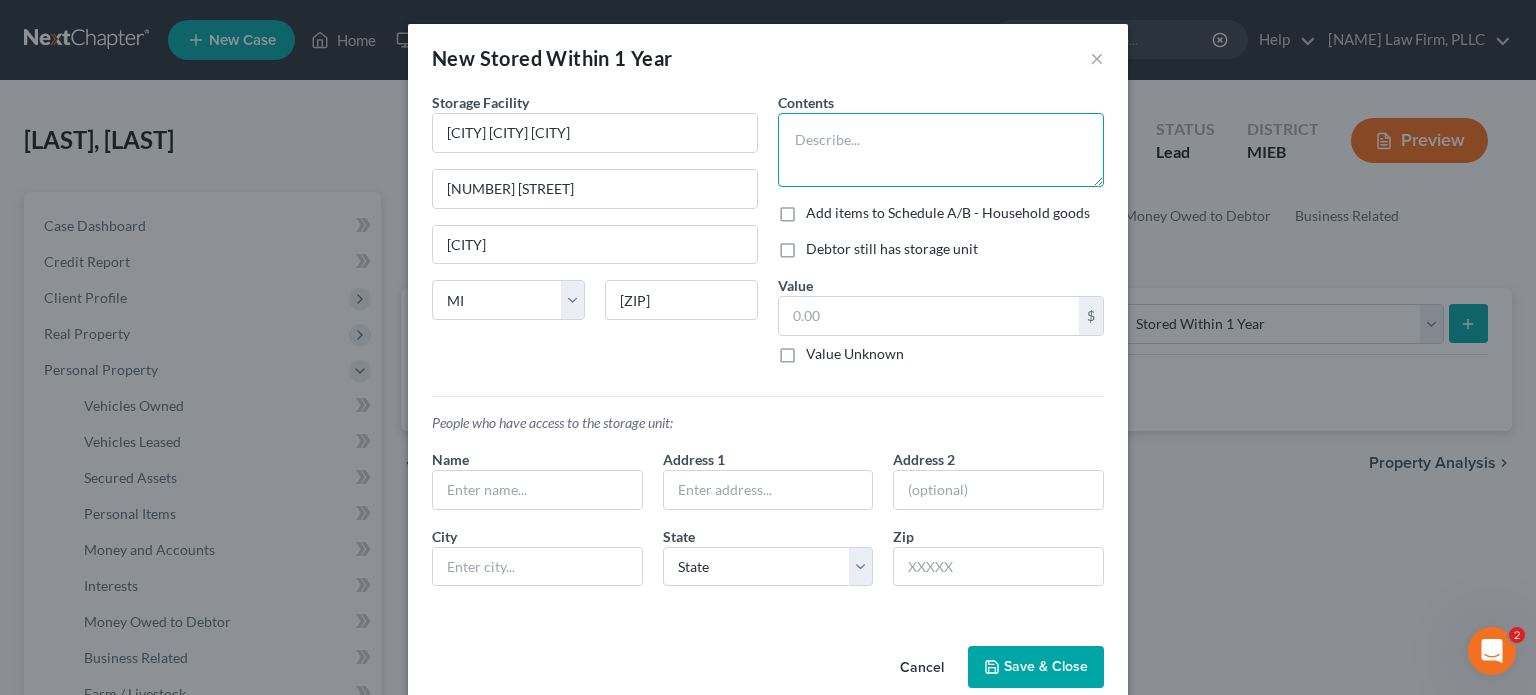 click at bounding box center [941, 150] 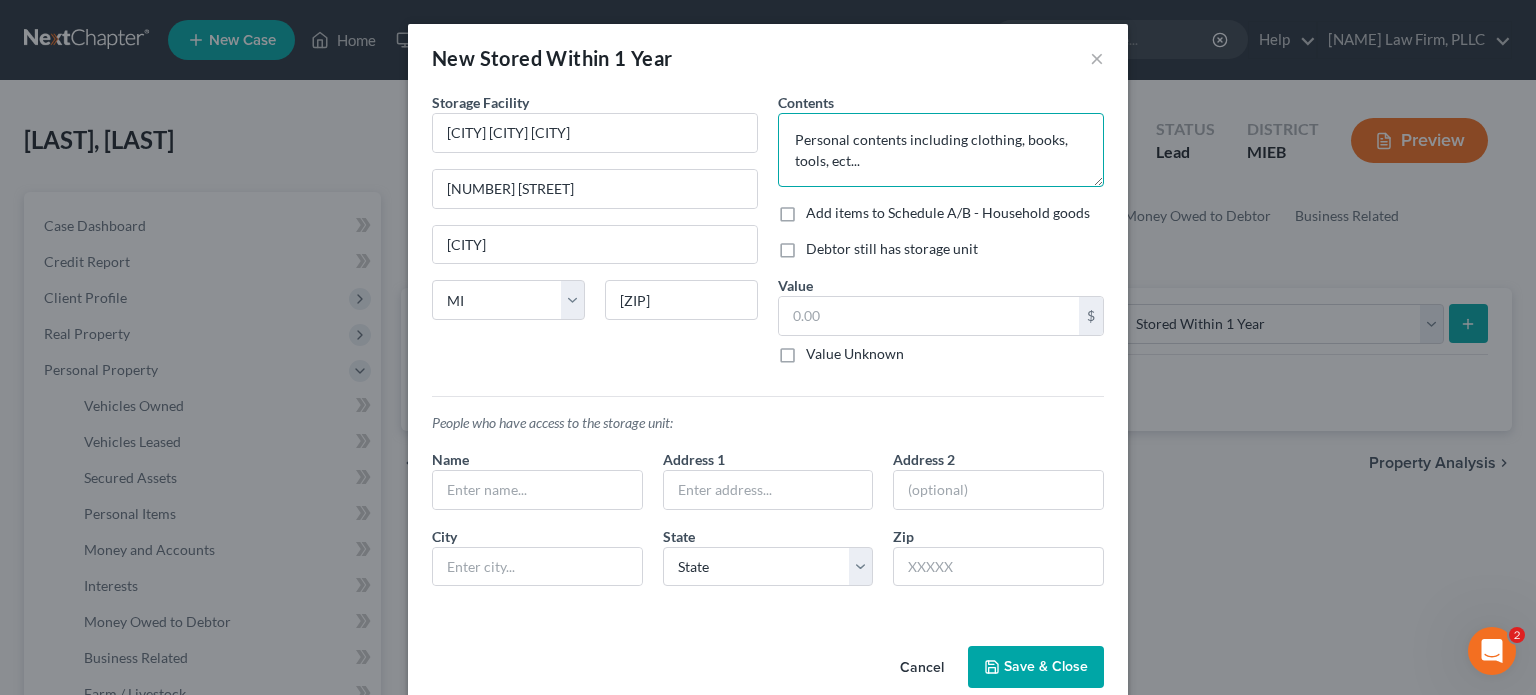 type on "Personal contents including clothing, books, tools, ect..." 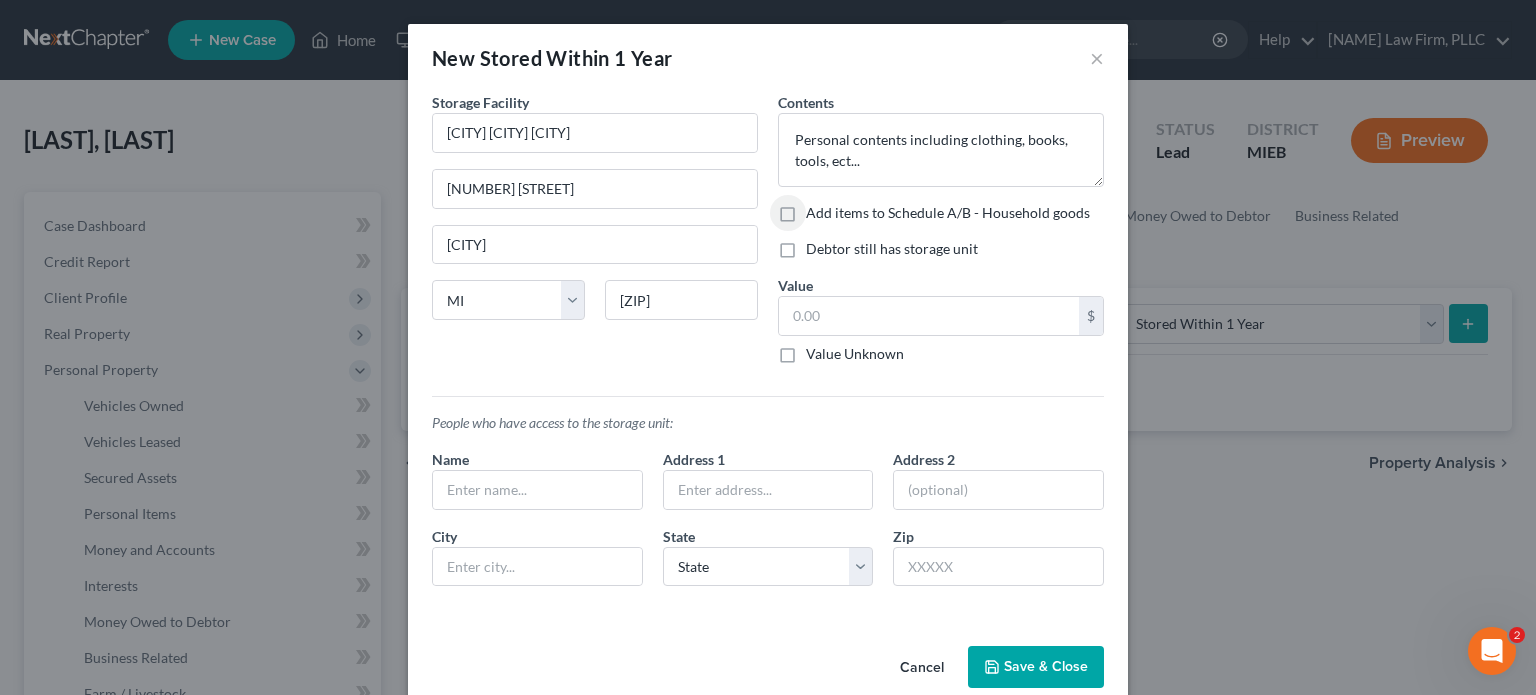 click on "Add items to Schedule A/B - Household goods" at bounding box center [948, 213] 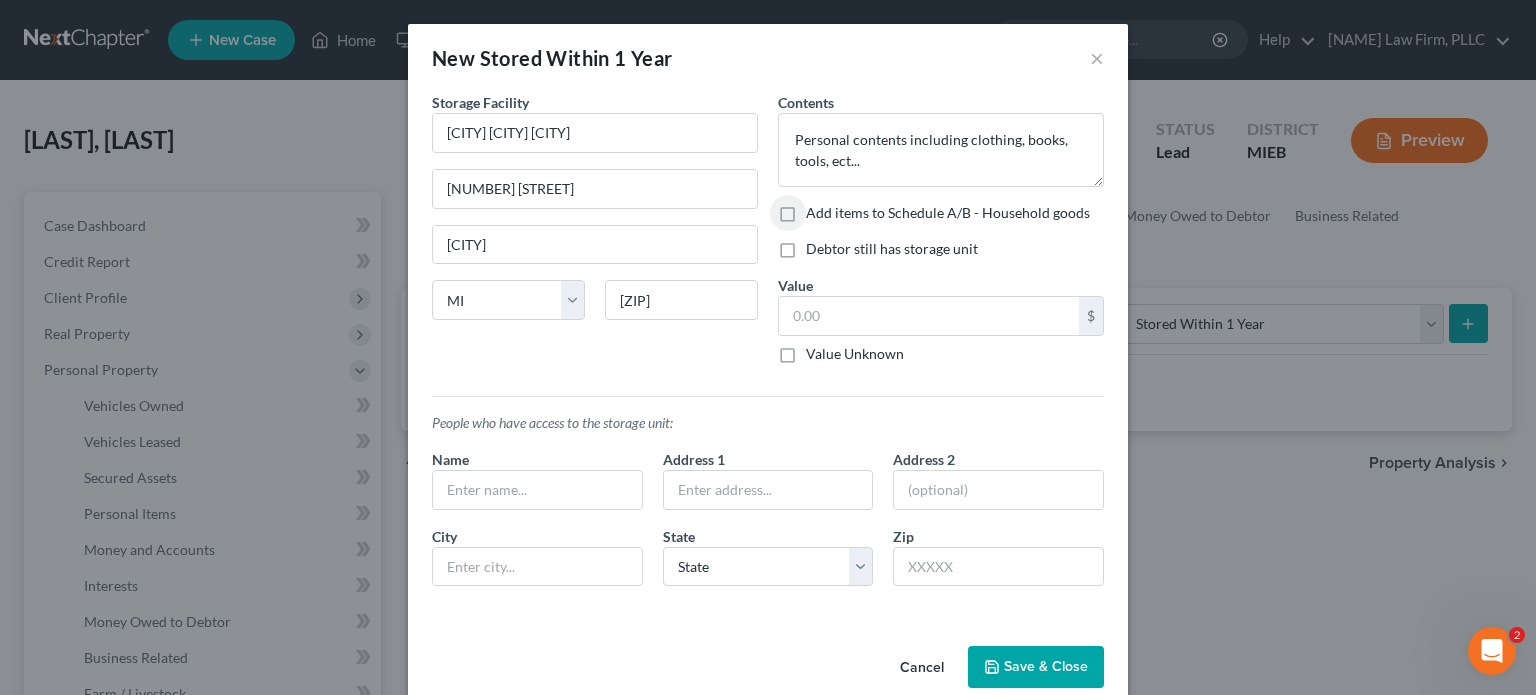 click on "Add items to Schedule A/B - Household goods" at bounding box center (820, 209) 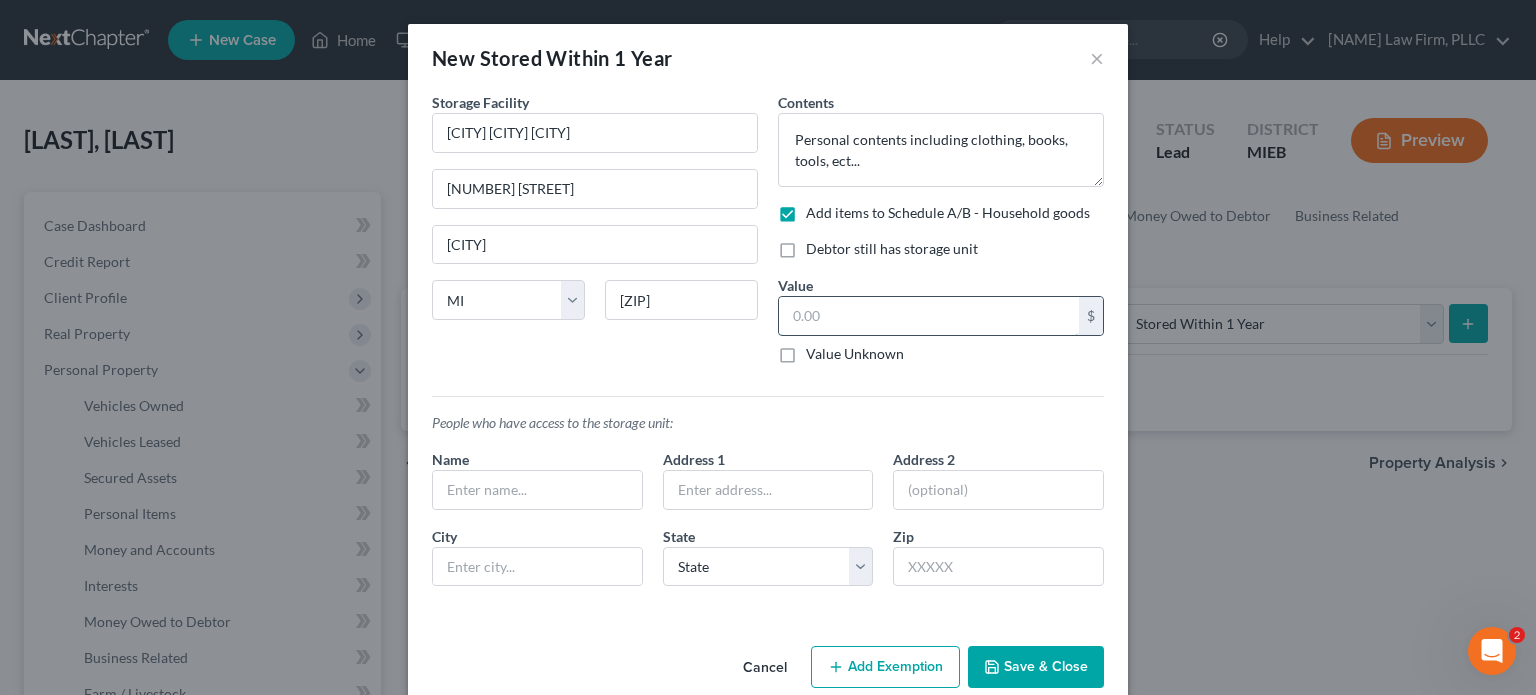 click at bounding box center (929, 316) 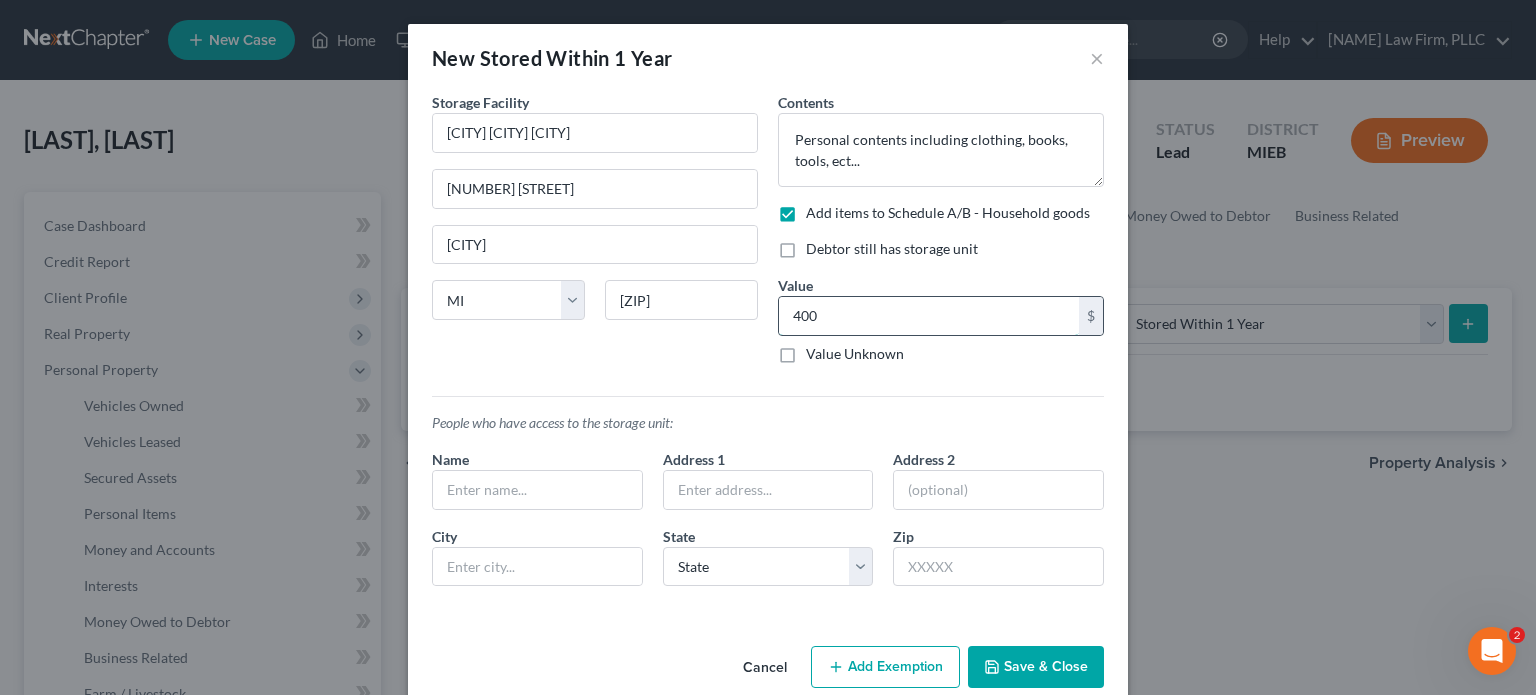 scroll, scrollTop: 31, scrollLeft: 0, axis: vertical 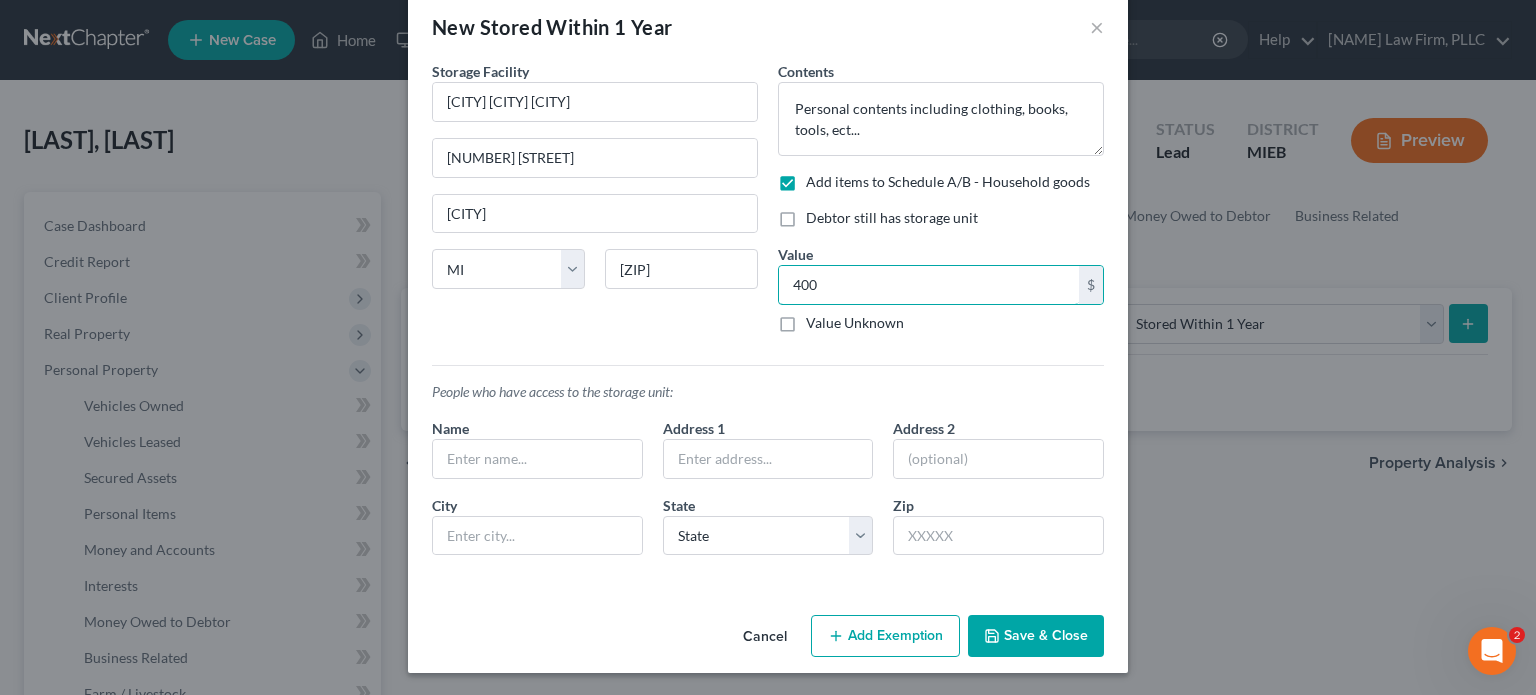 type on "400" 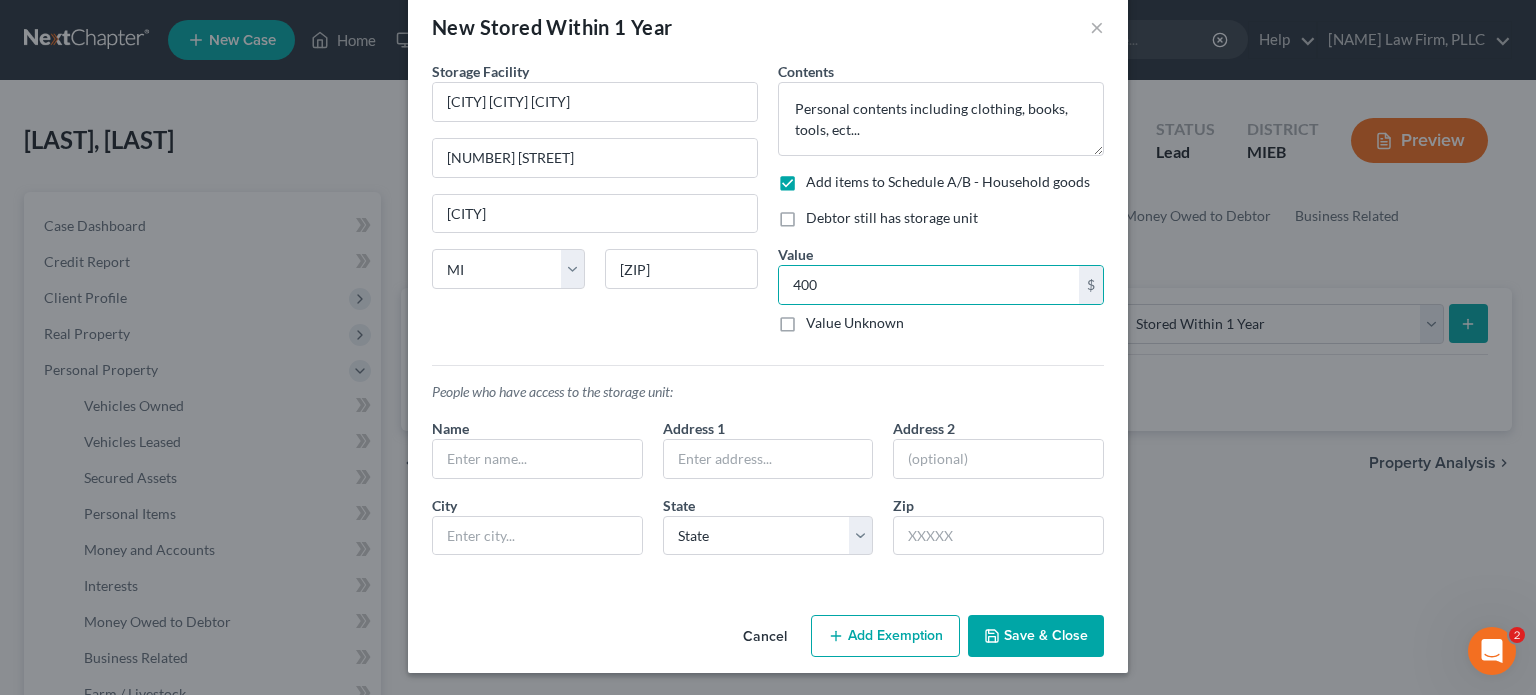 click on "Add Exemption" at bounding box center [885, 636] 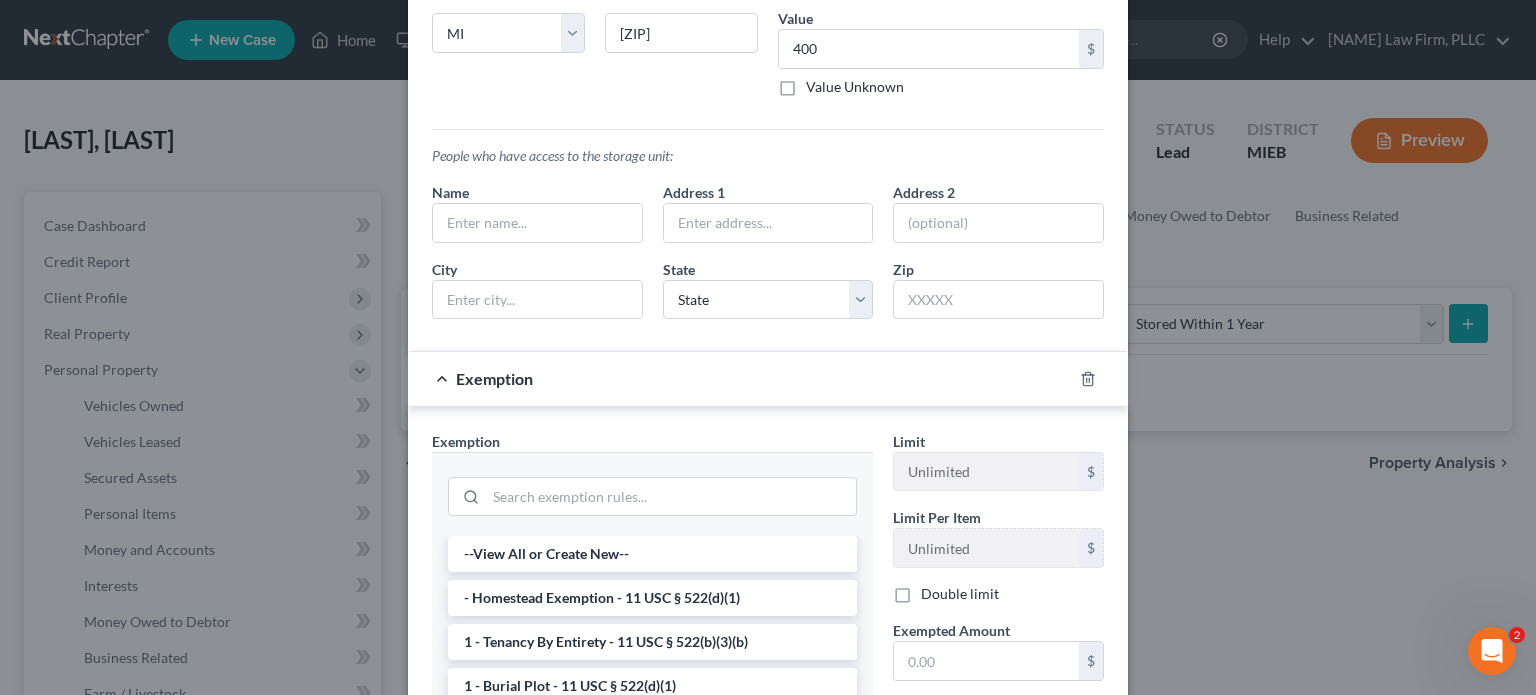 scroll, scrollTop: 331, scrollLeft: 0, axis: vertical 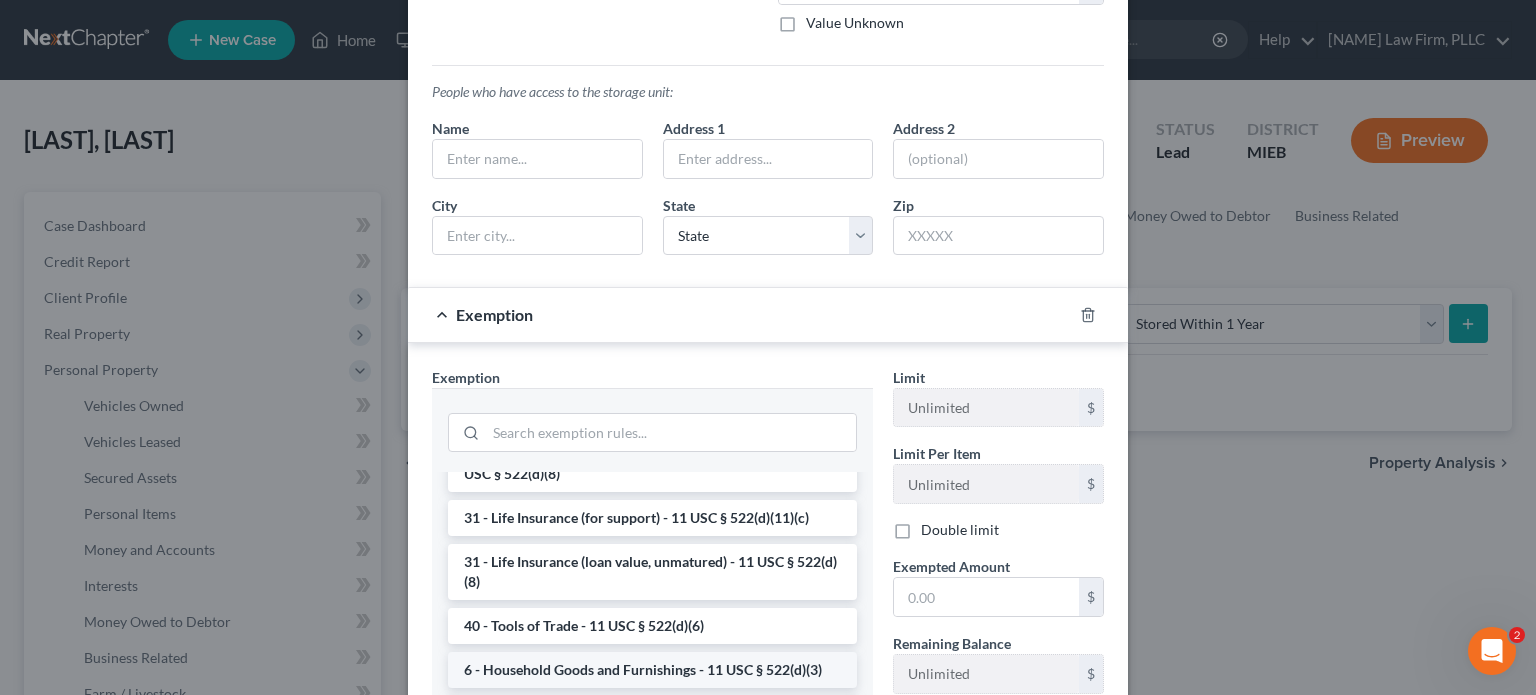 click on "6 - Household Goods and Furnishings - 11 USC § 522(d)(3)" at bounding box center [652, 670] 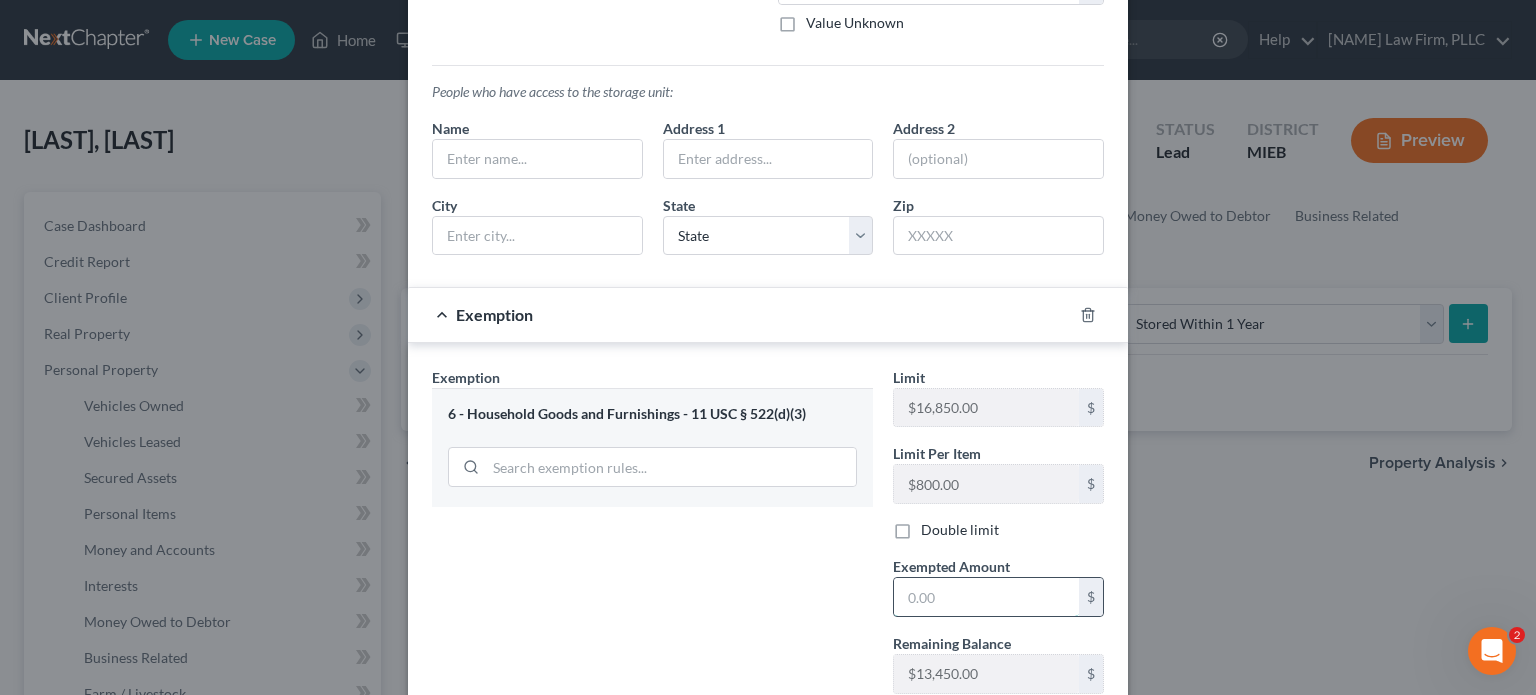 click at bounding box center (986, 597) 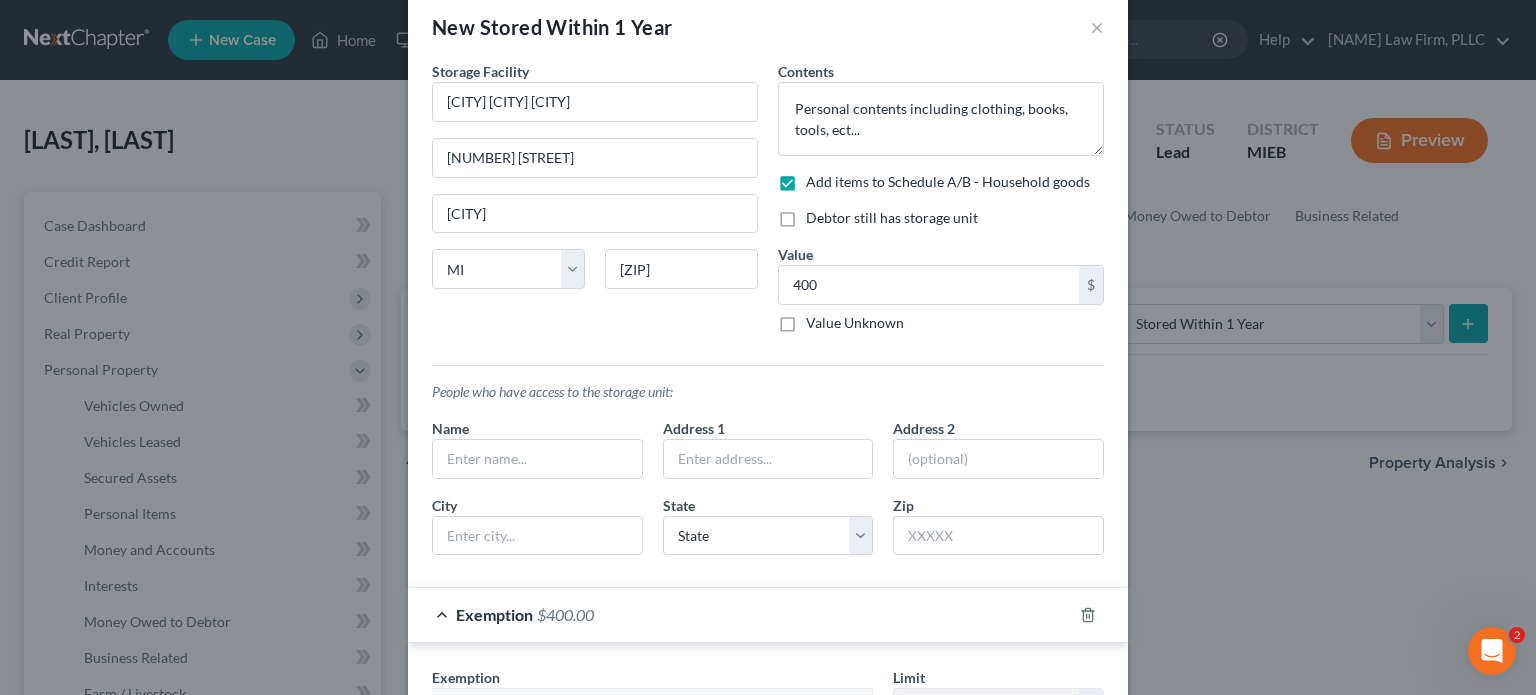 scroll, scrollTop: 468, scrollLeft: 0, axis: vertical 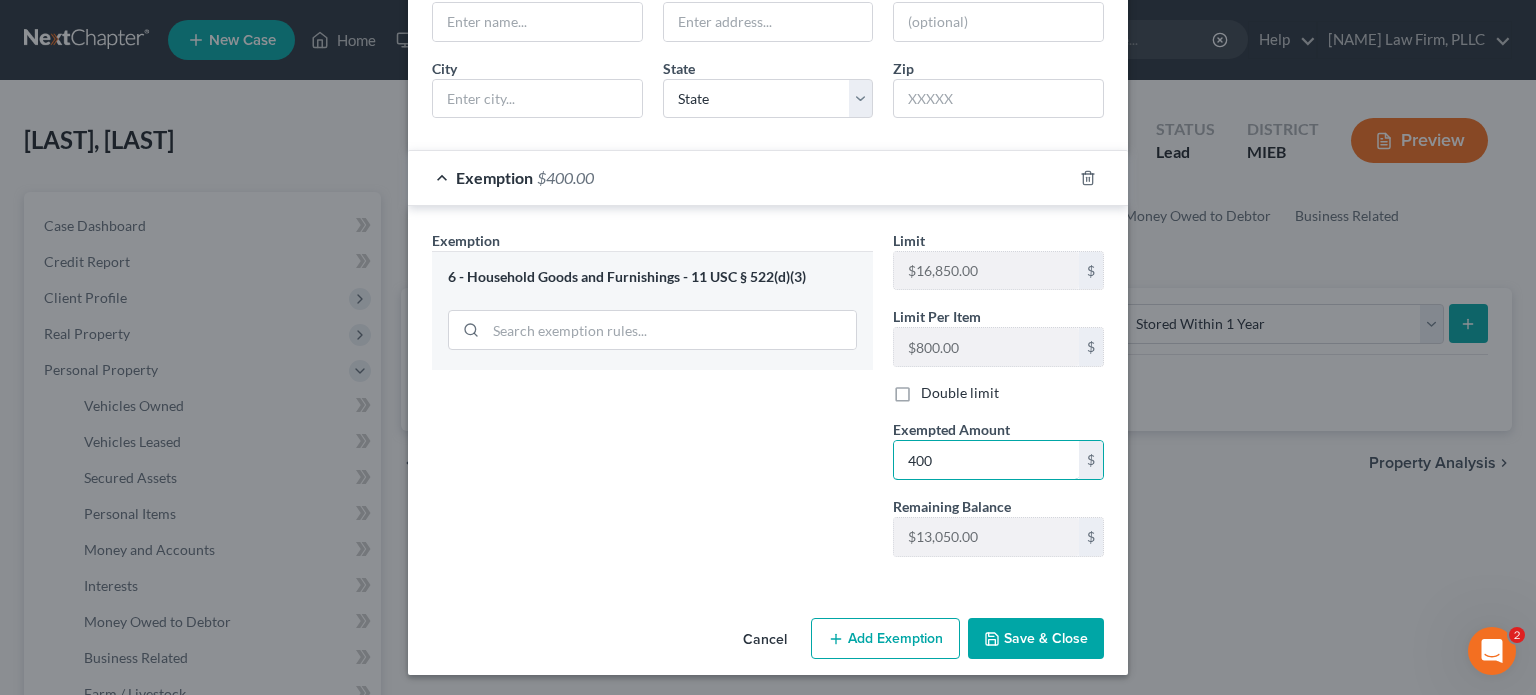 type on "400" 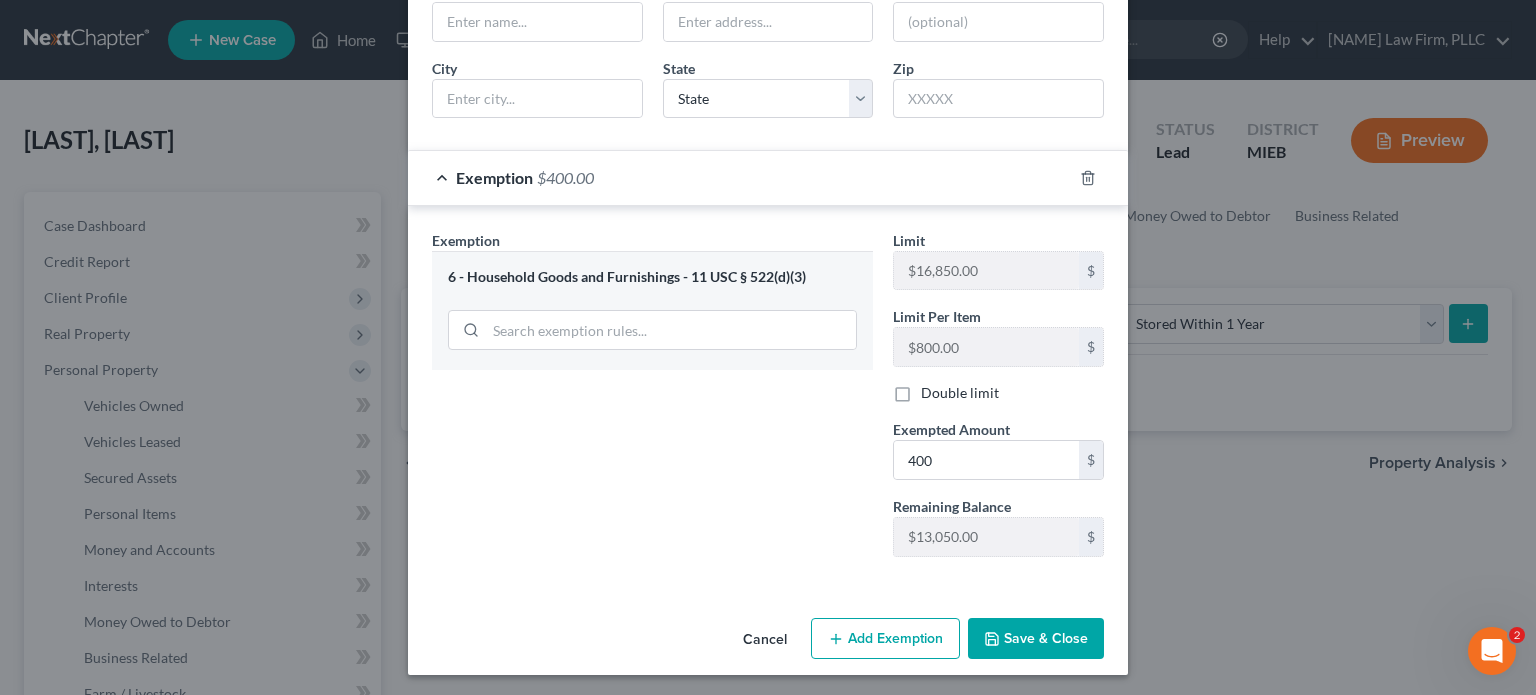 click on "Save & Close" at bounding box center [1036, 639] 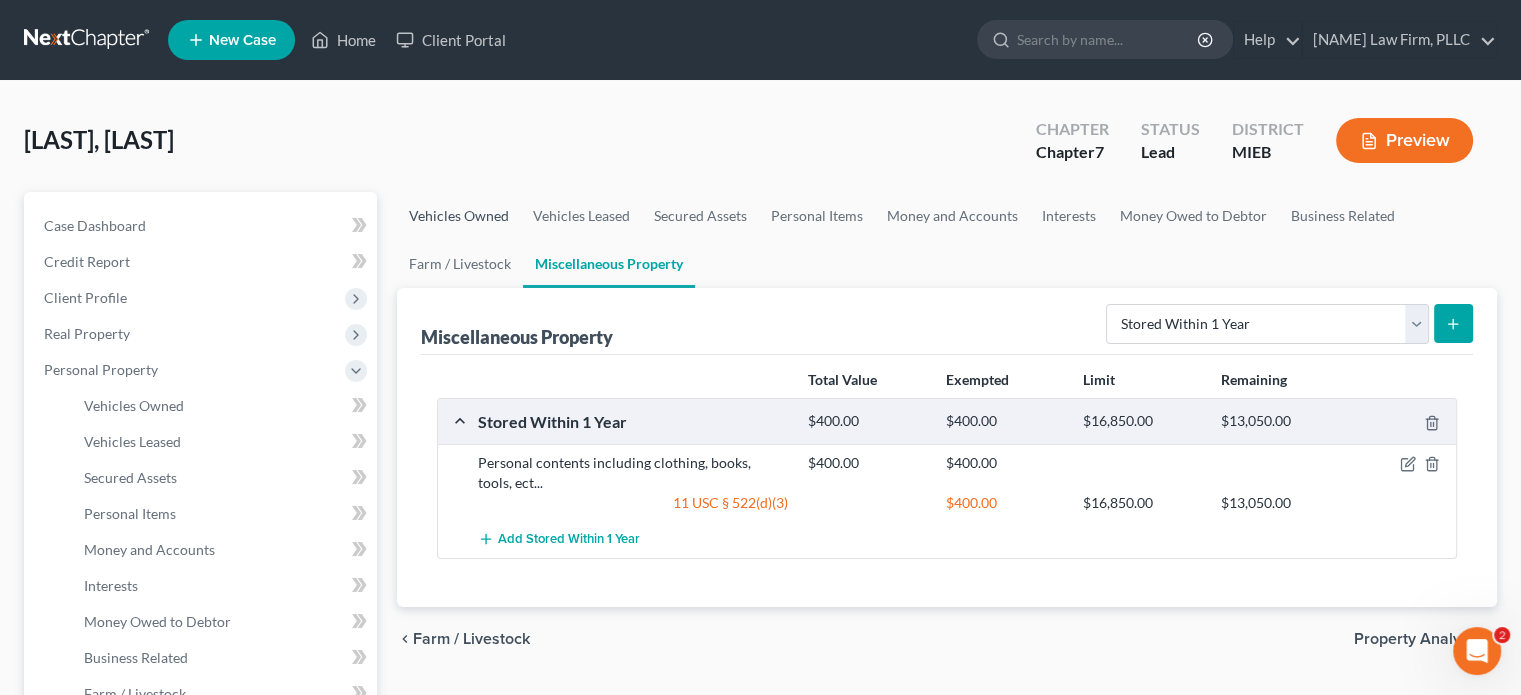 click on "Vehicles Owned" at bounding box center [459, 216] 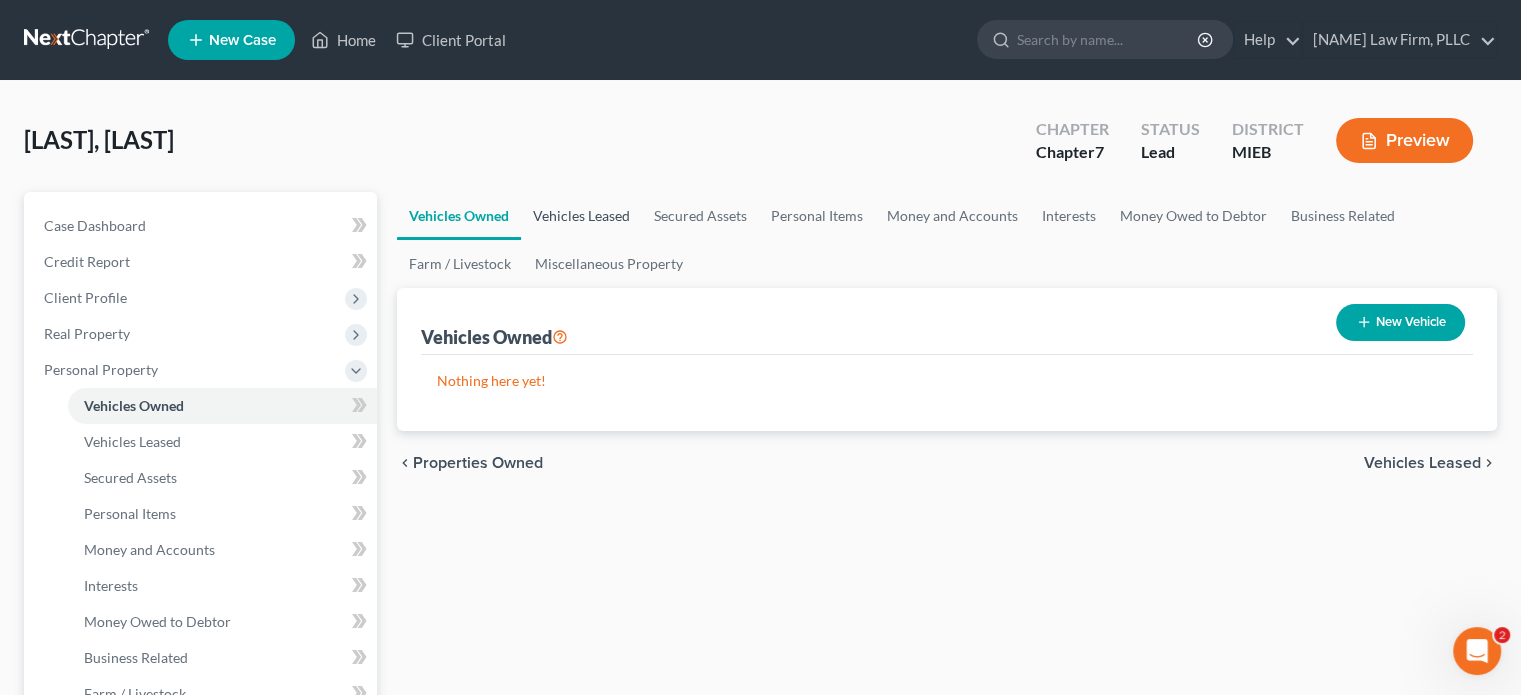 click on "Vehicles Leased" at bounding box center [581, 216] 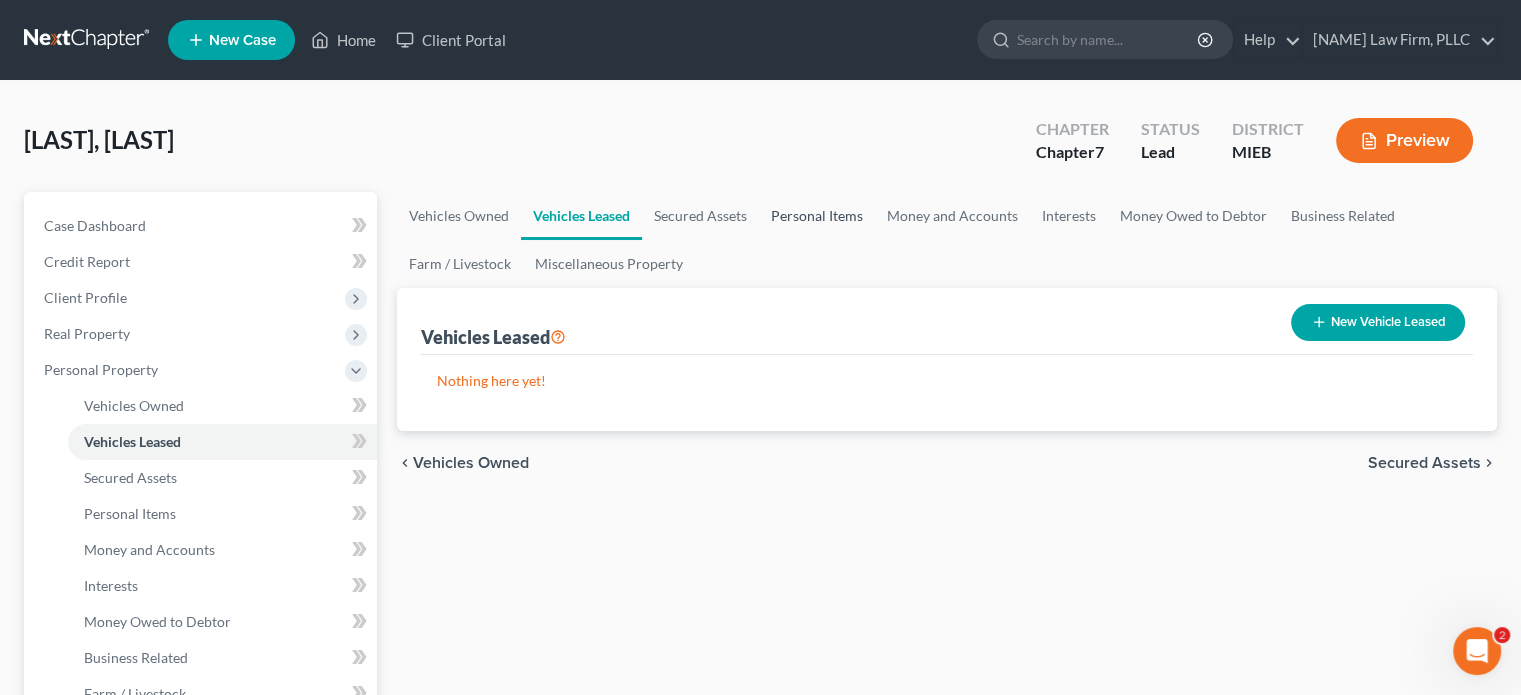 click on "Personal Items" at bounding box center (817, 216) 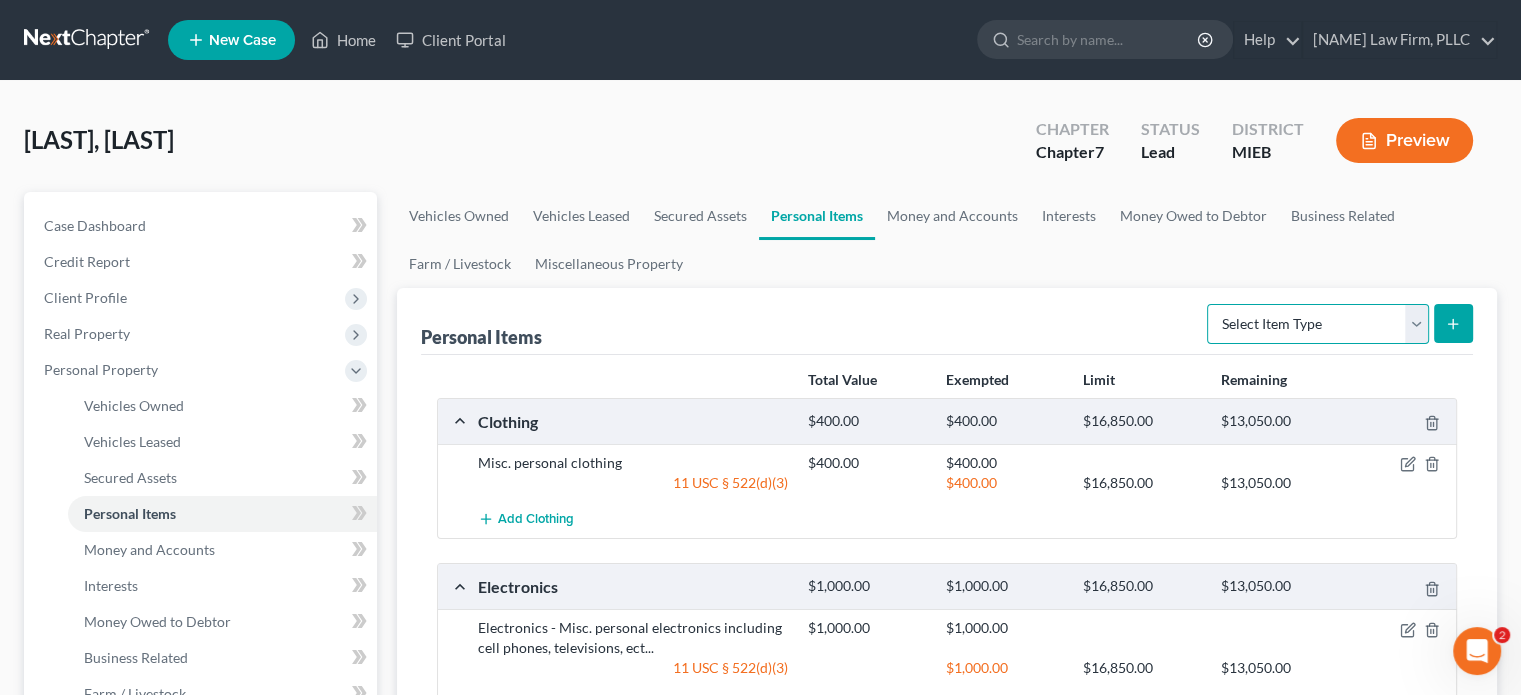 click on "Select Item Type Clothing Collectibles Of Value Electronics Firearms Household Goods Jewelry Other Pet(s) Sports & Hobby Equipment" at bounding box center (1318, 324) 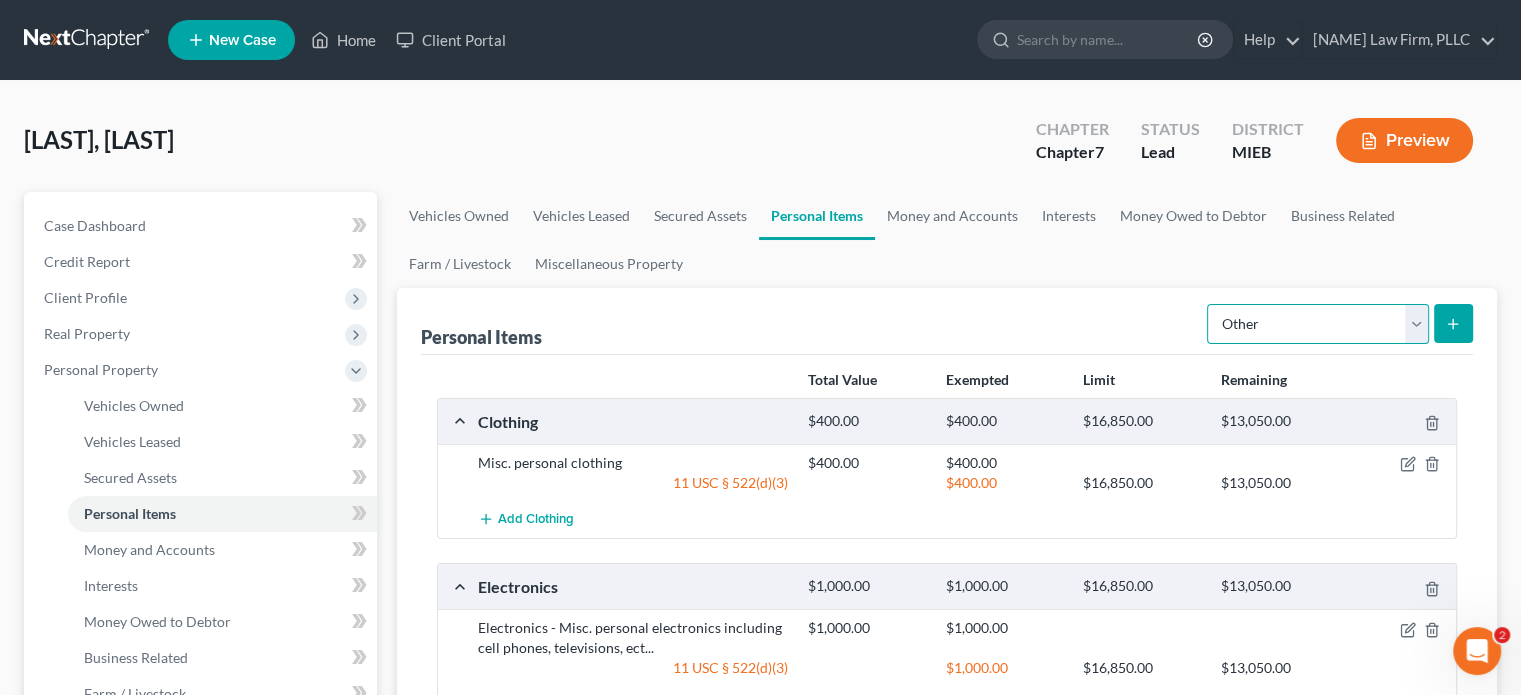 click on "Select Item Type Clothing Collectibles Of Value Electronics Firearms Household Goods Jewelry Other Pet(s) Sports & Hobby Equipment" at bounding box center (1318, 324) 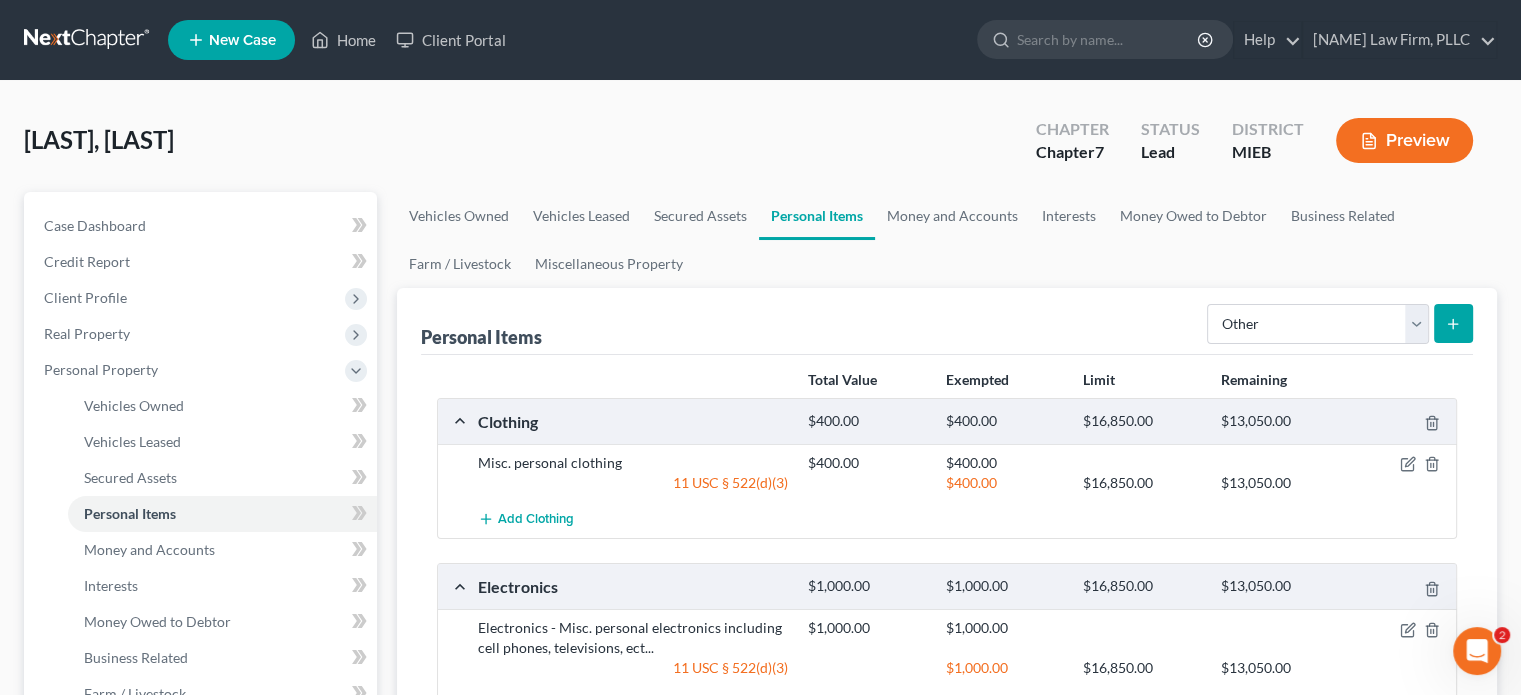 click at bounding box center [1453, 323] 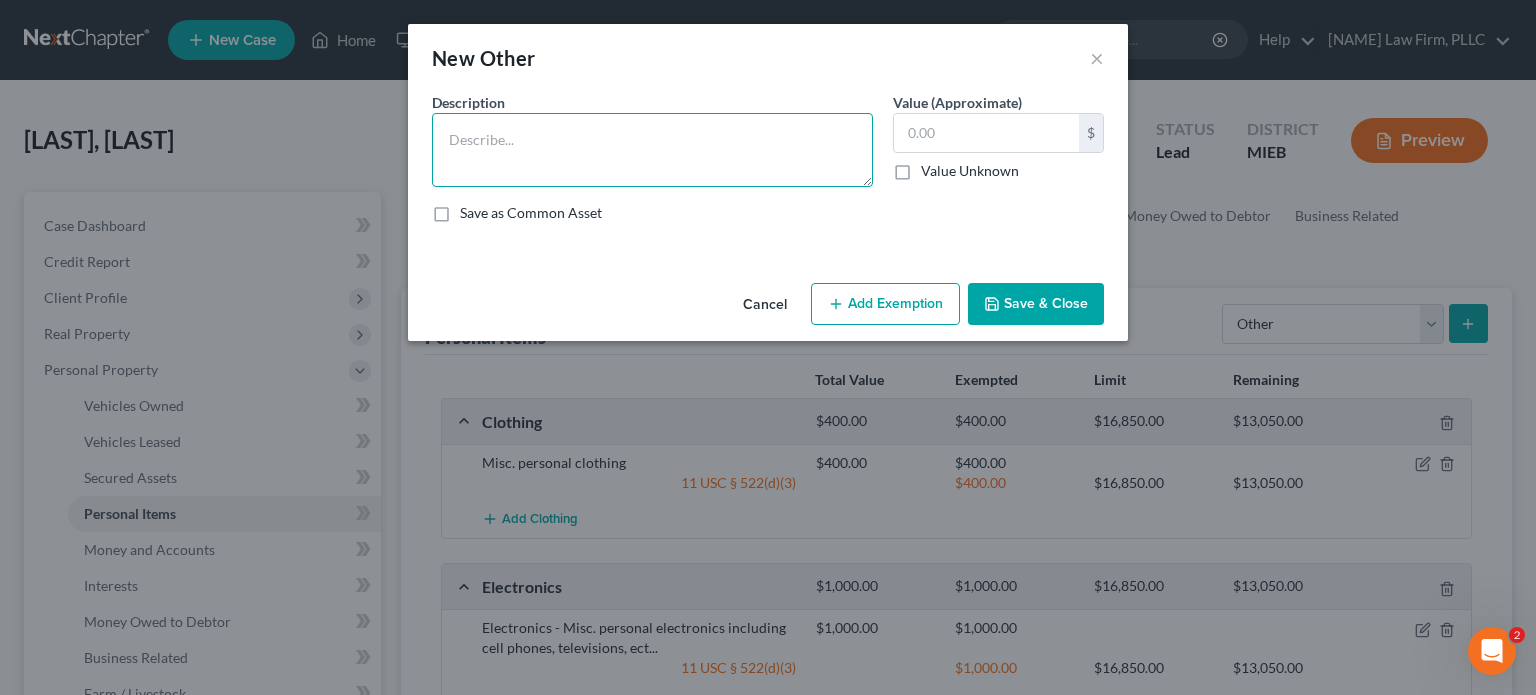click at bounding box center [652, 150] 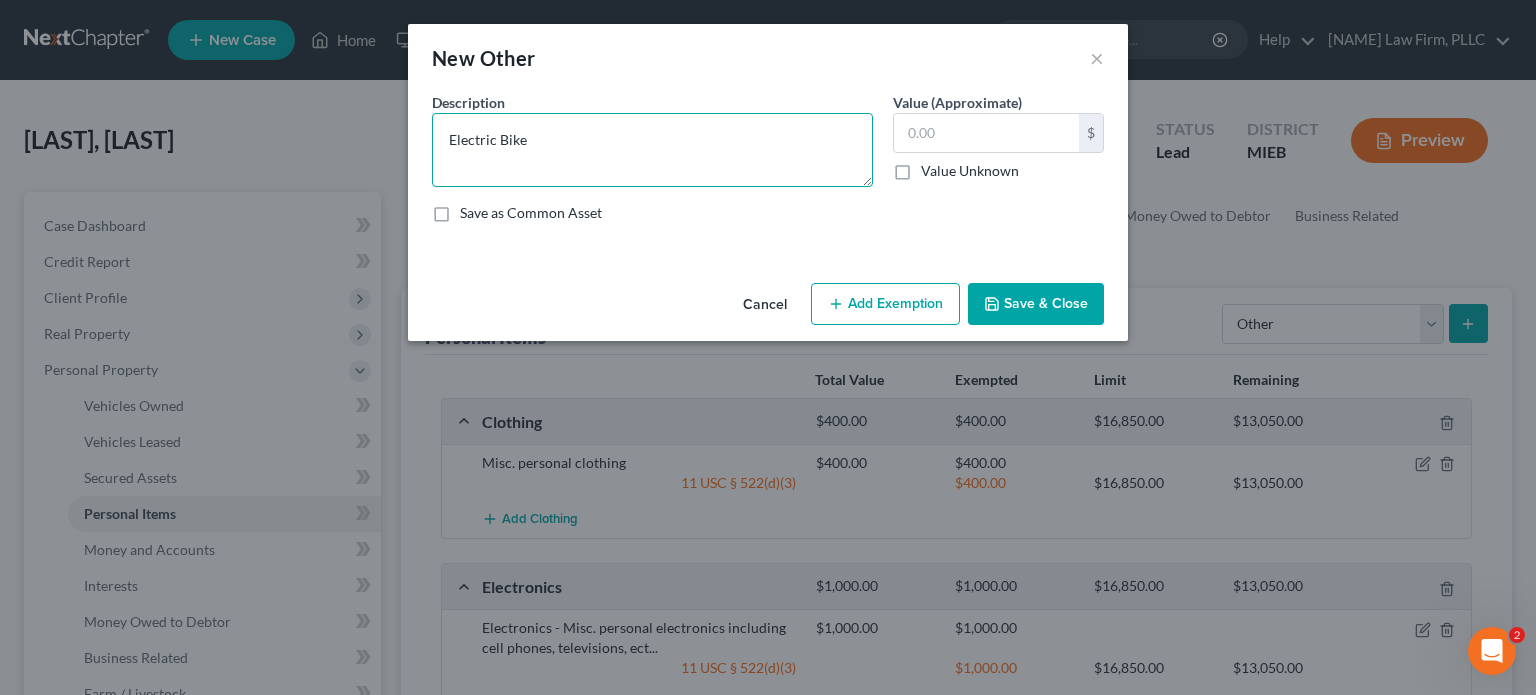 type on "Electric Bike" 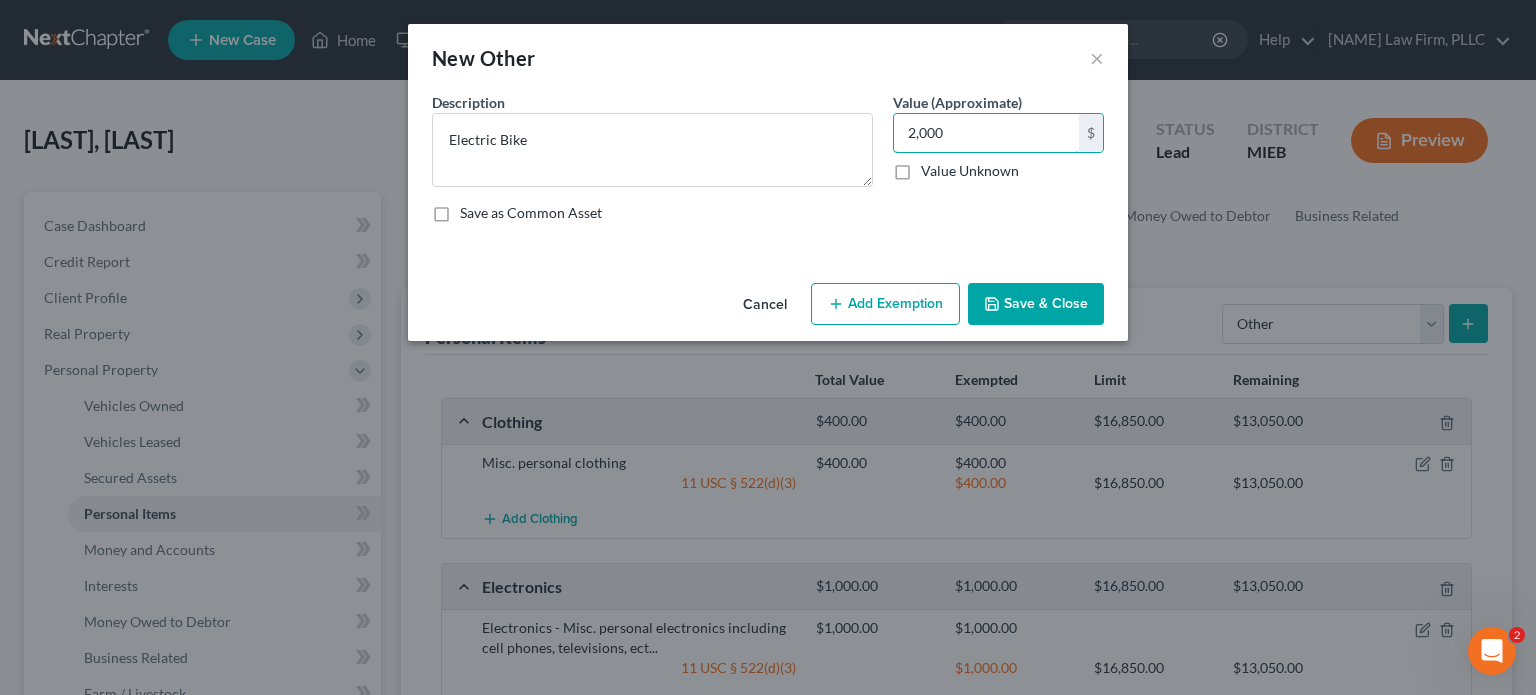 type on "2,000" 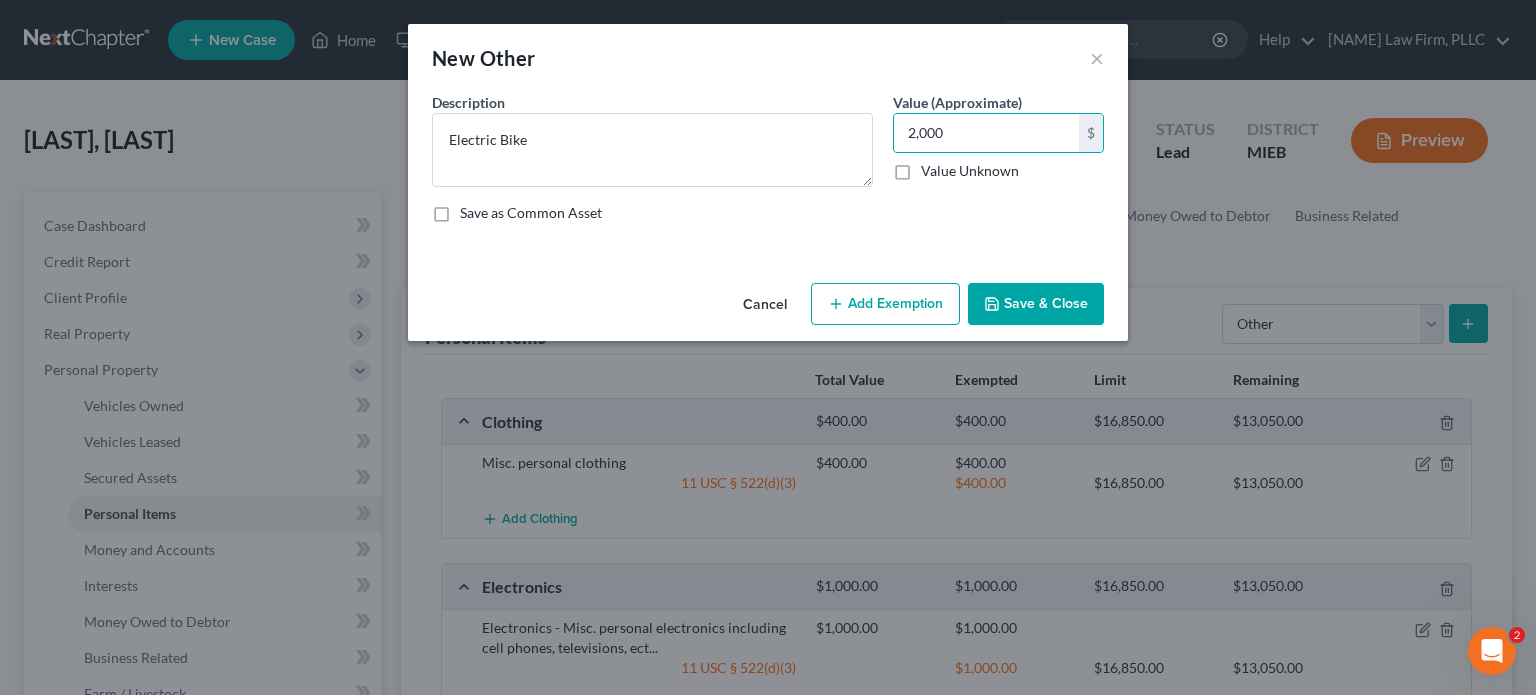 click on "Add Exemption" at bounding box center [885, 304] 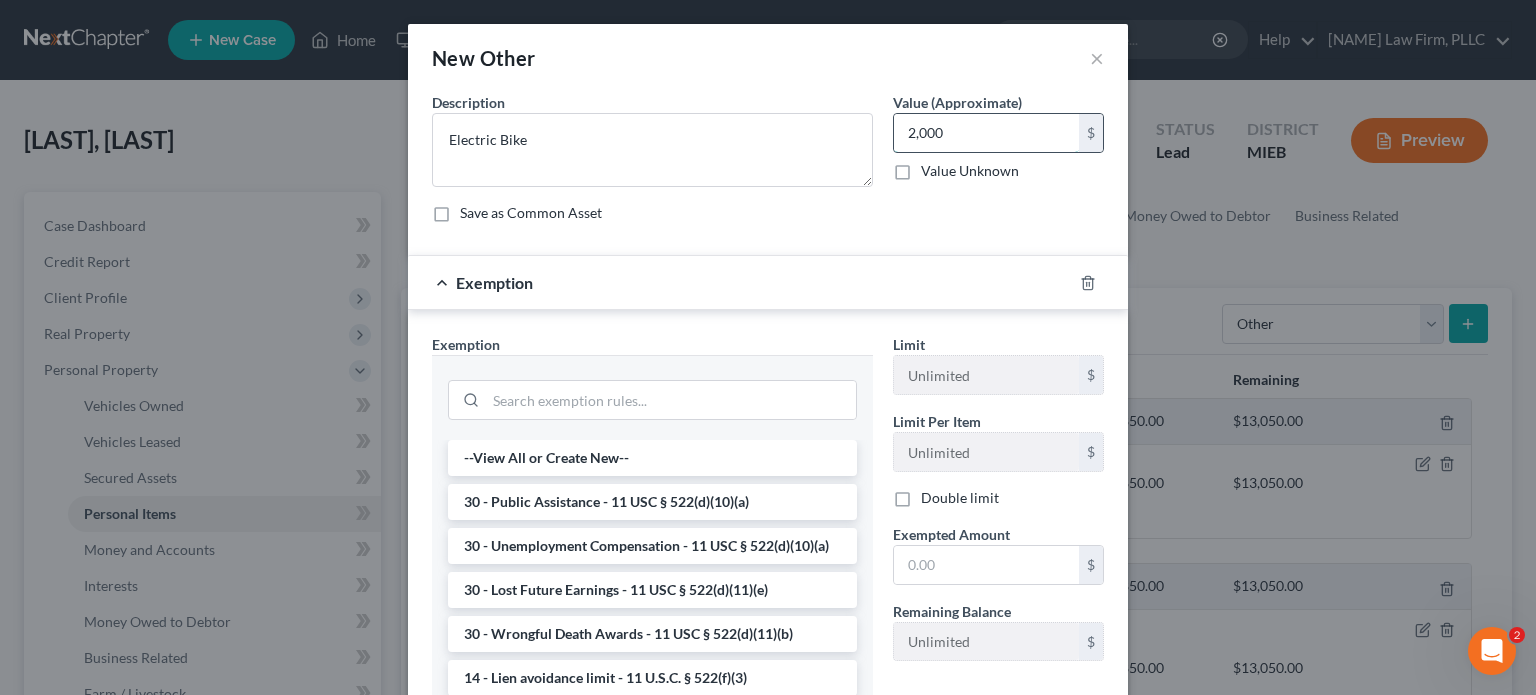 click on "2,000" at bounding box center [986, 133] 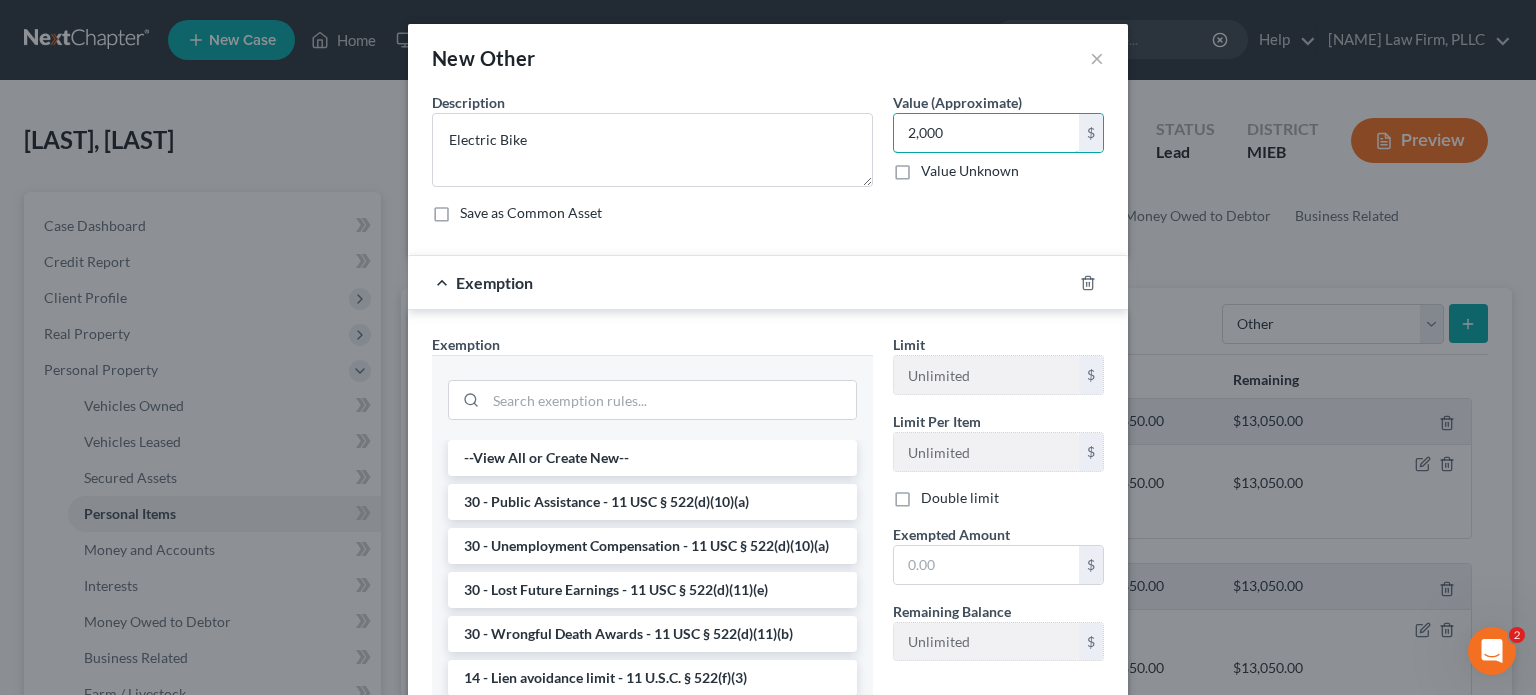 scroll, scrollTop: 100, scrollLeft: 0, axis: vertical 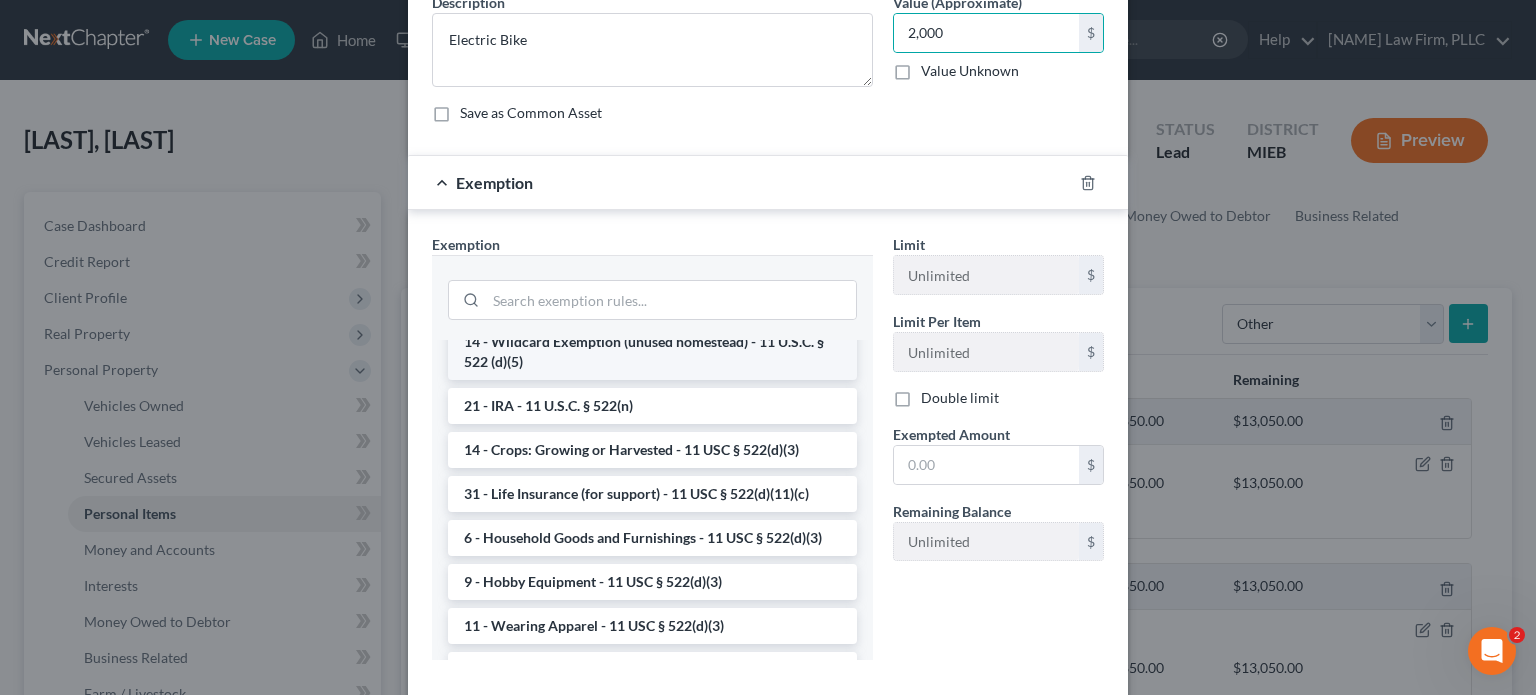 click on "14 - Wildcard Exemption (unused homestead) - 11 U.S.C. § 522 (d)(5)" at bounding box center [652, 352] 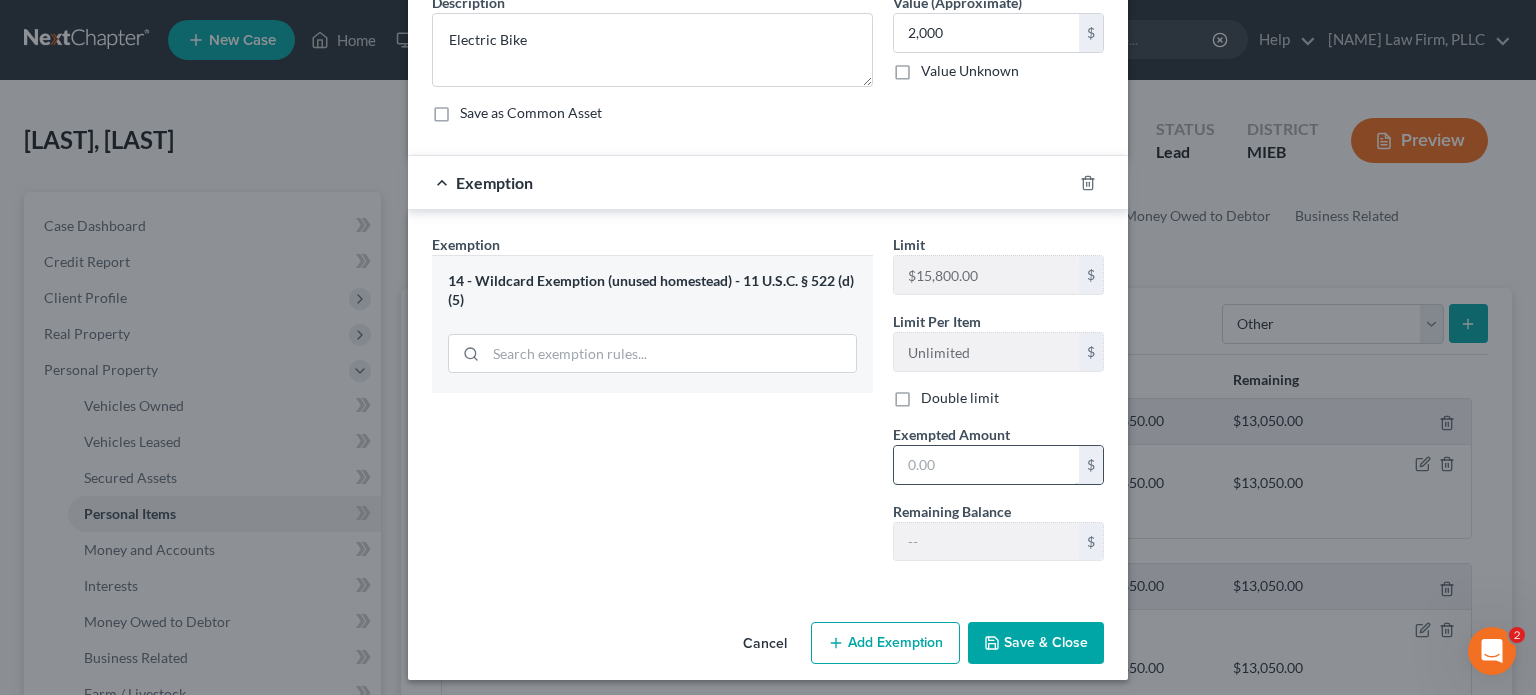 click at bounding box center (986, 465) 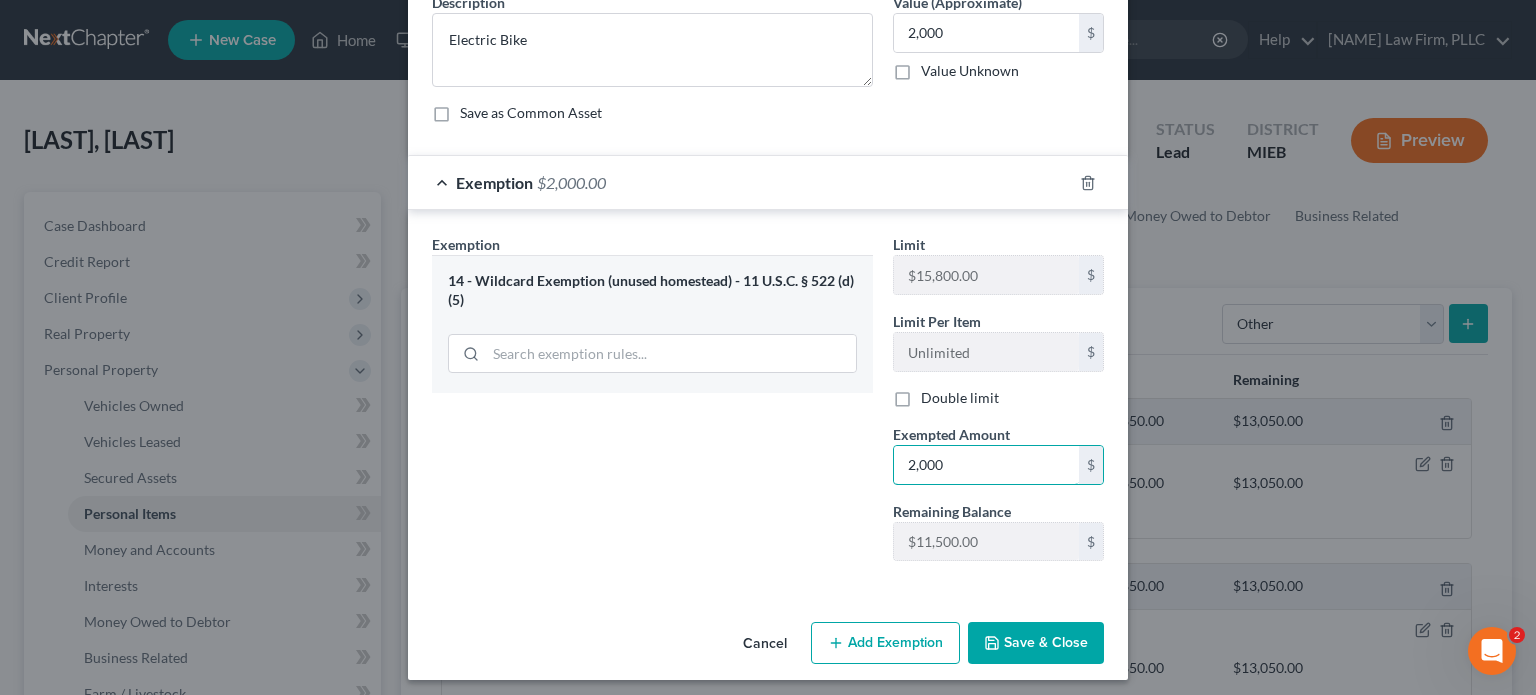 type on "2,000" 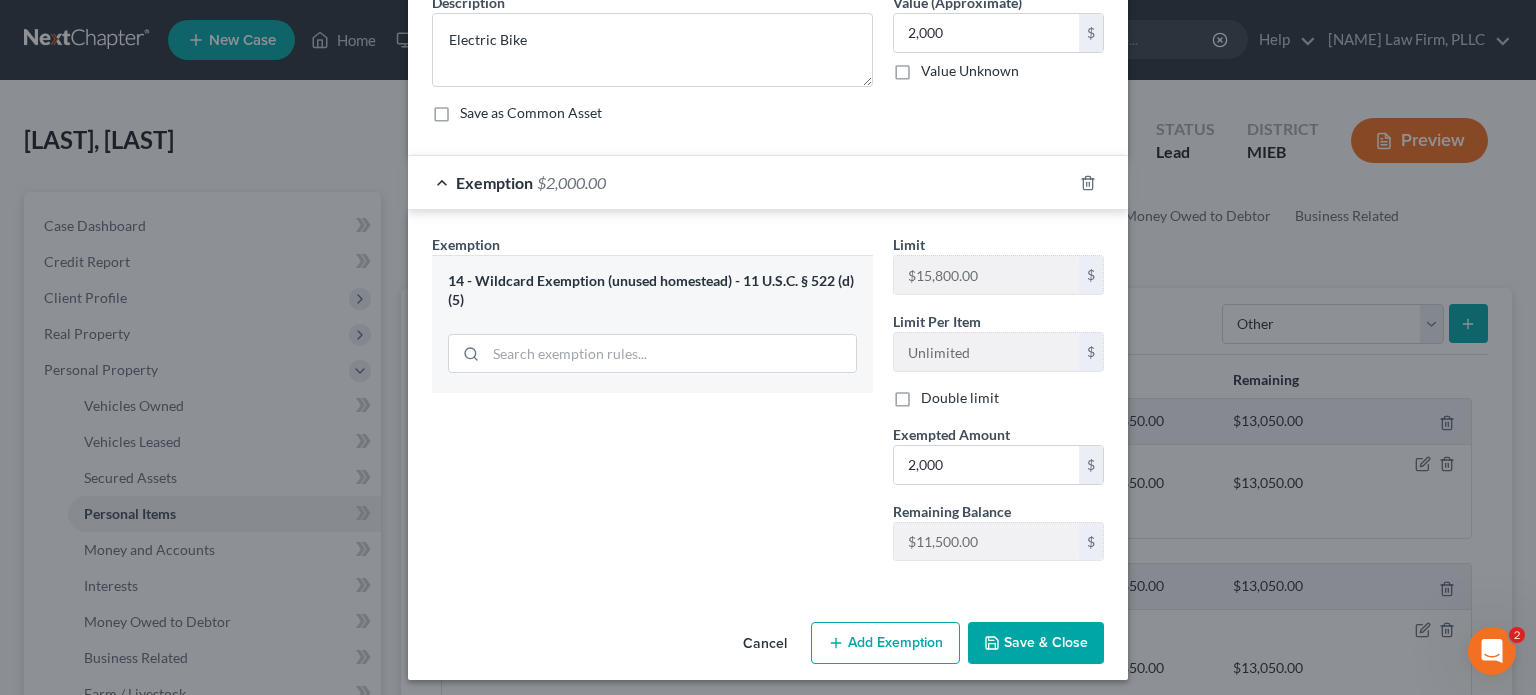 click on "Save & Close" at bounding box center [1036, 643] 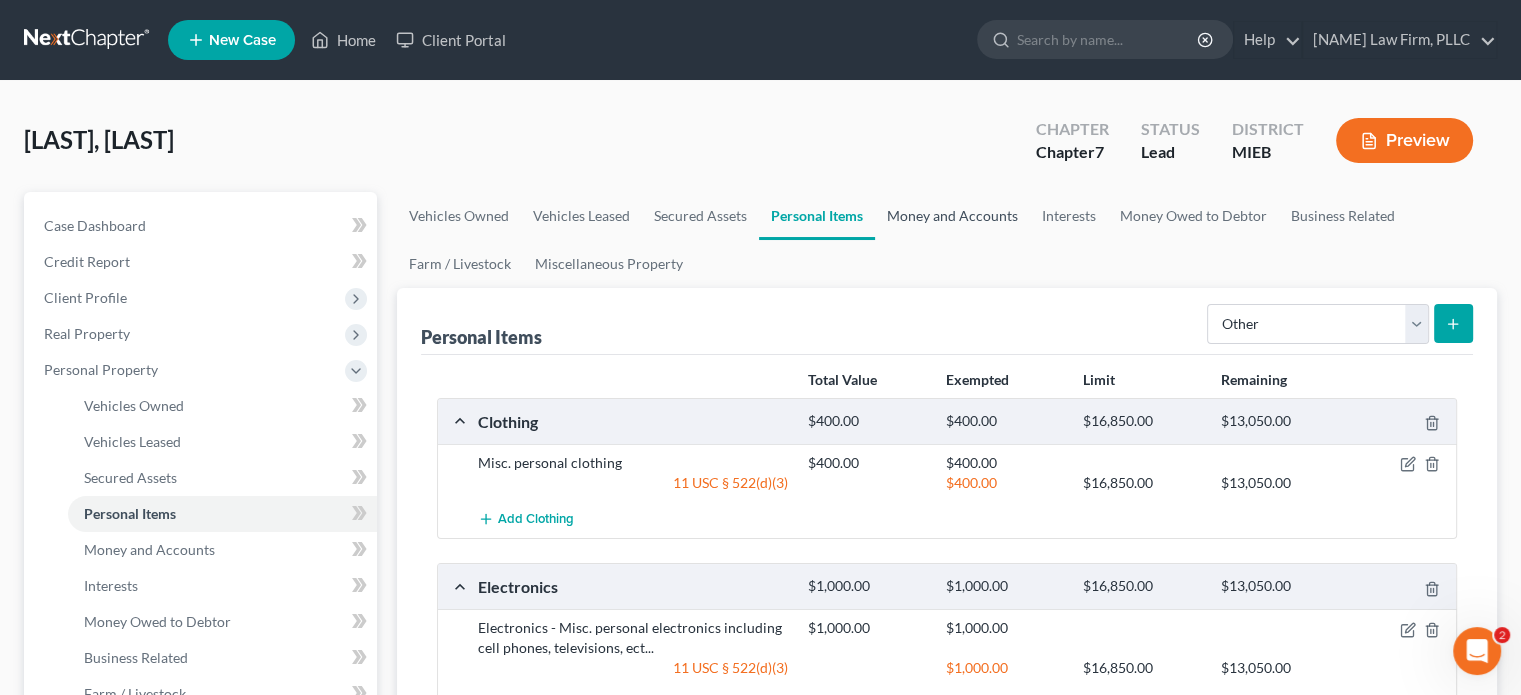 click on "Money and Accounts" at bounding box center (952, 216) 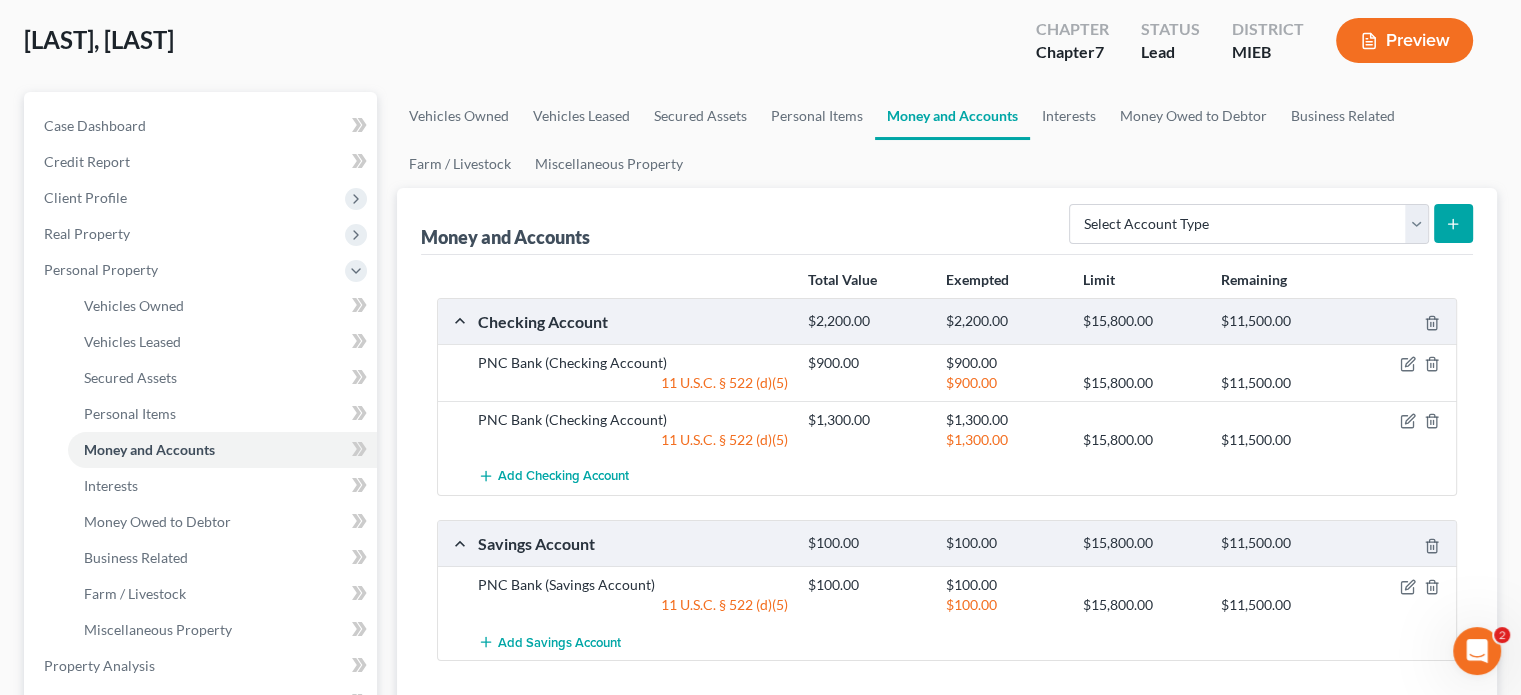 scroll, scrollTop: 200, scrollLeft: 0, axis: vertical 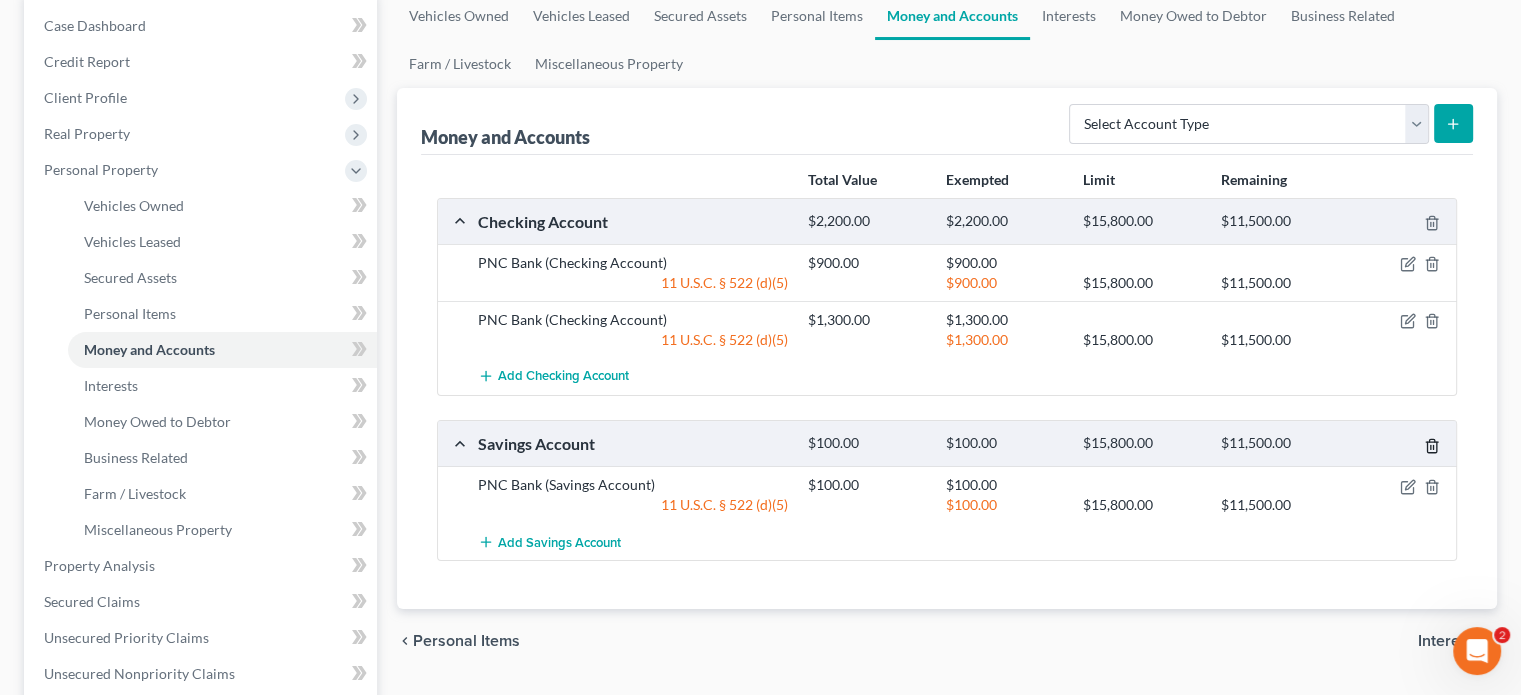 click 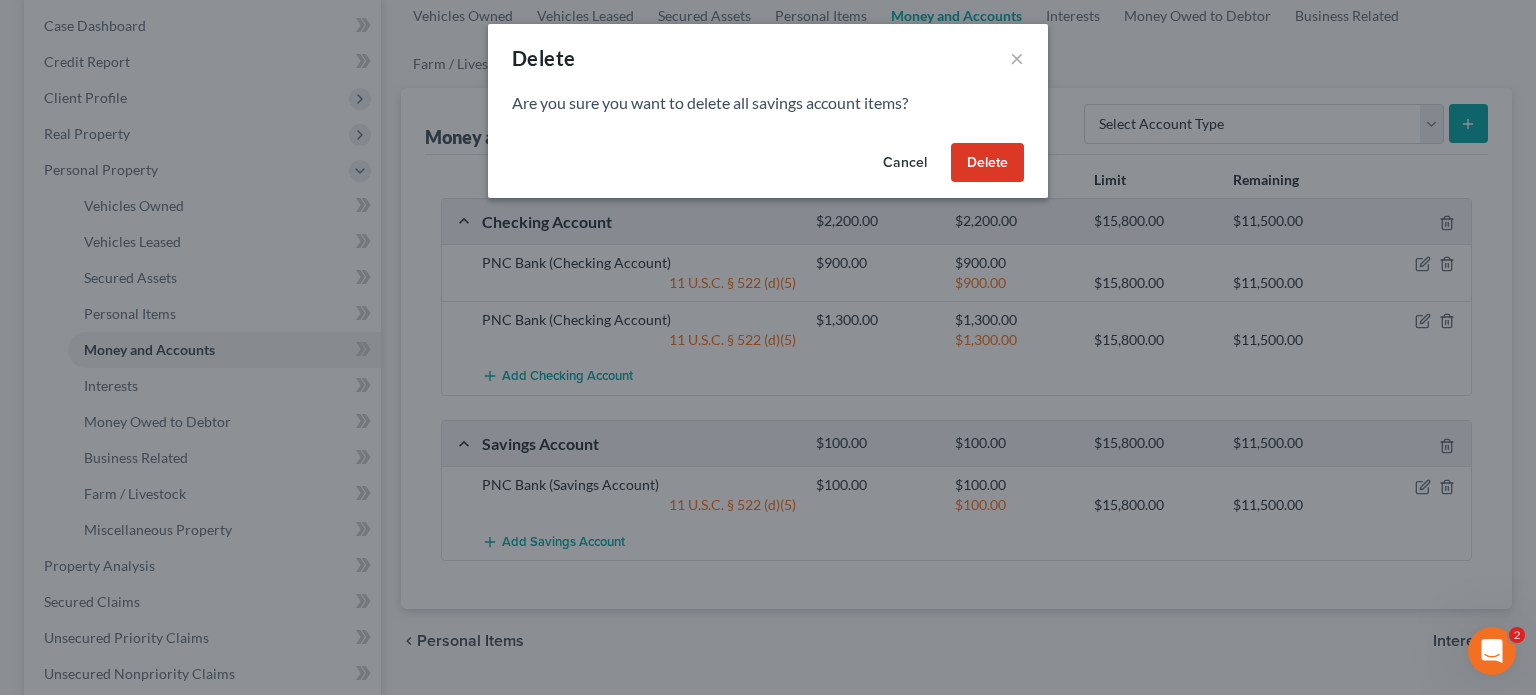 click on "Delete" at bounding box center [987, 163] 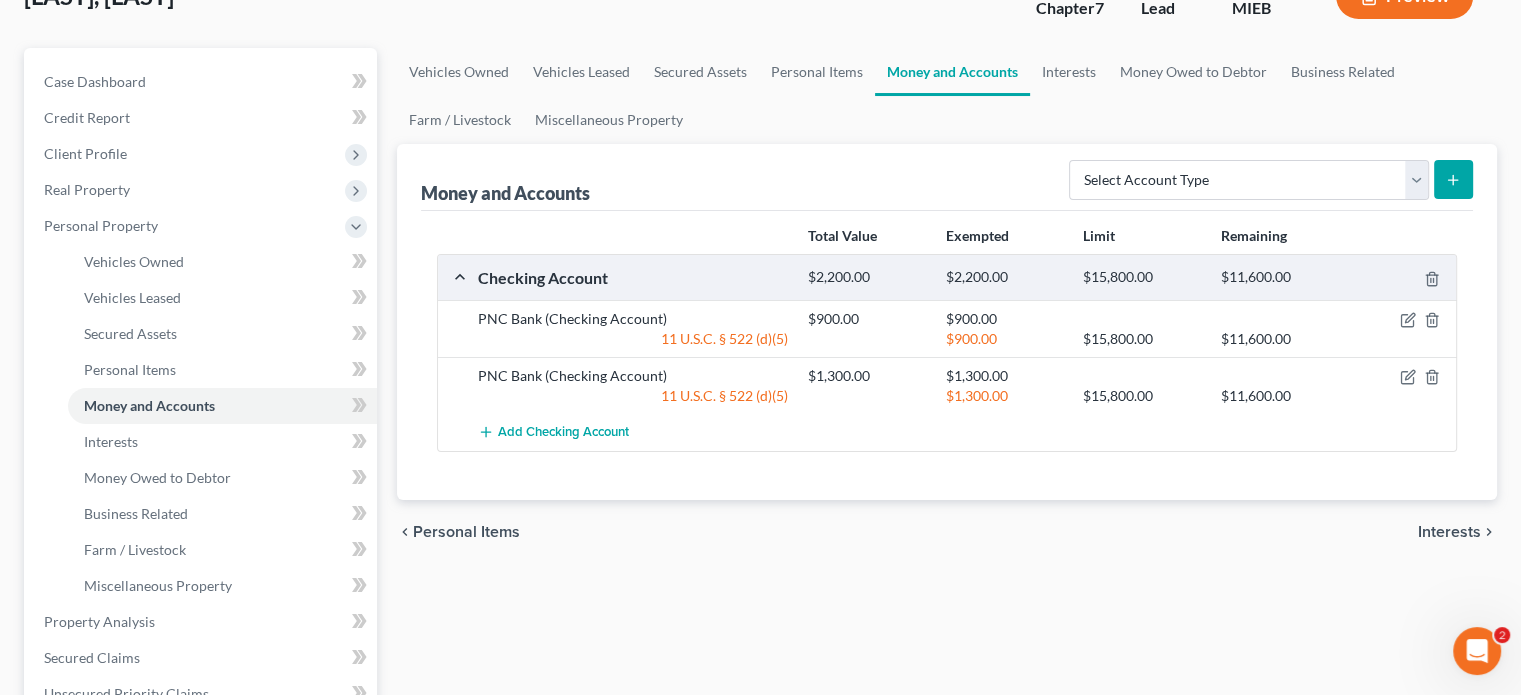 scroll, scrollTop: 100, scrollLeft: 0, axis: vertical 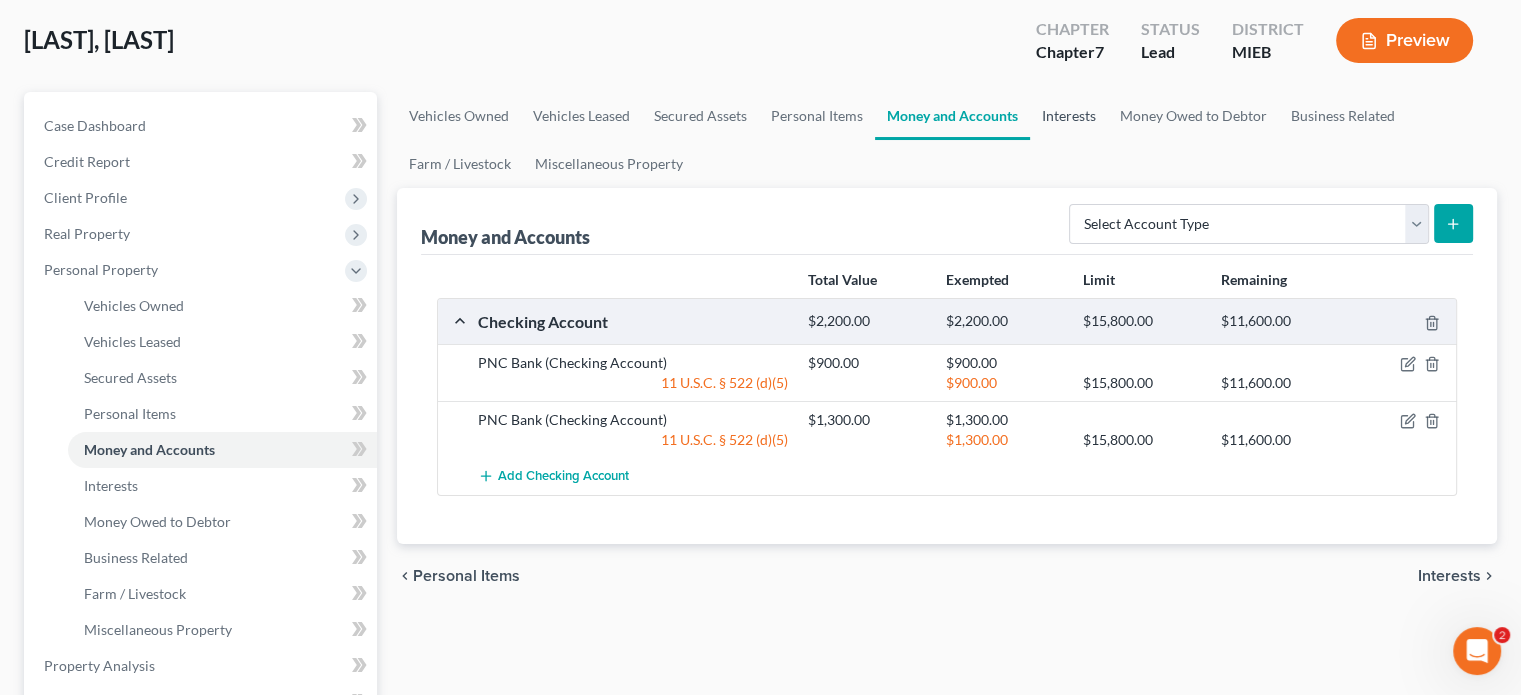 click on "Interests" at bounding box center [1069, 116] 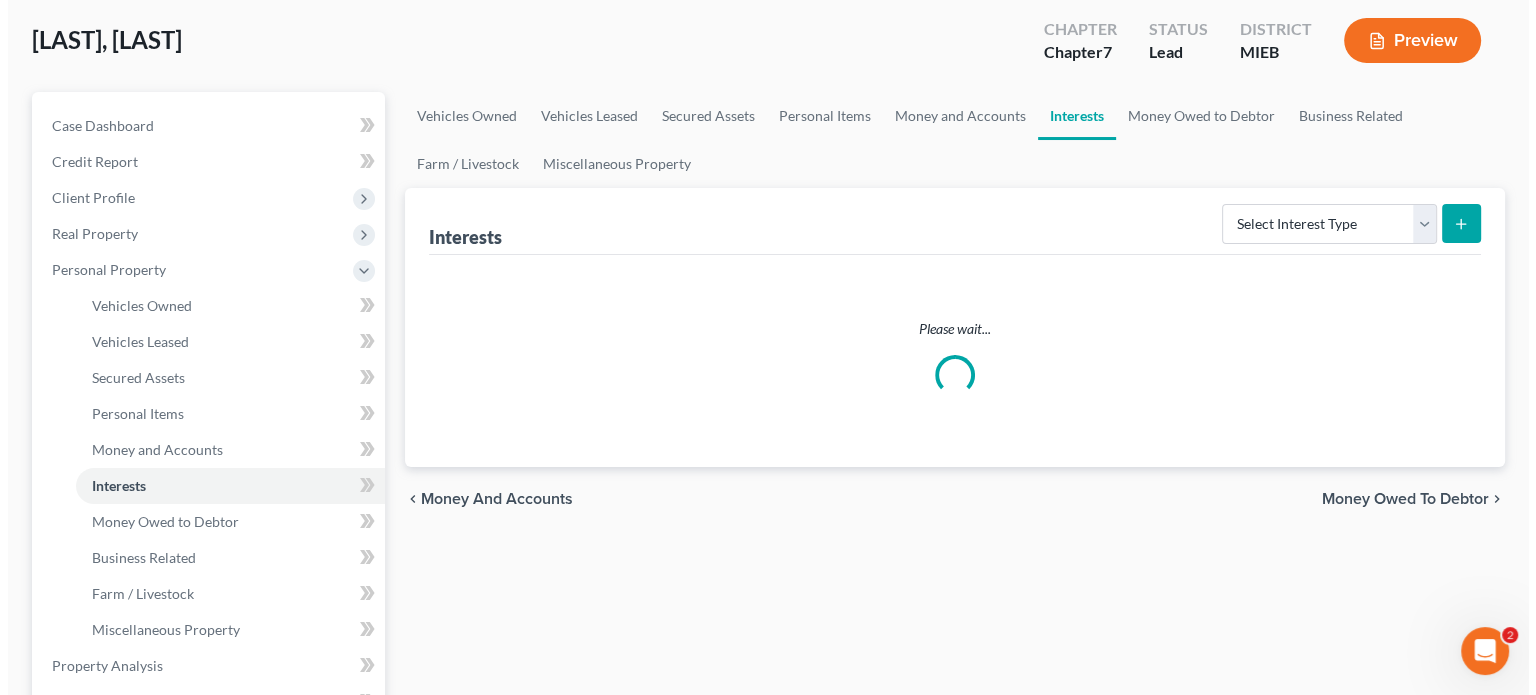scroll, scrollTop: 0, scrollLeft: 0, axis: both 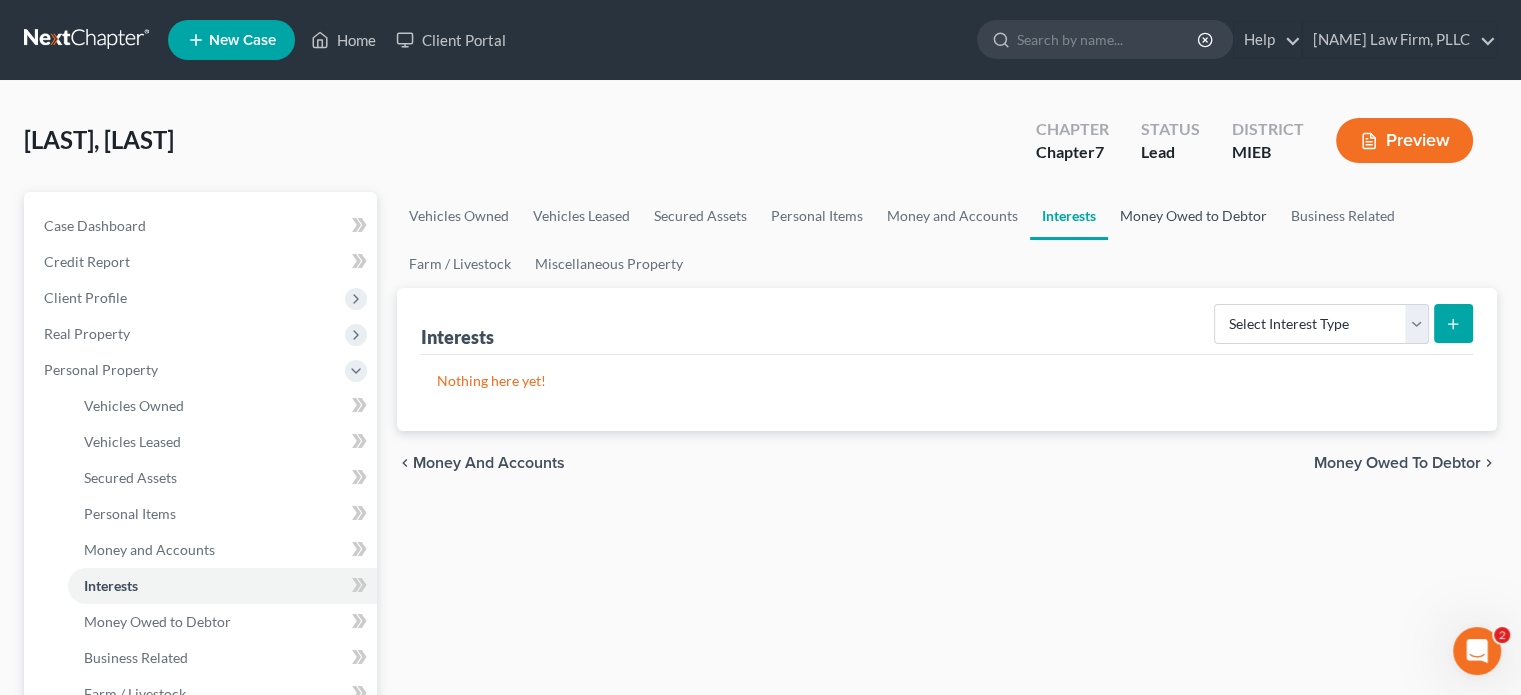 click on "Money Owed to Debtor" at bounding box center [1193, 216] 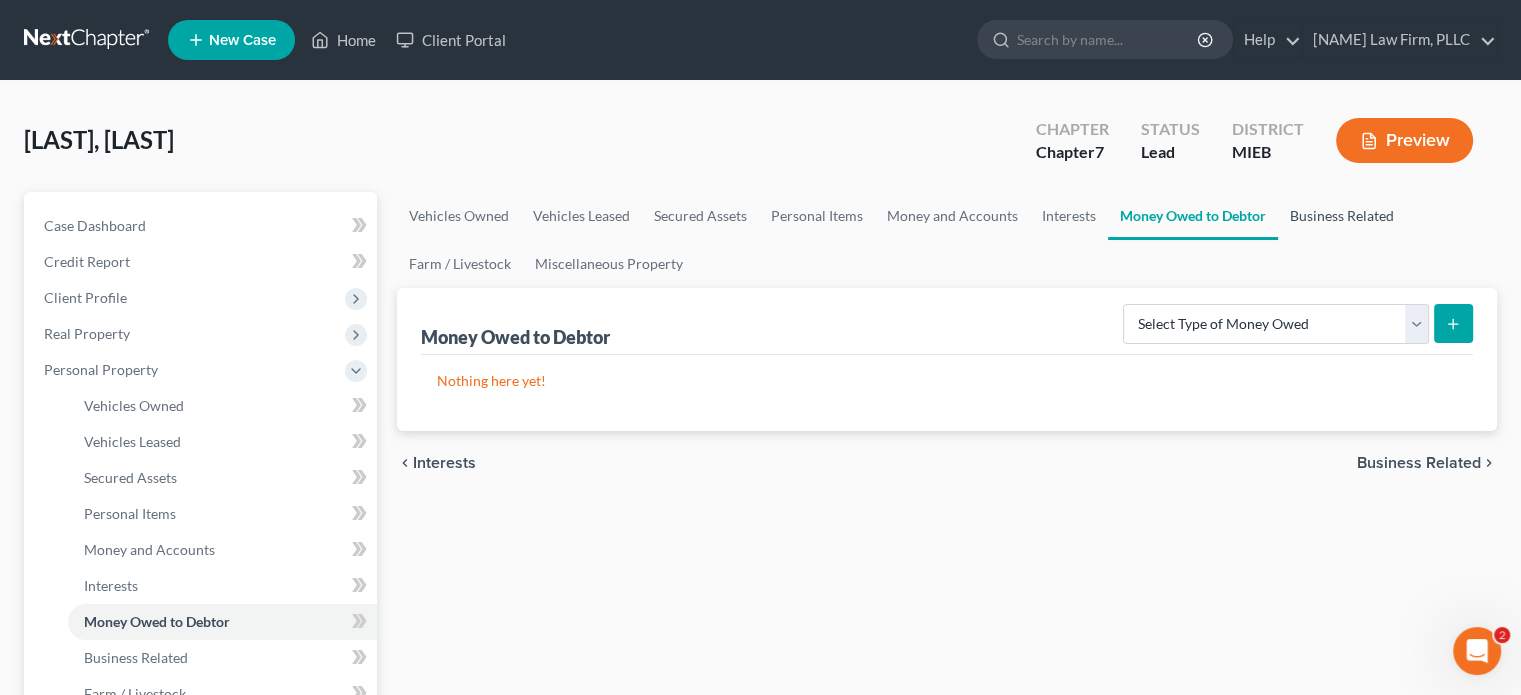 click on "Business Related" at bounding box center [1342, 216] 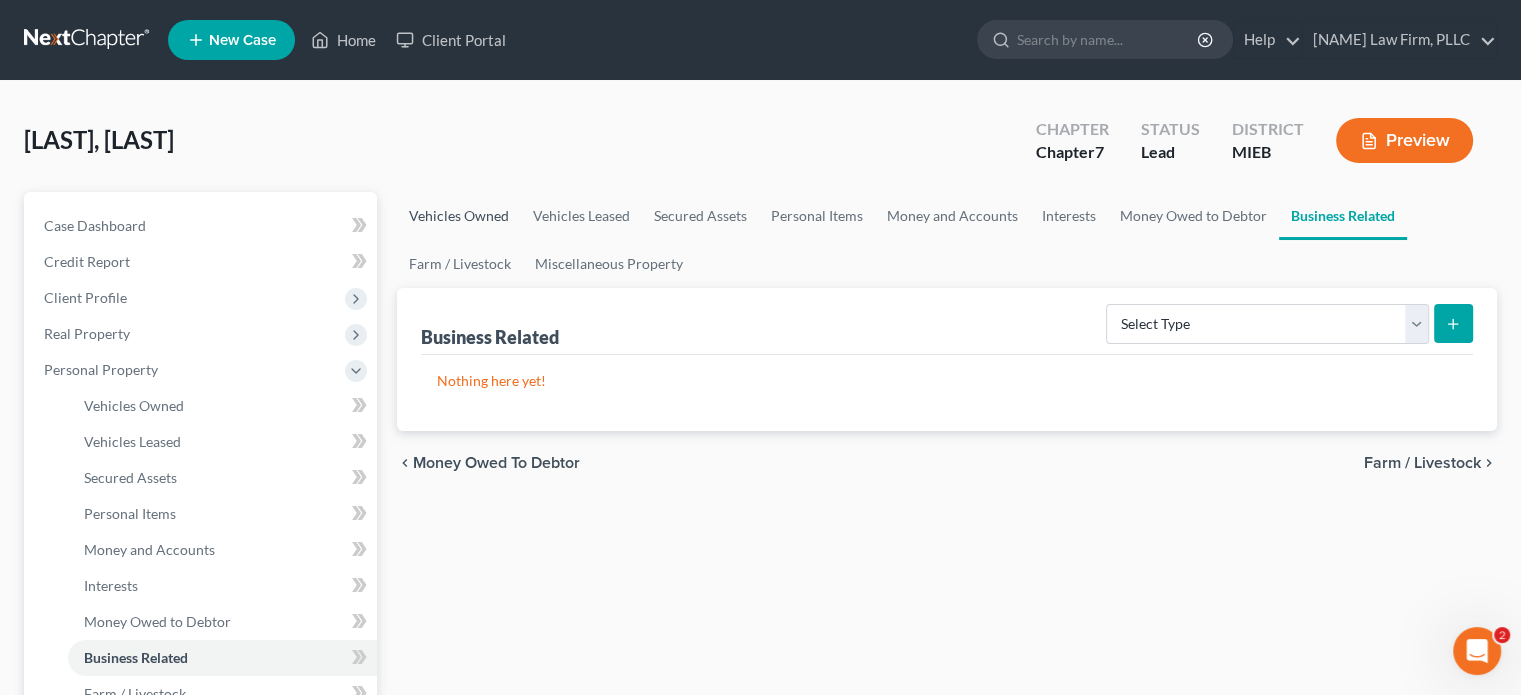 click on "Vehicles Owned" at bounding box center (459, 216) 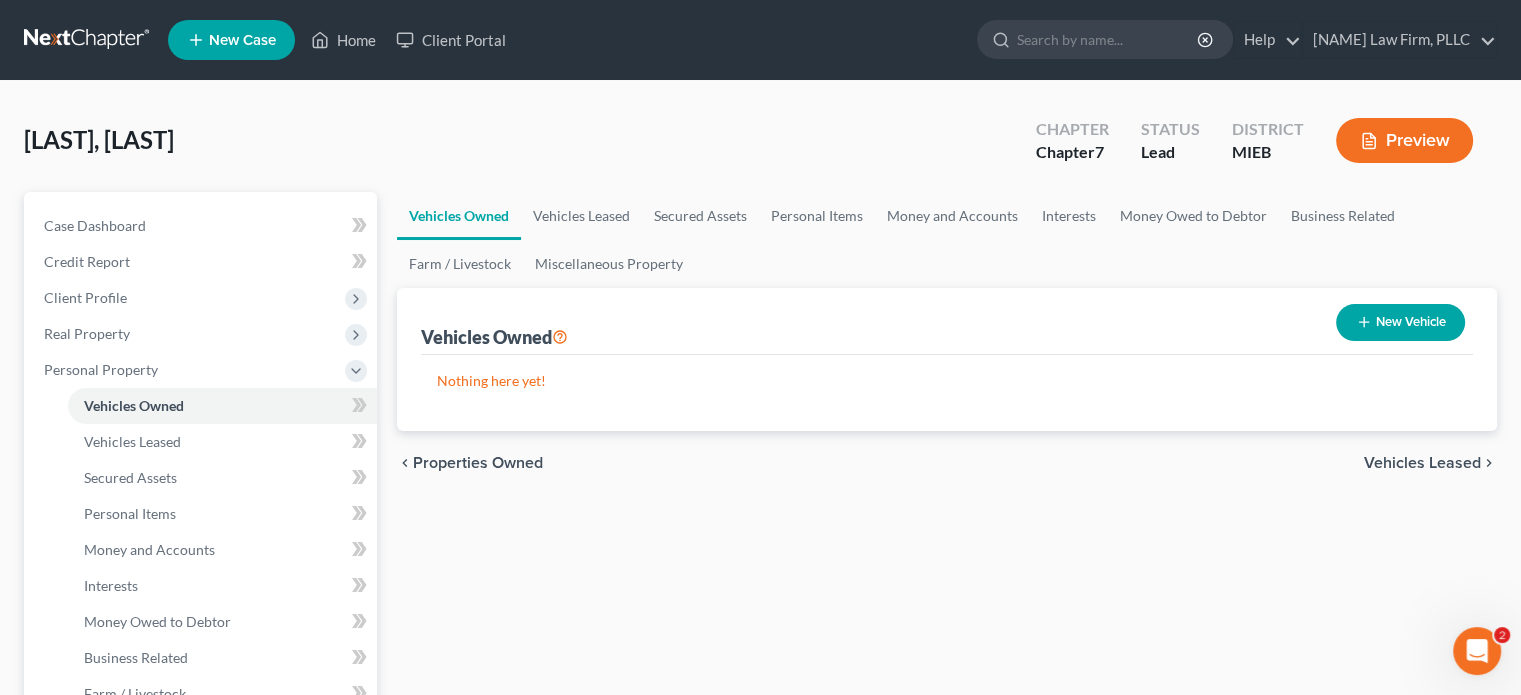 click on "New Vehicle" at bounding box center (1400, 322) 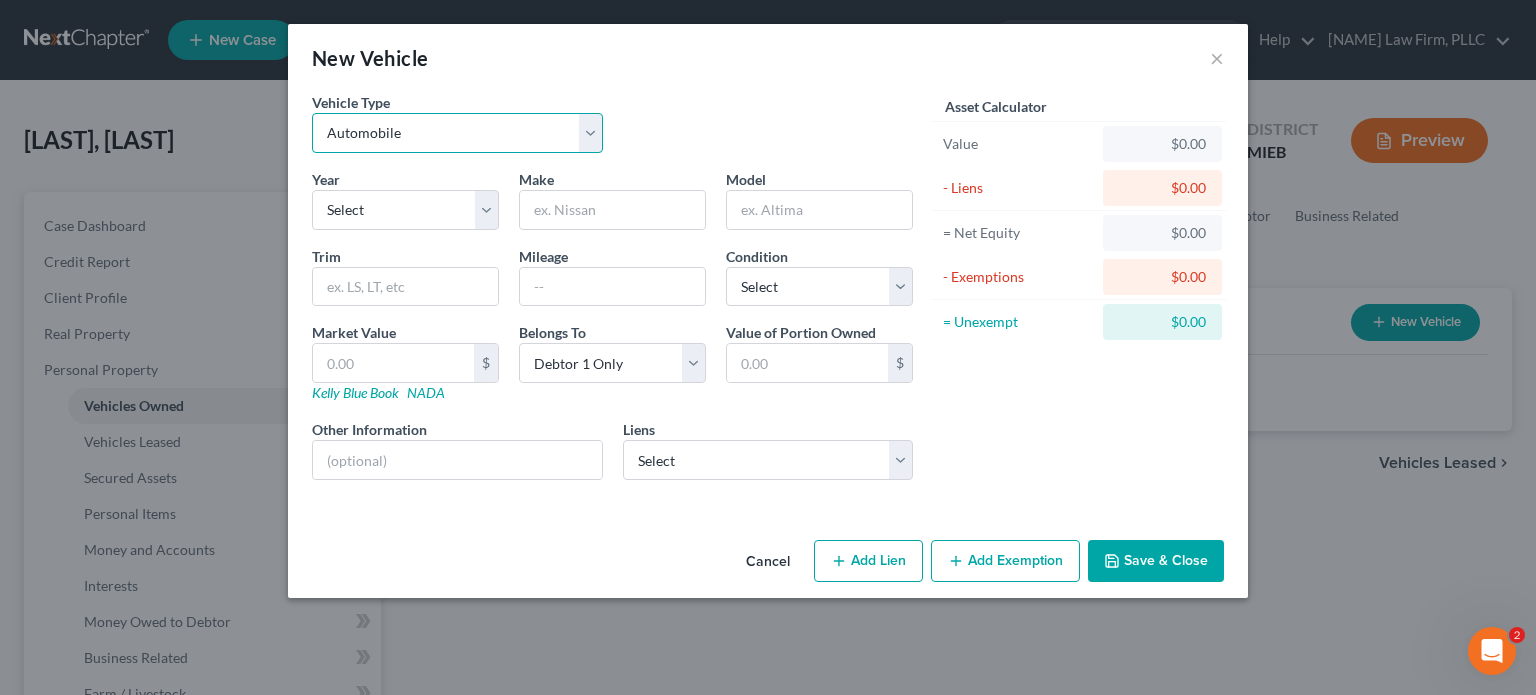 click on "Select Automobile Truck Trailer Watercraft Aircraft Motor Home Atv Other Vehicle" at bounding box center [457, 133] 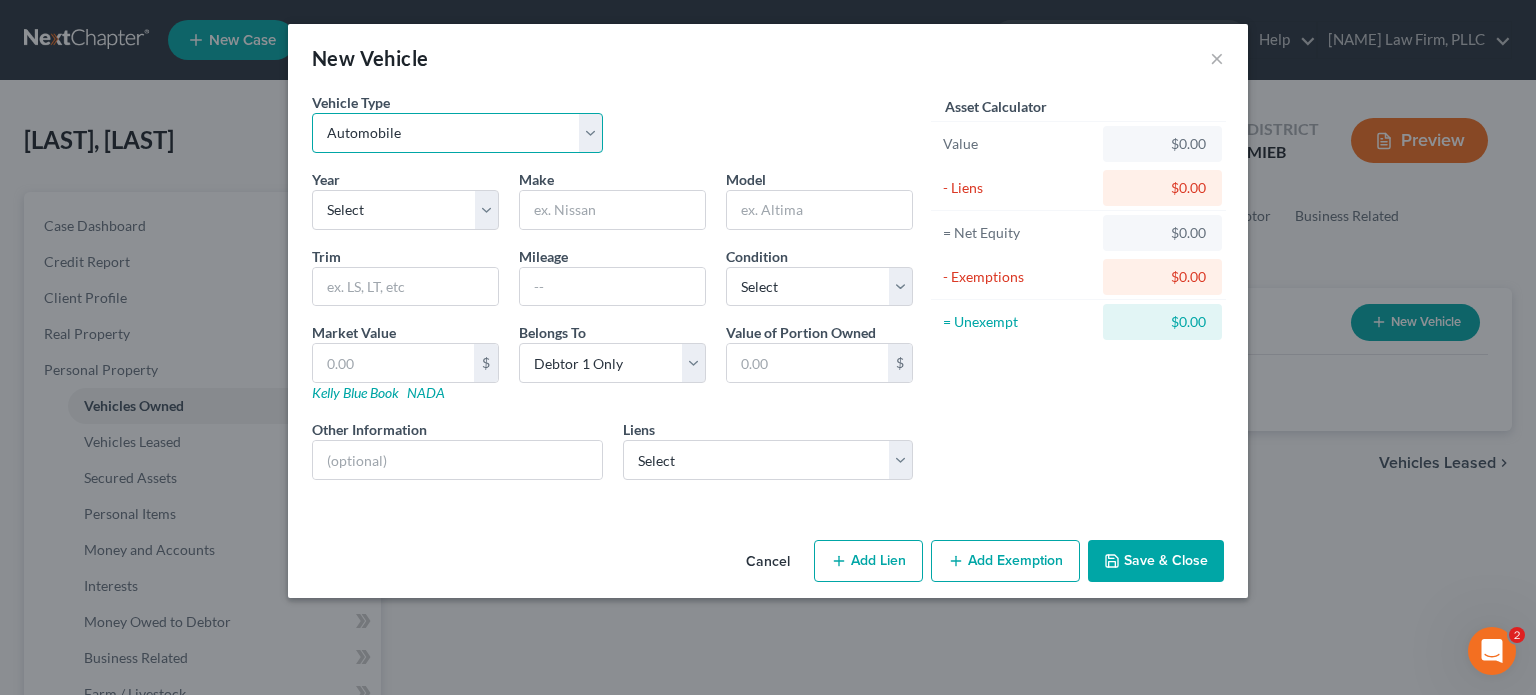 click on "Select Automobile Truck Trailer Watercraft Aircraft Motor Home Atv Other Vehicle" at bounding box center [457, 133] 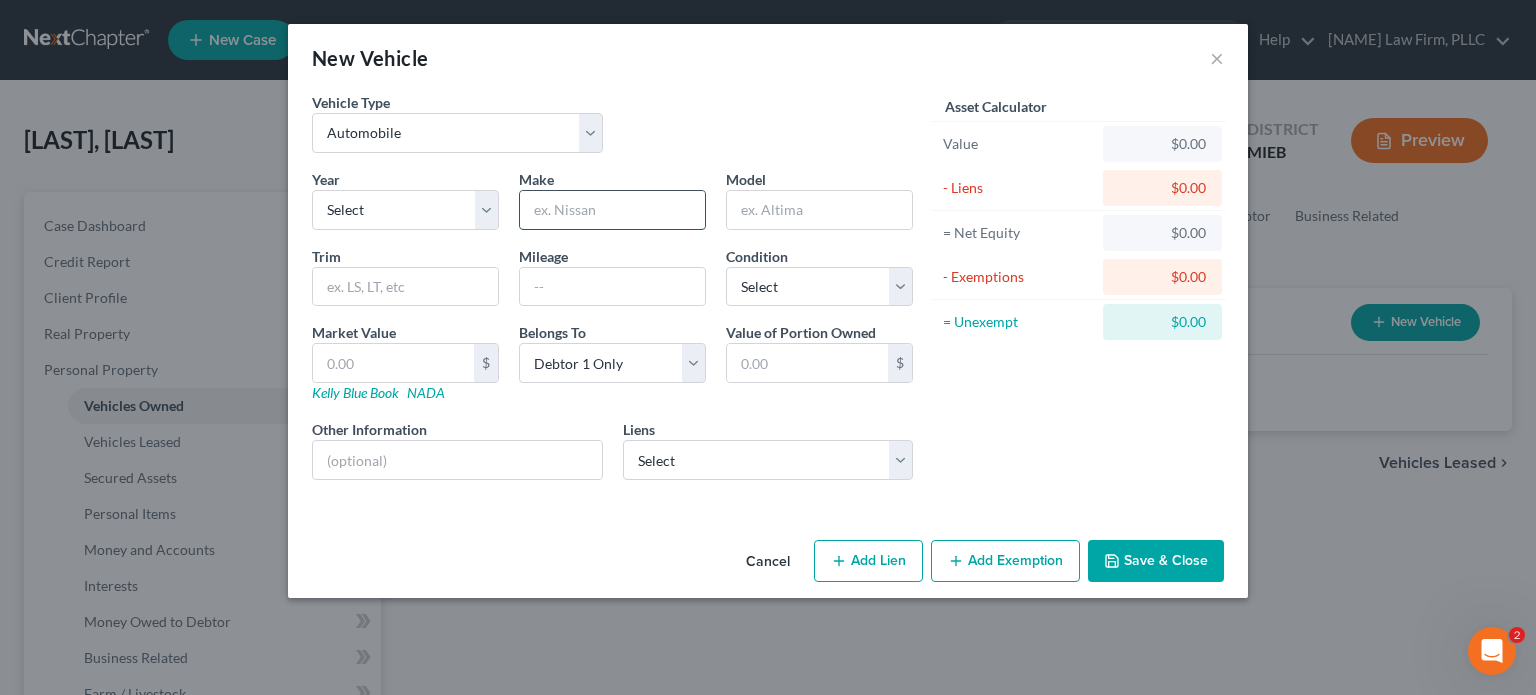 click at bounding box center (612, 210) 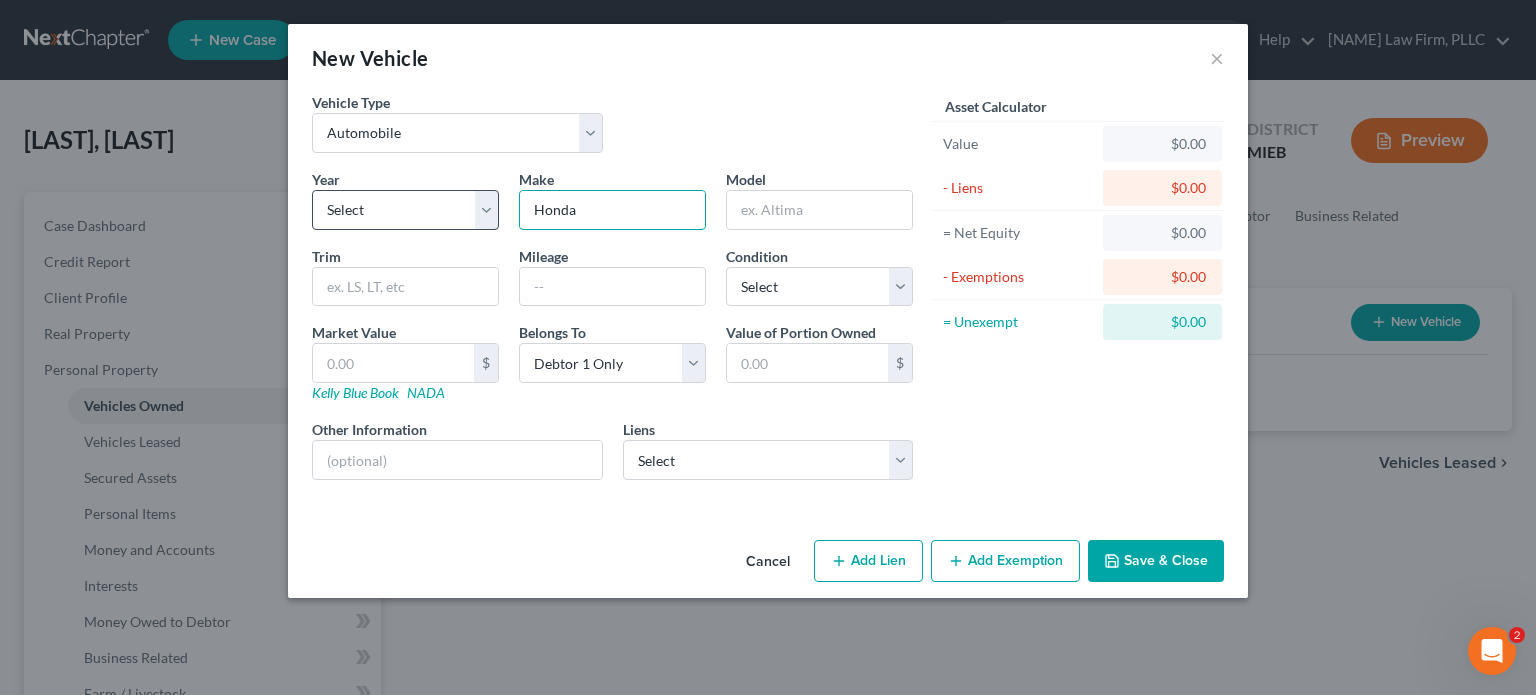 type on "Honda" 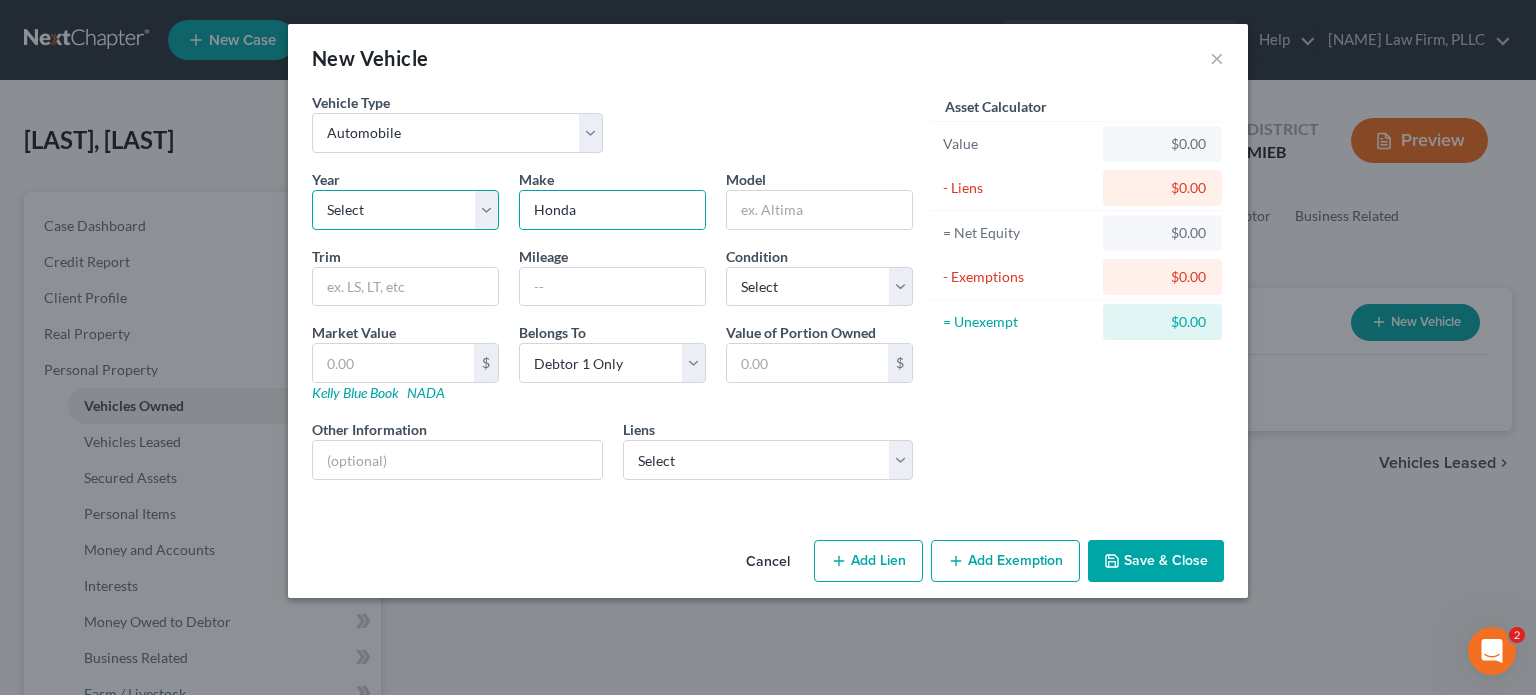 click on "Select 2026 2025 2024 2023 2022 2021 2020 2019 2018 2017 2016 2015 2014 2013 2012 2011 2010 2009 2008 2007 2006 2005 2004 2003 2002 2001 2000 1999 1998 1997 1996 1995 1994 1993 1992 1991 1990 1989 1988 1987 1986 1985 1984 1983 1982 1981 1980 1979 1978 1977 1976 1975 1974 1973 1972 1971 1970 1969 1968 1967 1966 1965 1964 1963 1962 1961 1960 1959 1958 1957 1956 1955 1954 1953 1952 1951 1950 1949 1948 1947 1946 1945 1944 1943 1942 1941 1940 1939 1938 1937 1936 1935 1934 1933 1932 1931 1930 1929 1928 1927 1926 1925 1924 1923 1922 1921 1920 1919 1918 1917 1916 1915 1914 1913 1912 1911 1910 1909 1908 1907 1906 1905 1904 1903 1902 1901" at bounding box center (405, 210) 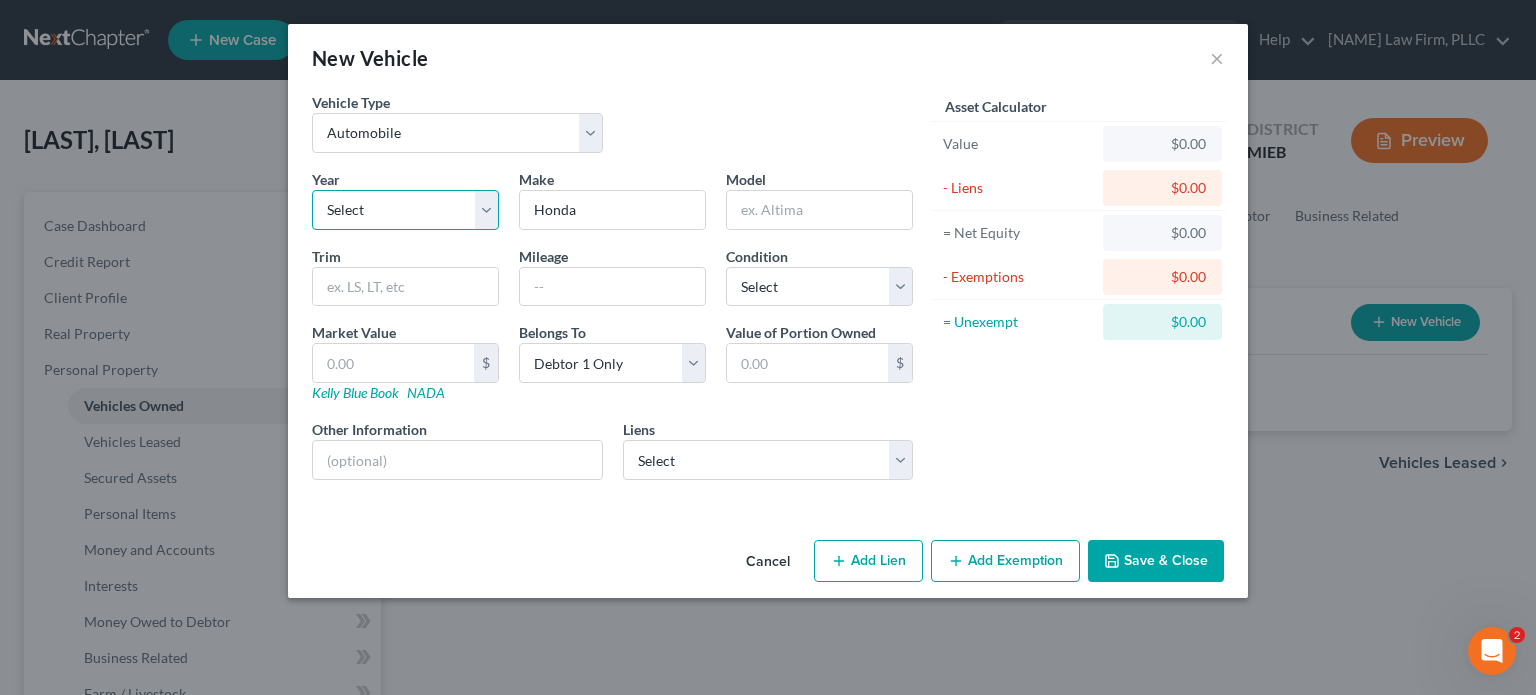 select on "5" 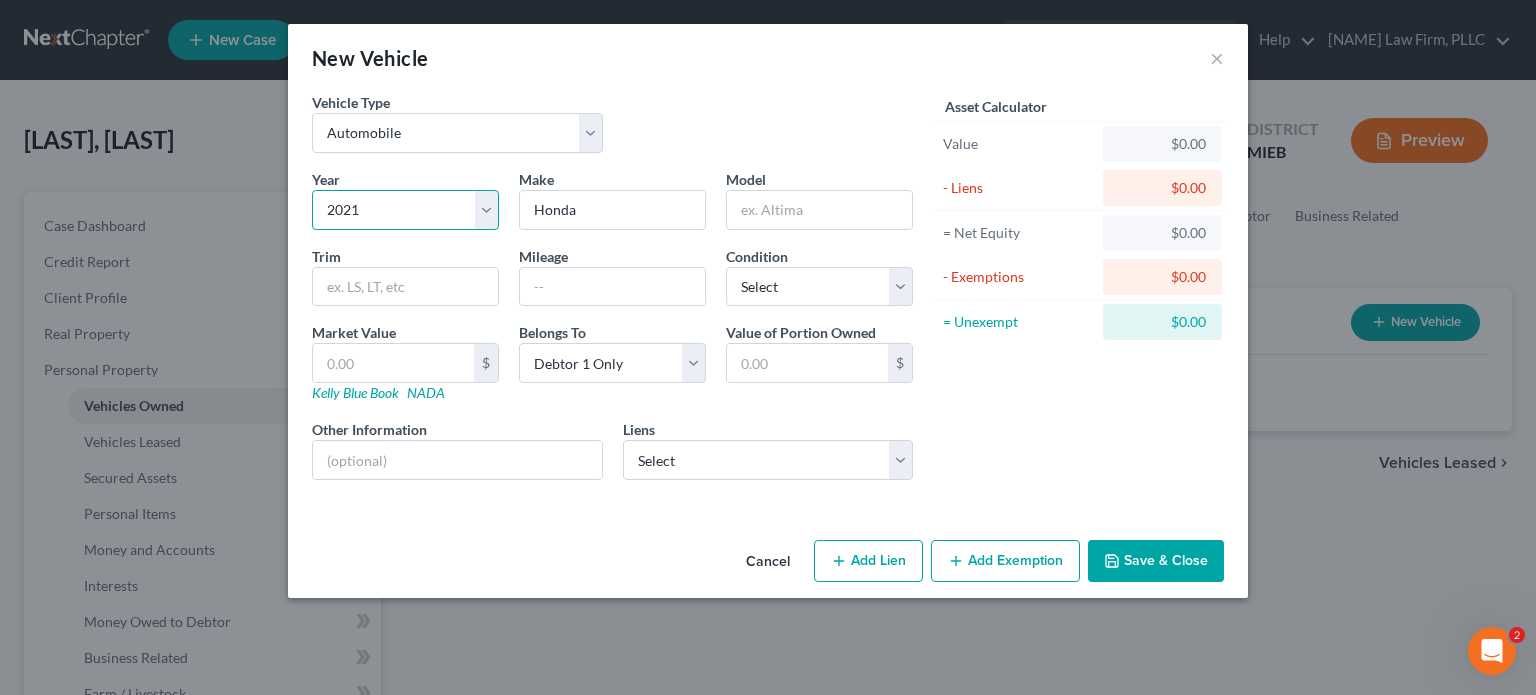 click on "Select 2026 2025 2024 2023 2022 2021 2020 2019 2018 2017 2016 2015 2014 2013 2012 2011 2010 2009 2008 2007 2006 2005 2004 2003 2002 2001 2000 1999 1998 1997 1996 1995 1994 1993 1992 1991 1990 1989 1988 1987 1986 1985 1984 1983 1982 1981 1980 1979 1978 1977 1976 1975 1974 1973 1972 1971 1970 1969 1968 1967 1966 1965 1964 1963 1962 1961 1960 1959 1958 1957 1956 1955 1954 1953 1952 1951 1950 1949 1948 1947 1946 1945 1944 1943 1942 1941 1940 1939 1938 1937 1936 1935 1934 1933 1932 1931 1930 1929 1928 1927 1926 1925 1924 1923 1922 1921 1920 1919 1918 1917 1916 1915 1914 1913 1912 1911 1910 1909 1908 1907 1906 1905 1904 1903 1902 1901" at bounding box center (405, 210) 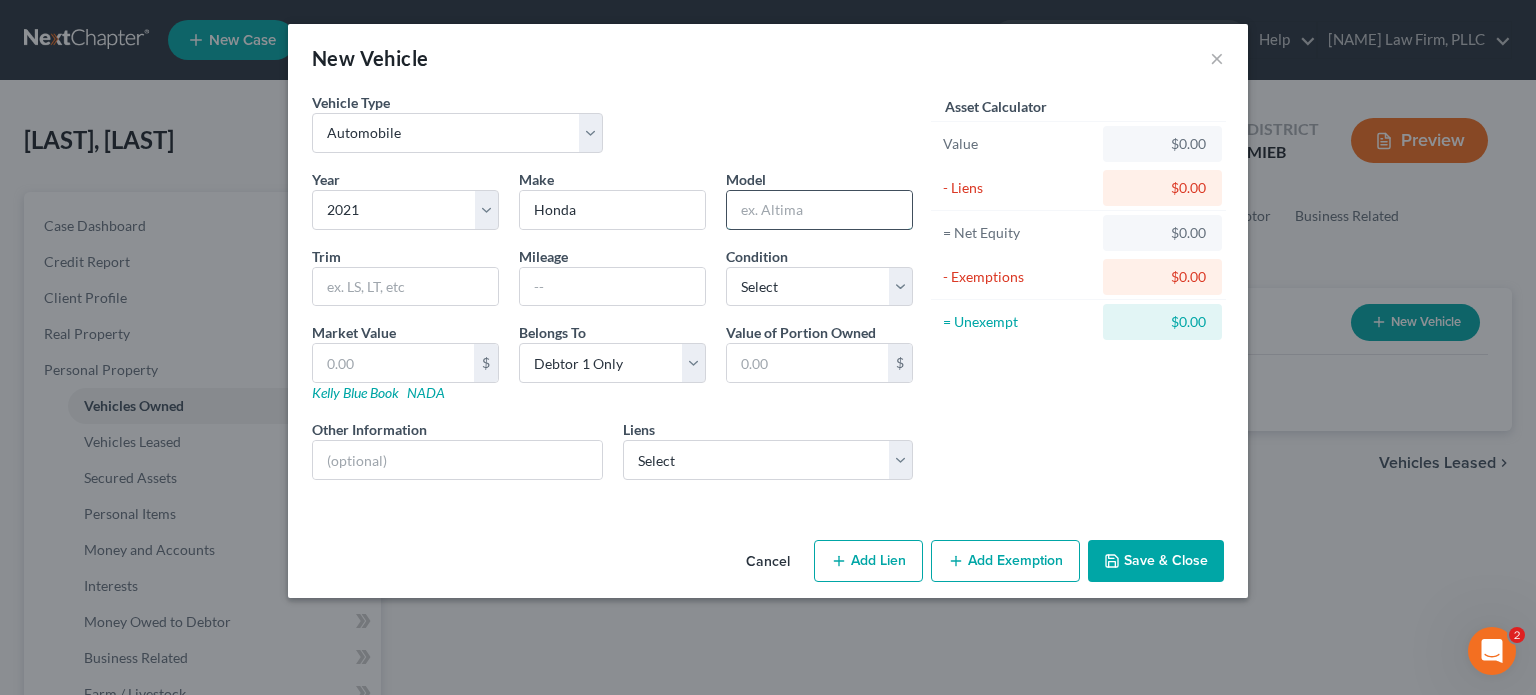 drag, startPoint x: 811, startPoint y: 215, endPoint x: 801, endPoint y: 213, distance: 10.198039 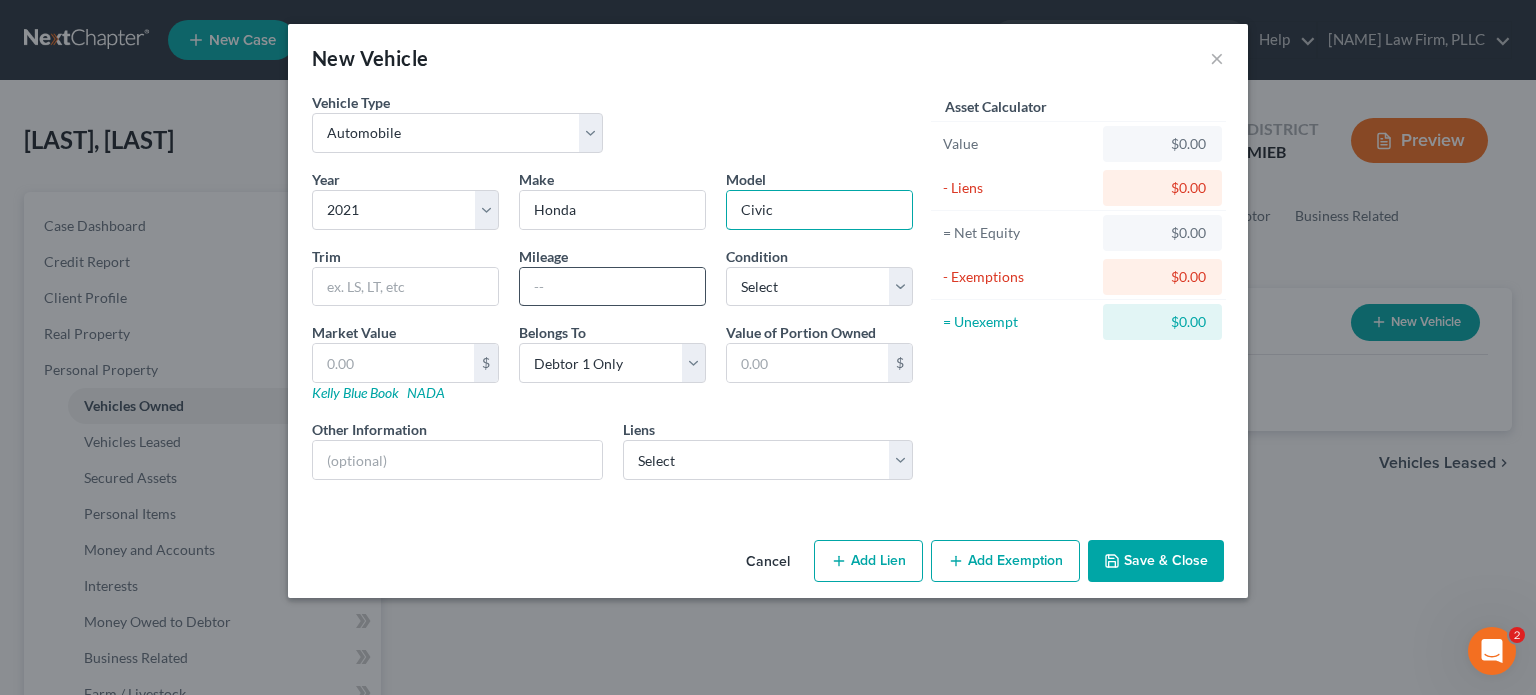 type on "Civic" 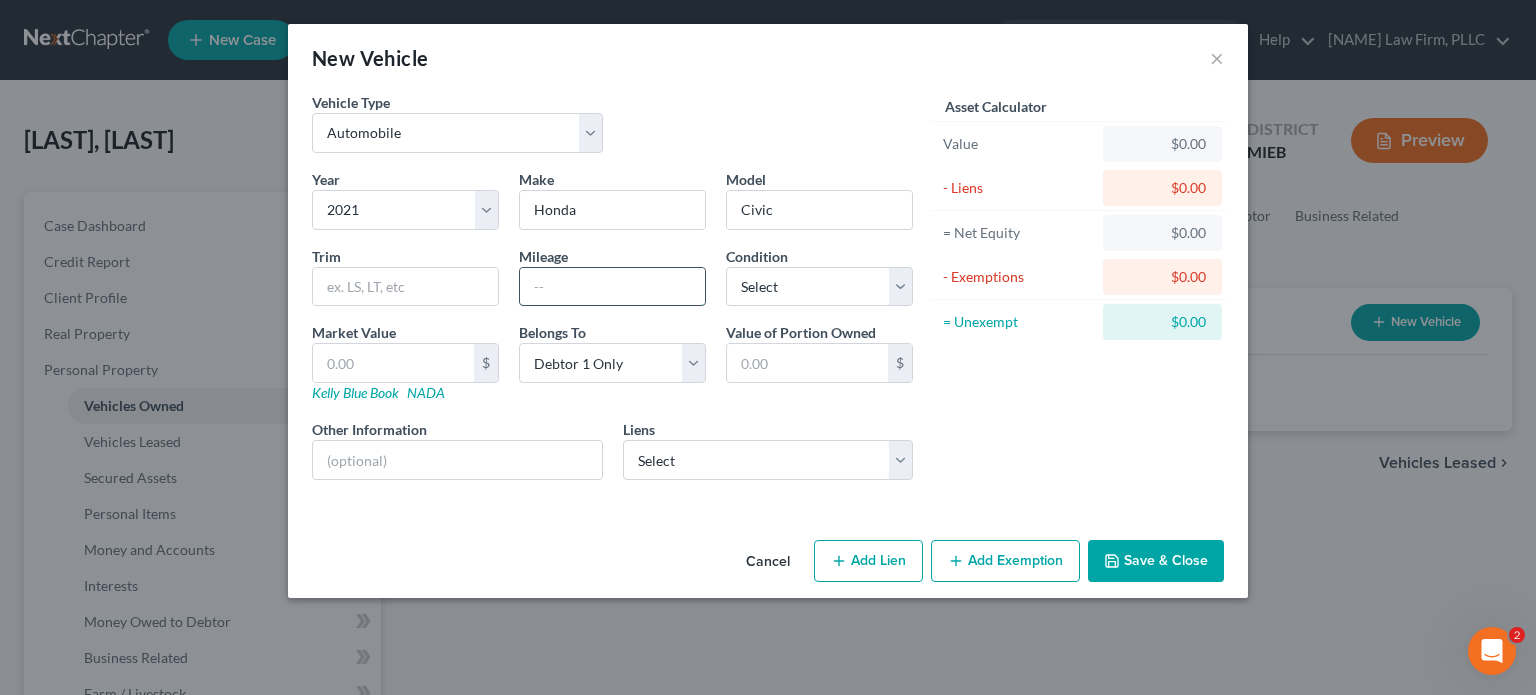 click at bounding box center [612, 287] 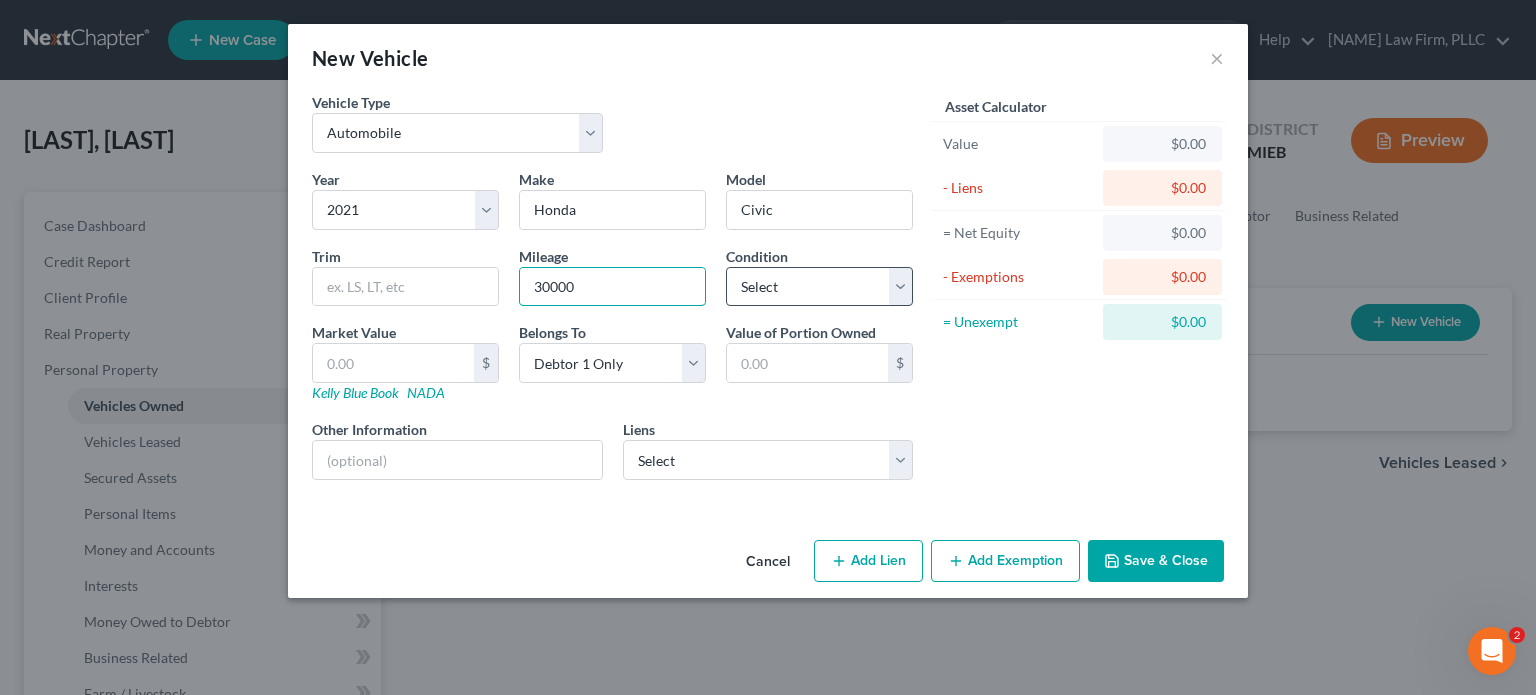 type on "30000" 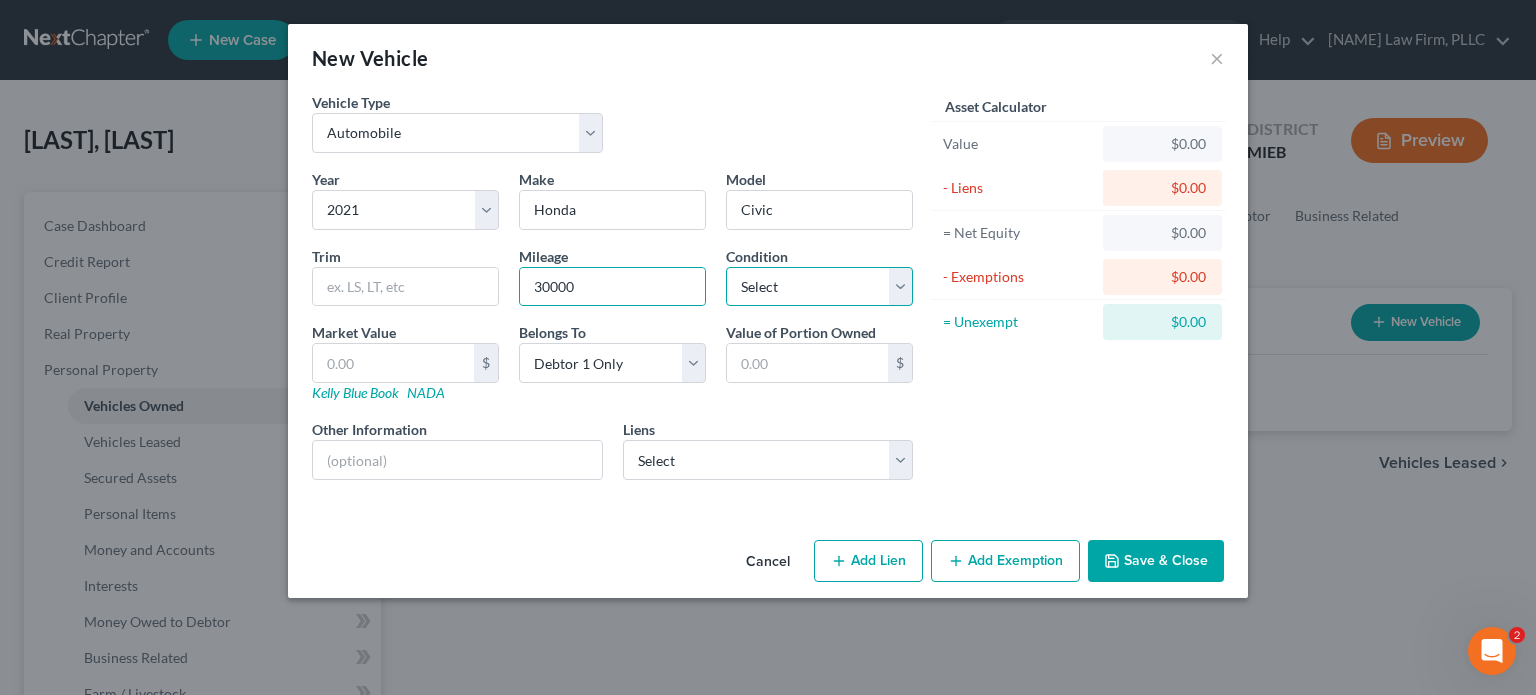 click on "Select Excellent Very Good Good Fair Poor" at bounding box center (819, 287) 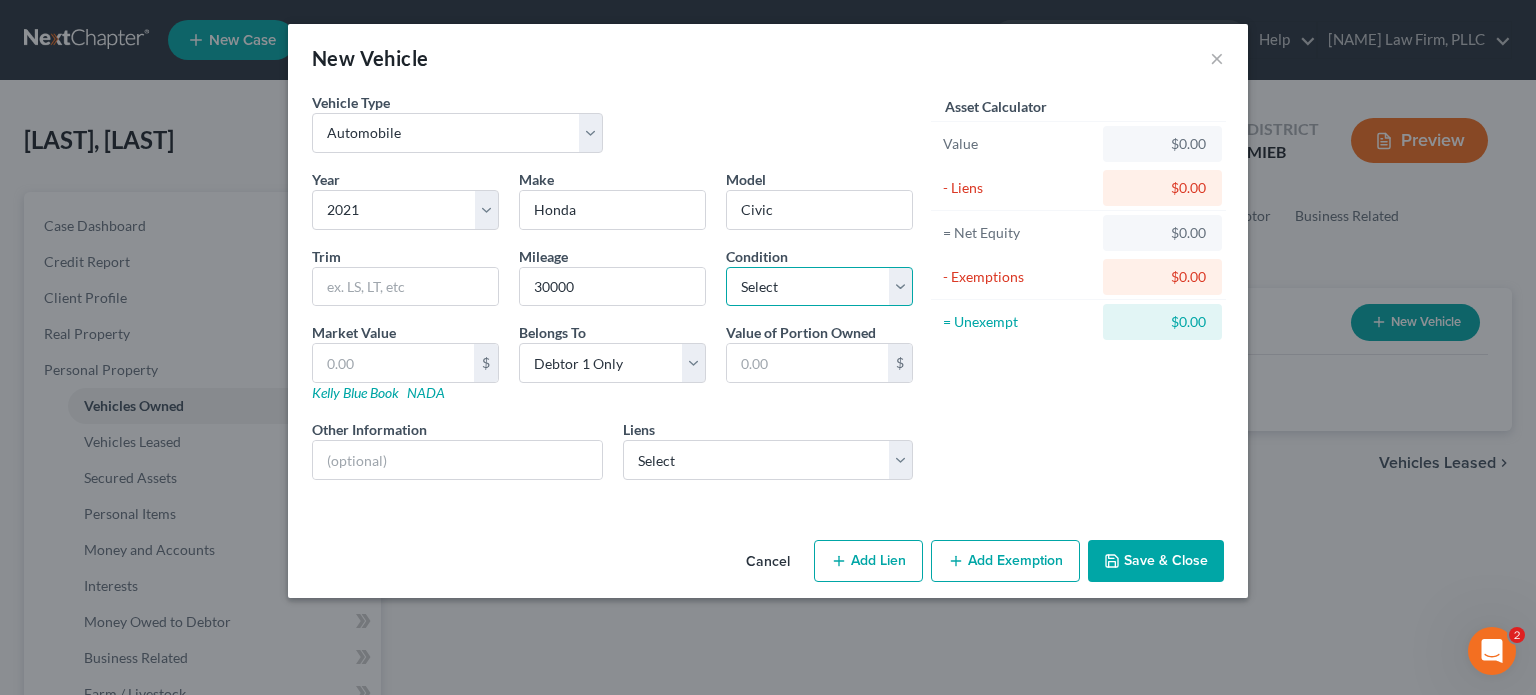 select on "2" 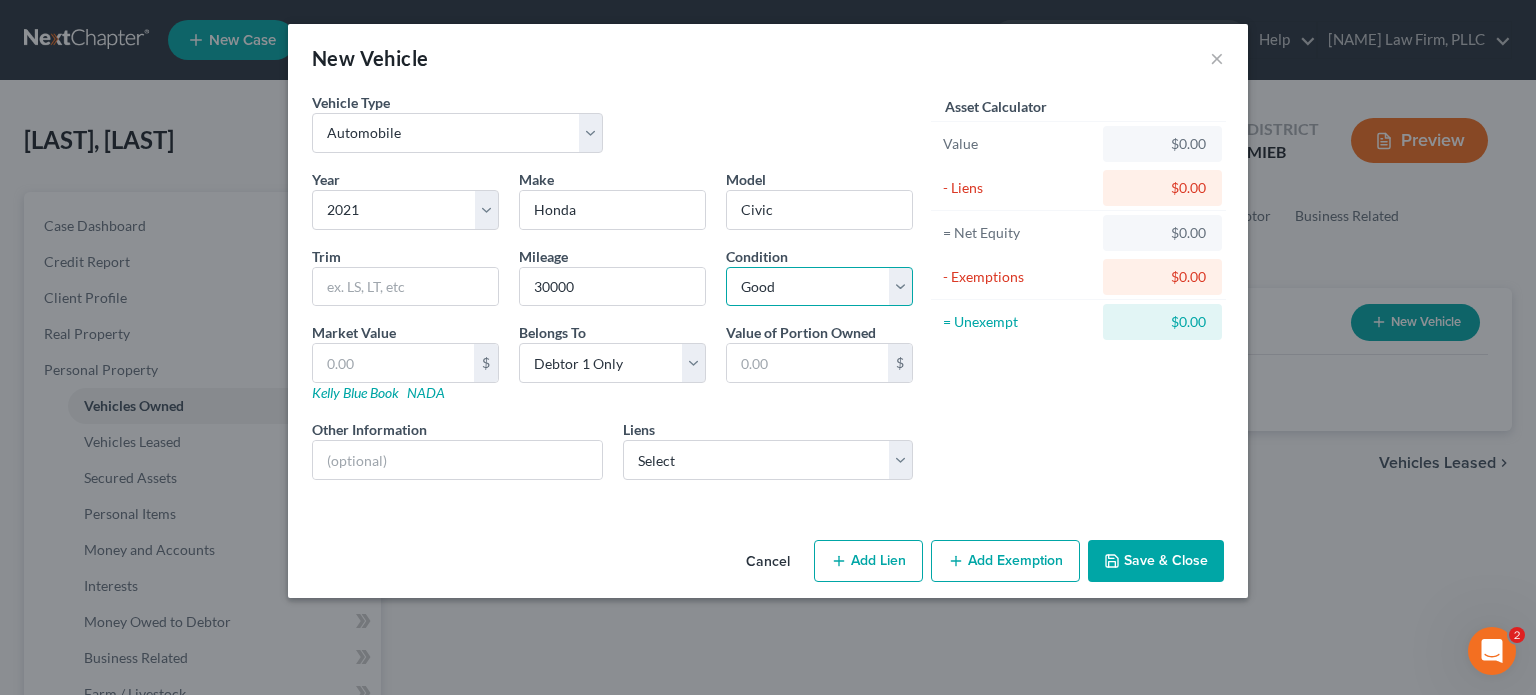 click on "Select Excellent Very Good Good Fair Poor" at bounding box center [819, 287] 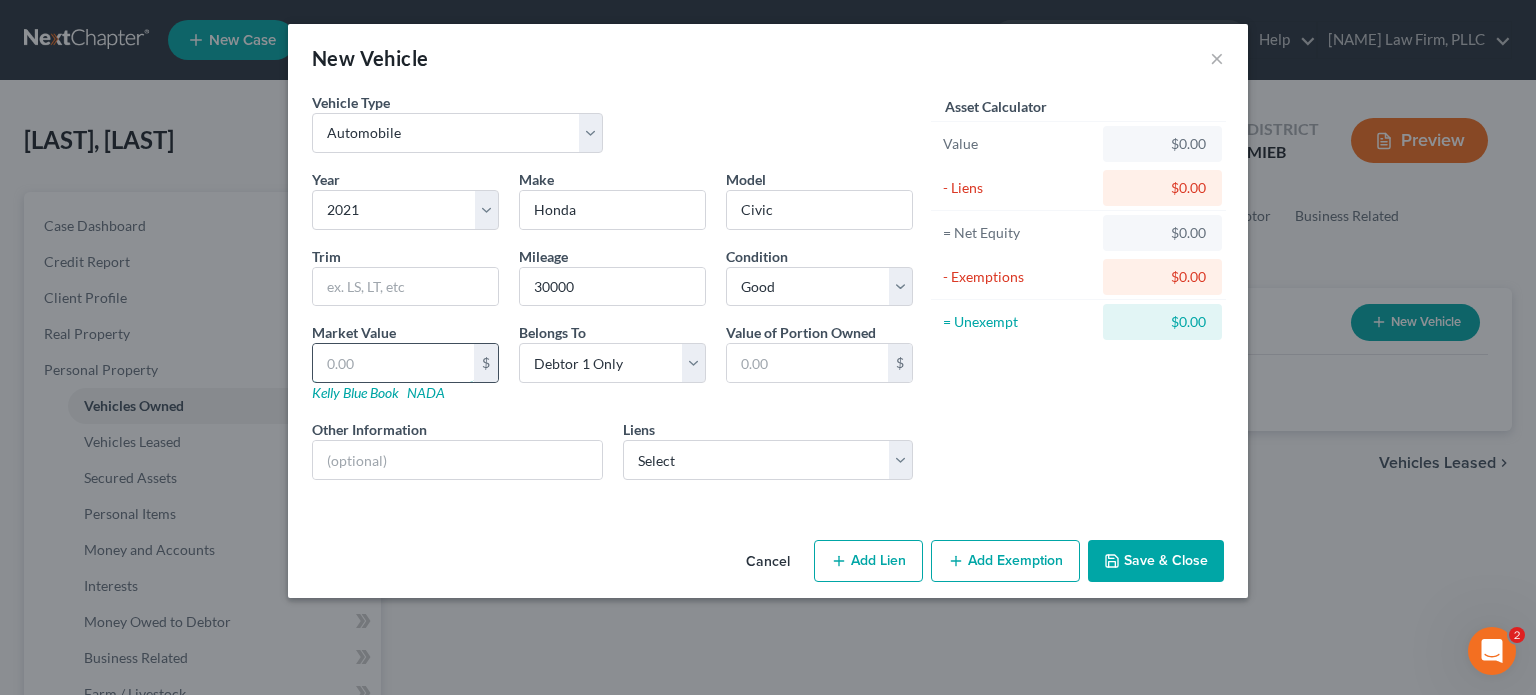 click at bounding box center (393, 363) 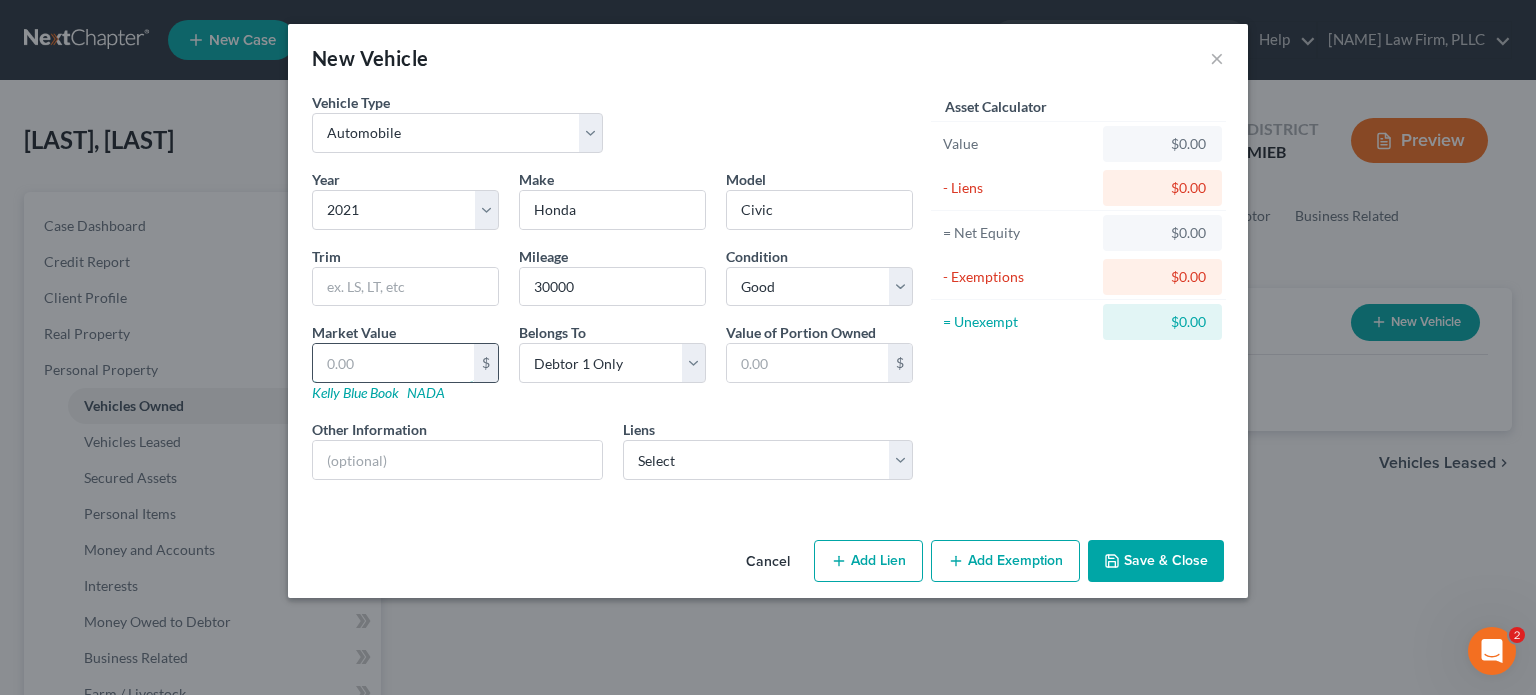 type on "2" 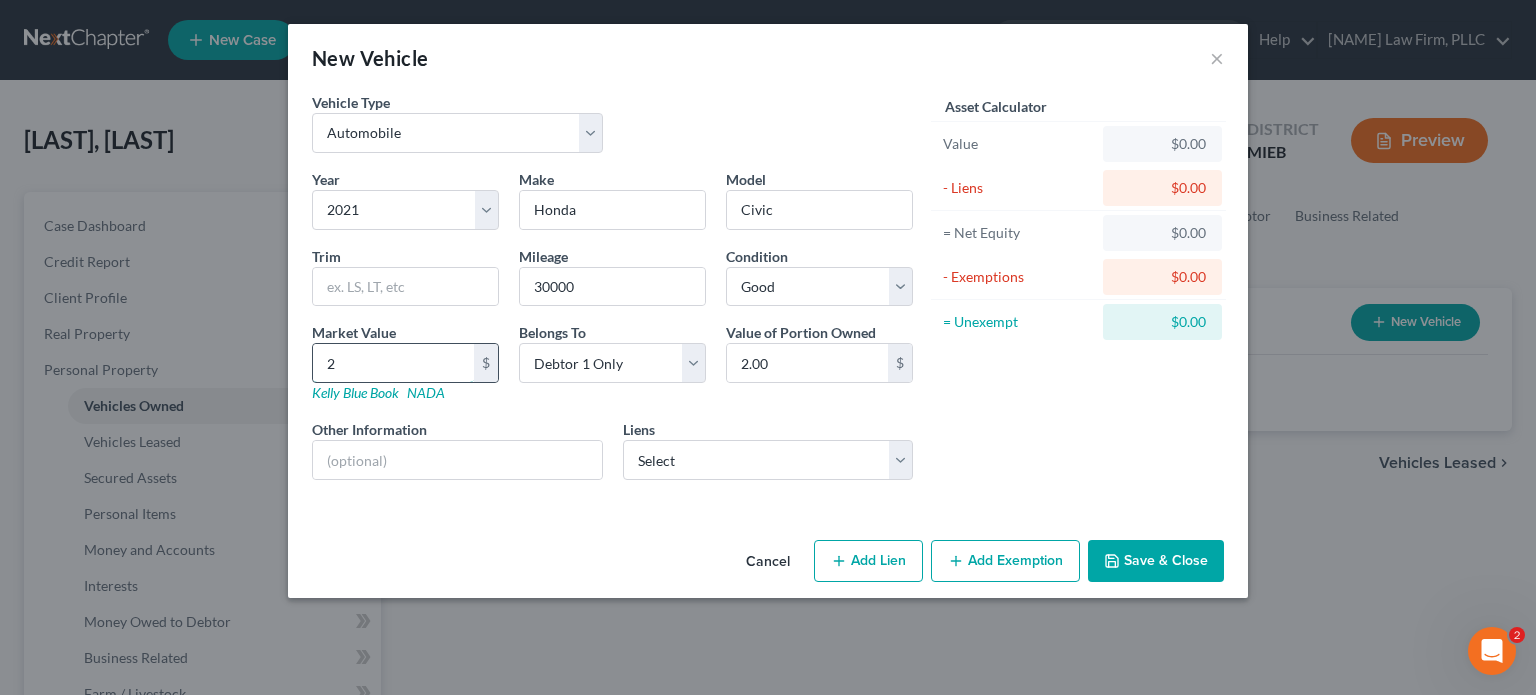 type on "20" 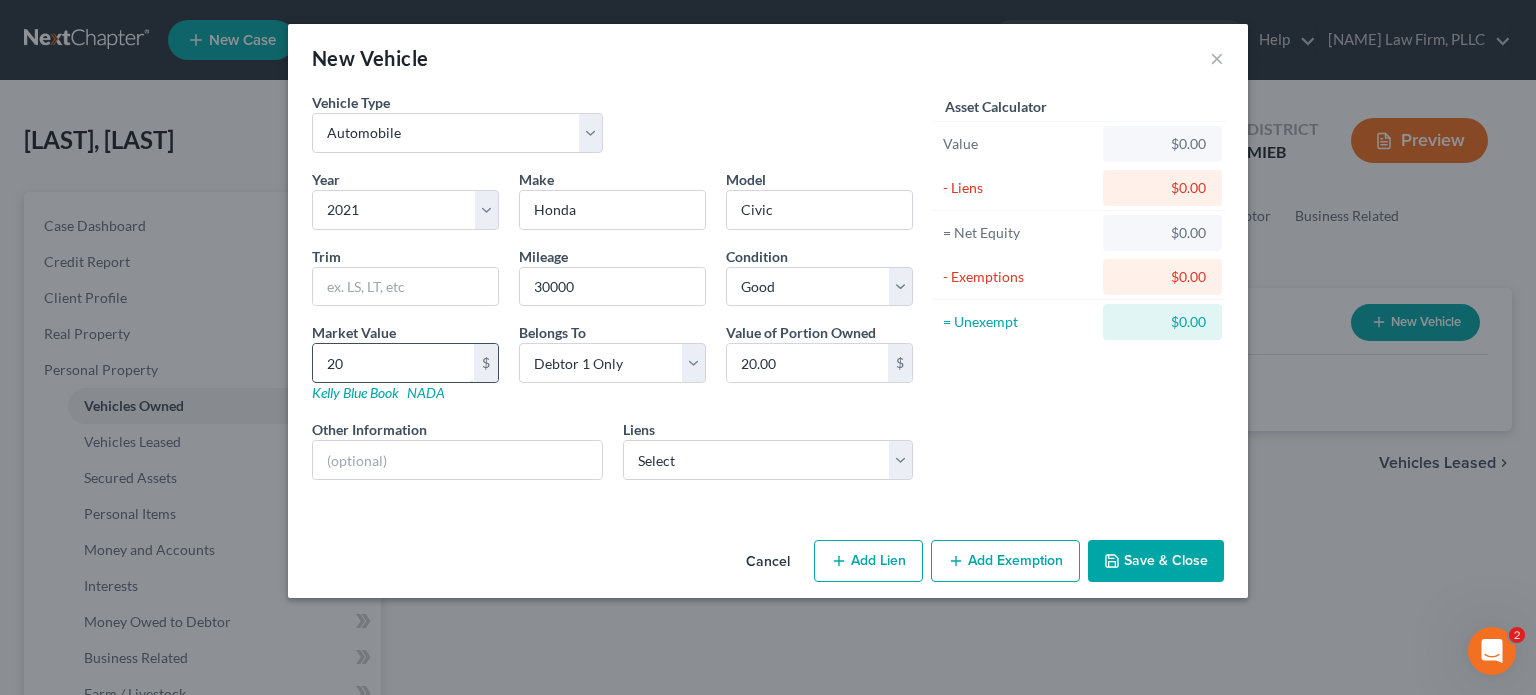 type on "200" 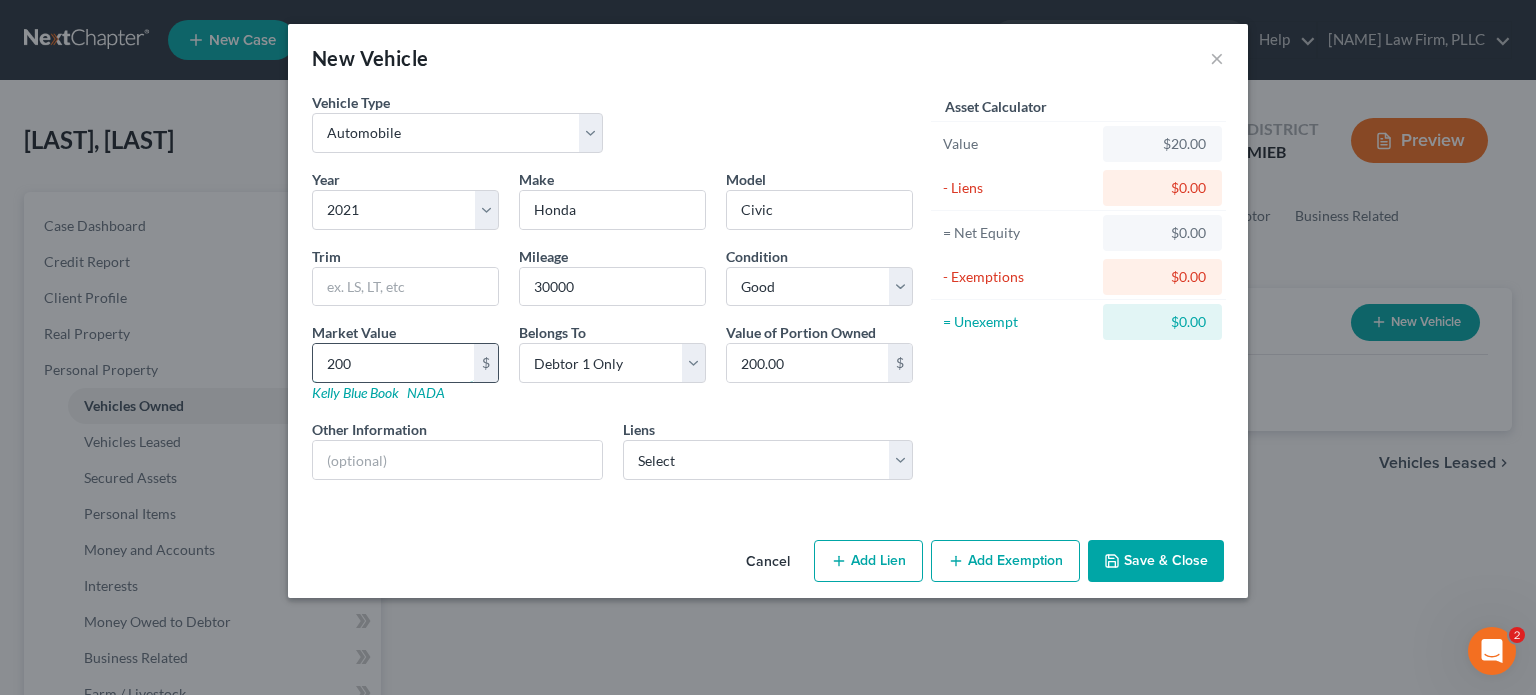 type on "2000" 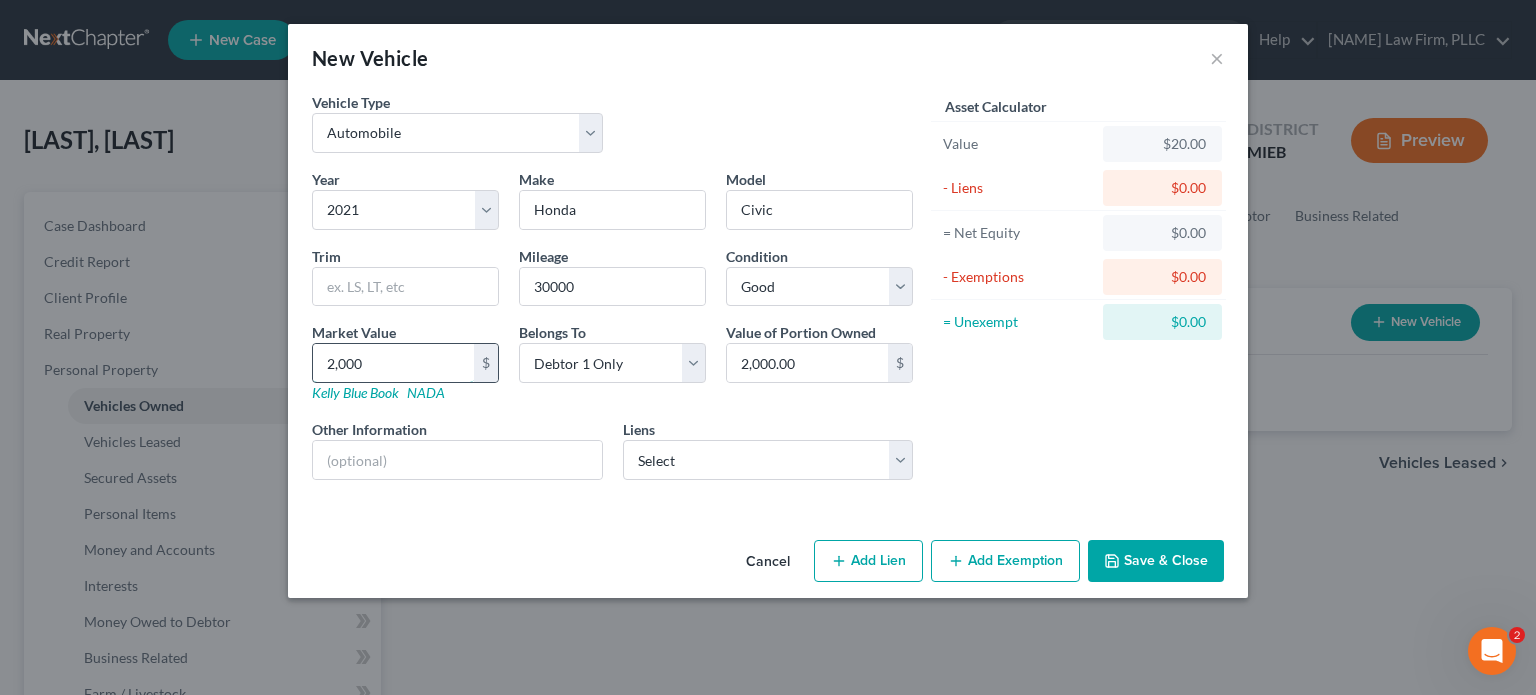 type on "2,0000" 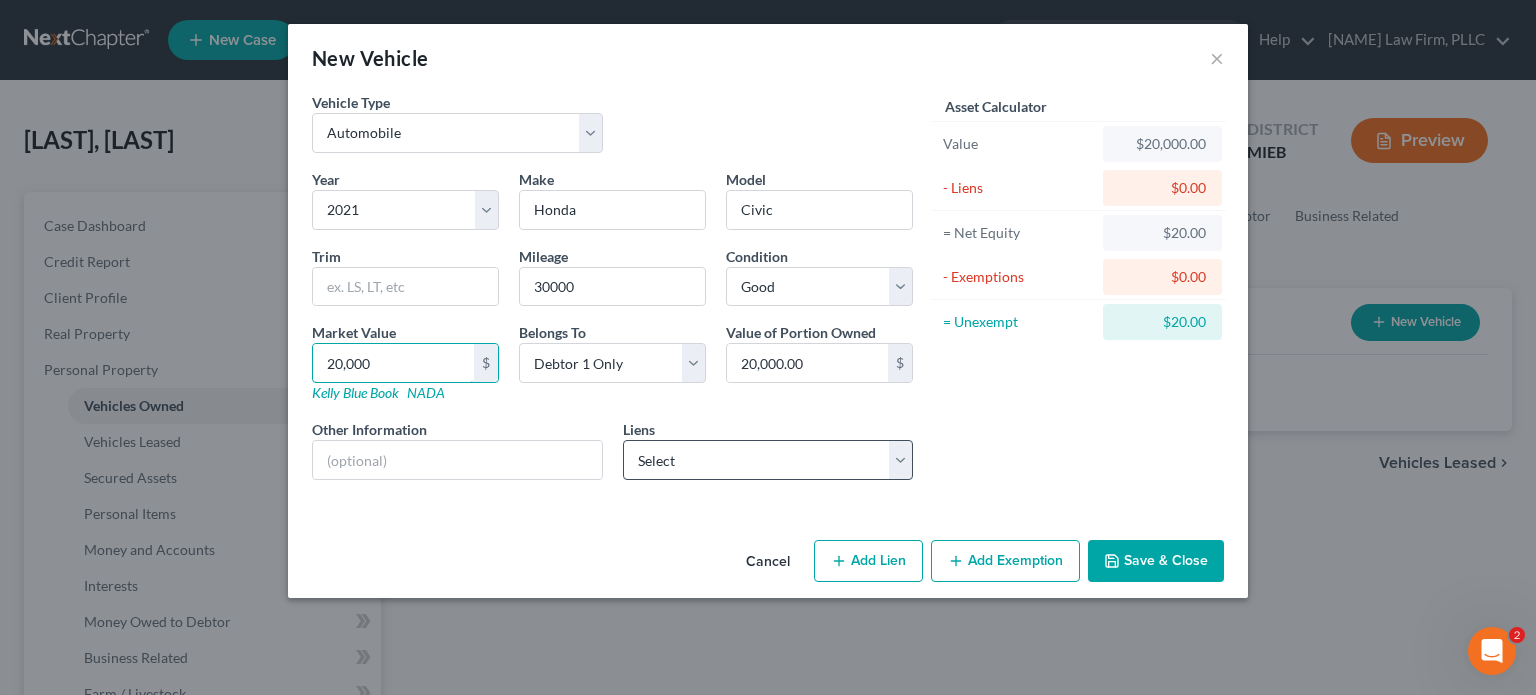 type on "20,000" 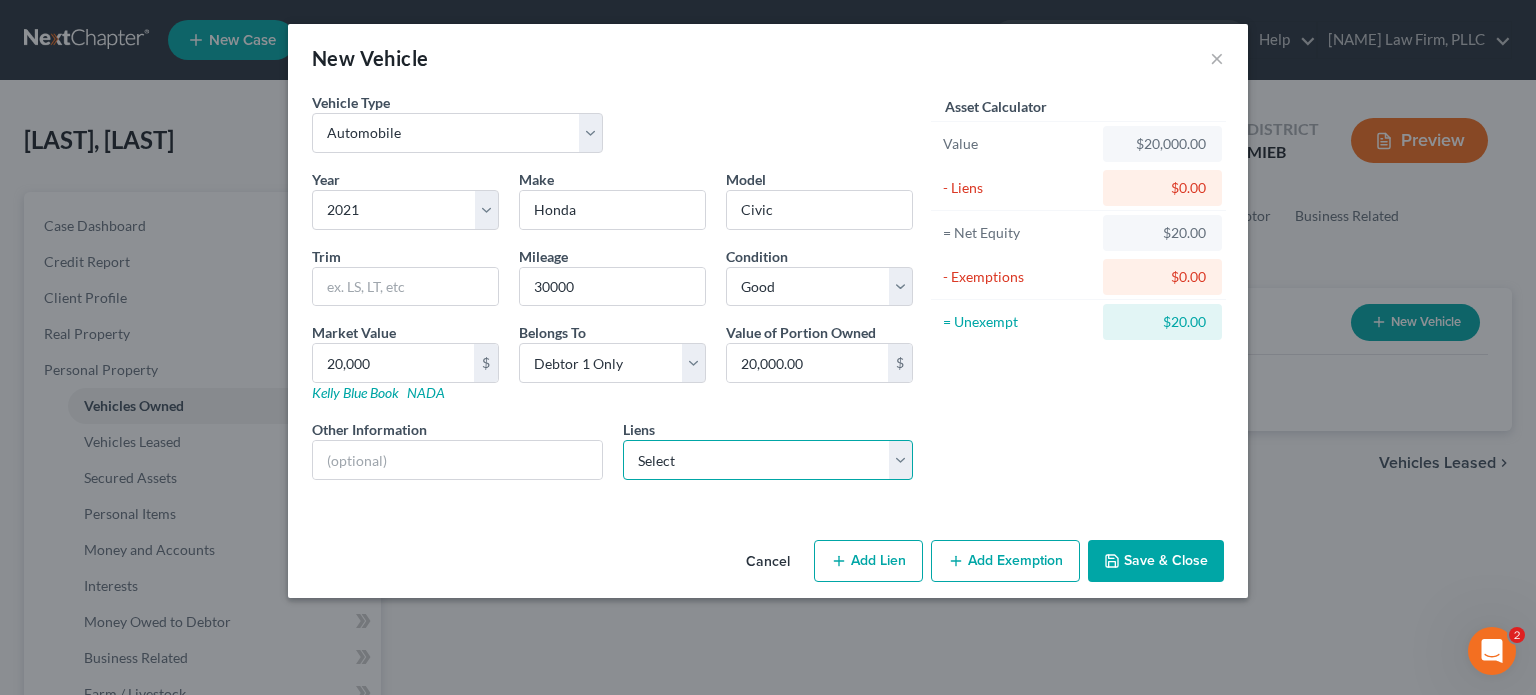 click on "Select [NAME] - $[PRICE]" at bounding box center (768, 460) 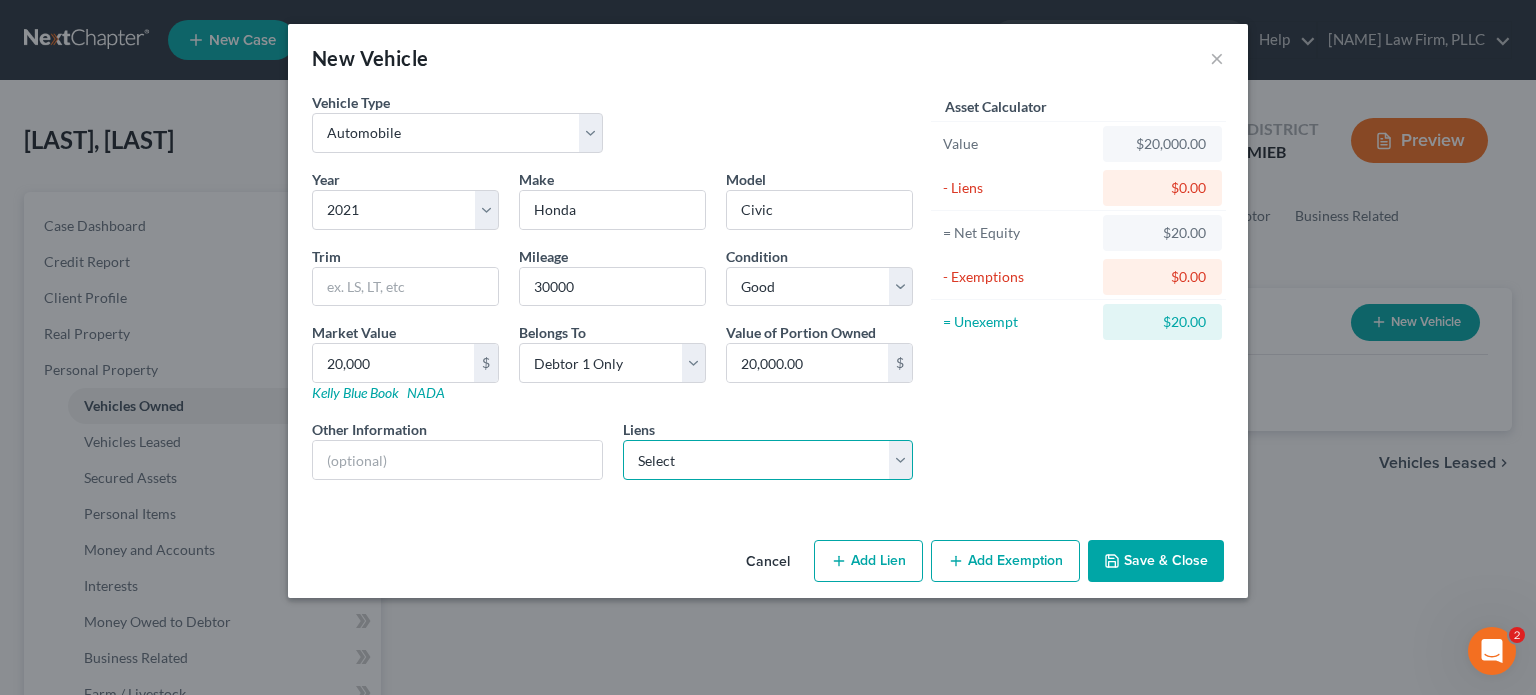 select on "24" 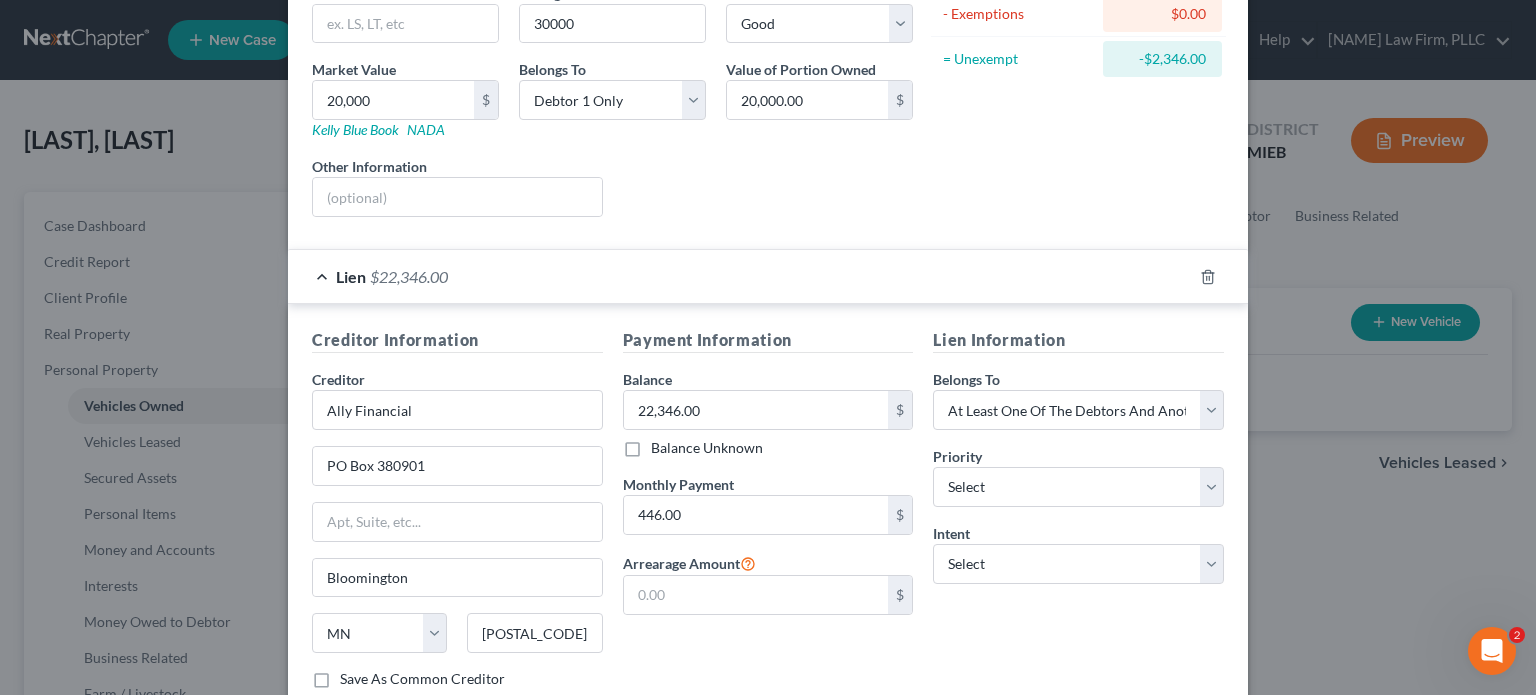 scroll, scrollTop: 300, scrollLeft: 0, axis: vertical 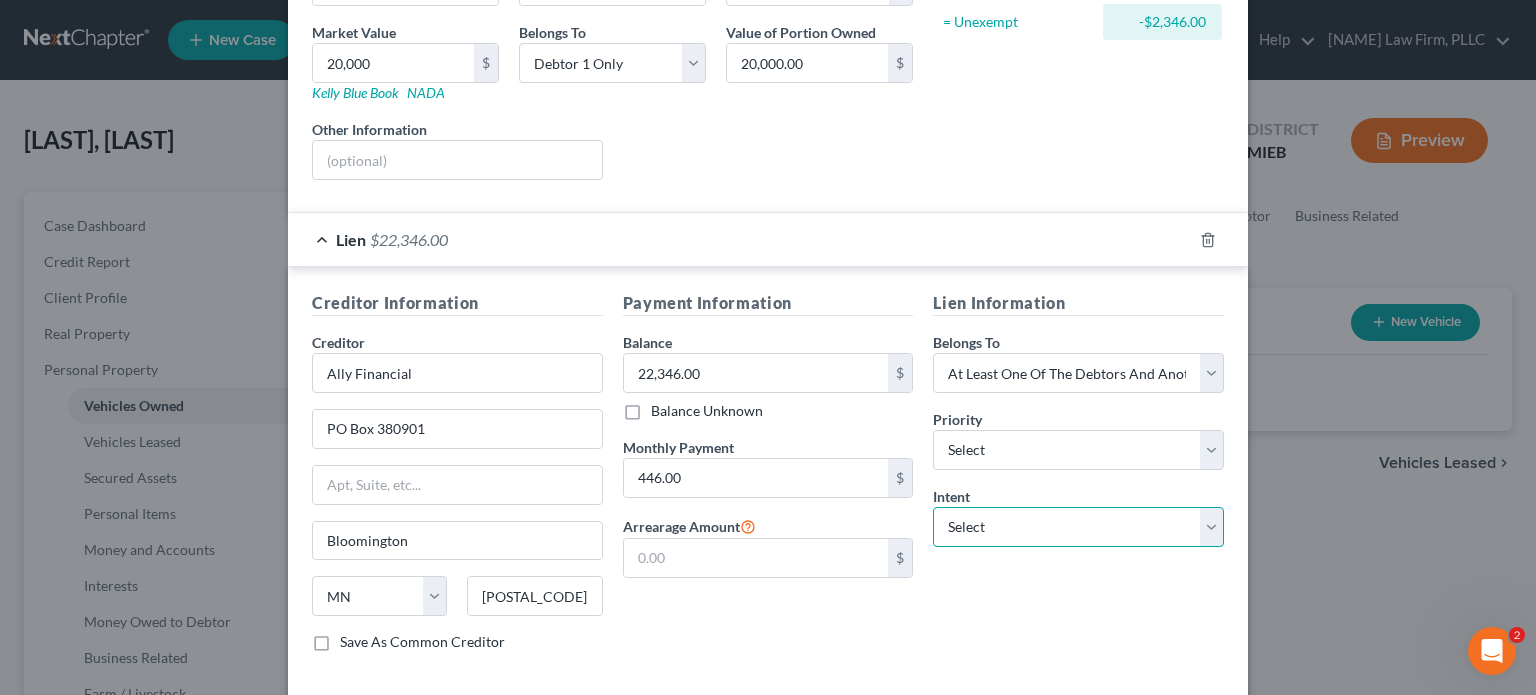 click on "Select Surrender Redeem Reaffirm Avoid Other" at bounding box center (1078, 527) 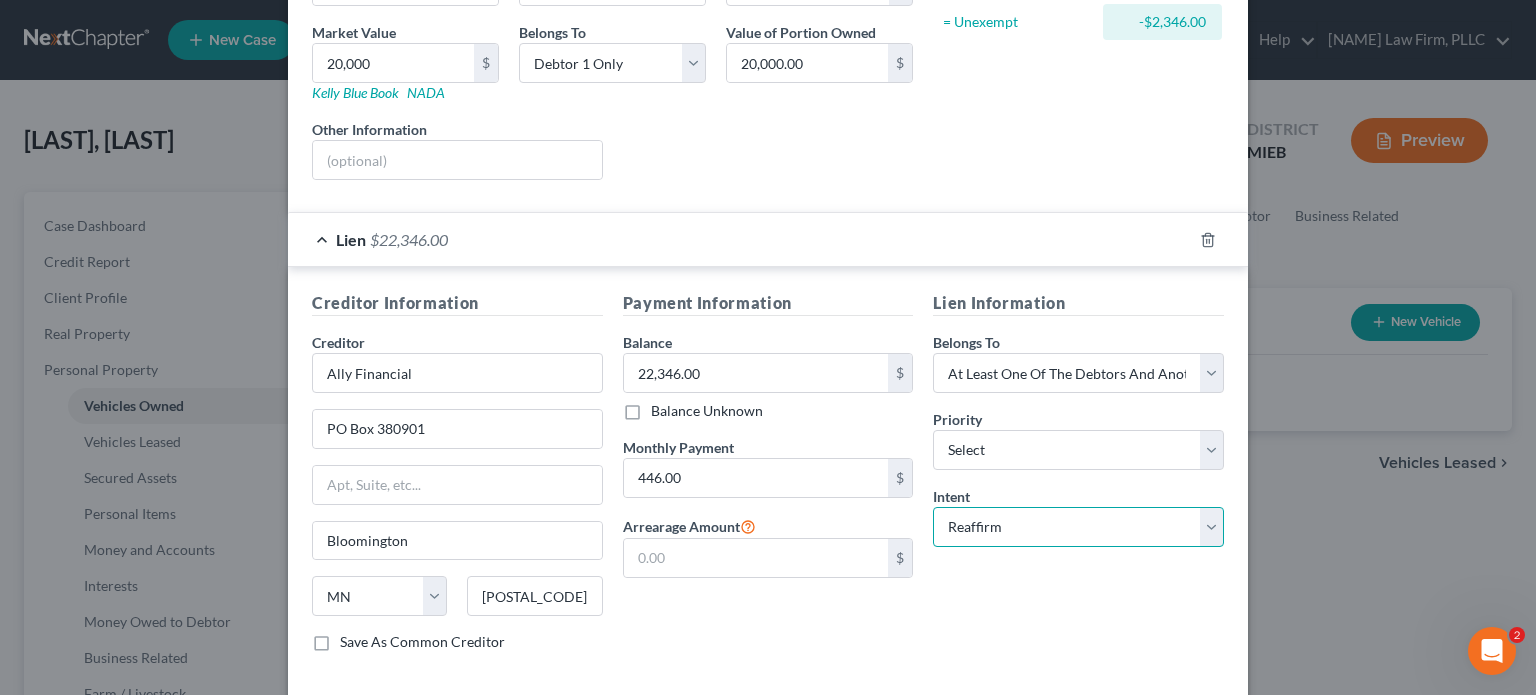 click on "Select Surrender Redeem Reaffirm Avoid Other" at bounding box center (1078, 527) 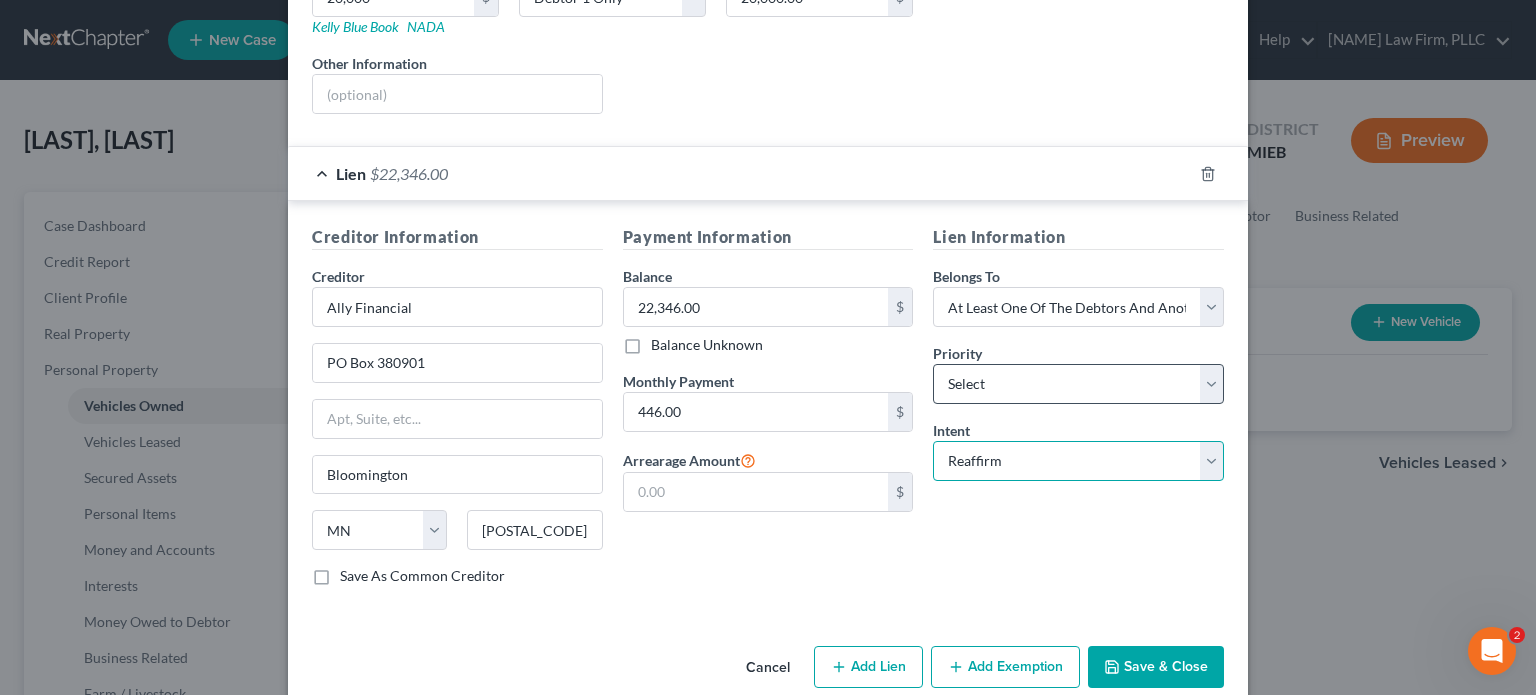 scroll, scrollTop: 394, scrollLeft: 0, axis: vertical 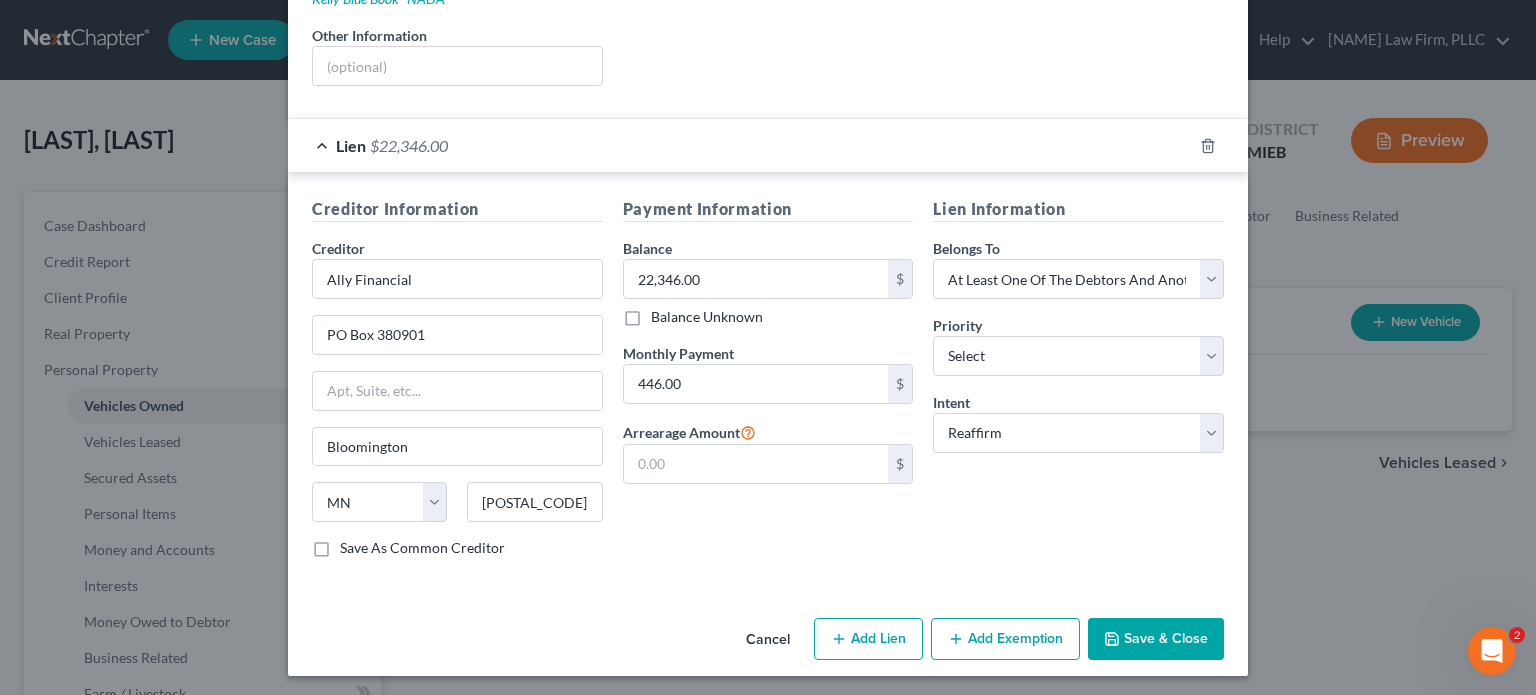 click on "Save & Close" at bounding box center [1156, 639] 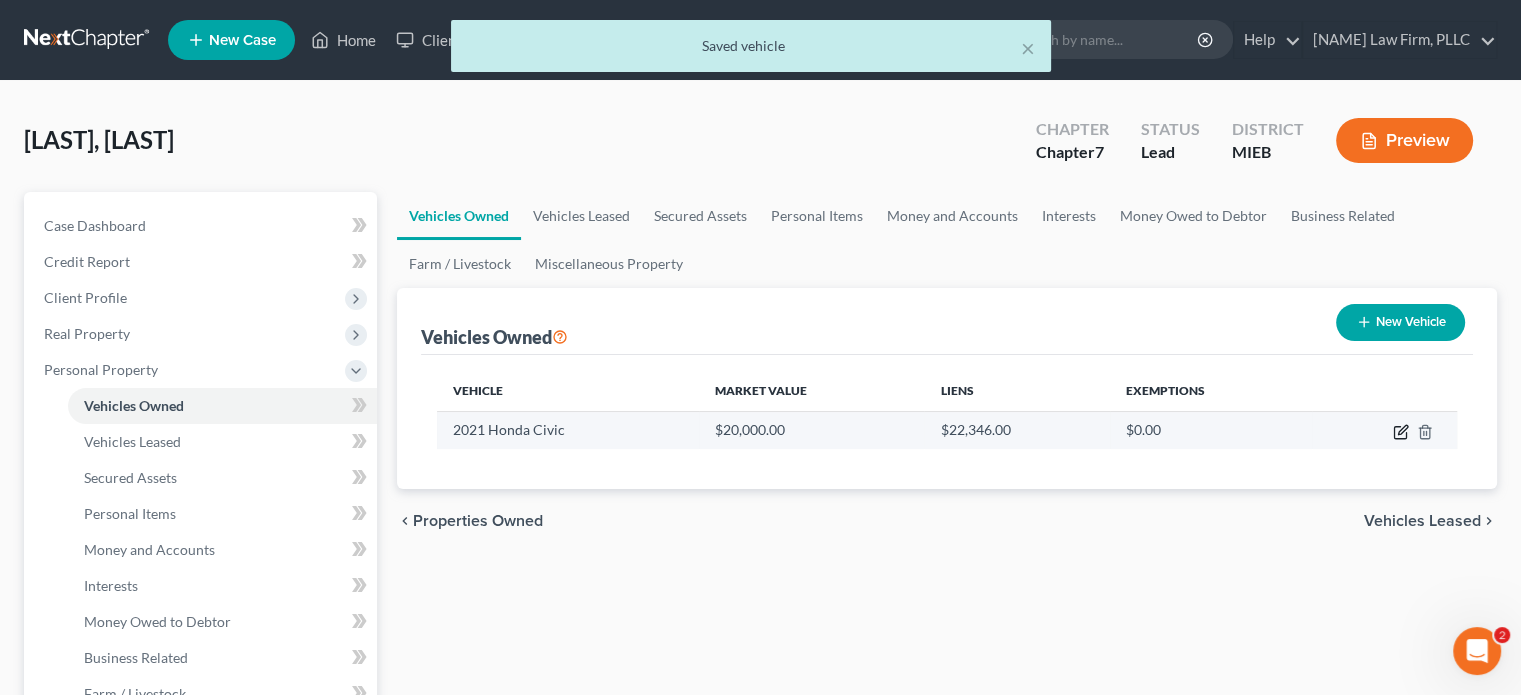 click 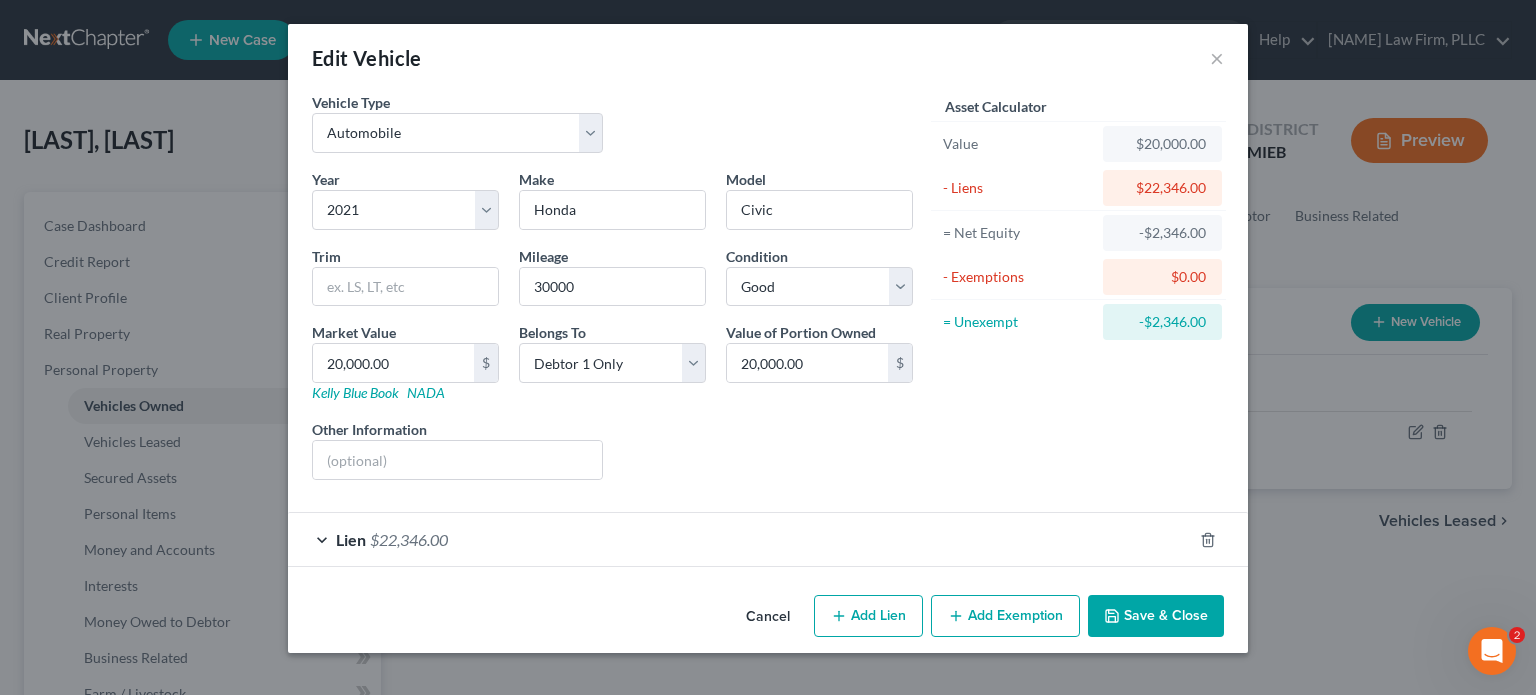 click on "Lien $22,346.00" at bounding box center (740, 539) 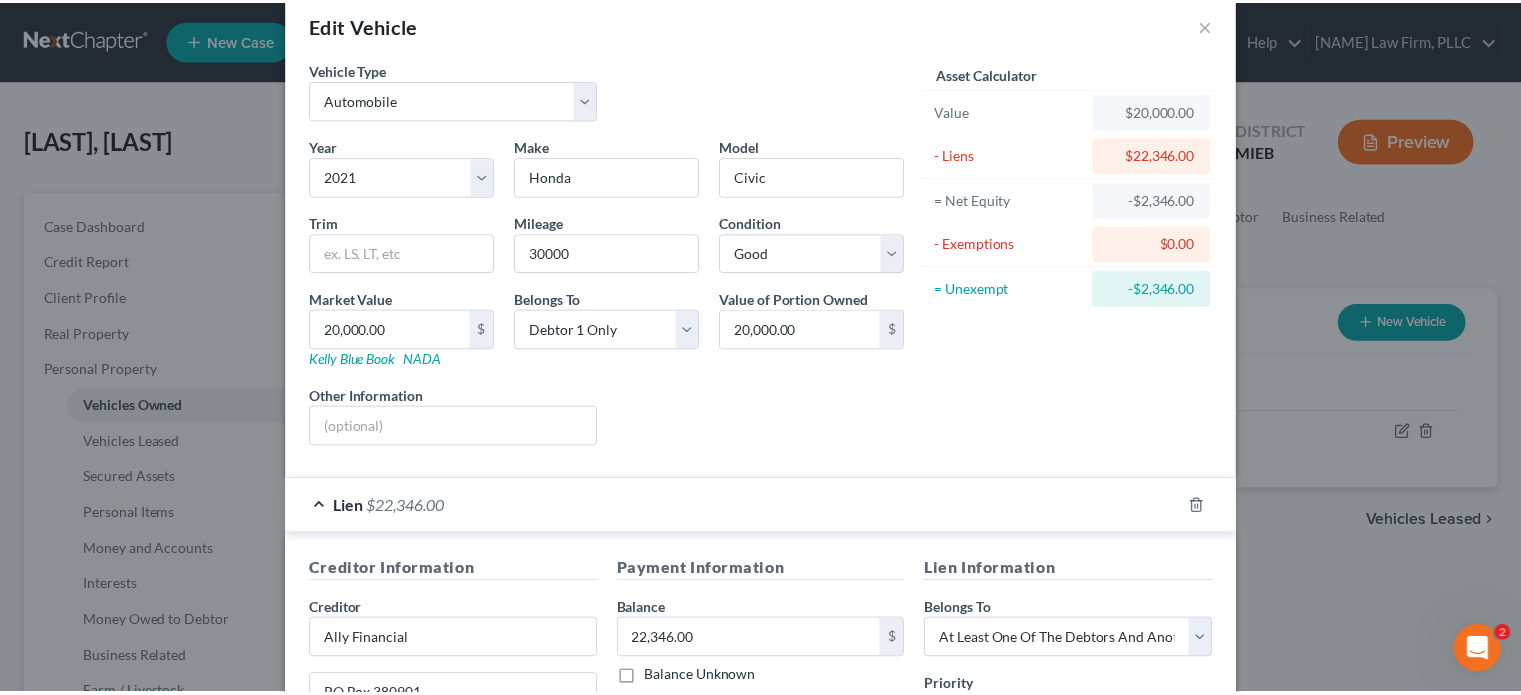 scroll, scrollTop: 0, scrollLeft: 0, axis: both 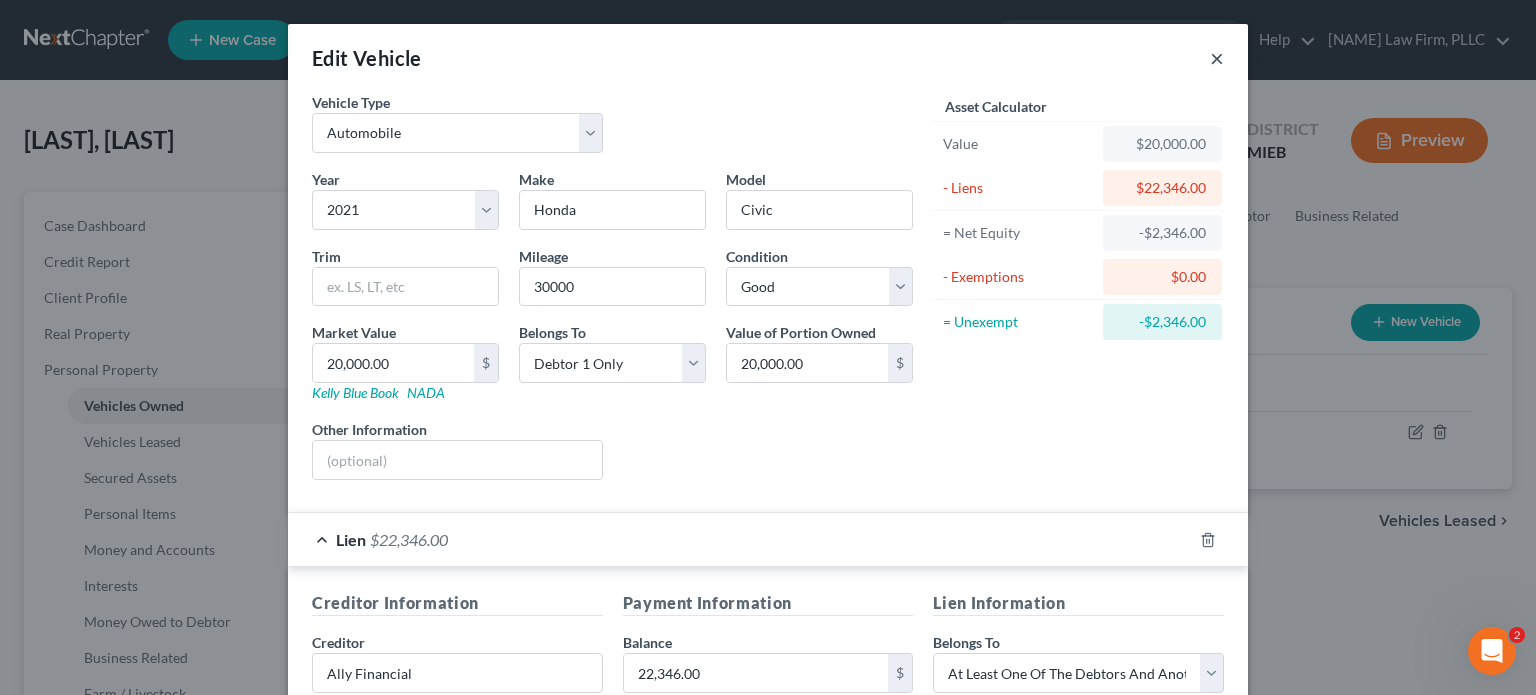 click on "×" at bounding box center [1217, 58] 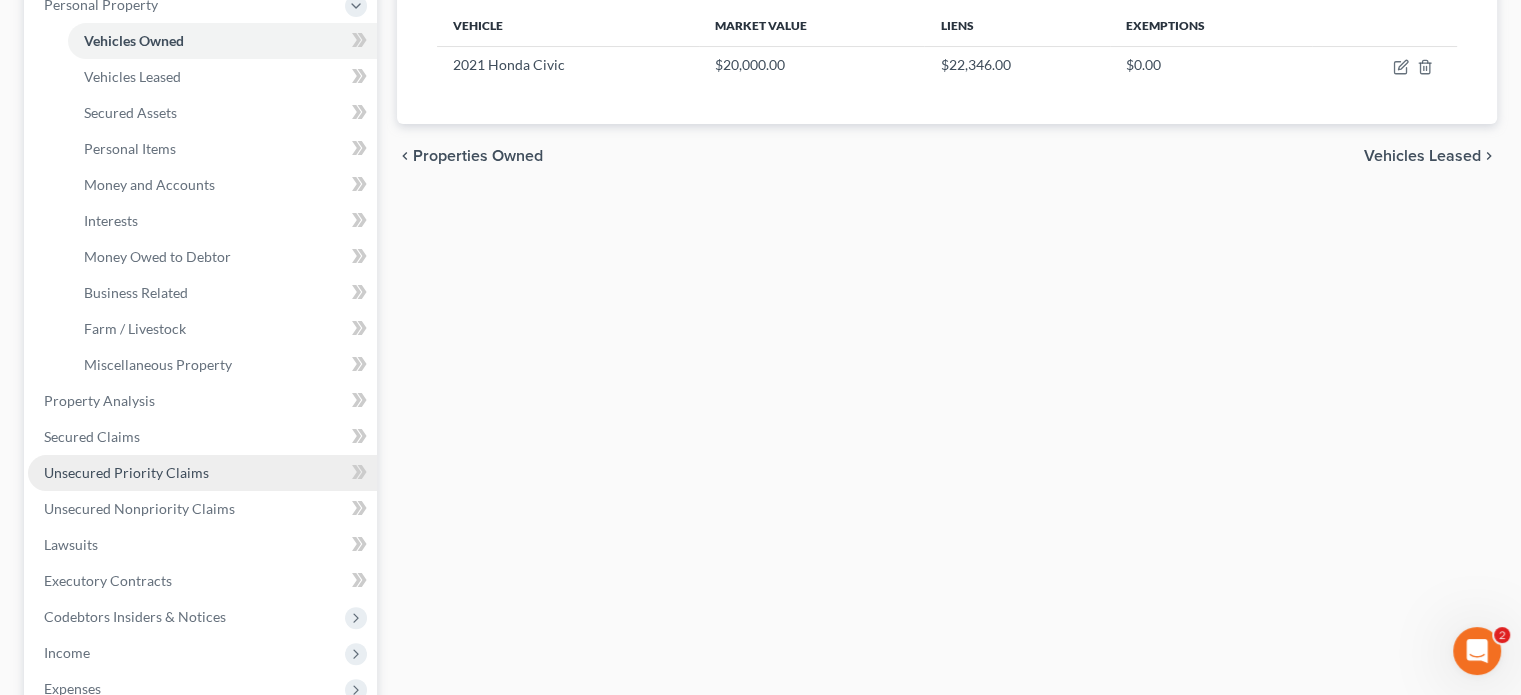 scroll, scrollTop: 400, scrollLeft: 0, axis: vertical 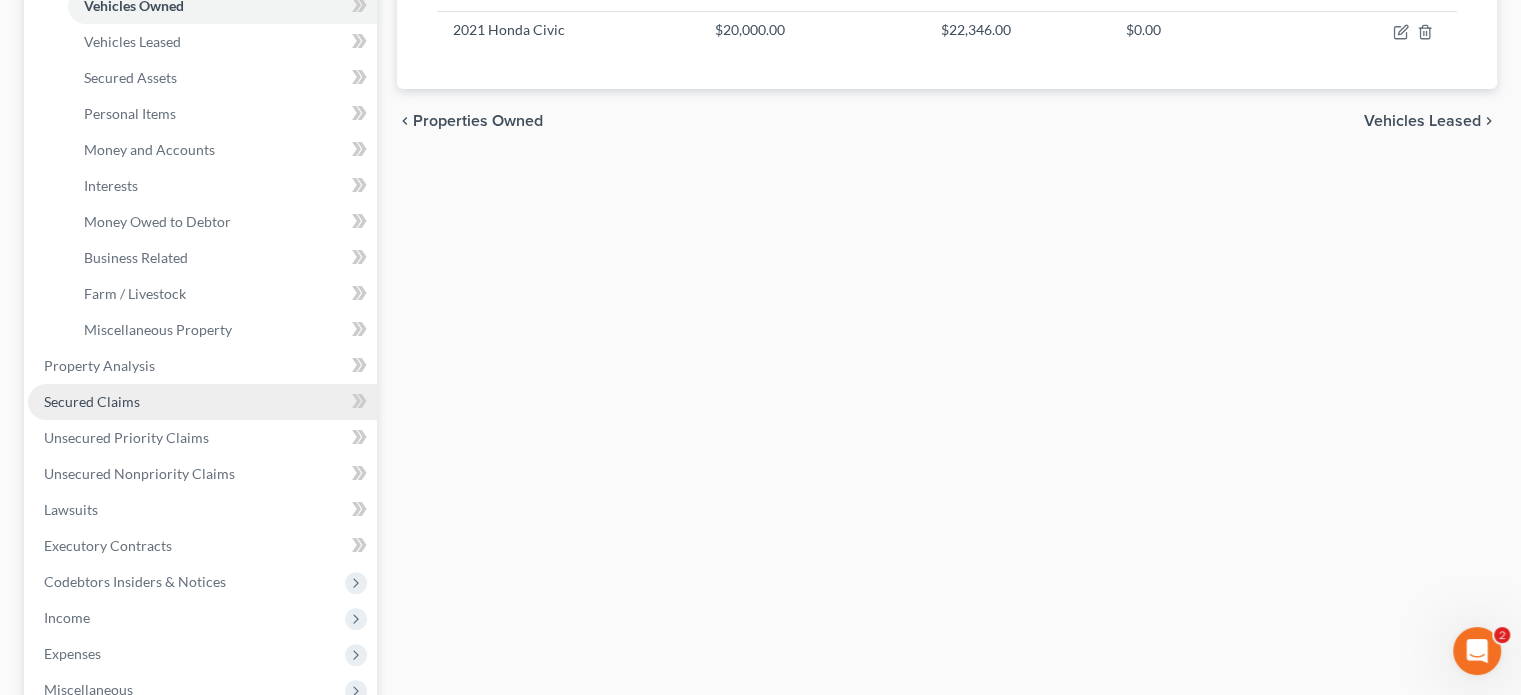 click on "Secured Claims" at bounding box center [202, 402] 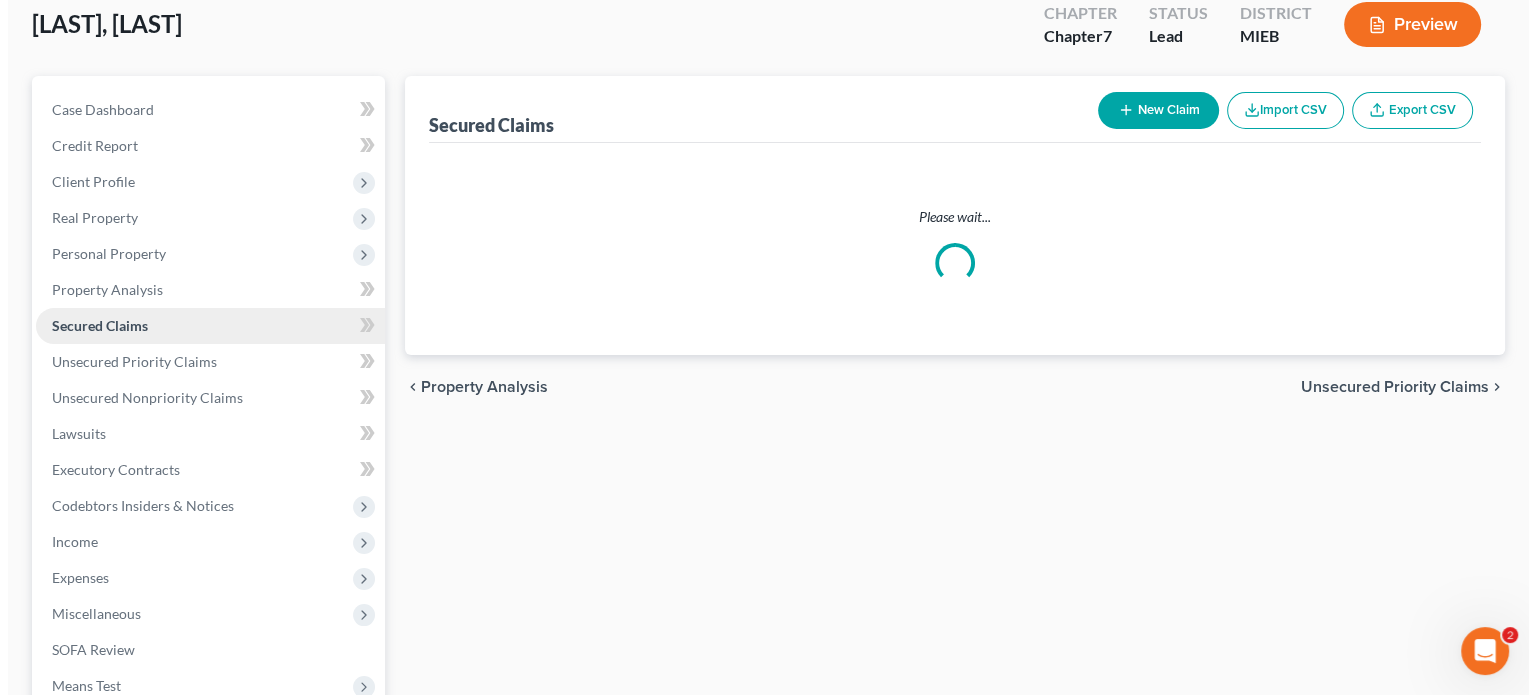 scroll, scrollTop: 0, scrollLeft: 0, axis: both 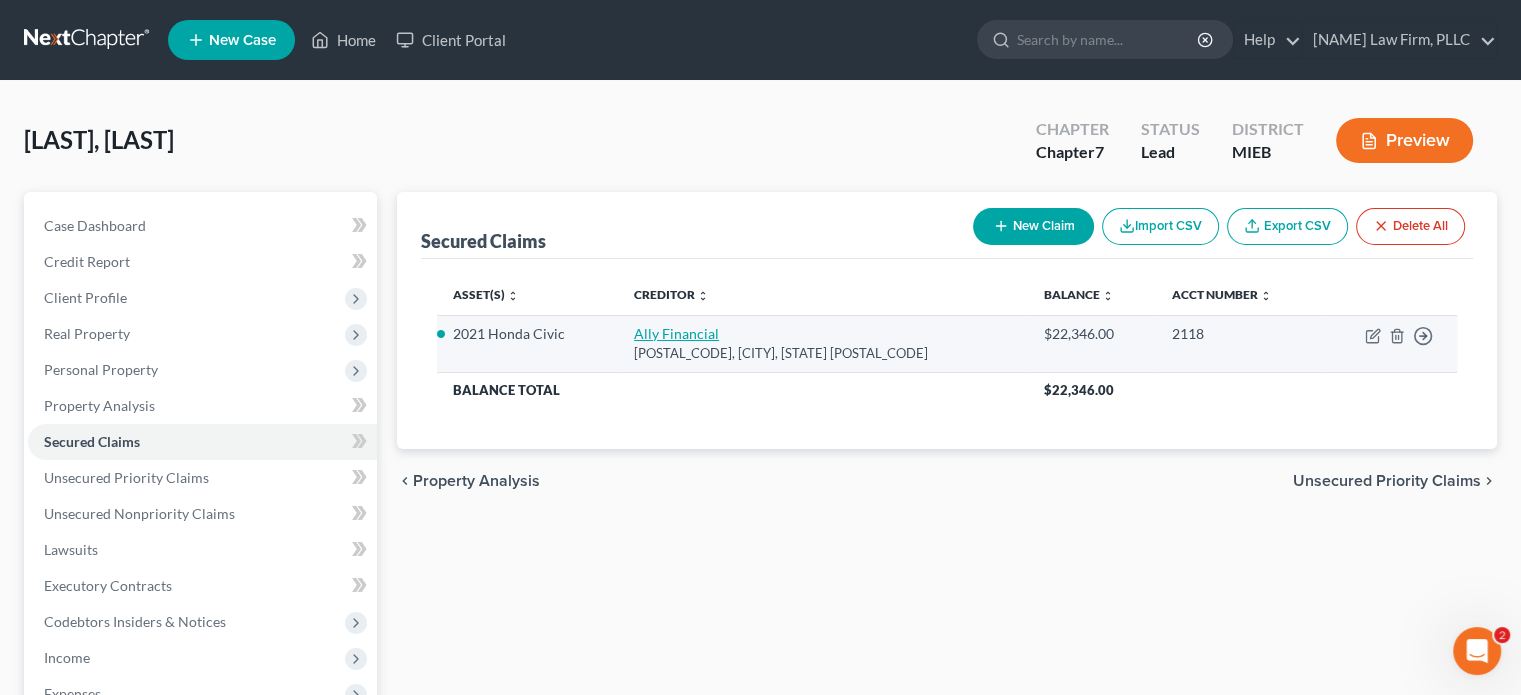 click on "Ally Financial" at bounding box center [676, 333] 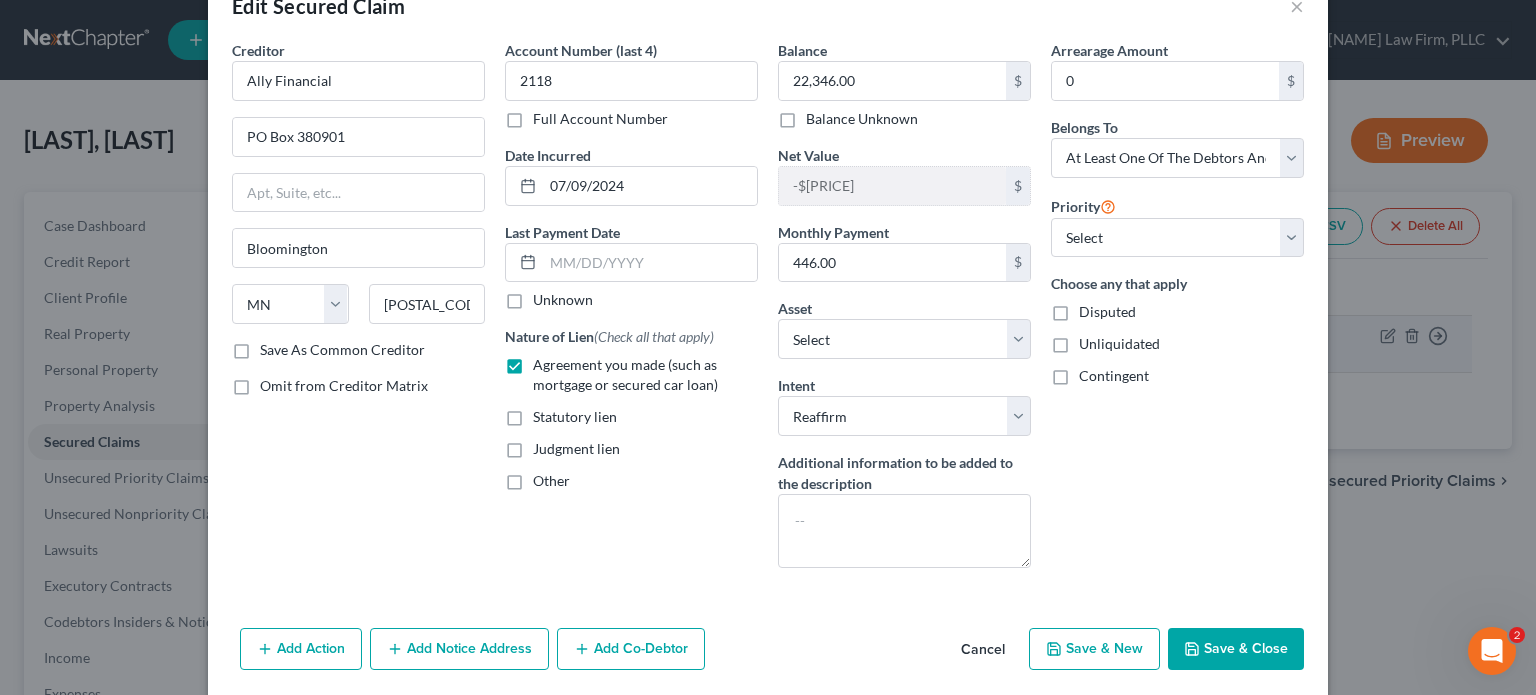 scroll, scrollTop: 80, scrollLeft: 0, axis: vertical 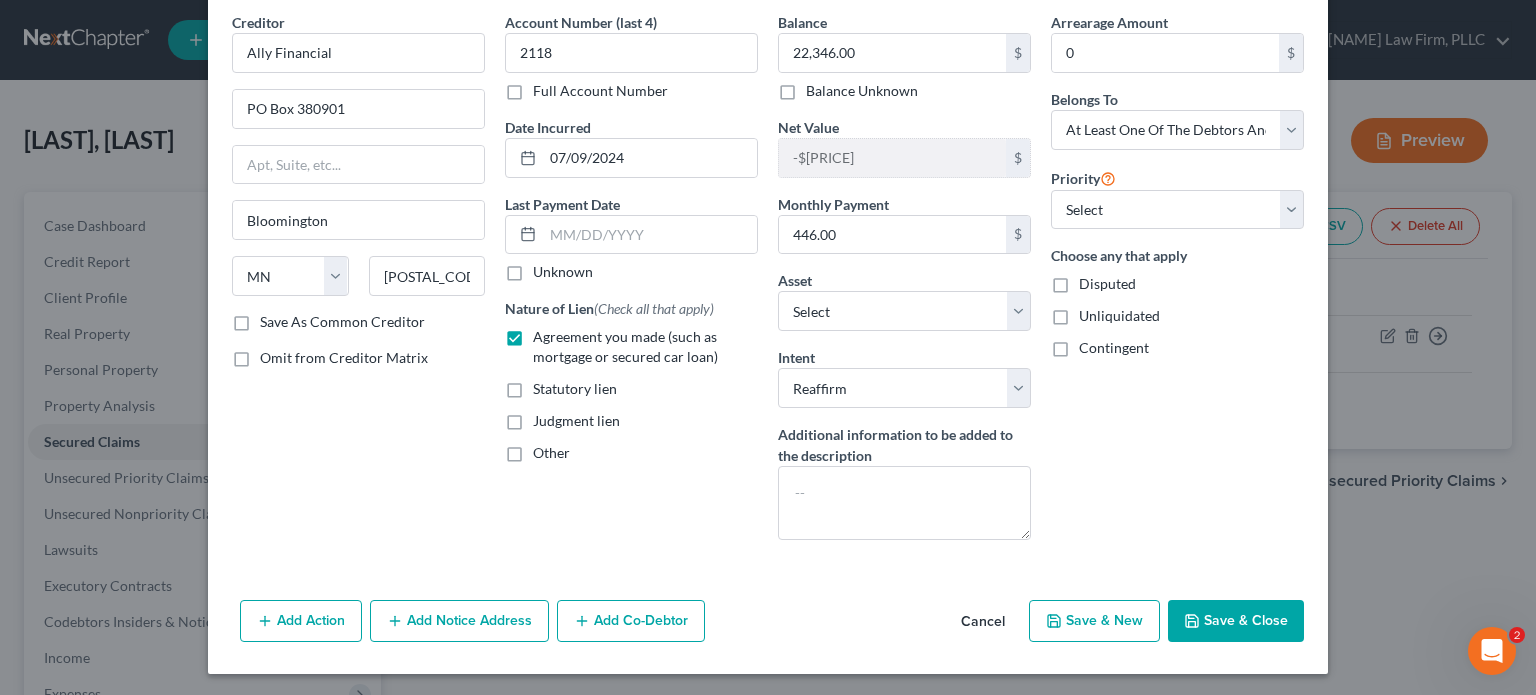 click on "Add Co-Debtor" at bounding box center (631, 621) 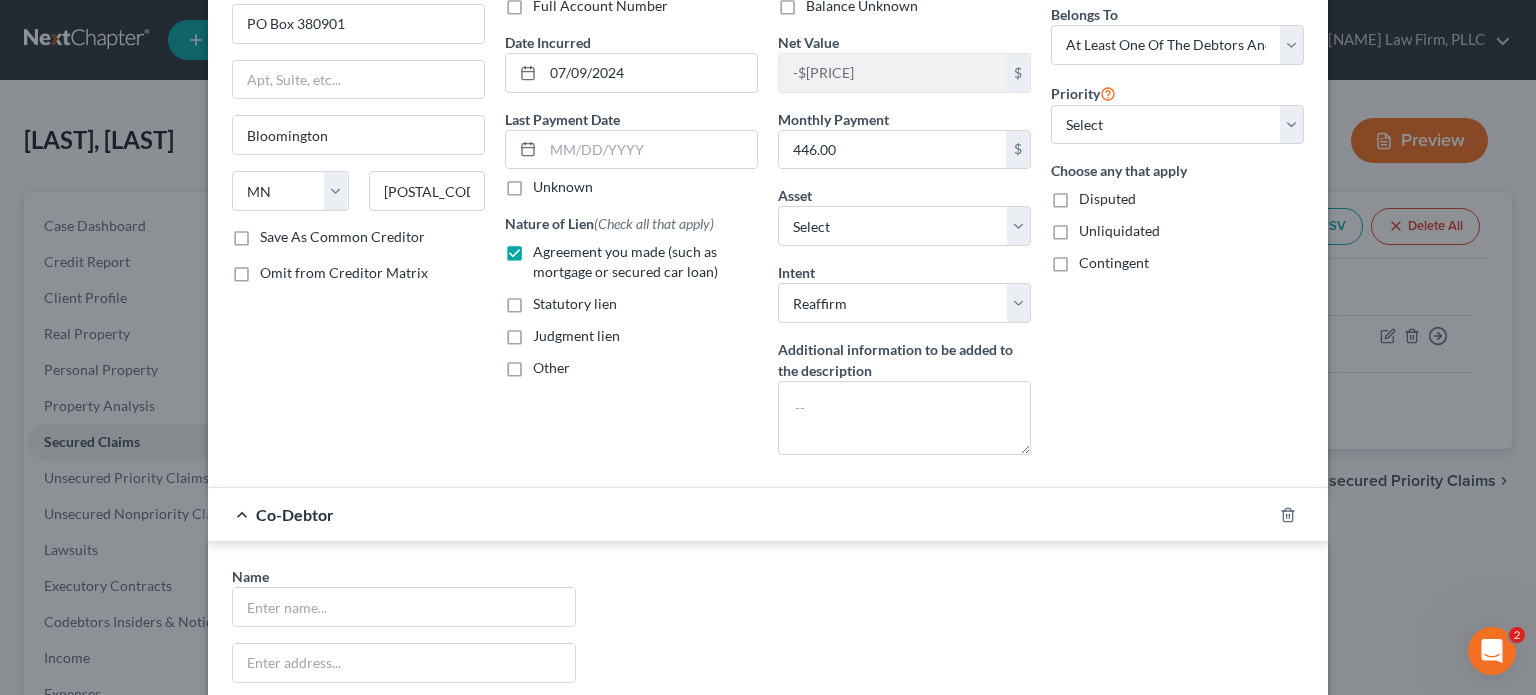 scroll, scrollTop: 280, scrollLeft: 0, axis: vertical 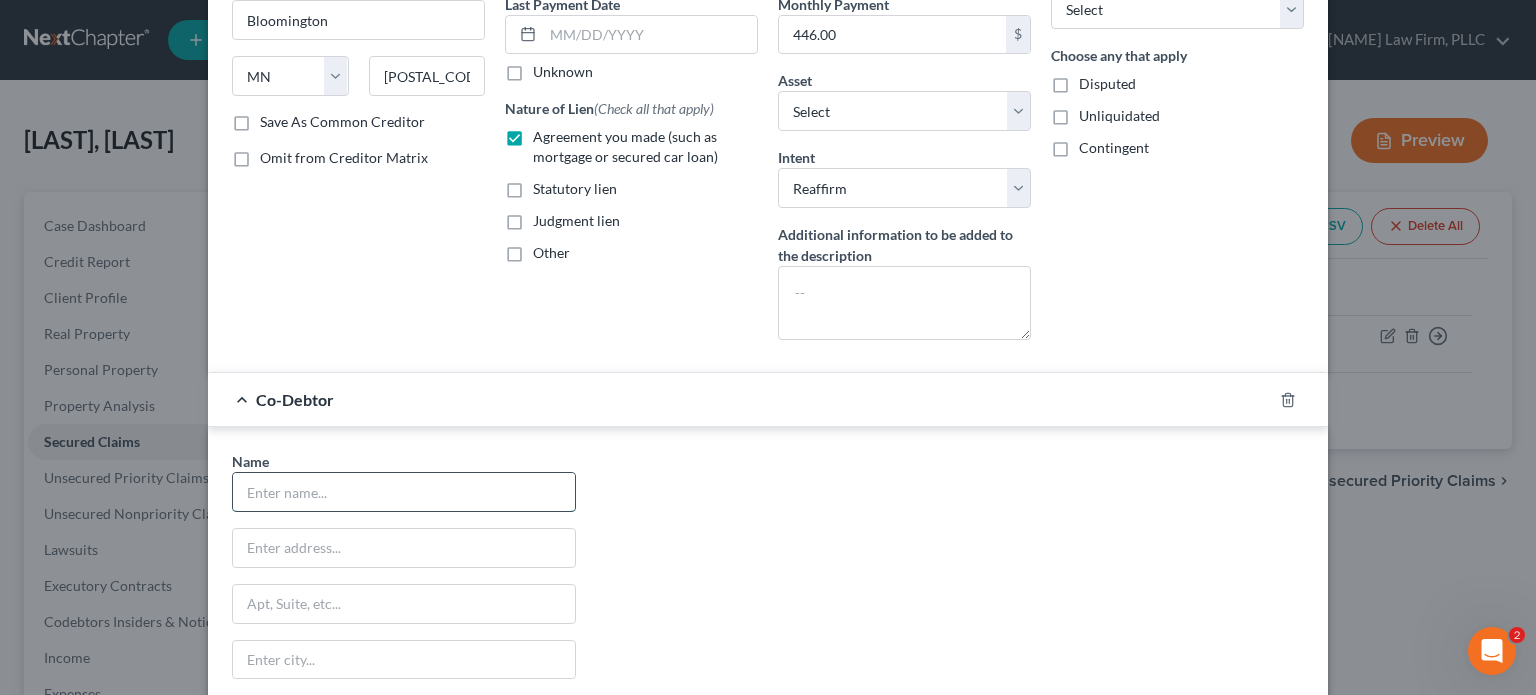 click at bounding box center (404, 492) 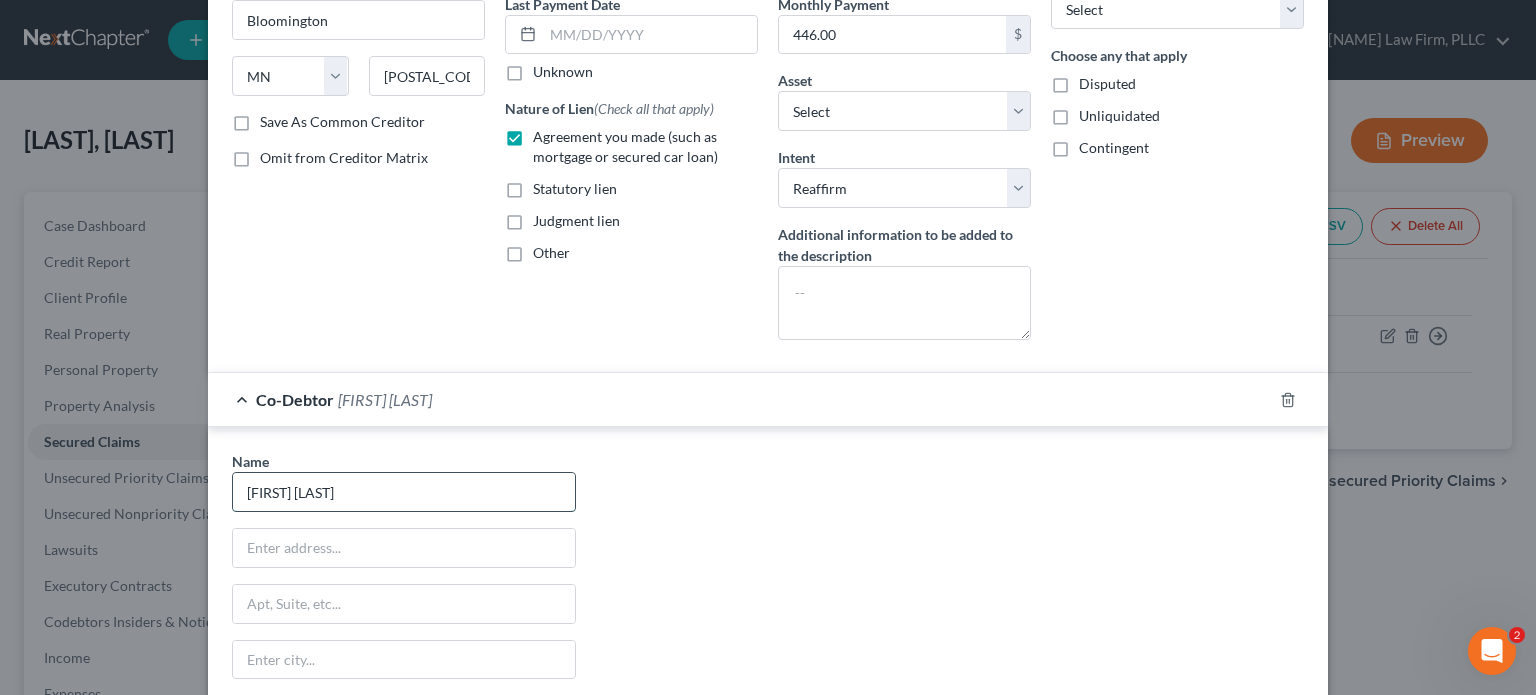 type on "[FIRST] [LAST]" 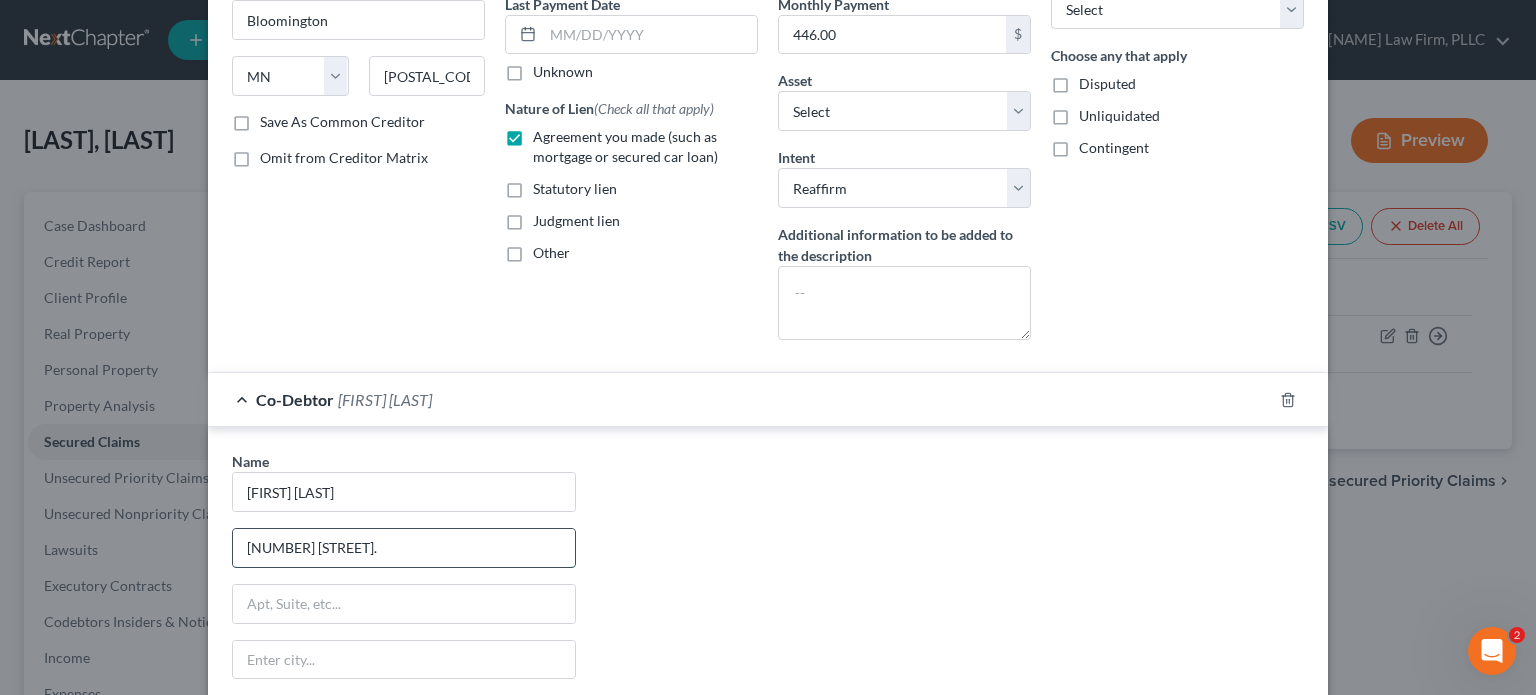 click on "[NUMBER] [STREET]." at bounding box center [404, 548] 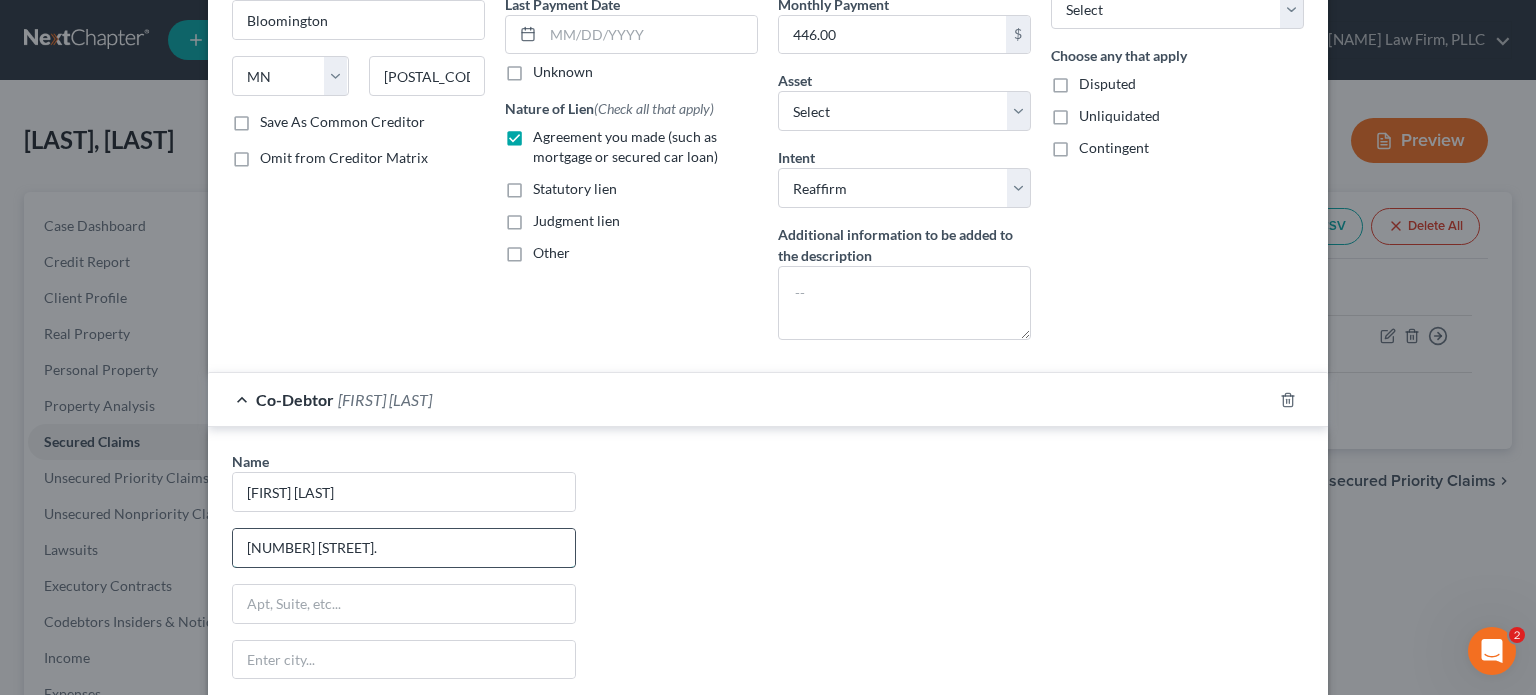 type on "[NUMBER] [STREET]." 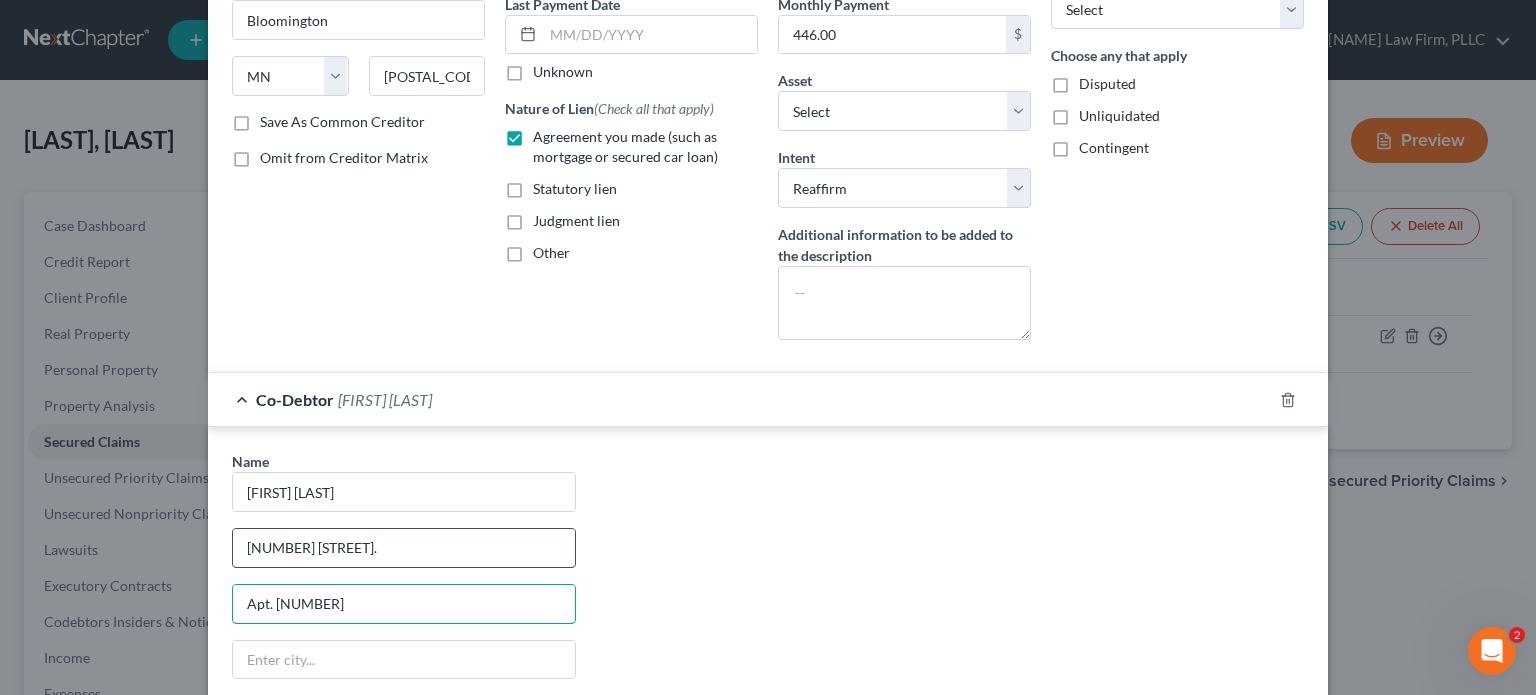 type on "Apt. [NUMBER]" 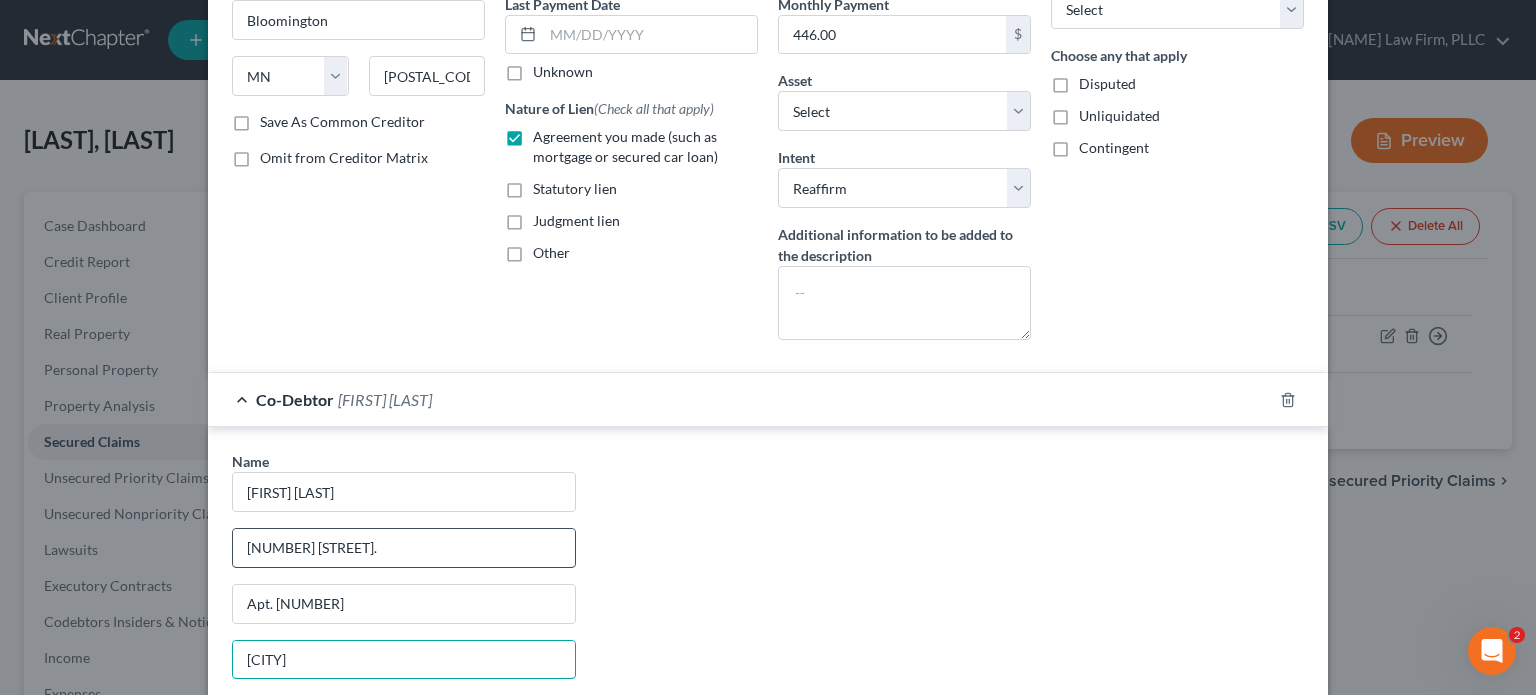 type on "[CITY]" 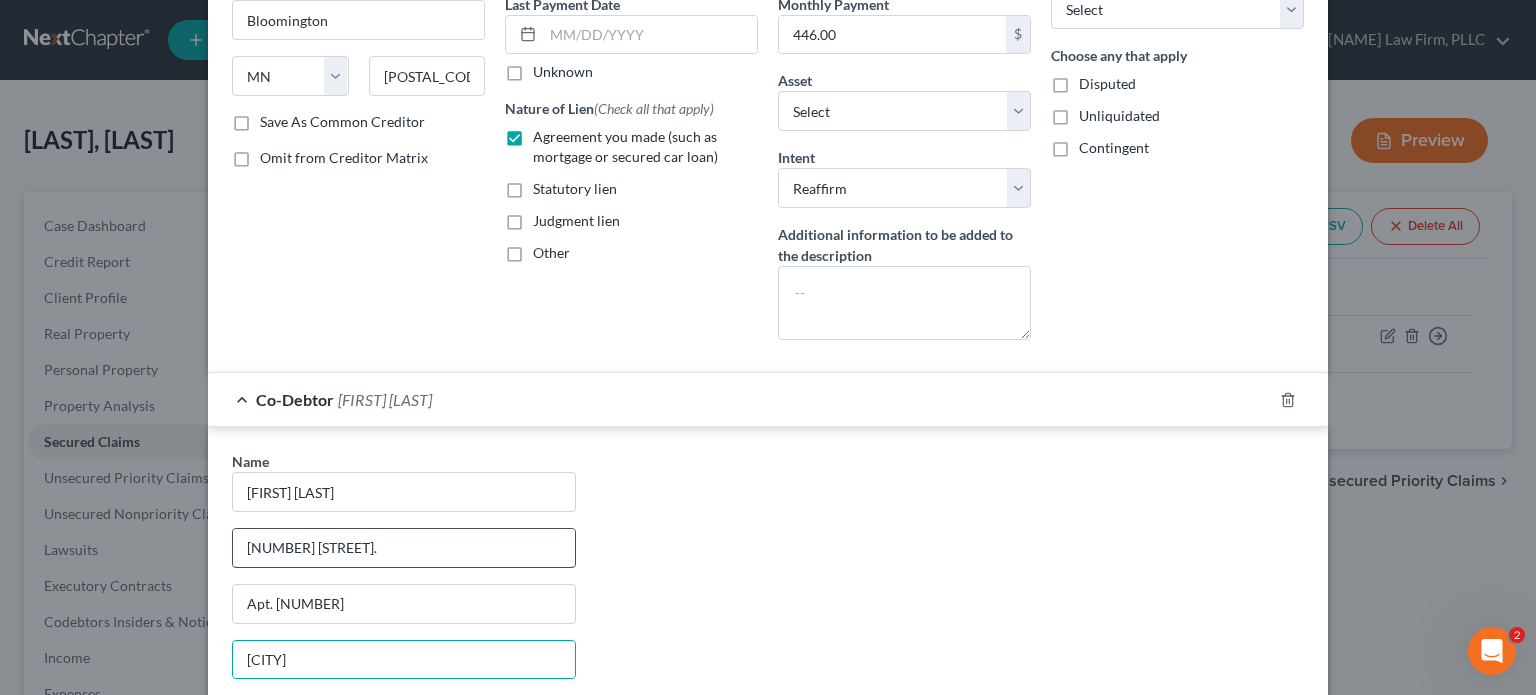 scroll, scrollTop: 315, scrollLeft: 0, axis: vertical 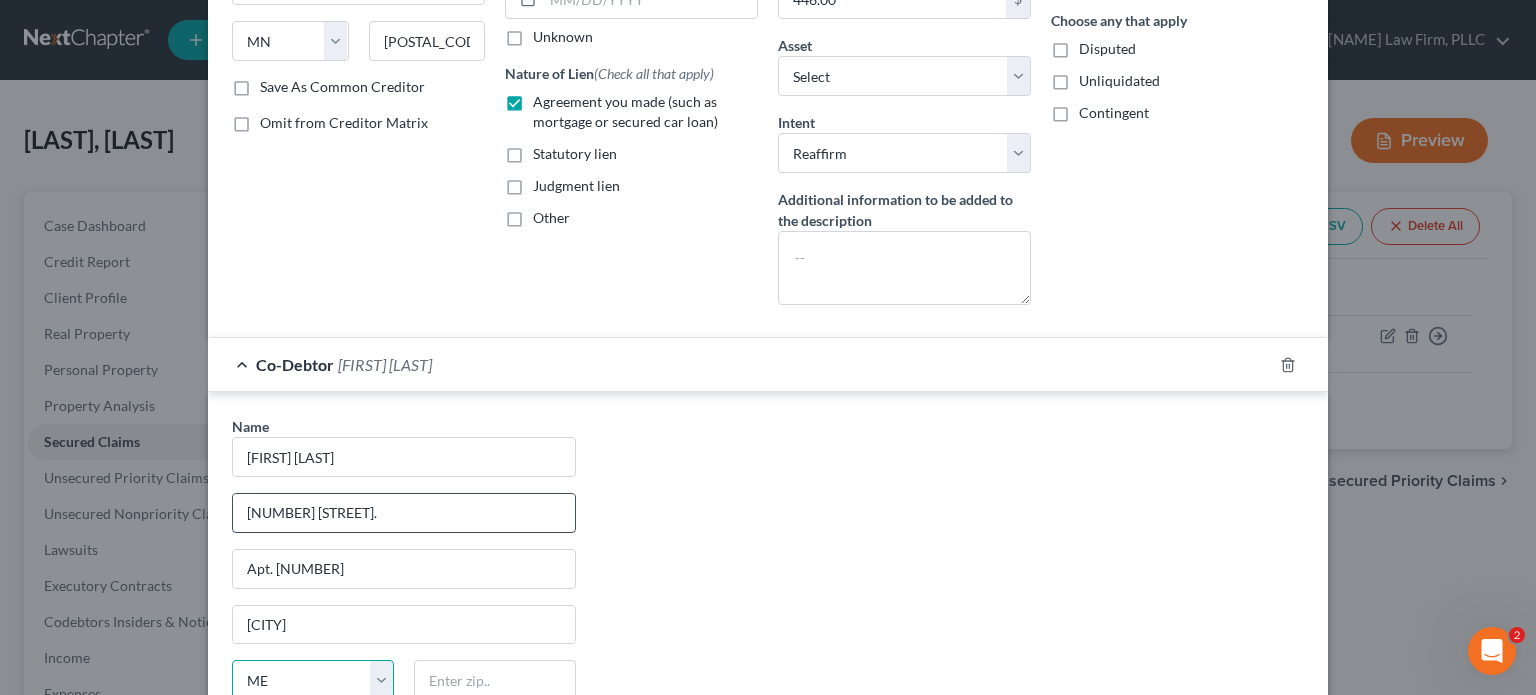 select on "23" 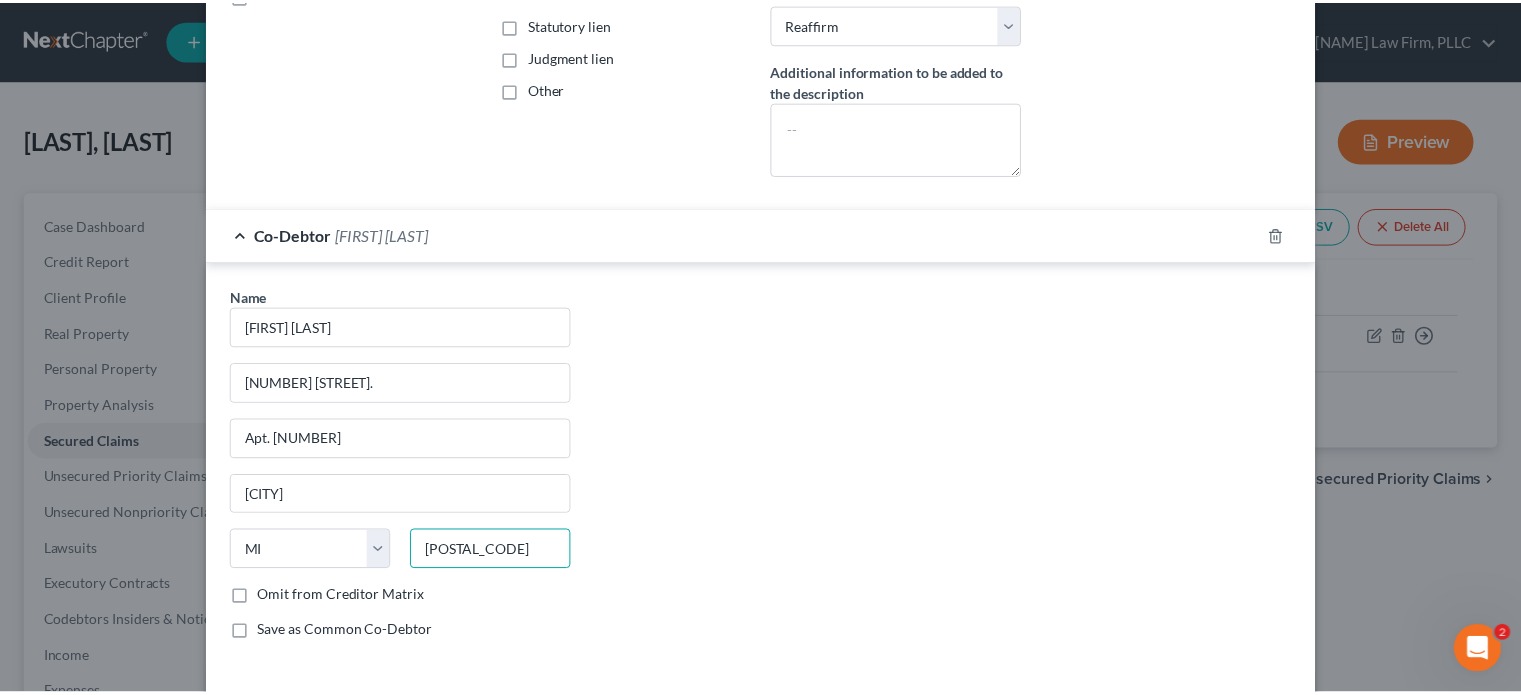 scroll, scrollTop: 544, scrollLeft: 0, axis: vertical 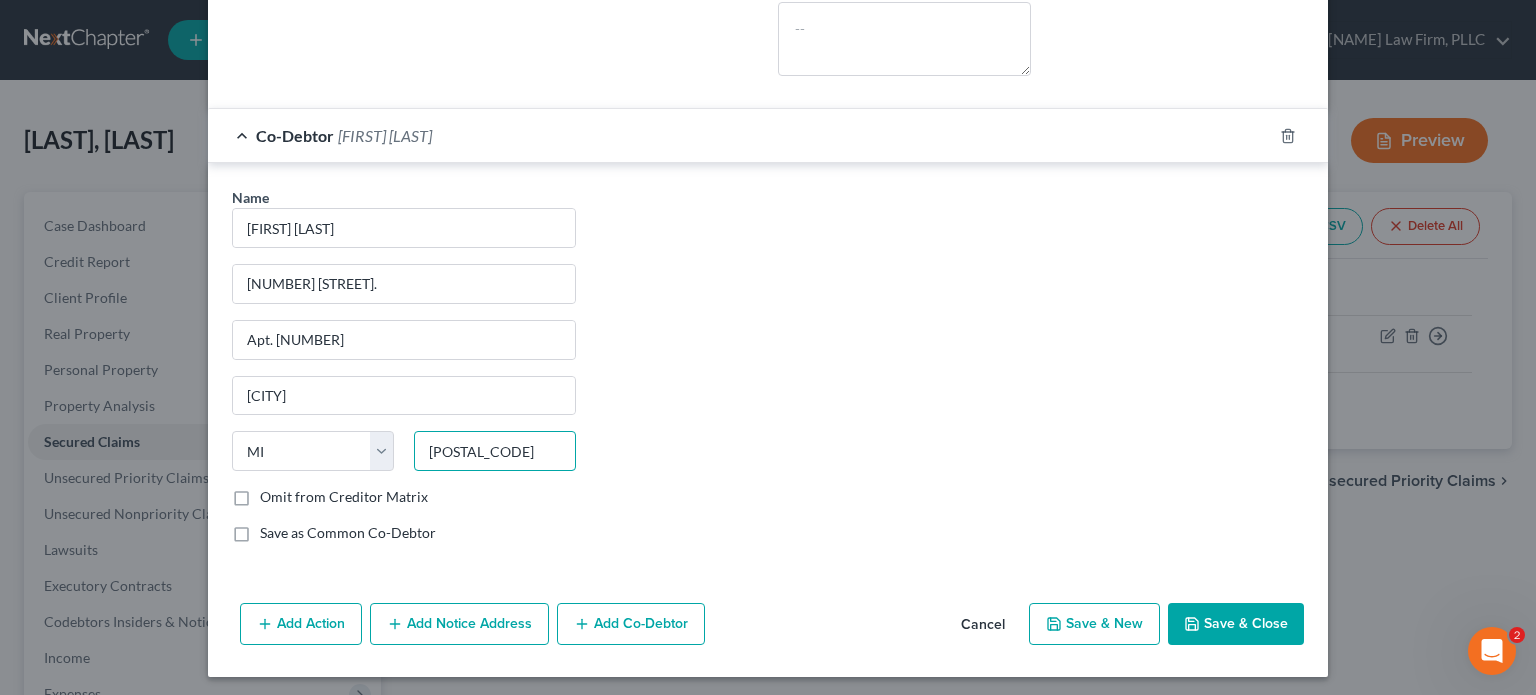 type on "[POSTAL_CODE]" 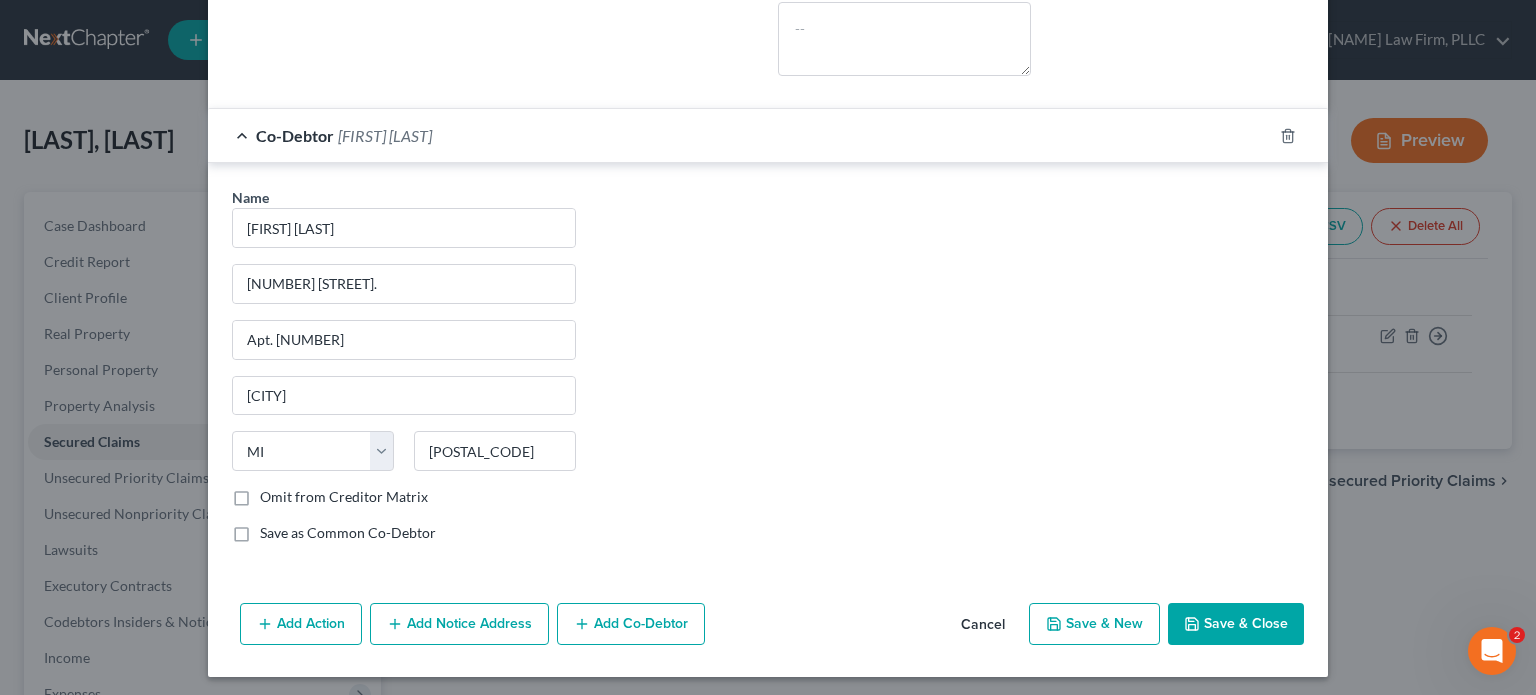 click on "Save & Close" at bounding box center (1236, 624) 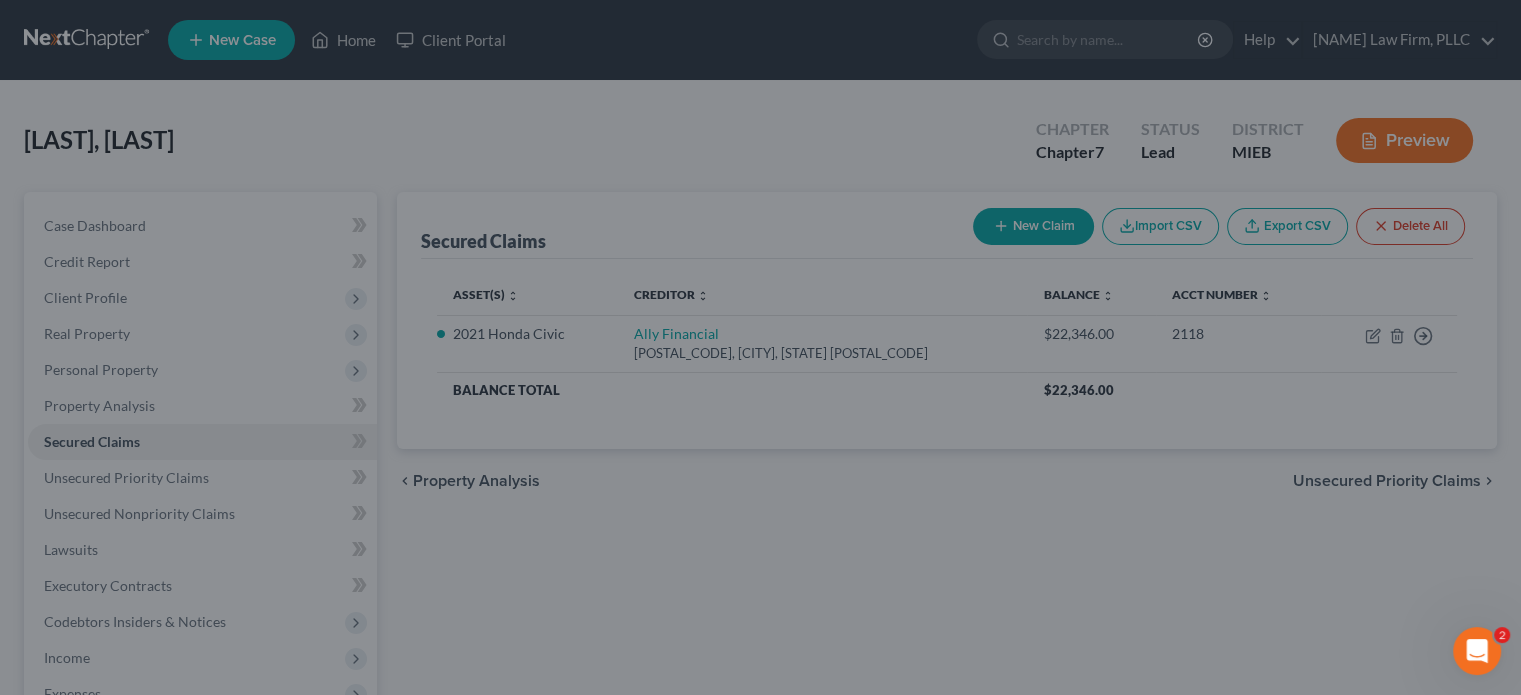 scroll, scrollTop: 0, scrollLeft: 0, axis: both 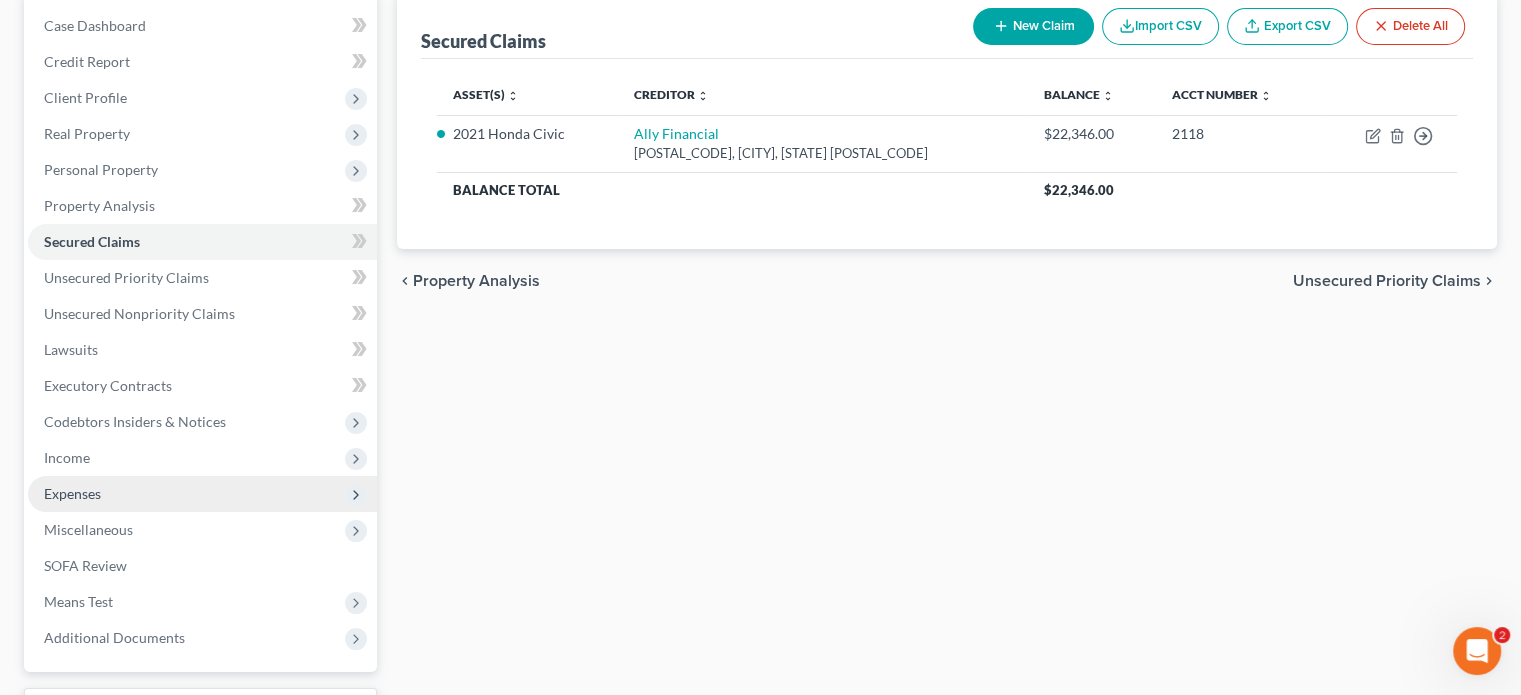 click on "Expenses" at bounding box center (72, 493) 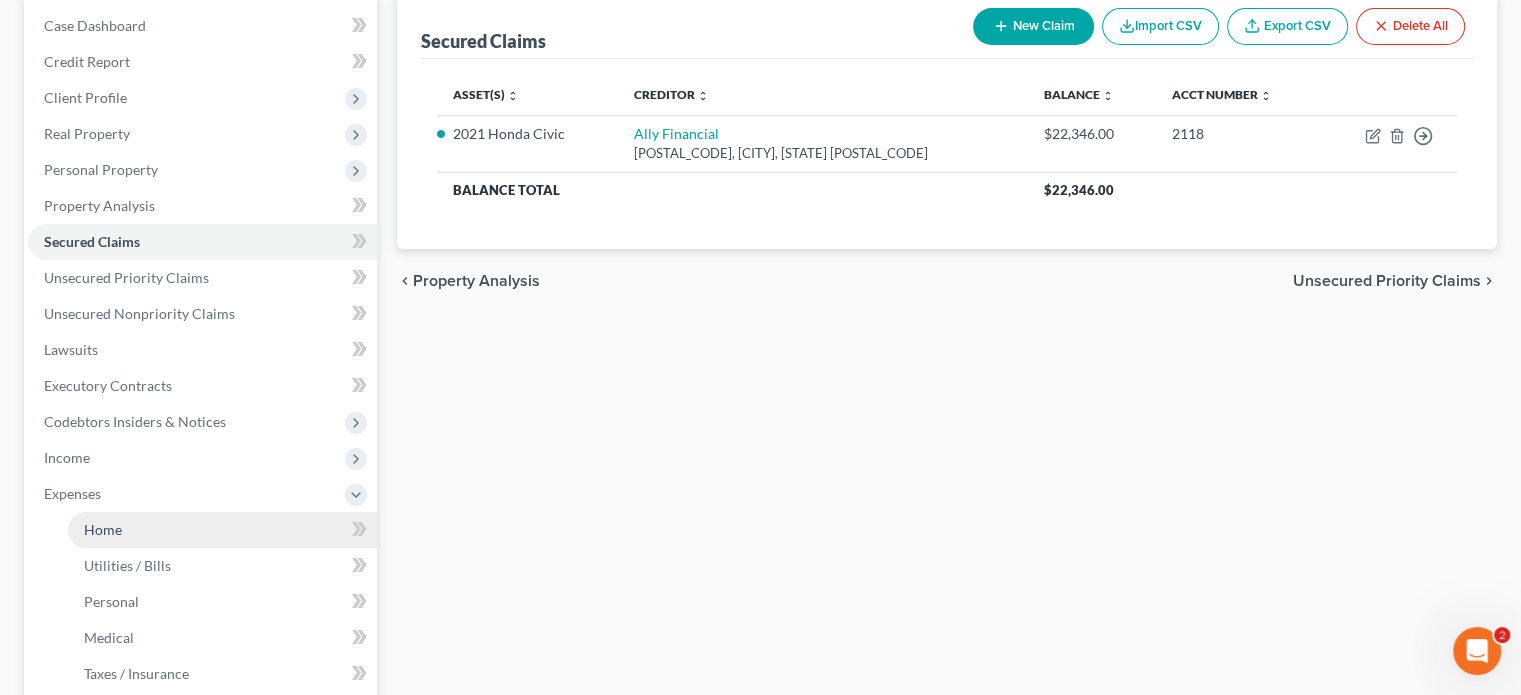 click on "Home" at bounding box center [222, 530] 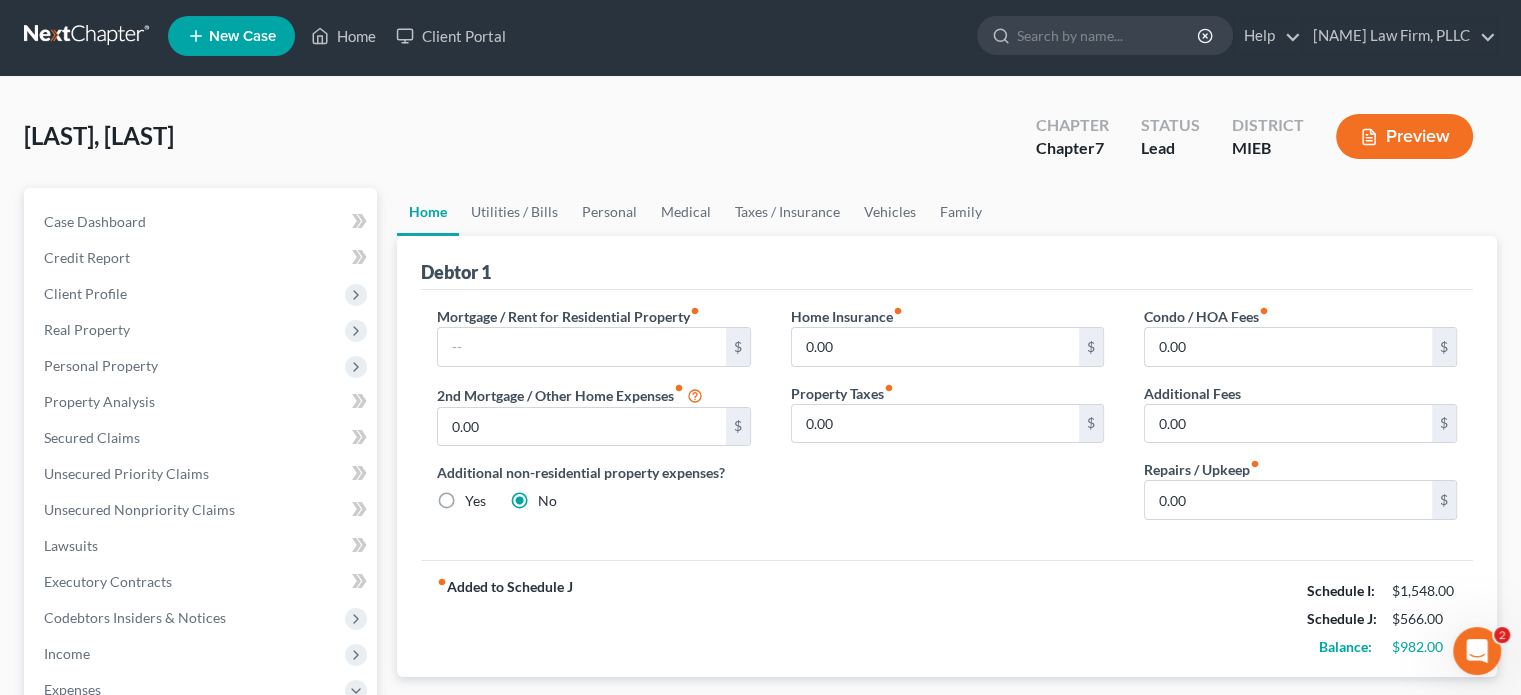 scroll, scrollTop: 0, scrollLeft: 0, axis: both 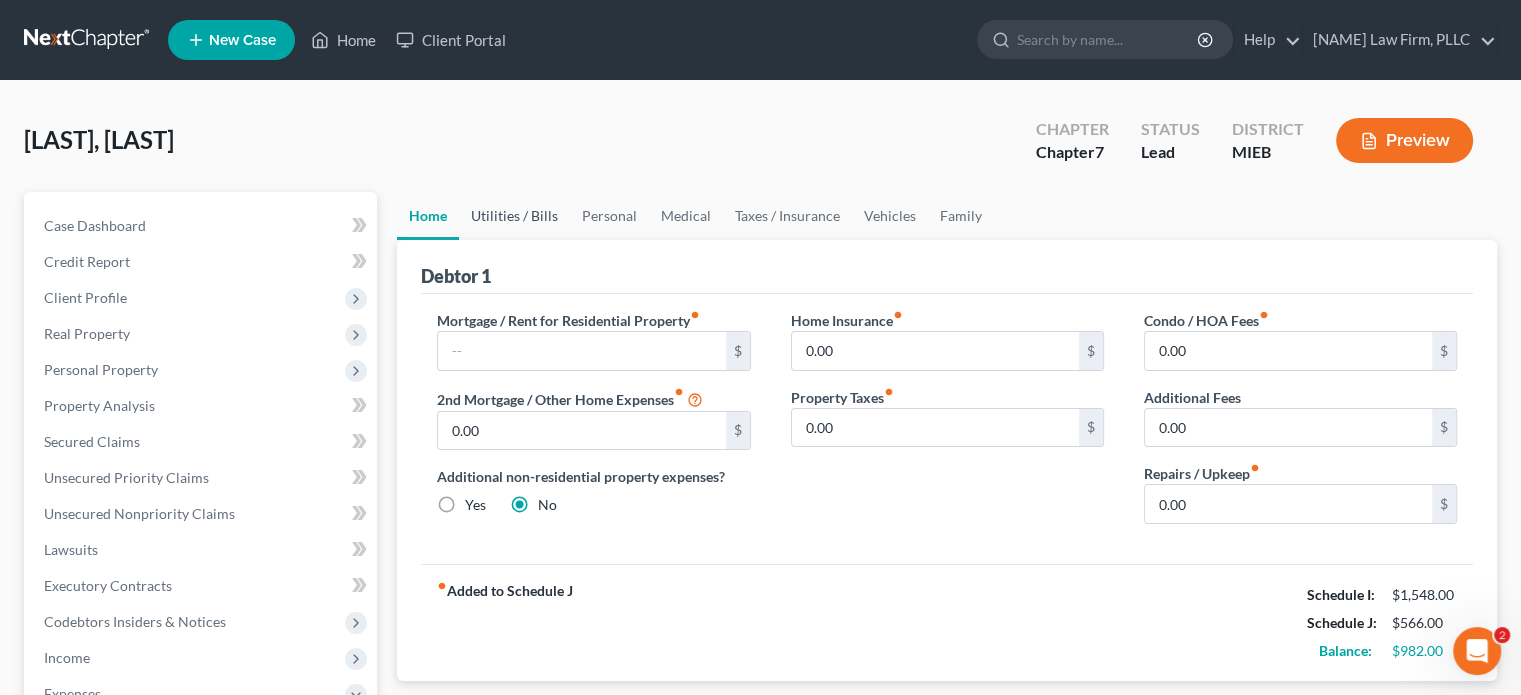 click on "Utilities / Bills" at bounding box center (514, 216) 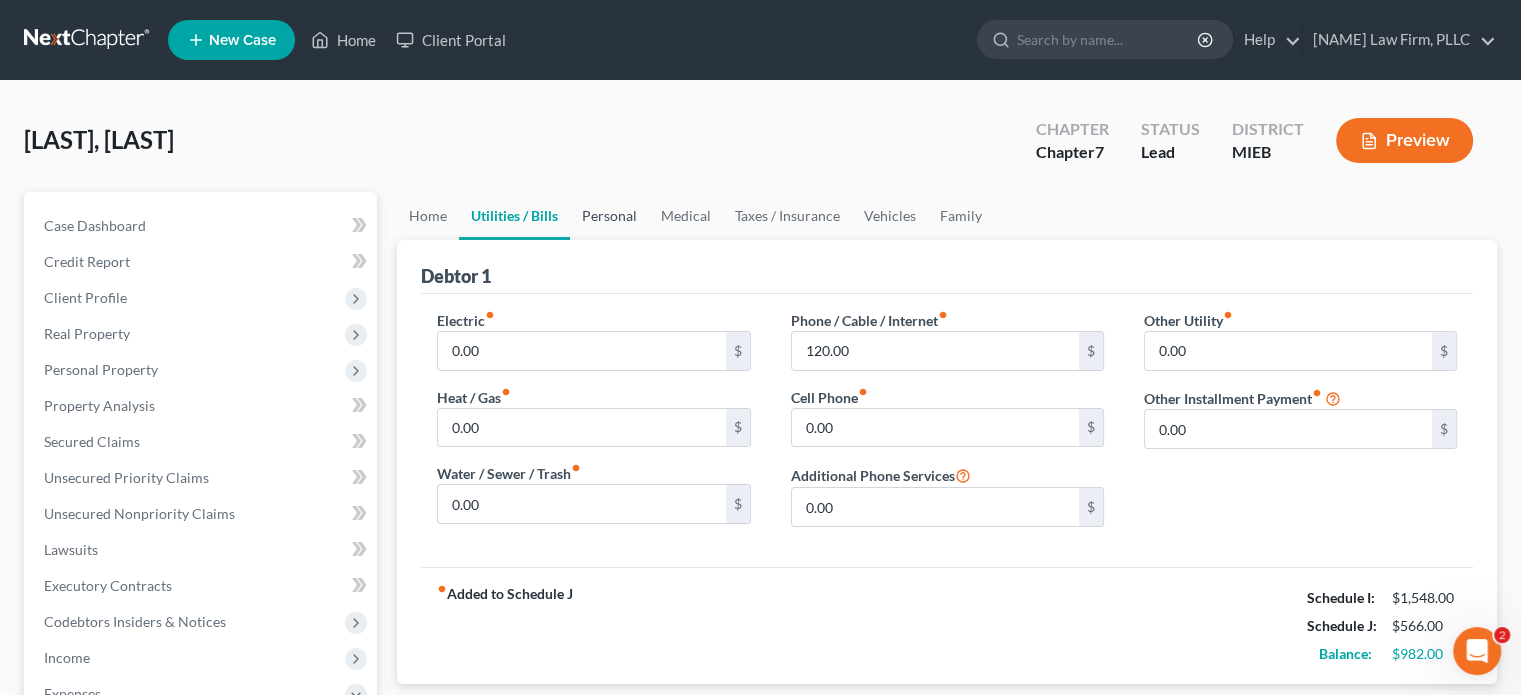 click on "Personal" at bounding box center (609, 216) 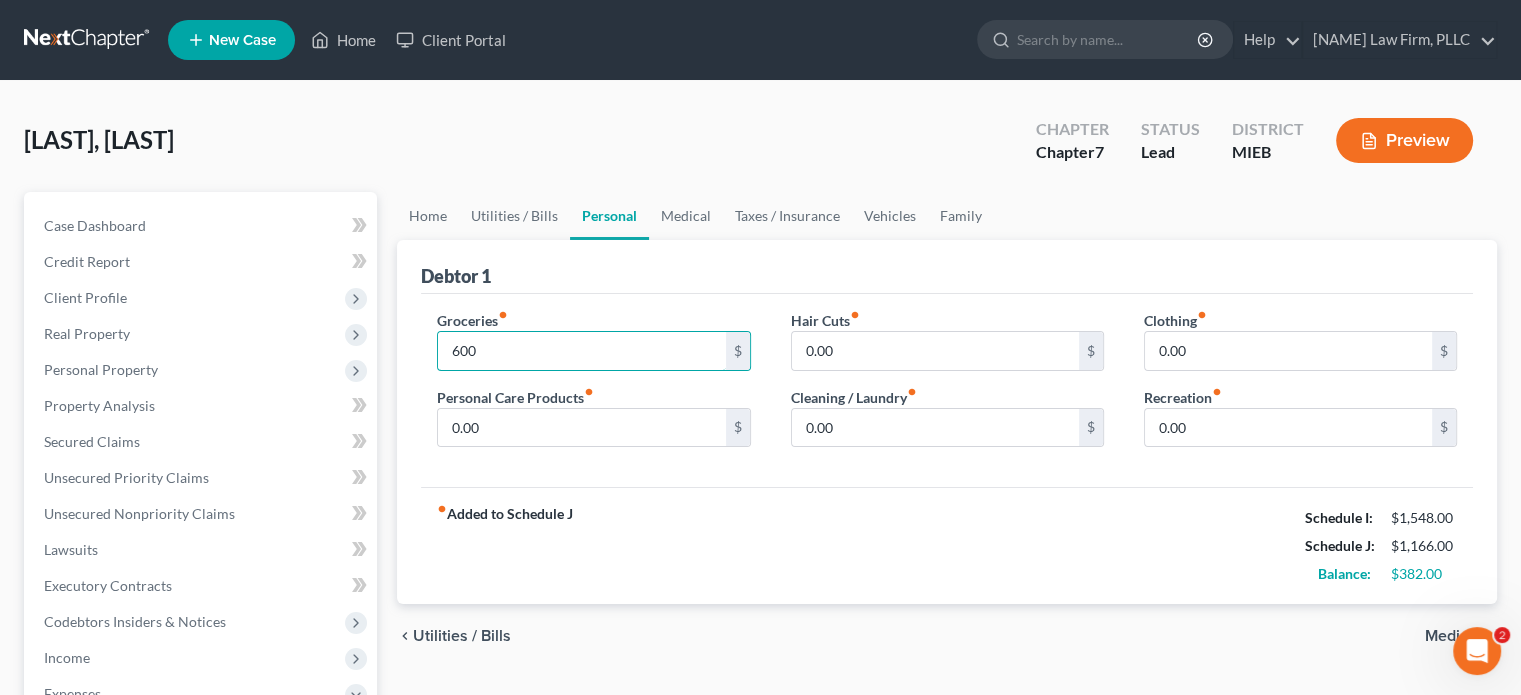 type on "600" 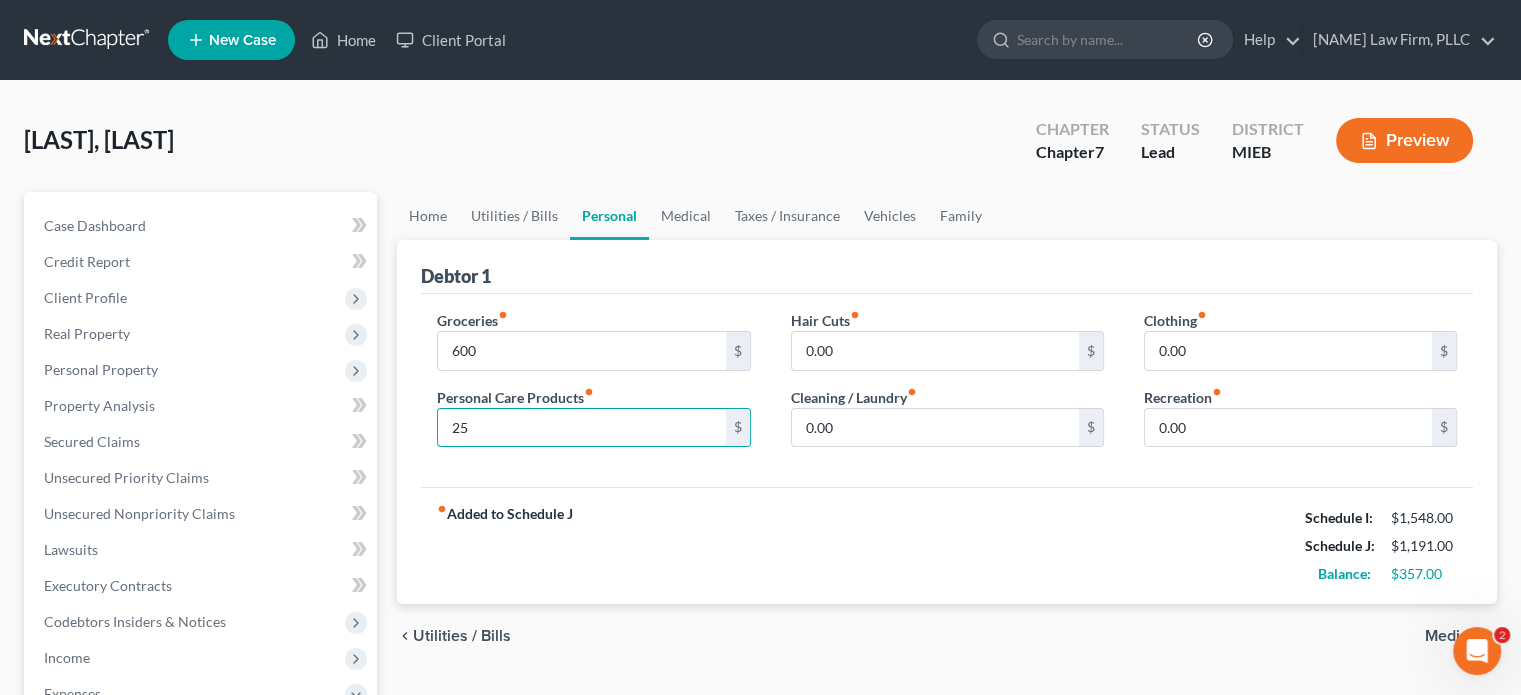 type on "25" 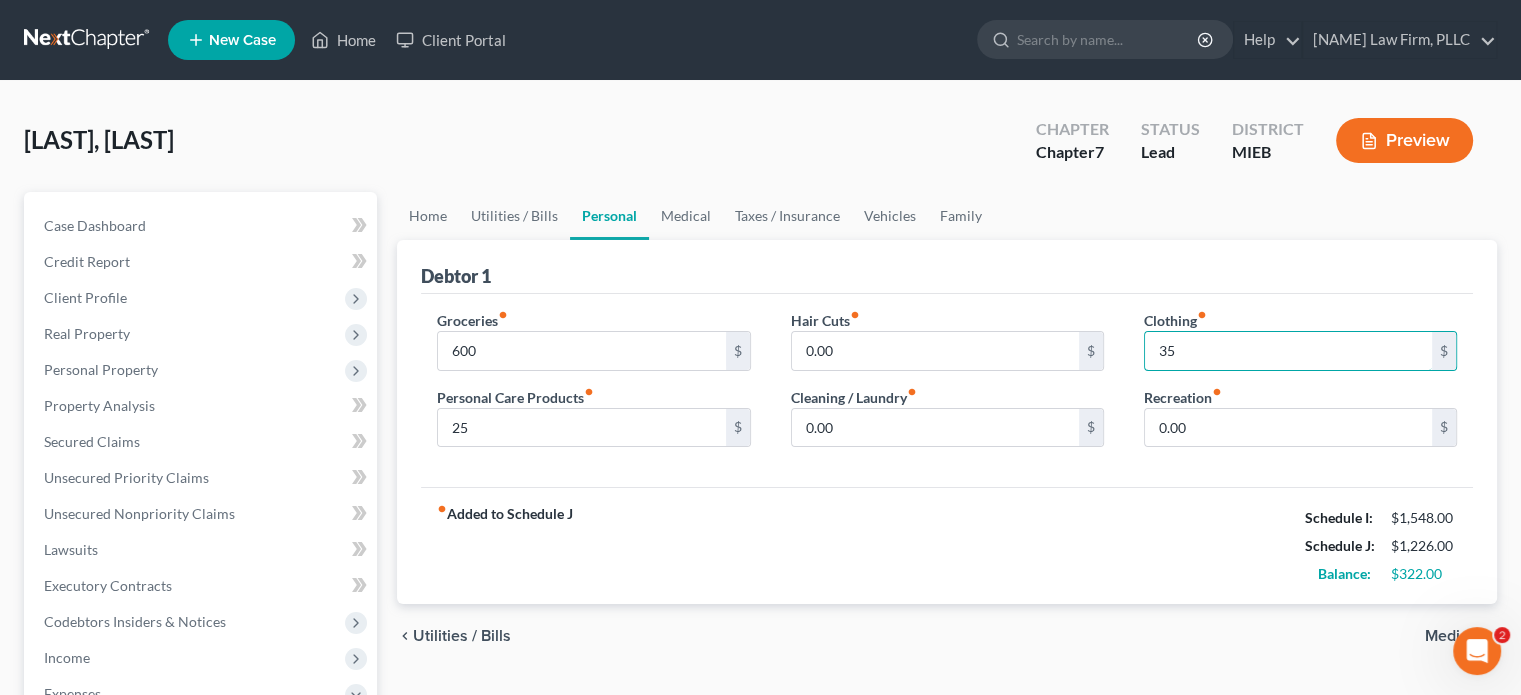 type on "35" 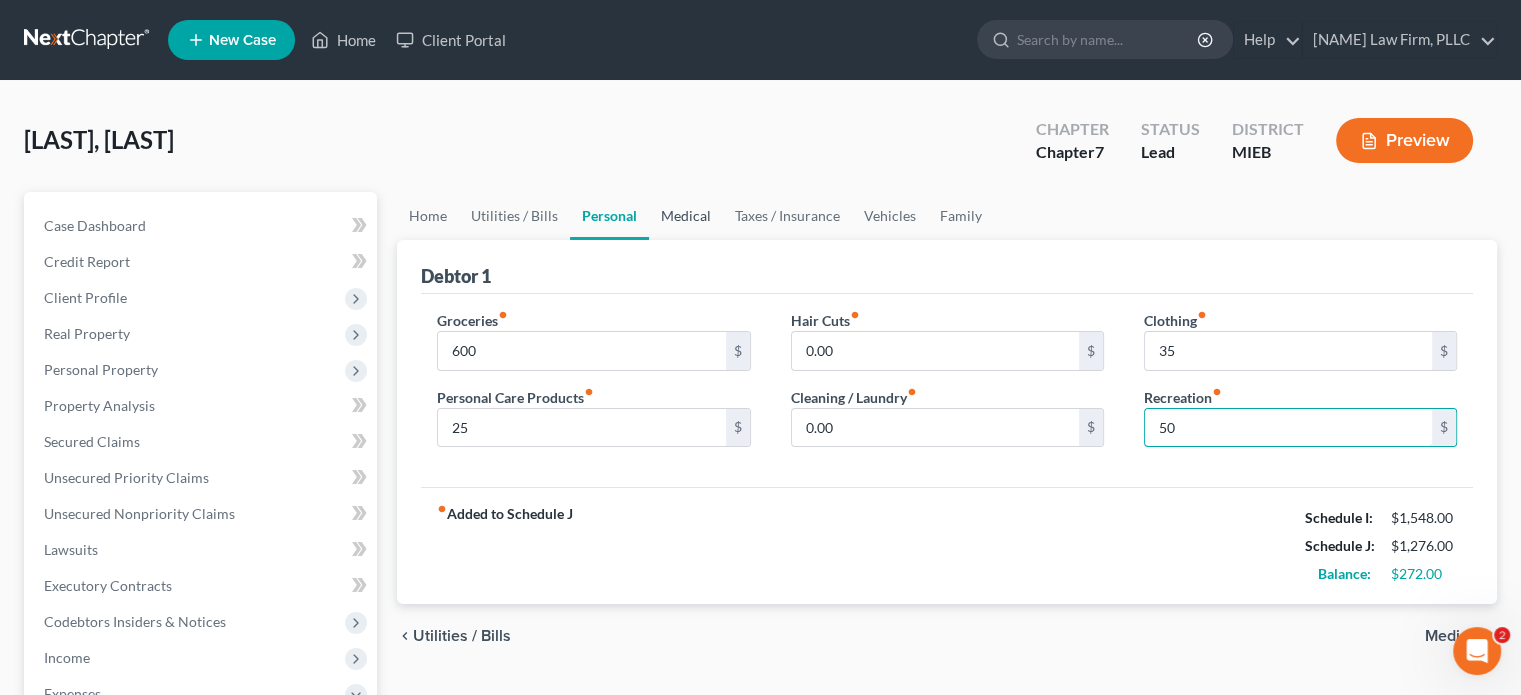 type on "50" 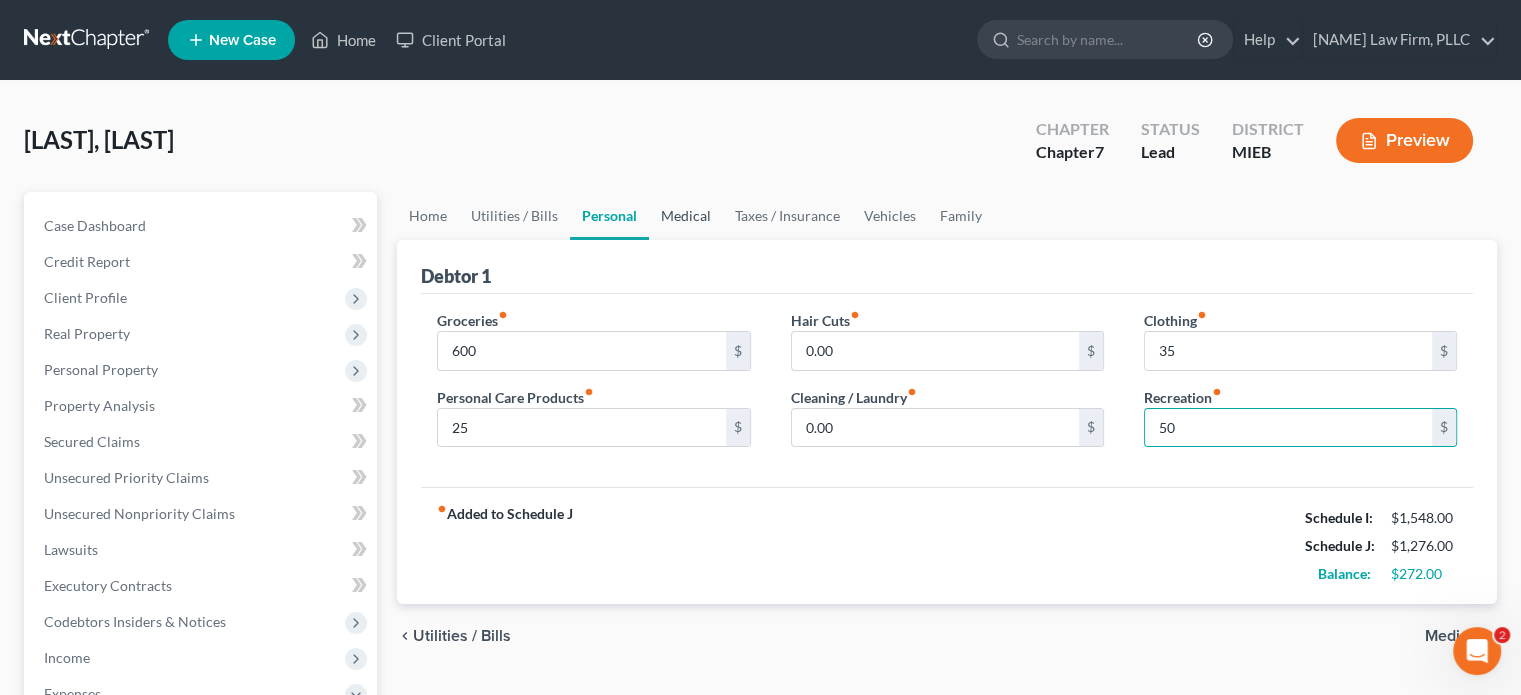 click on "Medical" at bounding box center (686, 216) 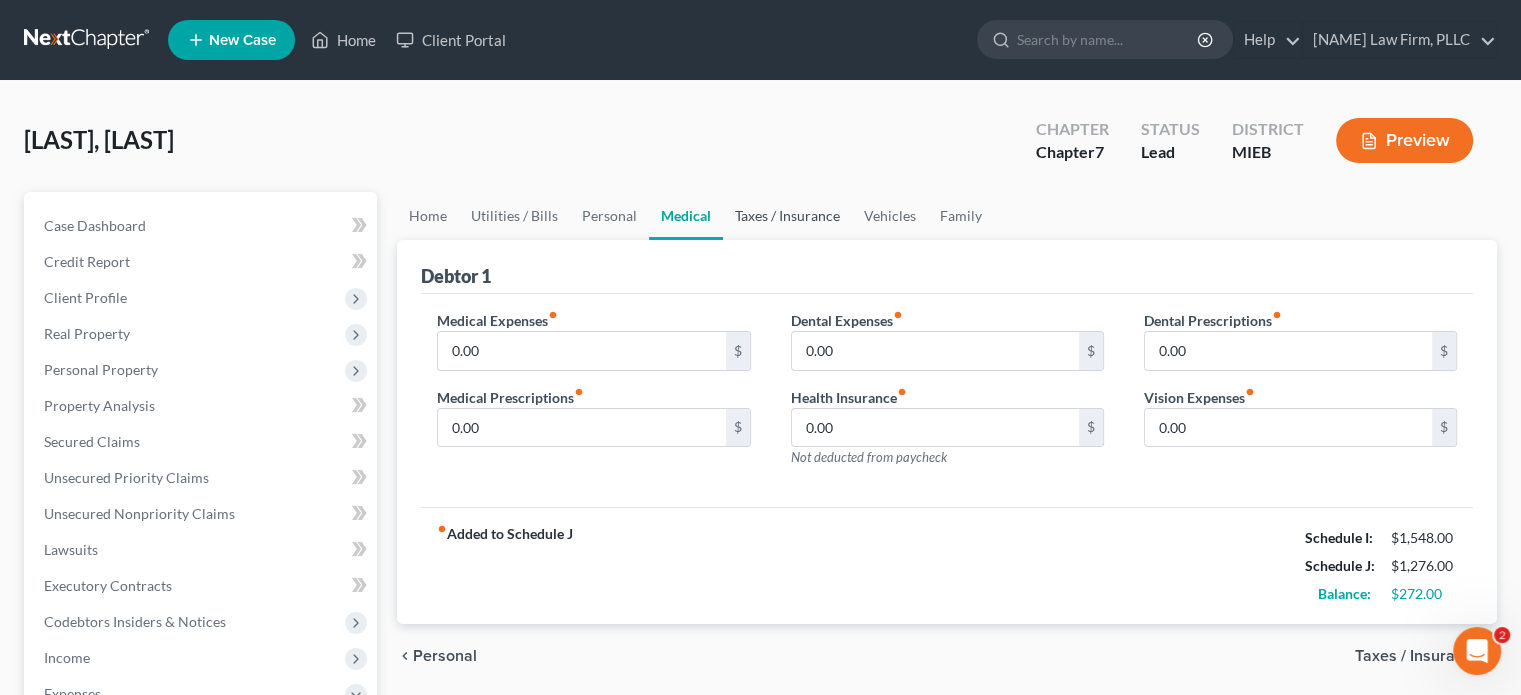 click on "Taxes / Insurance" at bounding box center (787, 216) 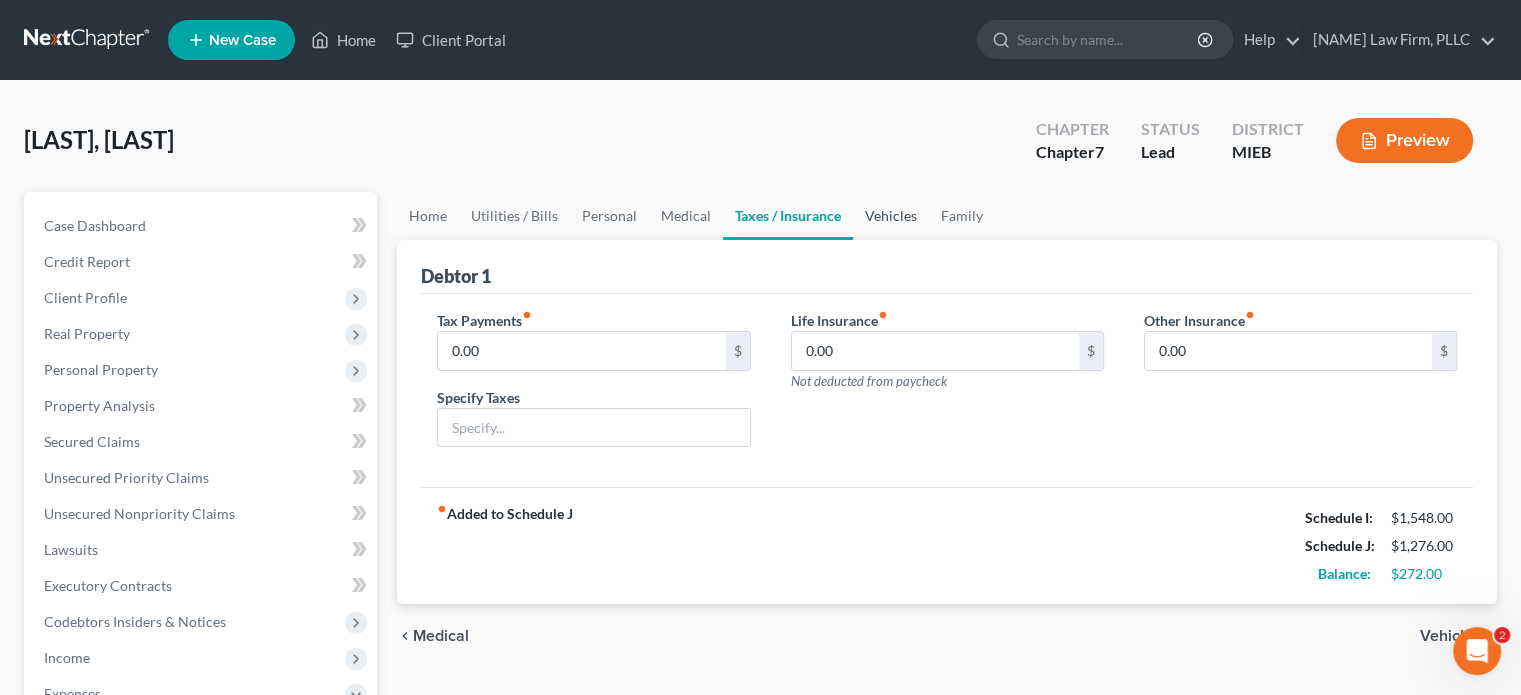 click on "Vehicles" at bounding box center (891, 216) 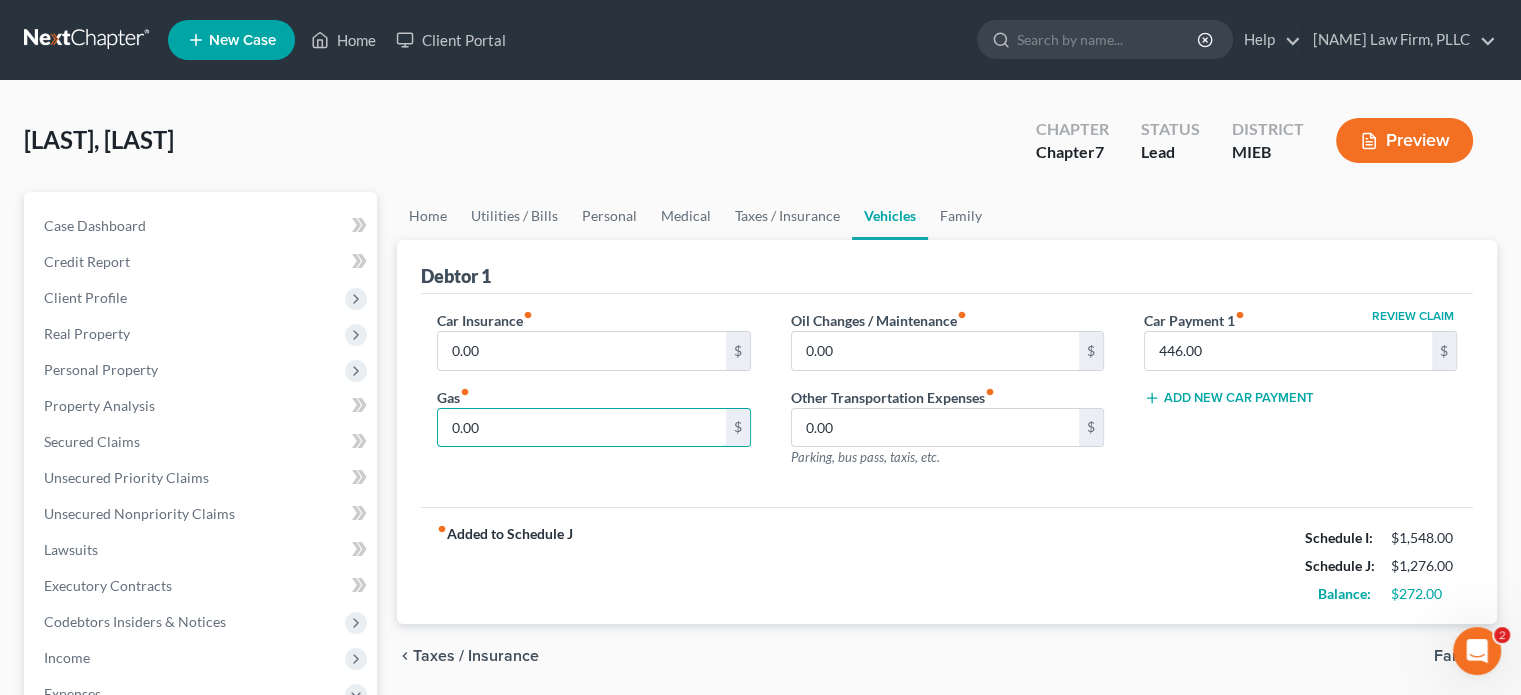 scroll, scrollTop: 100, scrollLeft: 0, axis: vertical 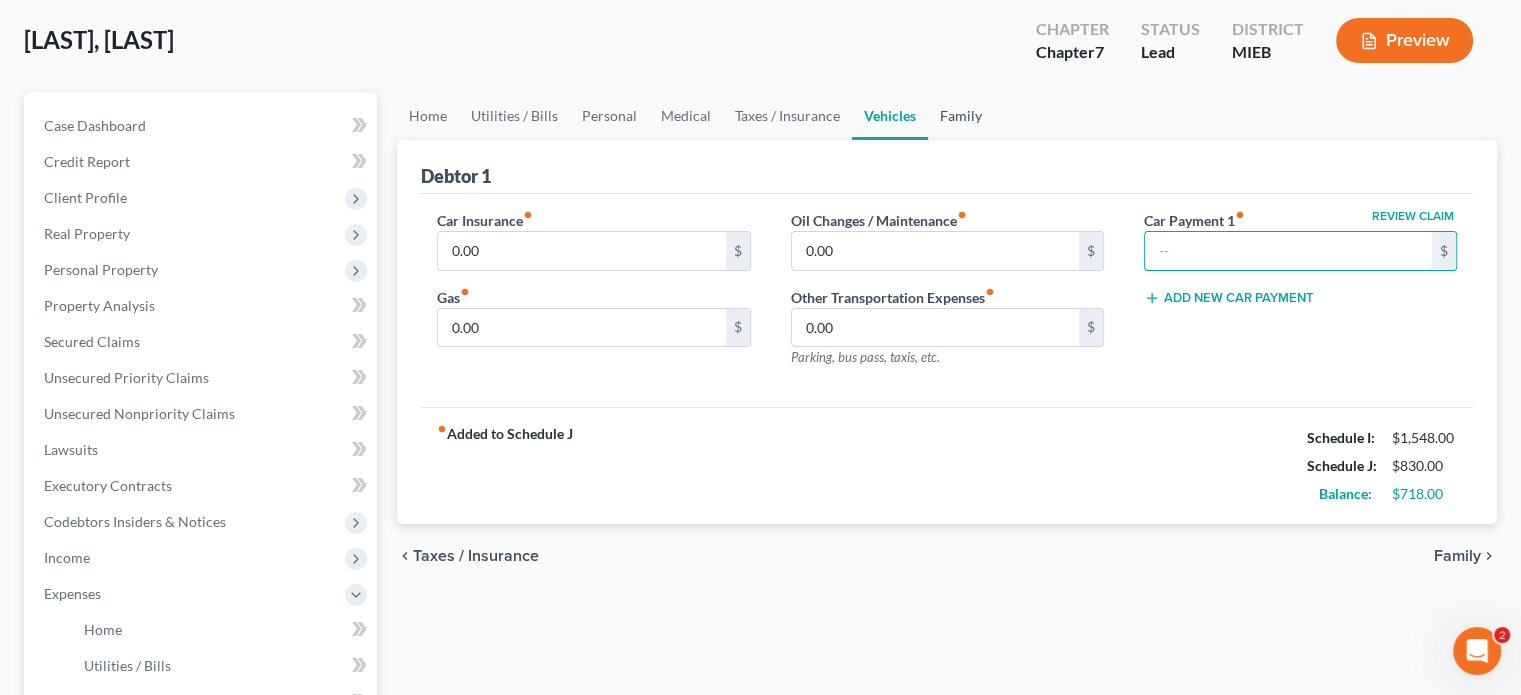 type 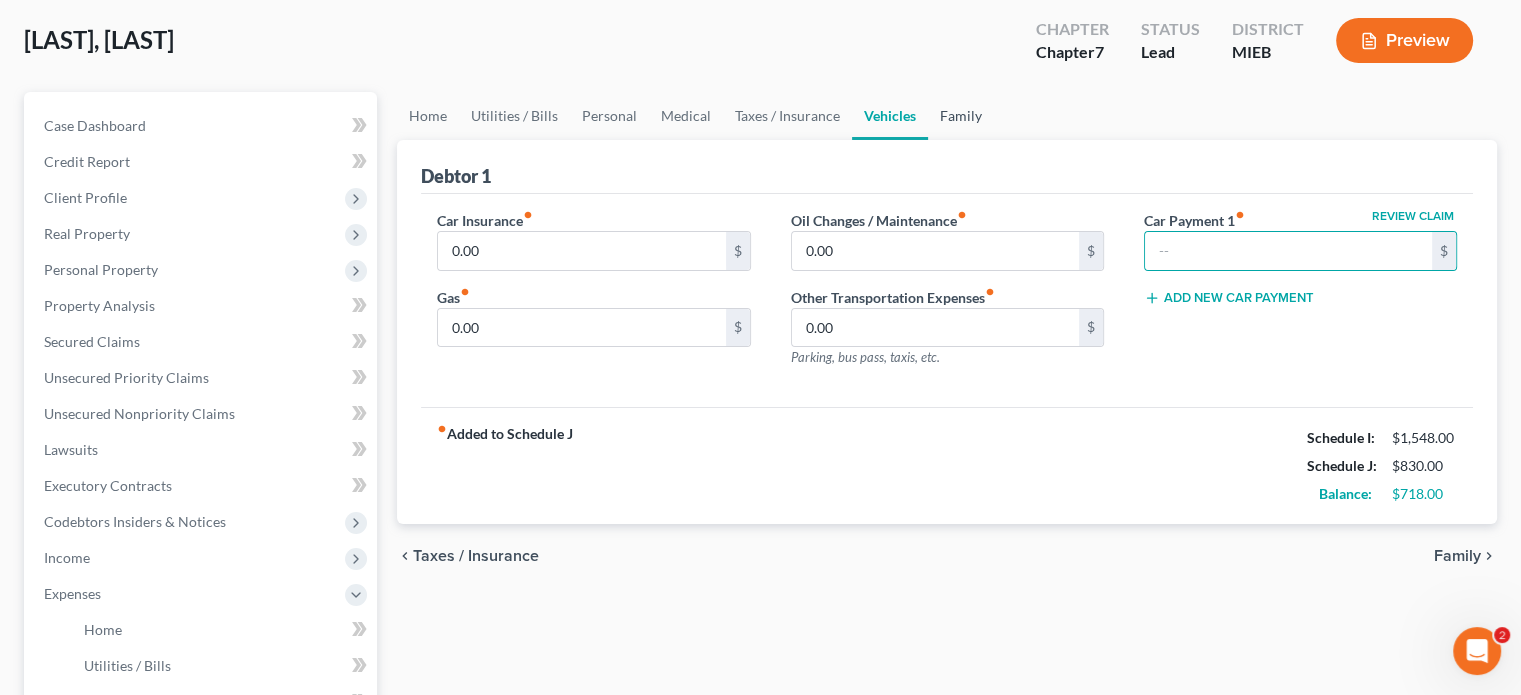 click on "Family" at bounding box center [961, 116] 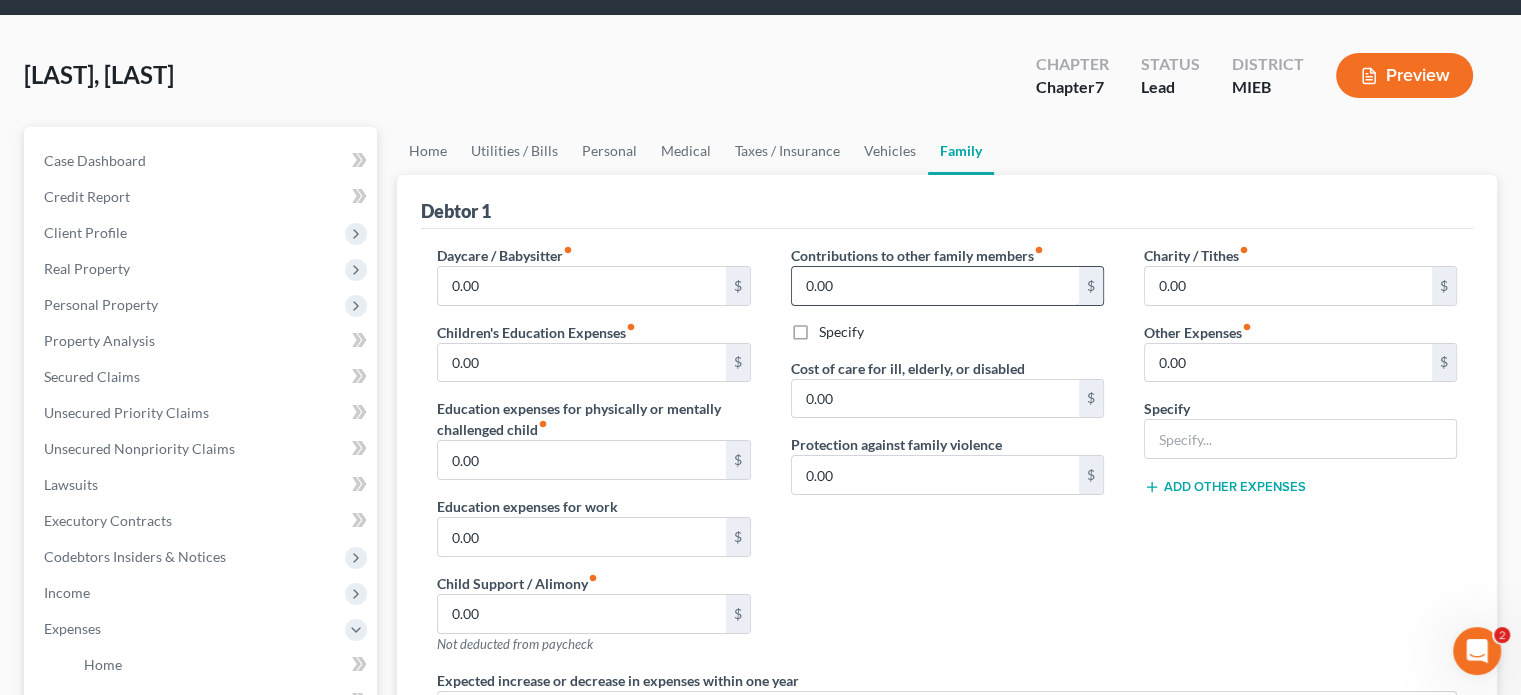 scroll, scrollTop: 100, scrollLeft: 0, axis: vertical 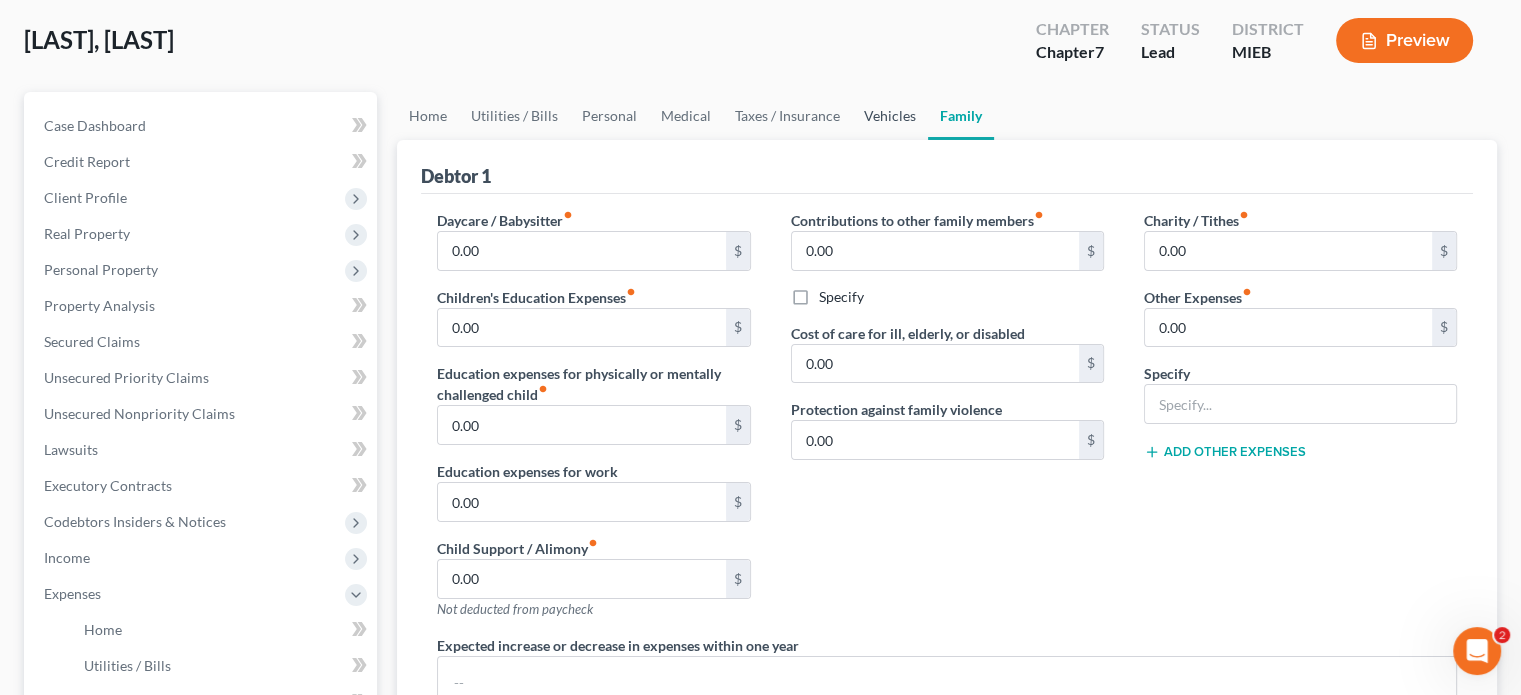 click on "Vehicles" at bounding box center [890, 116] 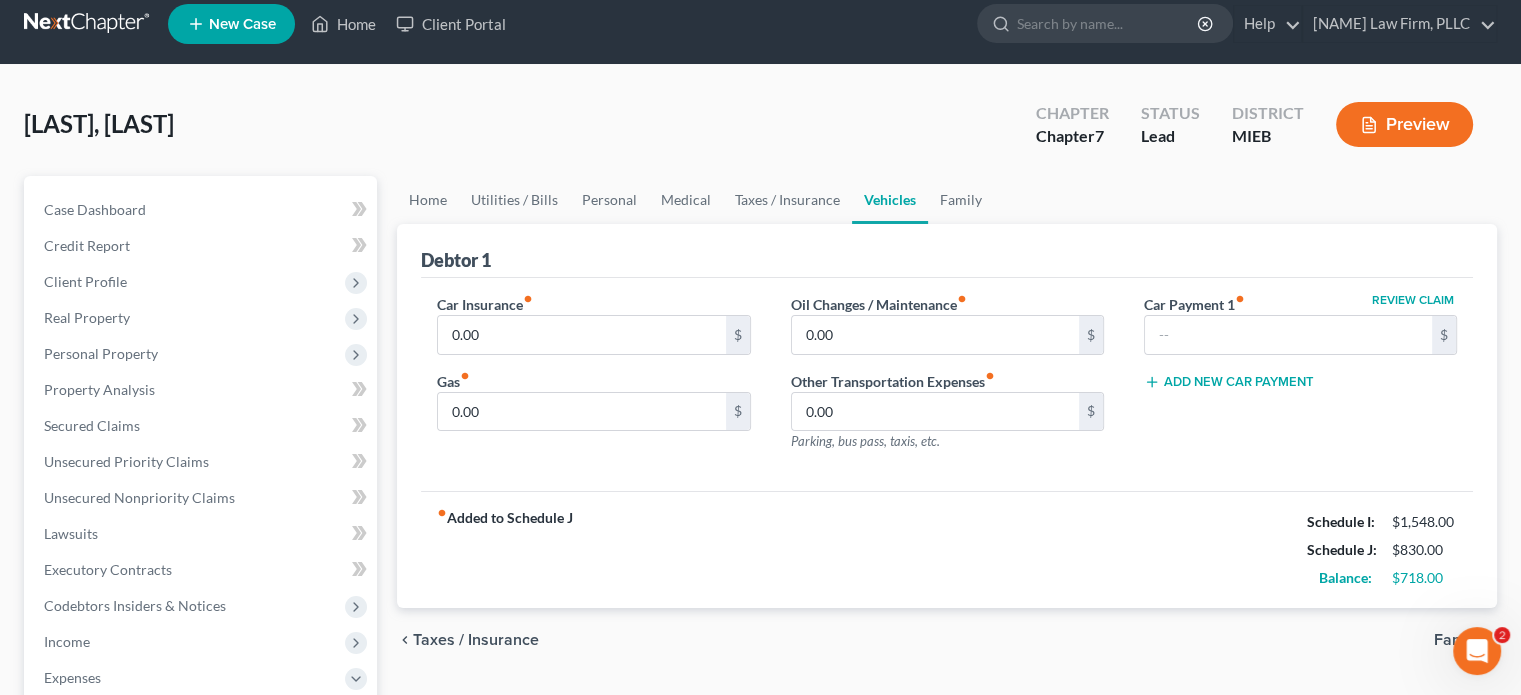 scroll, scrollTop: 0, scrollLeft: 0, axis: both 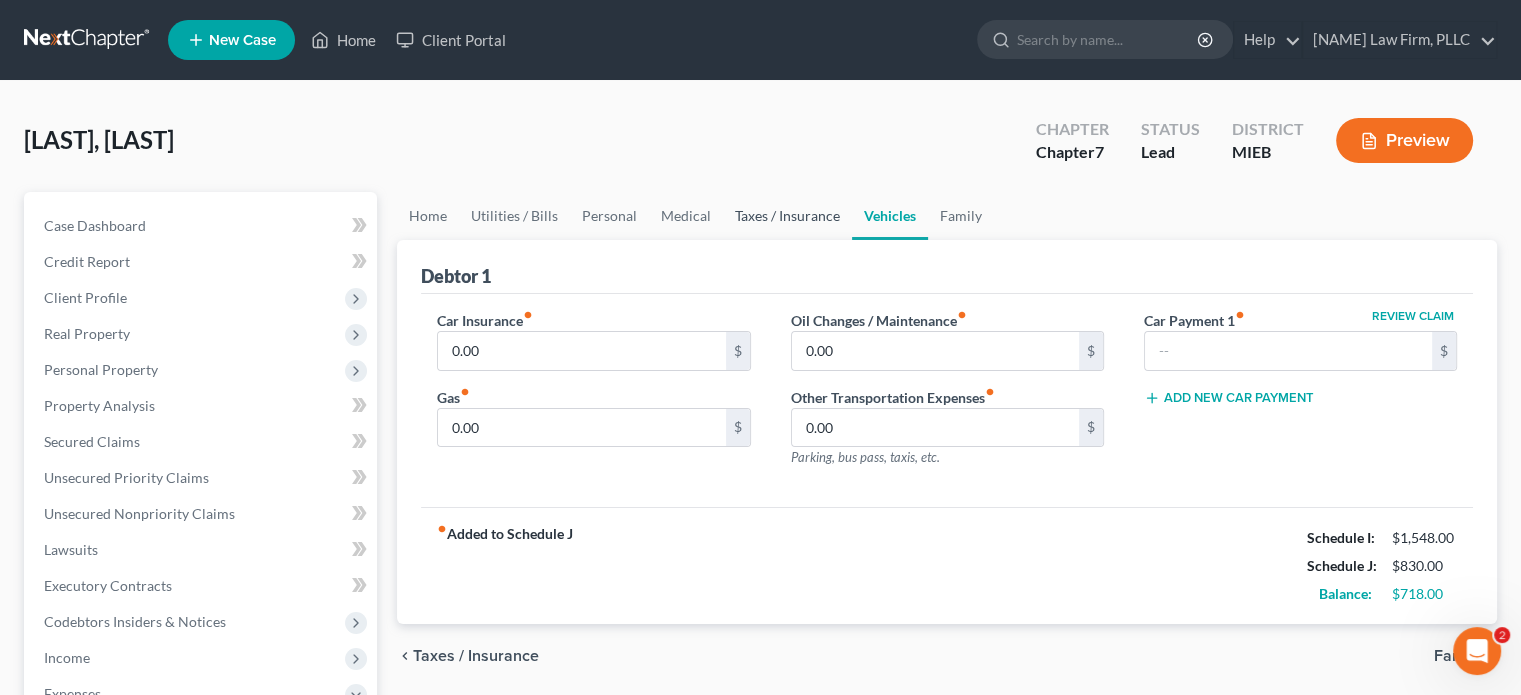 click on "Taxes / Insurance" at bounding box center [787, 216] 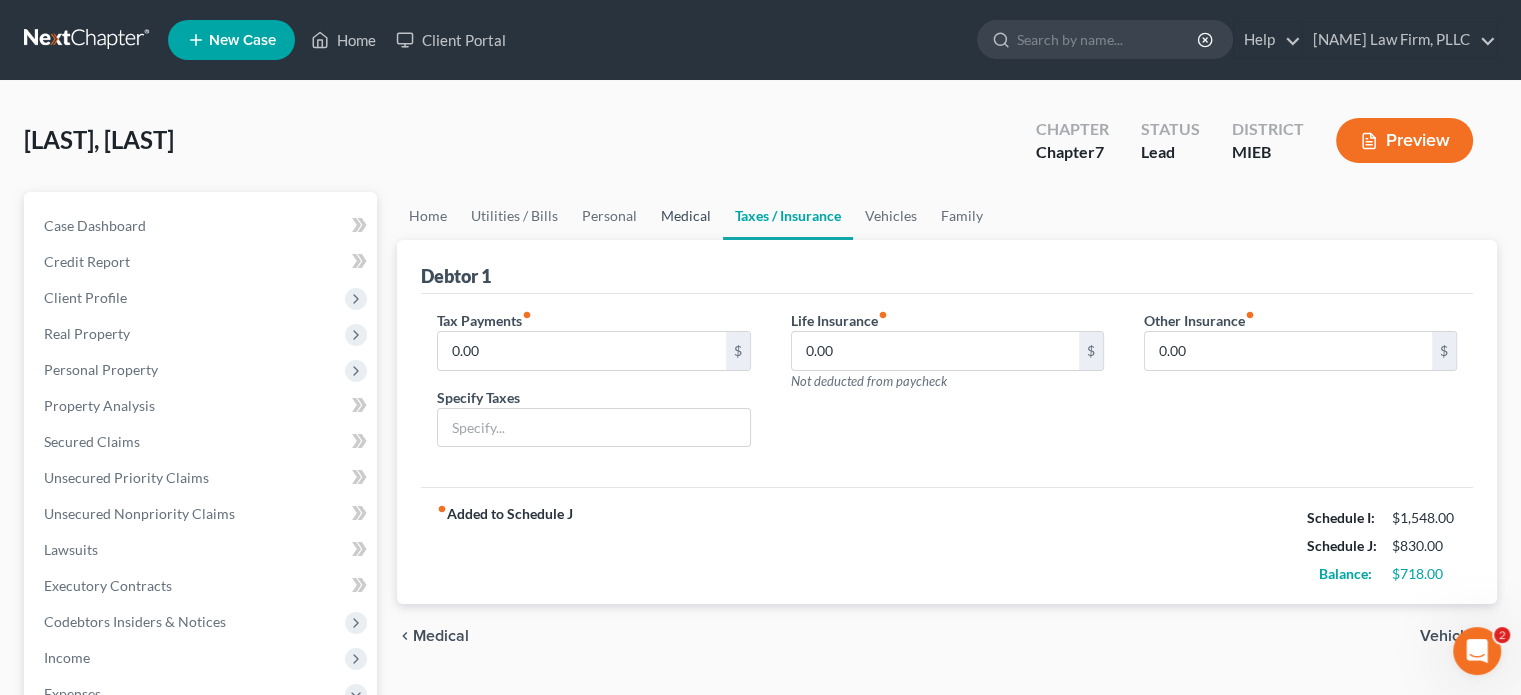 click on "Medical" at bounding box center [686, 216] 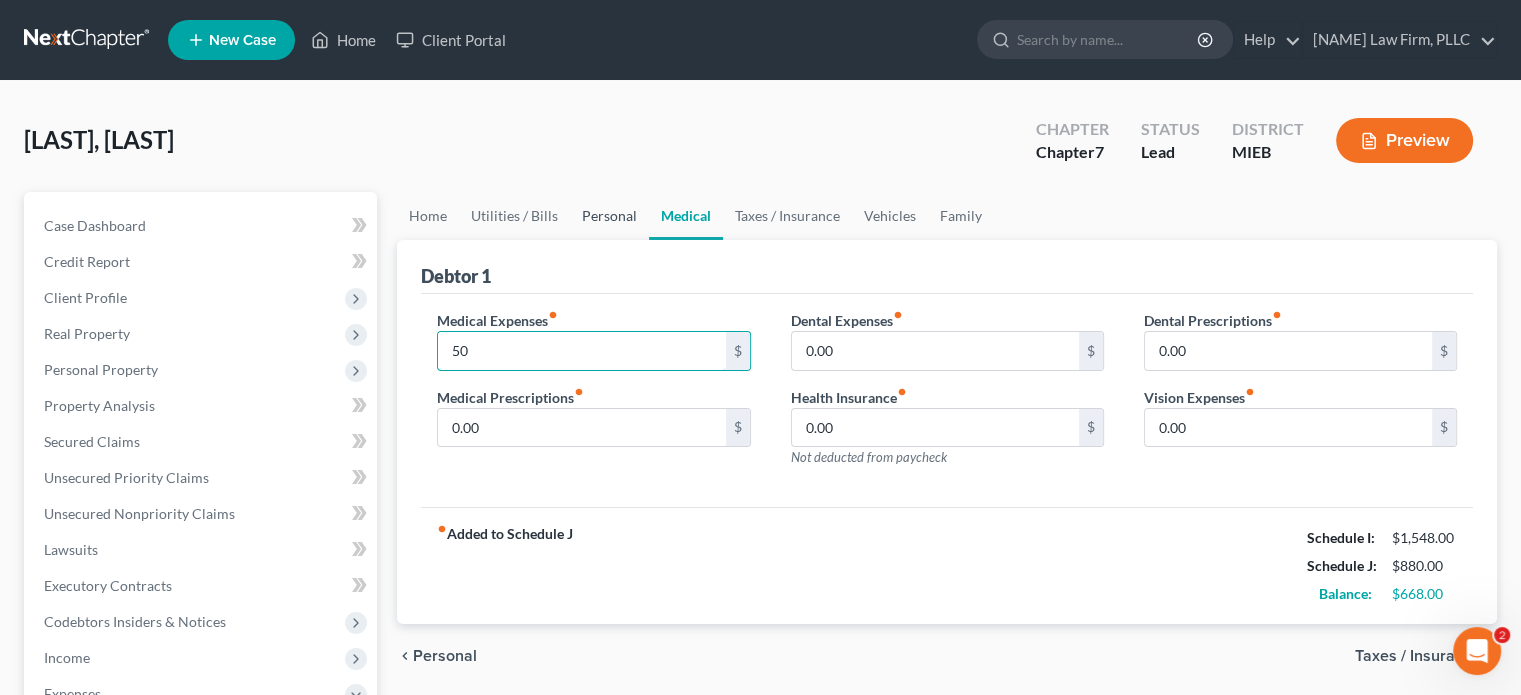 type on "50" 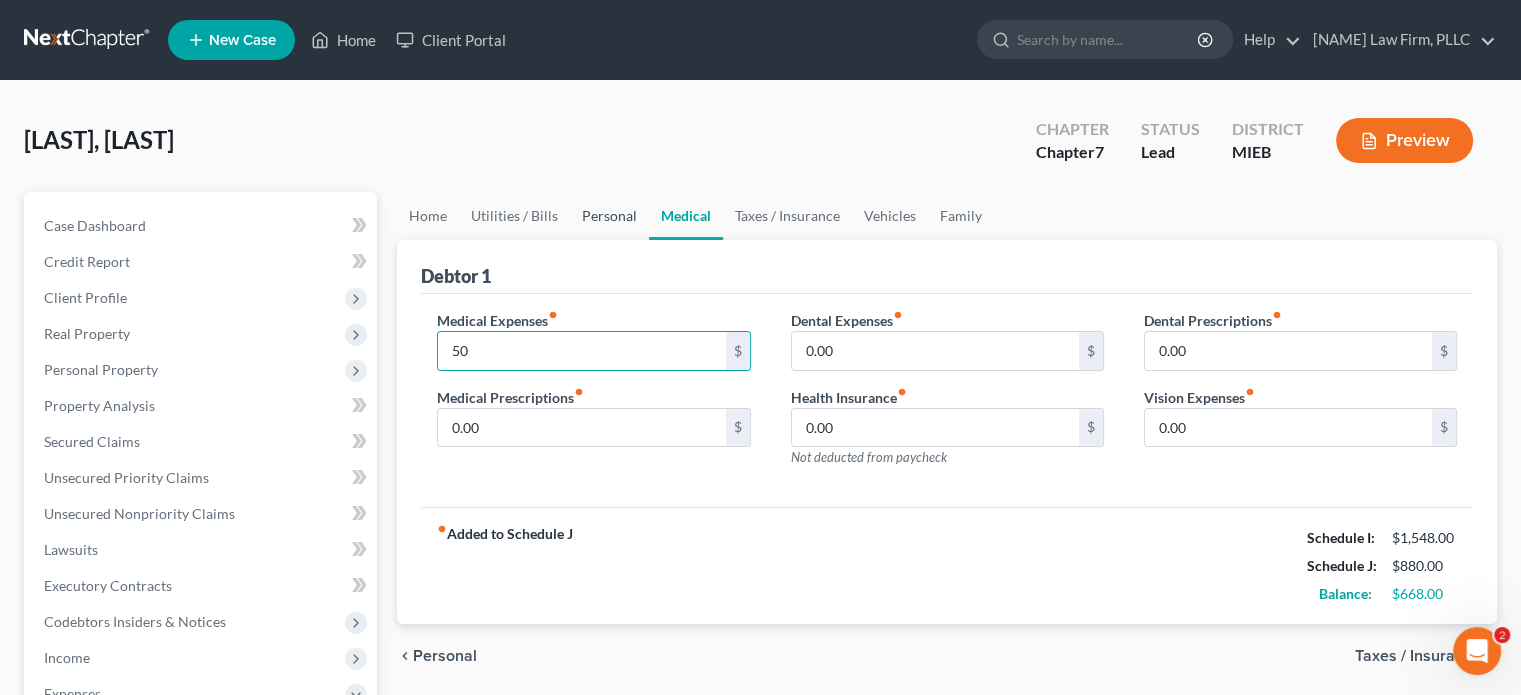 click on "Personal" at bounding box center [609, 216] 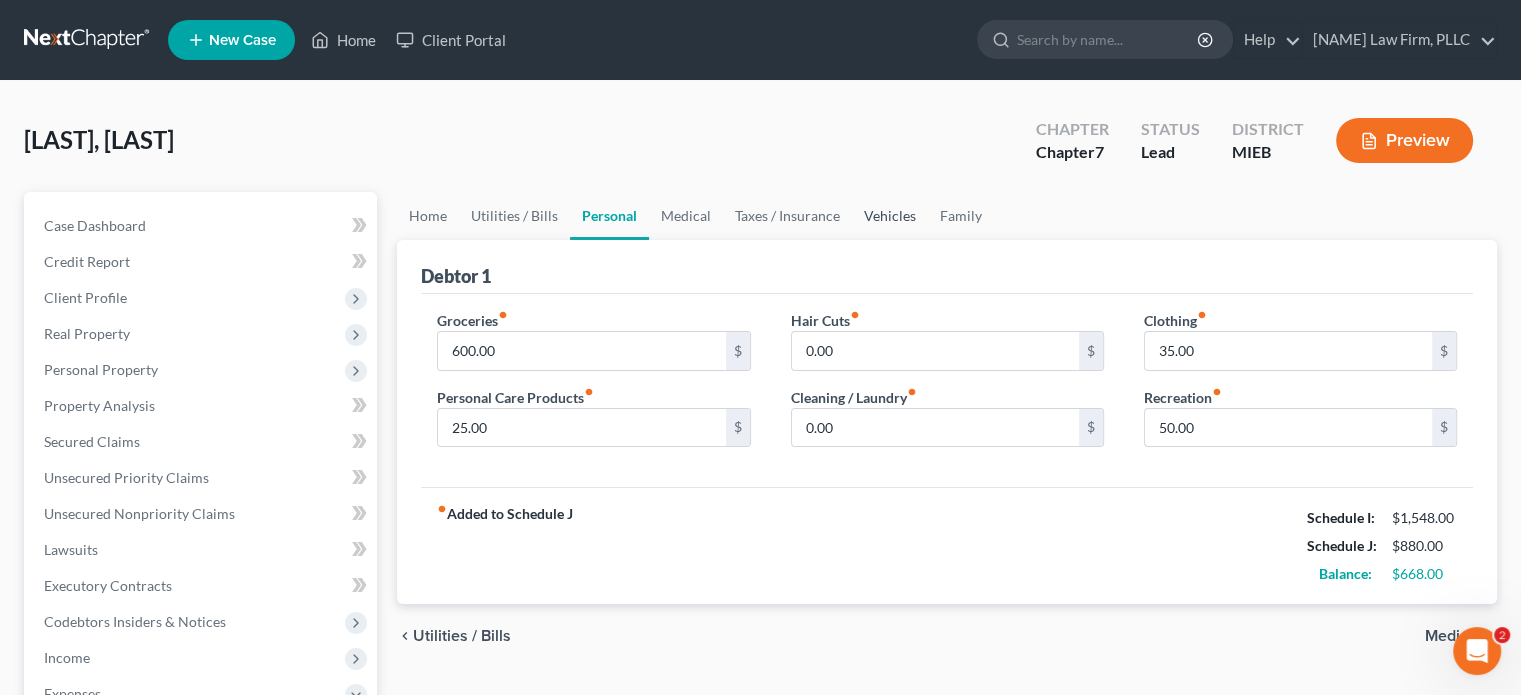 click on "Vehicles" at bounding box center [890, 216] 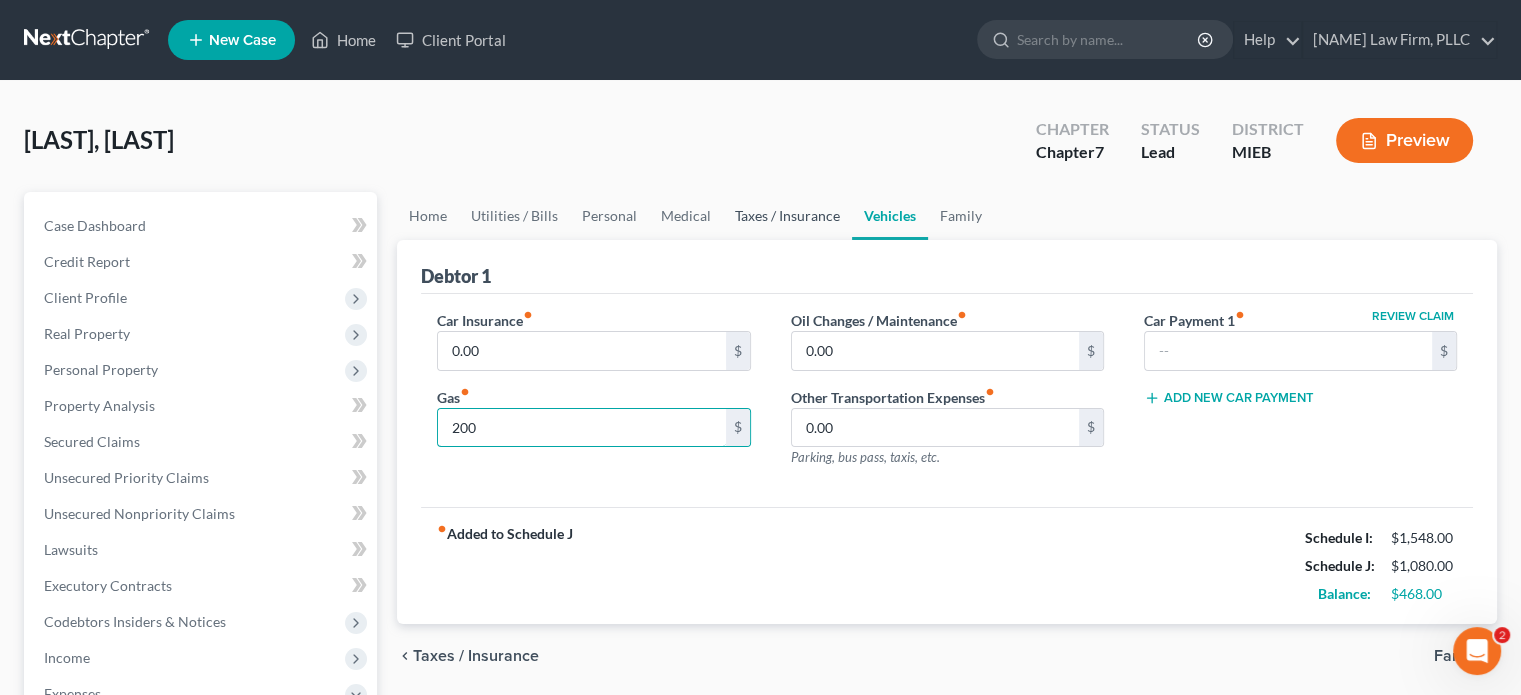 type on "200" 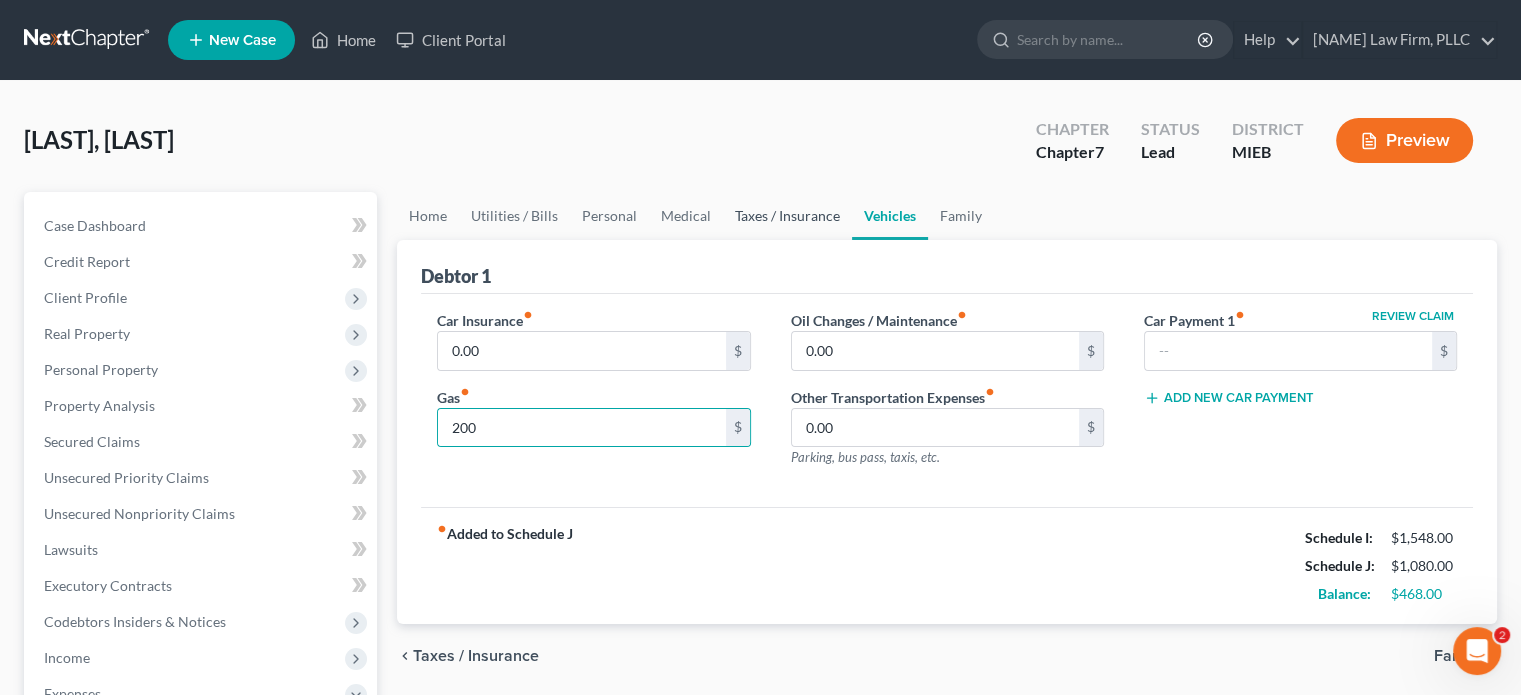 click on "Taxes / Insurance" at bounding box center [787, 216] 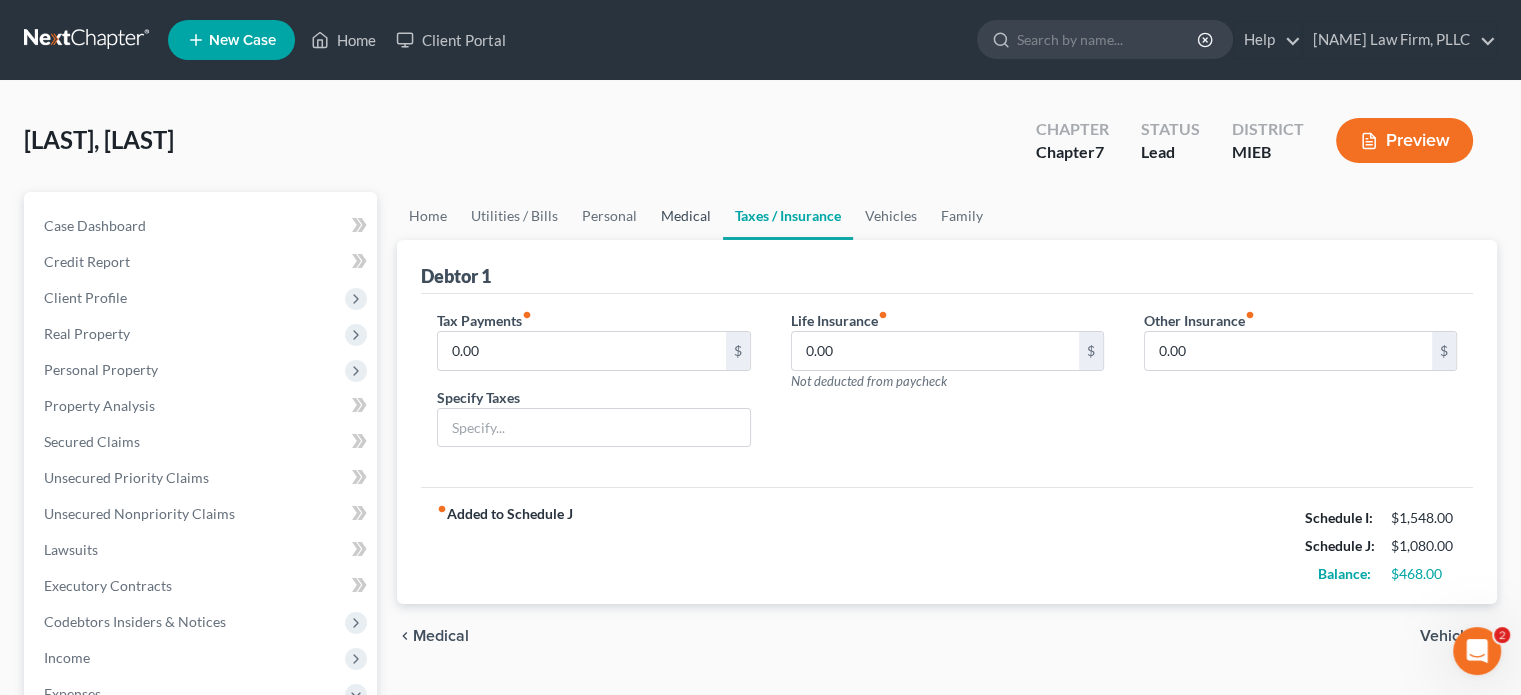 click on "Medical" at bounding box center [686, 216] 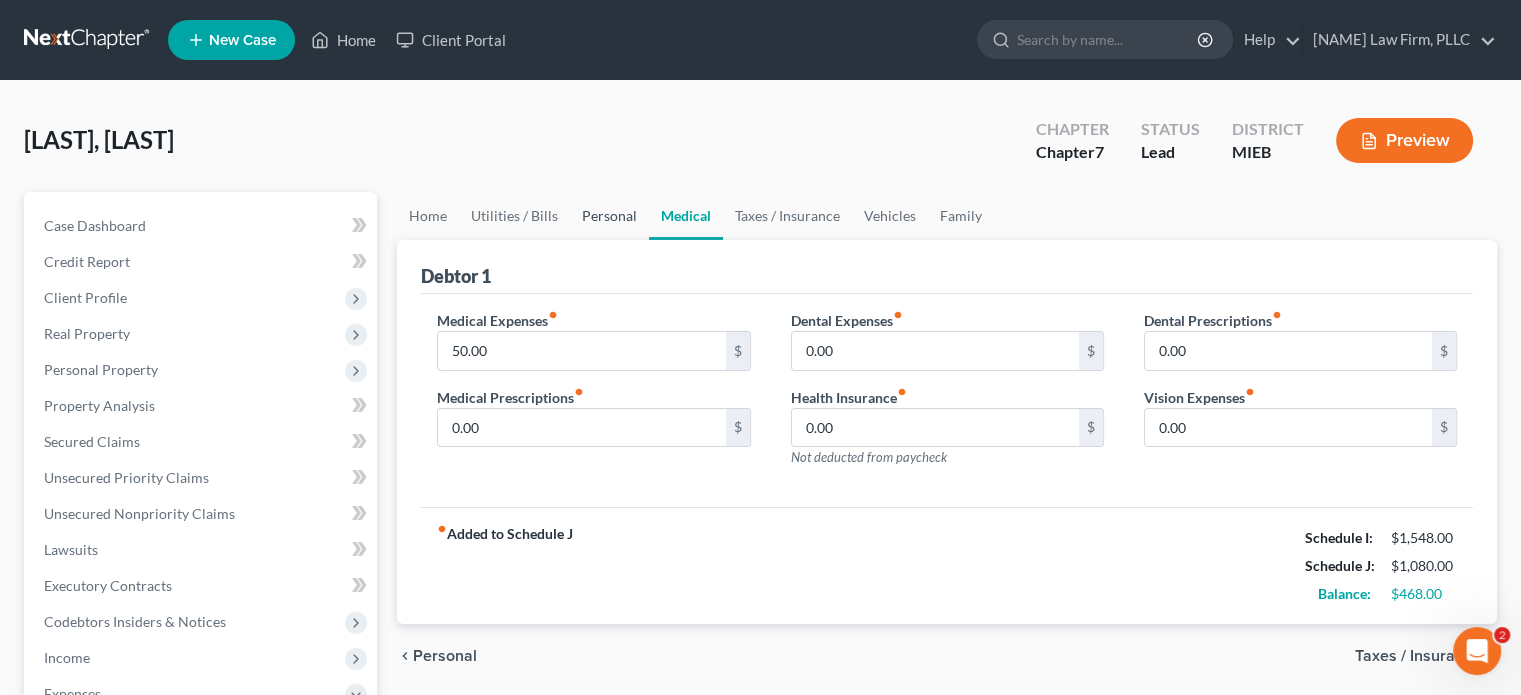 click on "Personal" at bounding box center (609, 216) 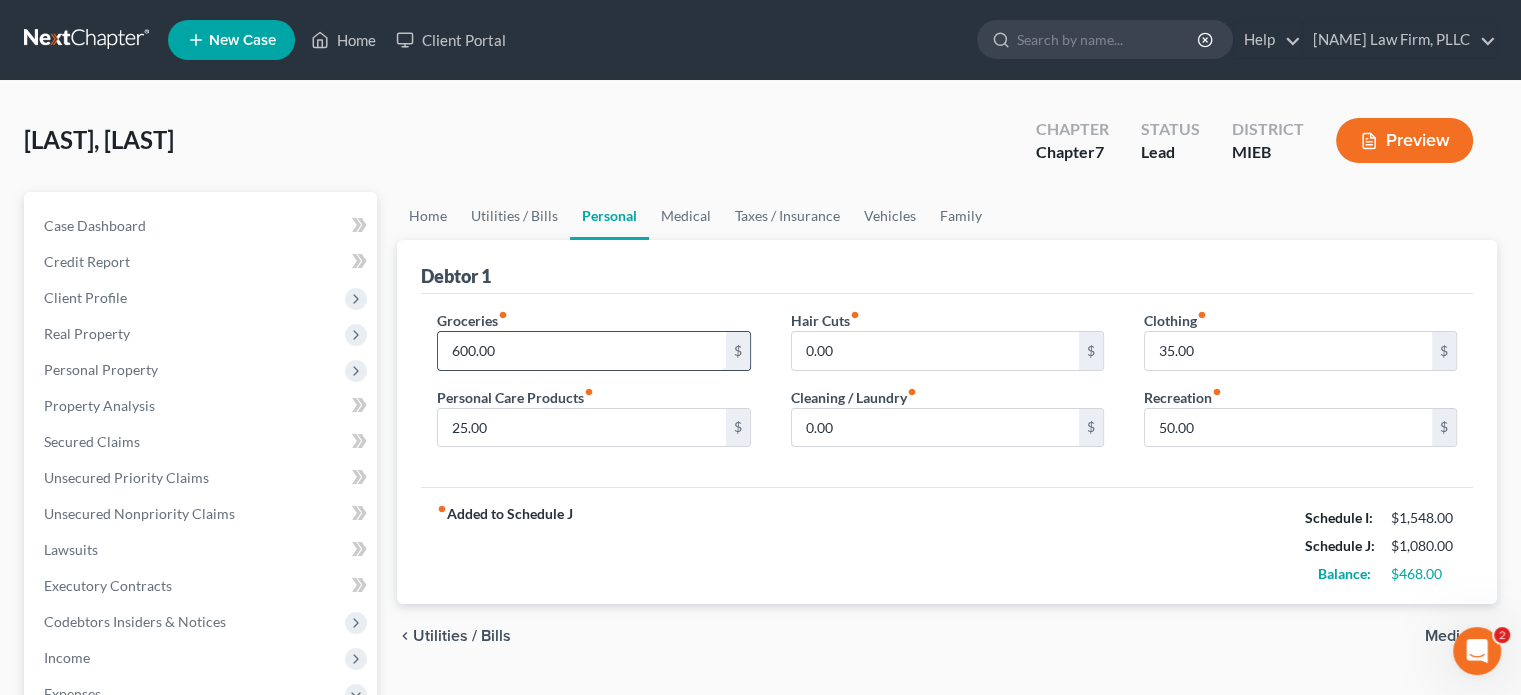 click on "600.00" at bounding box center [581, 351] 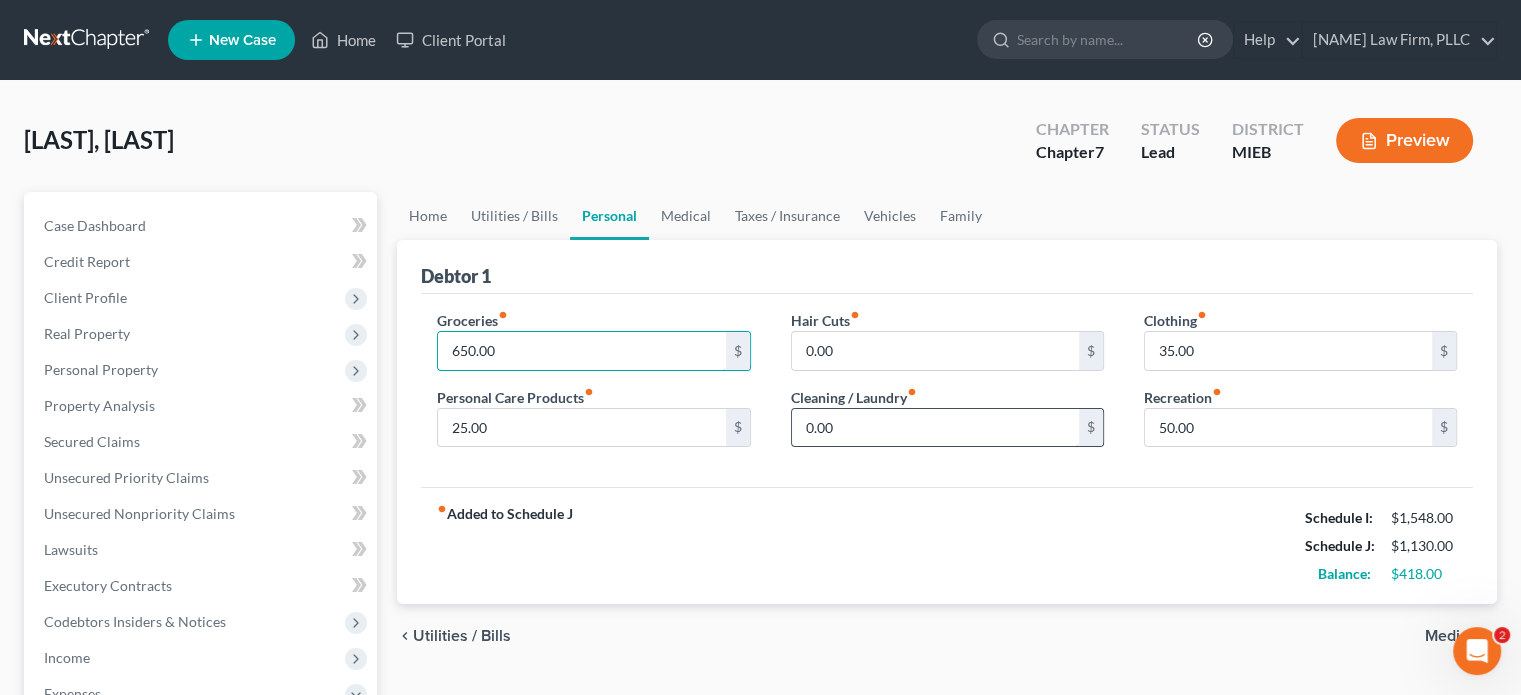 type on "650.00" 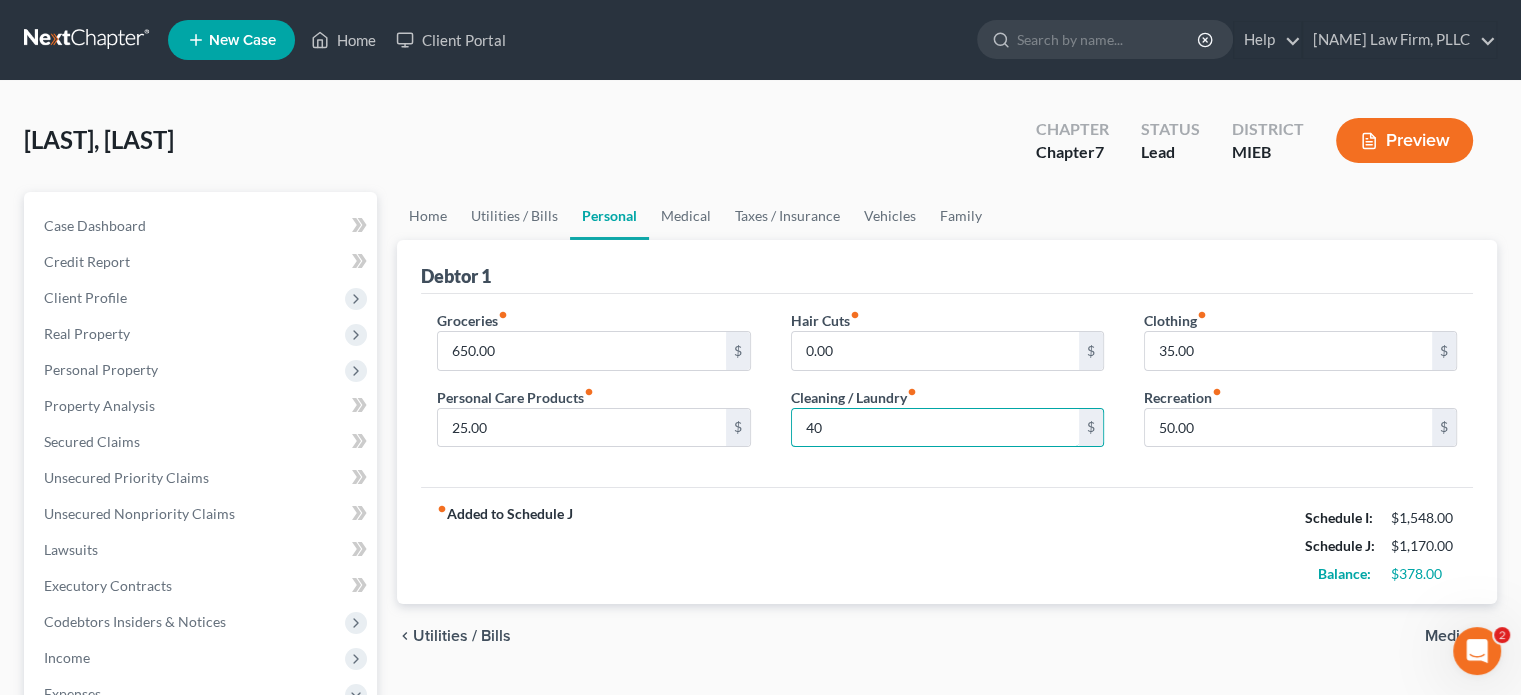 drag, startPoint x: 858, startPoint y: 423, endPoint x: 785, endPoint y: 421, distance: 73.02739 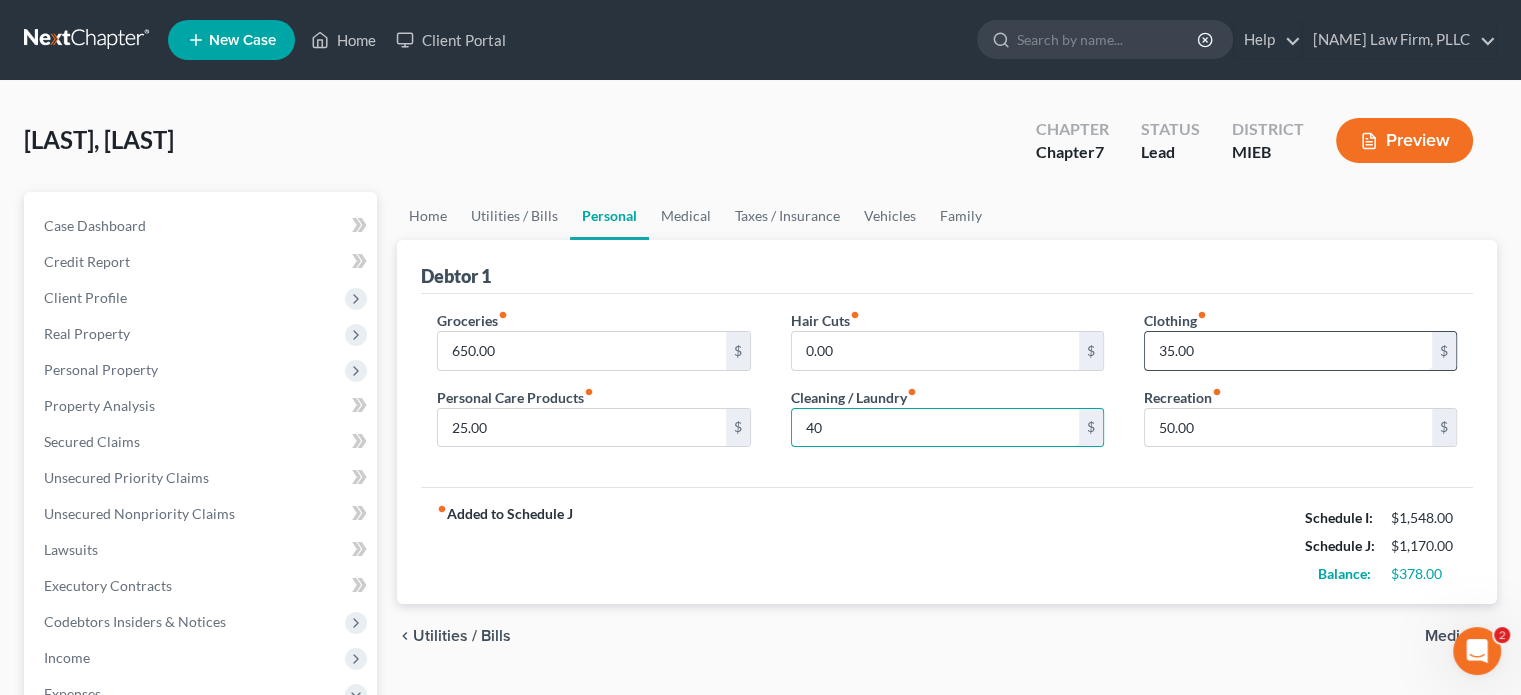 type on "40" 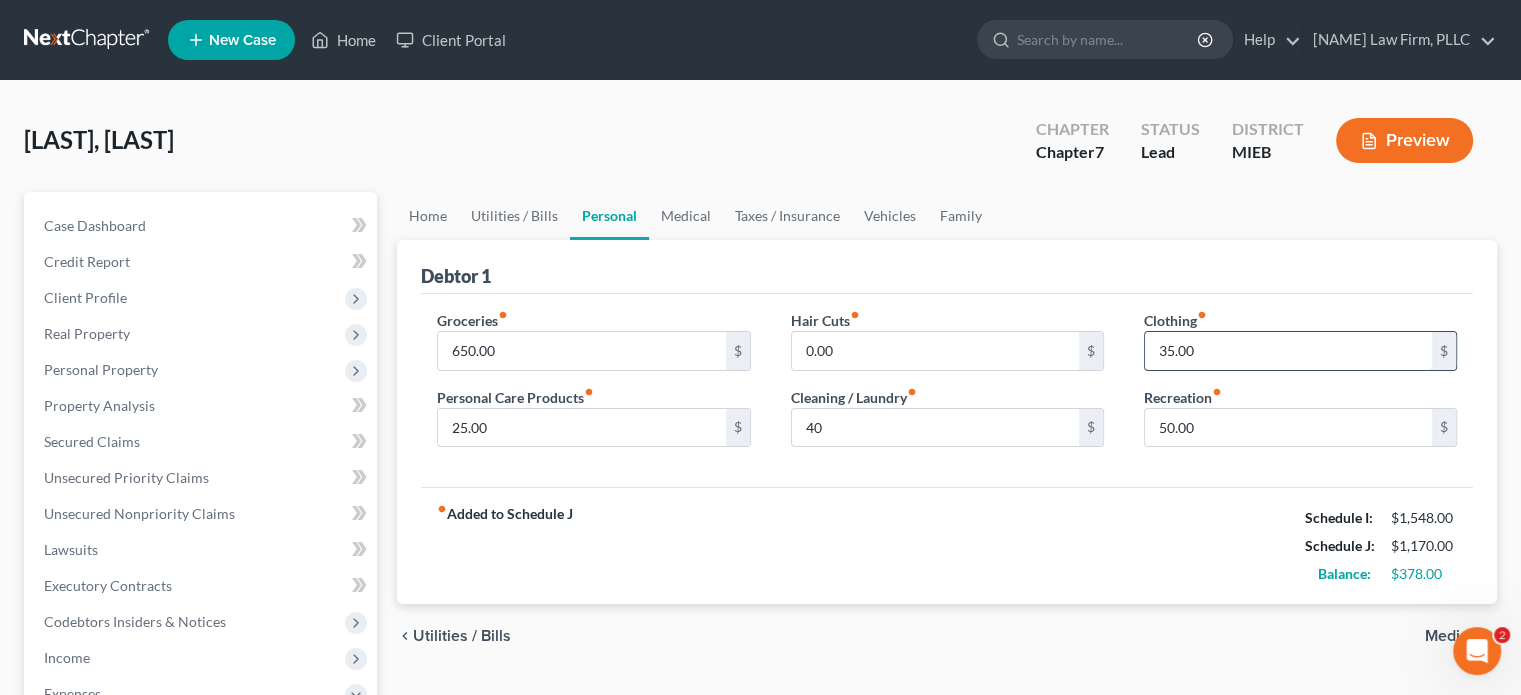 click on "35.00" at bounding box center [1288, 351] 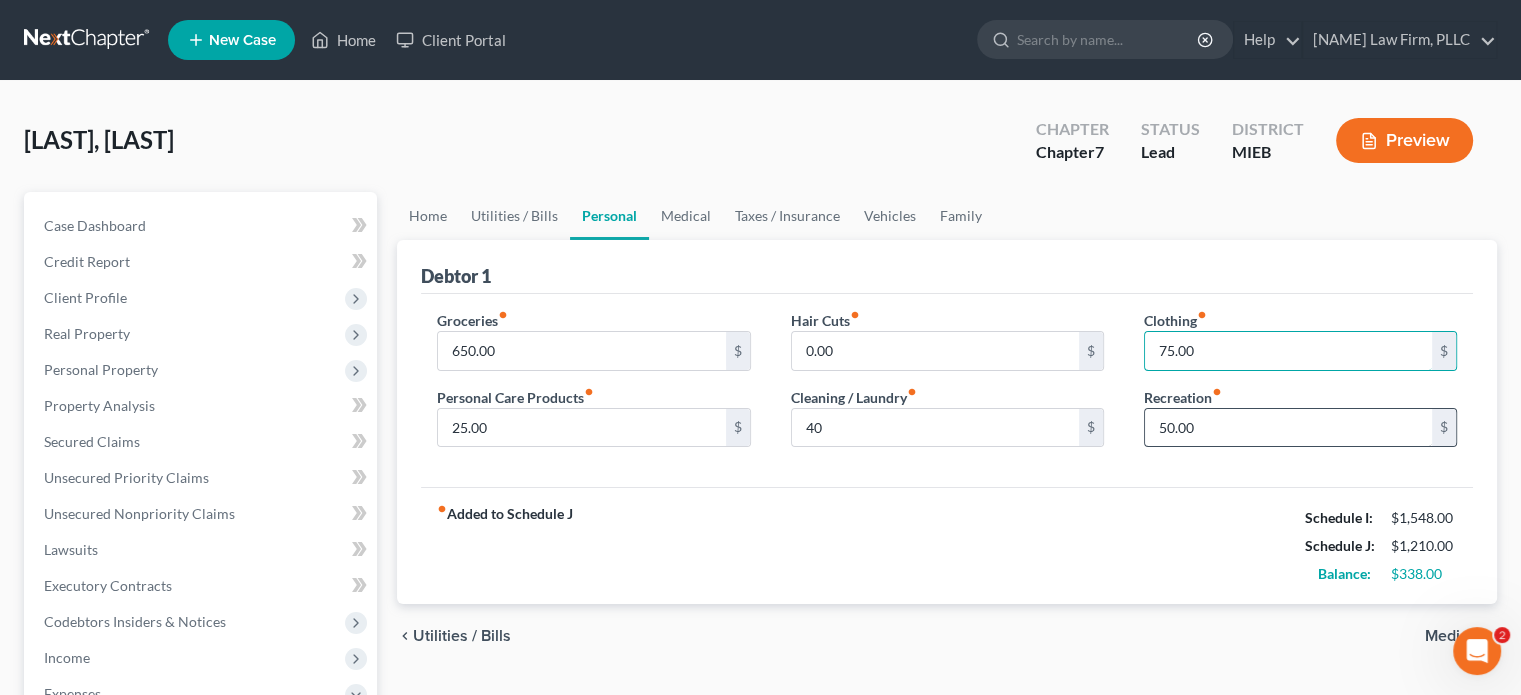 type on "75.00" 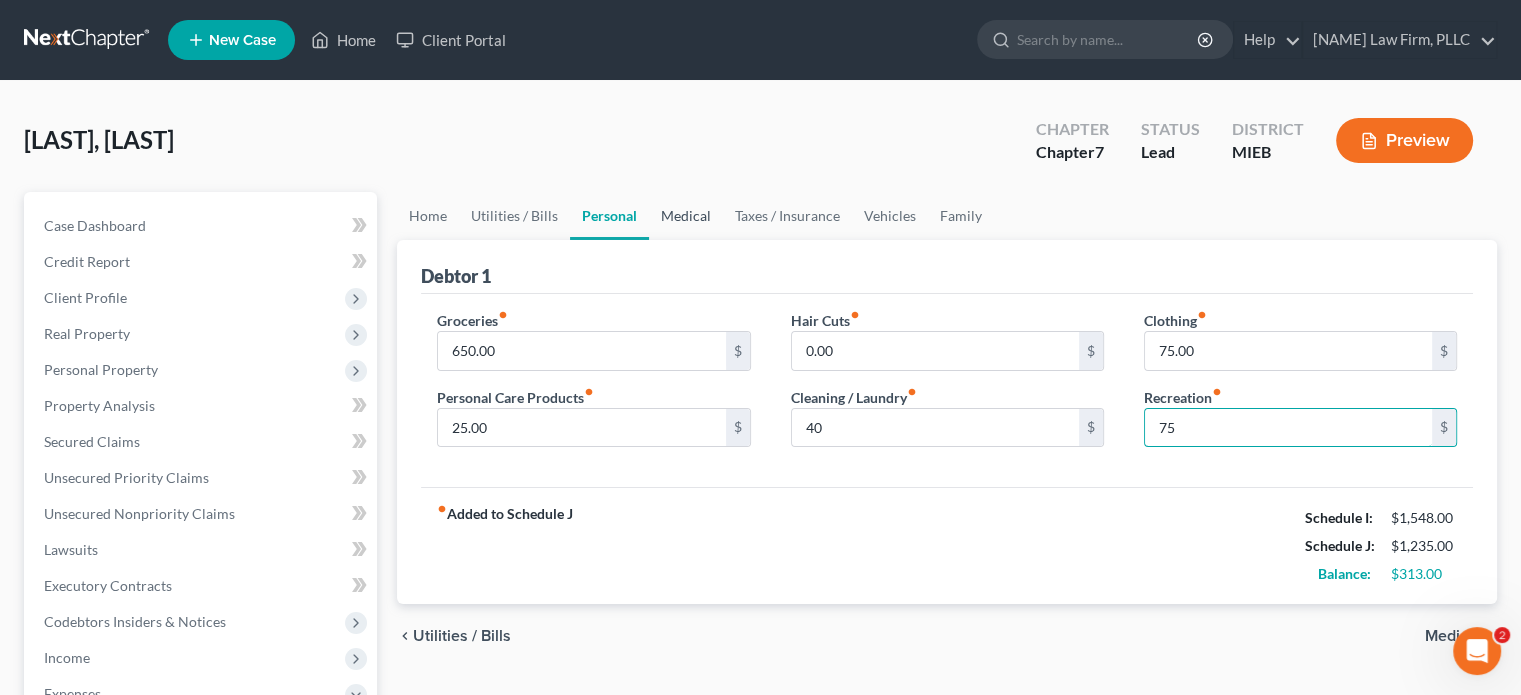 type on "75" 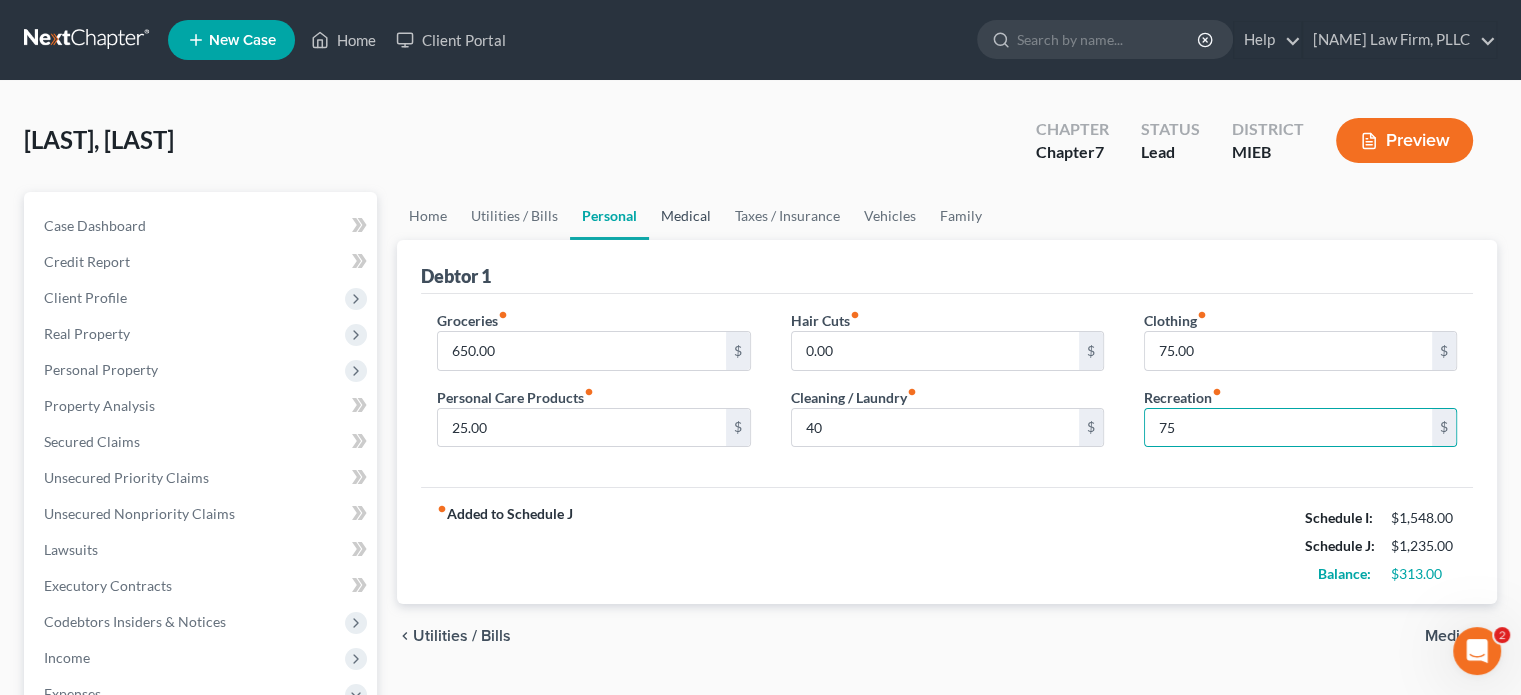 click on "Medical" at bounding box center [686, 216] 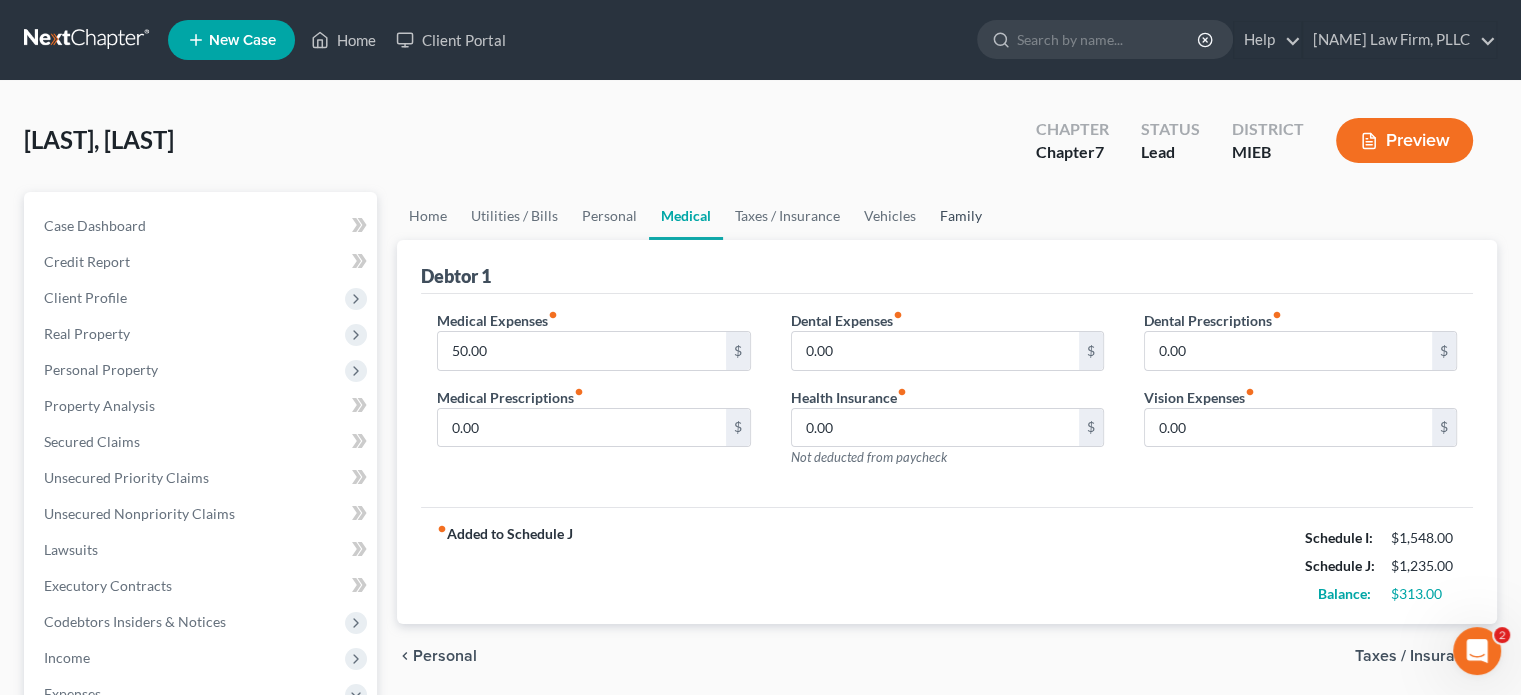 click on "Family" at bounding box center (961, 216) 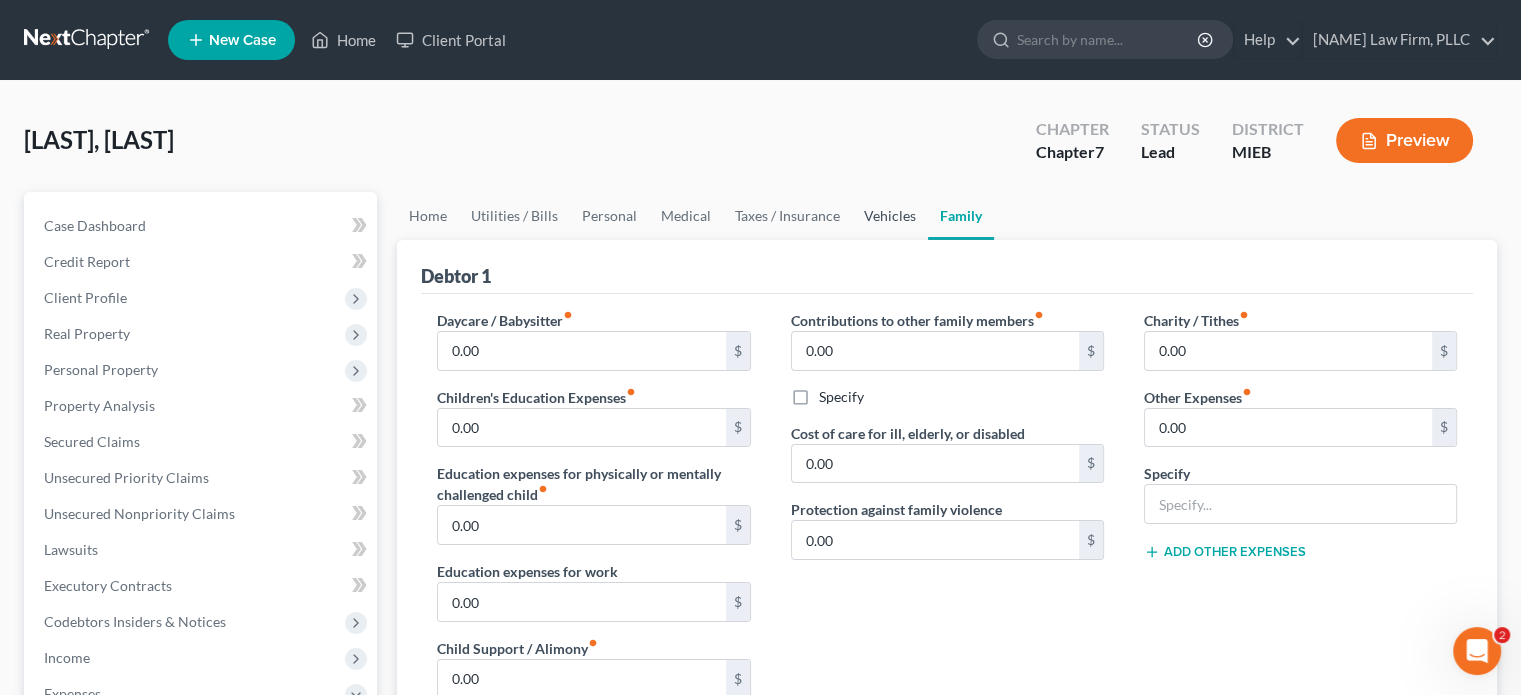 click on "Vehicles" at bounding box center [890, 216] 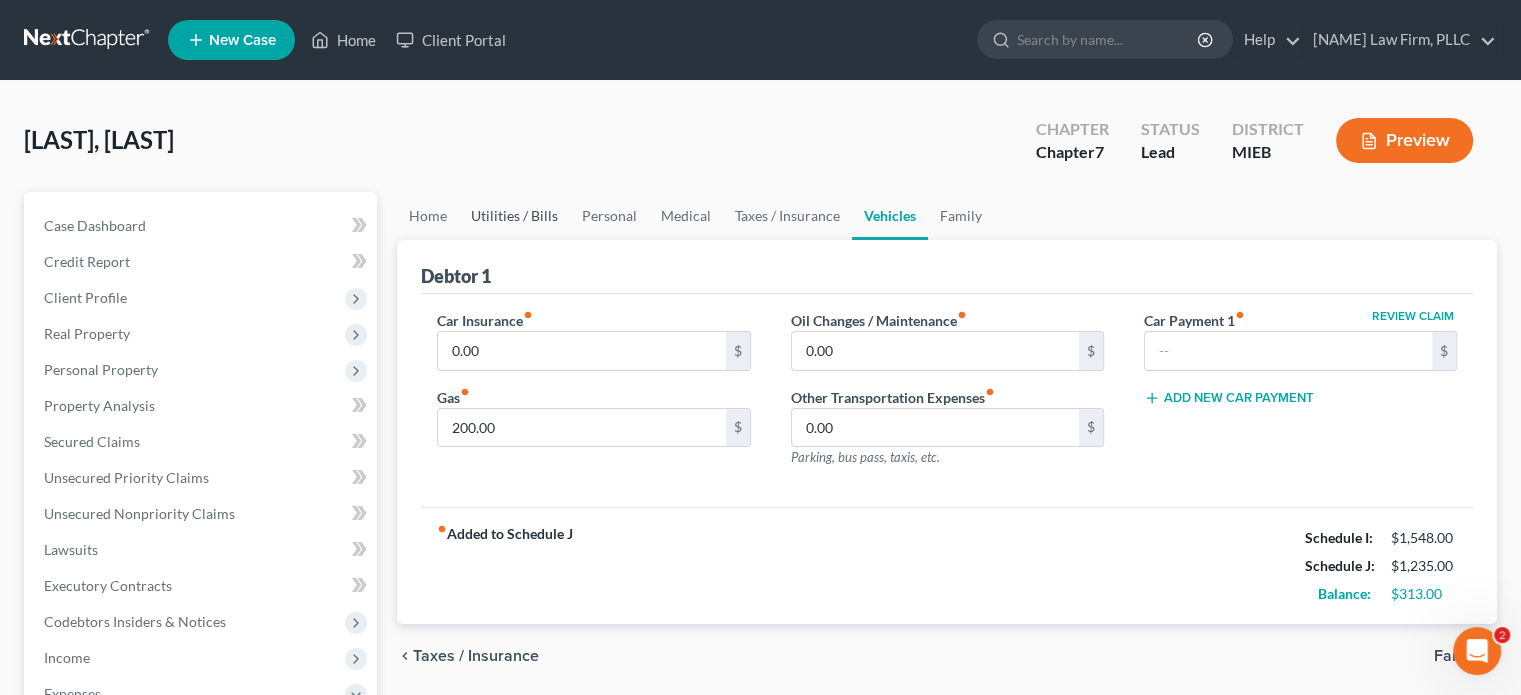 click on "Utilities / Bills" at bounding box center [514, 216] 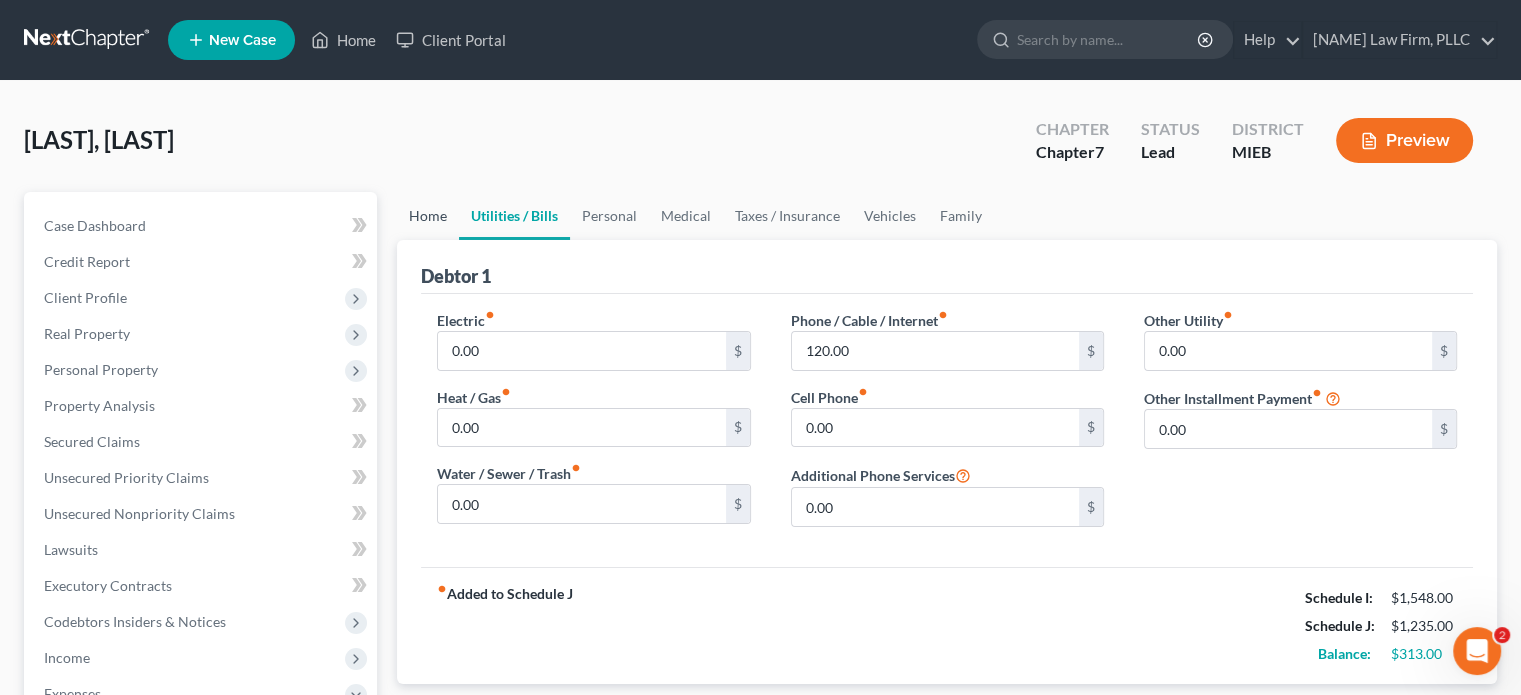 click on "Home" at bounding box center [428, 216] 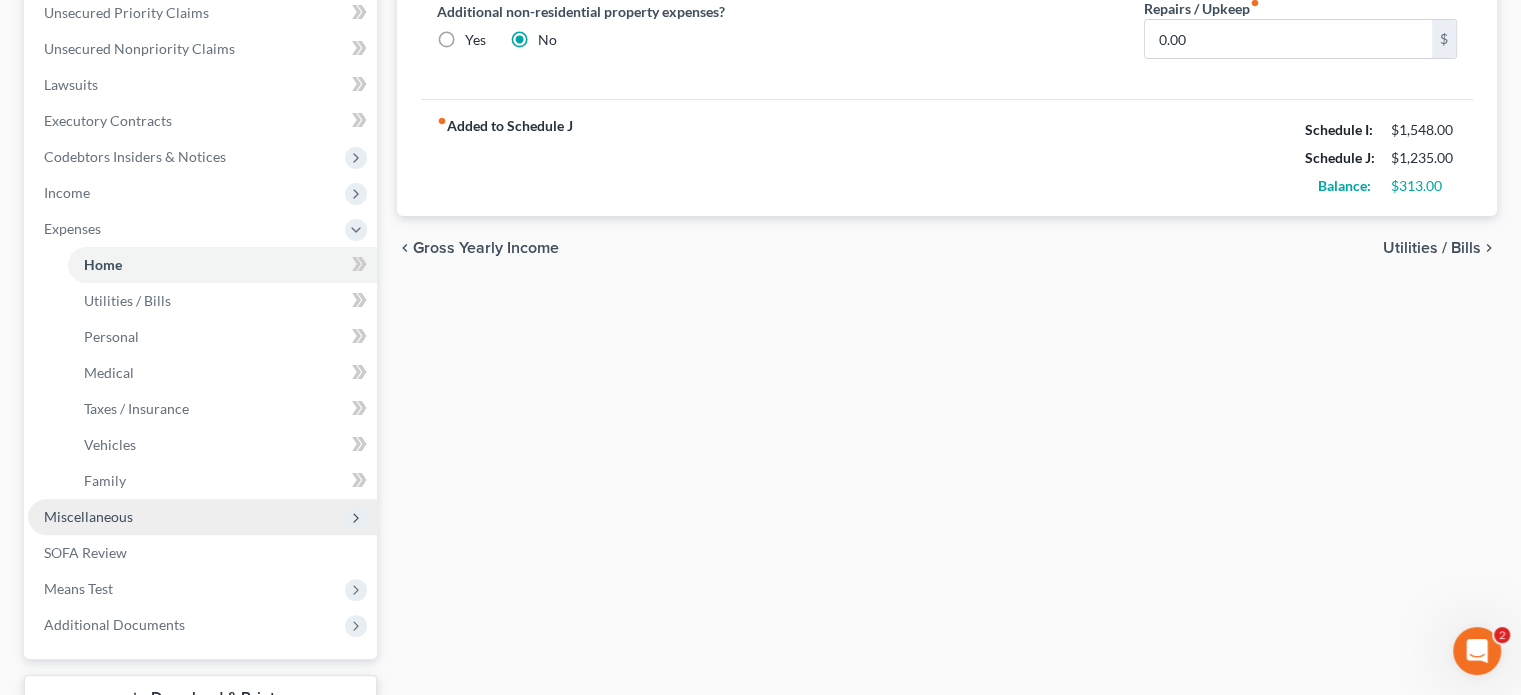 scroll, scrollTop: 500, scrollLeft: 0, axis: vertical 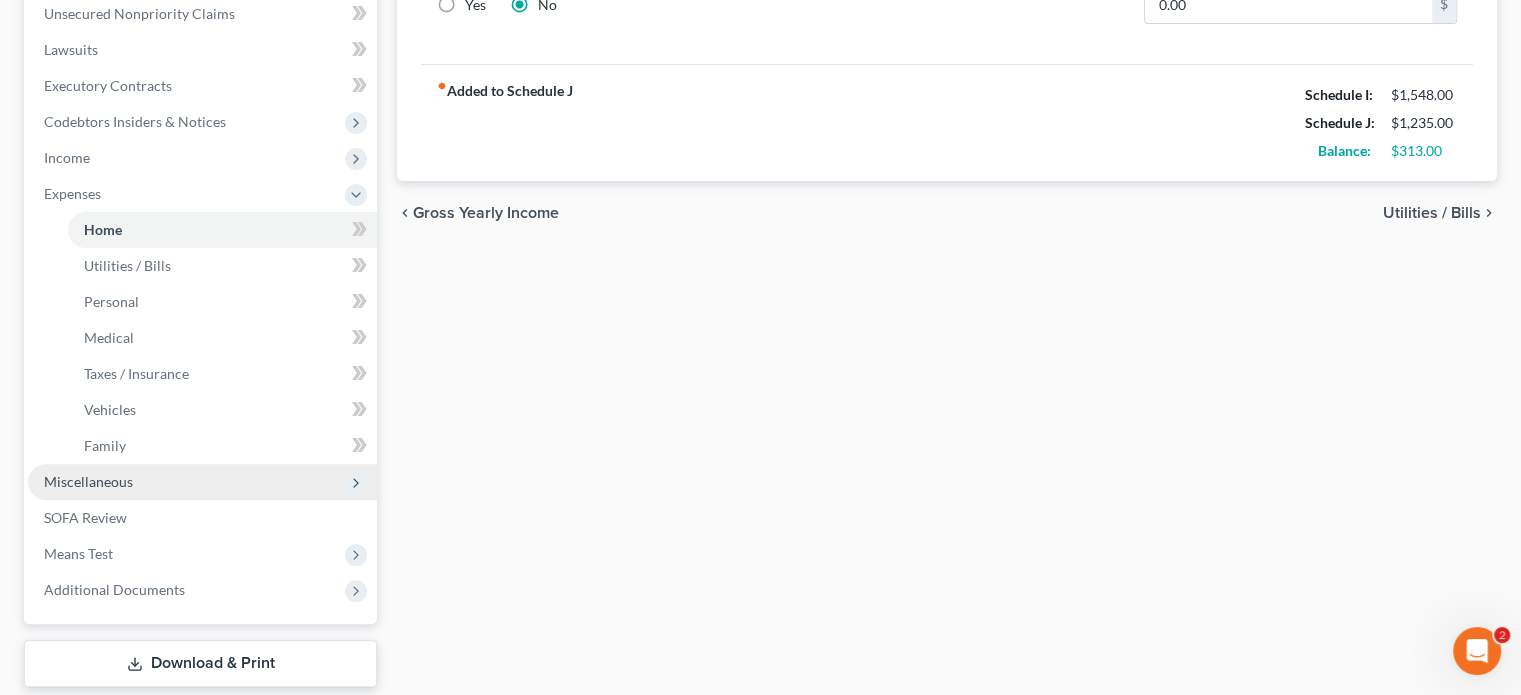 click on "Miscellaneous" at bounding box center (202, 482) 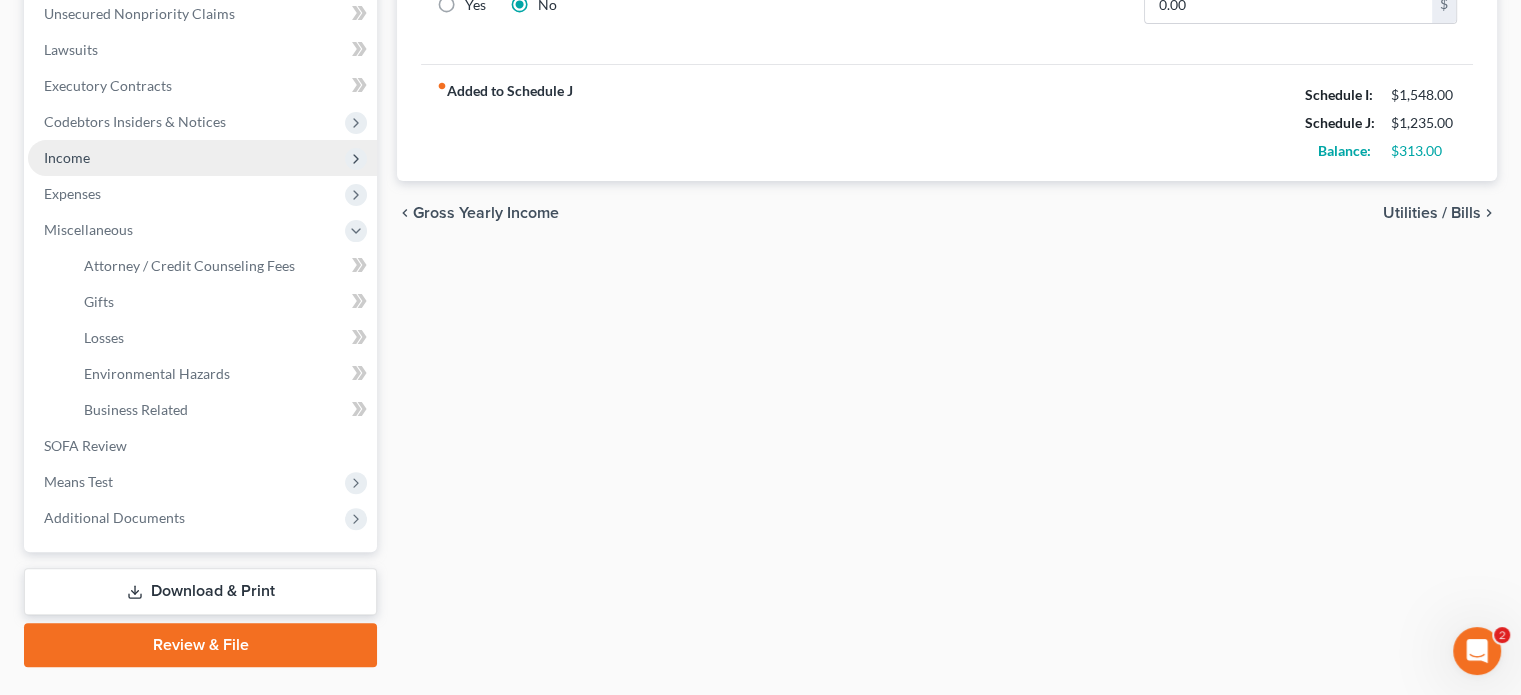 click on "Income" at bounding box center (202, 158) 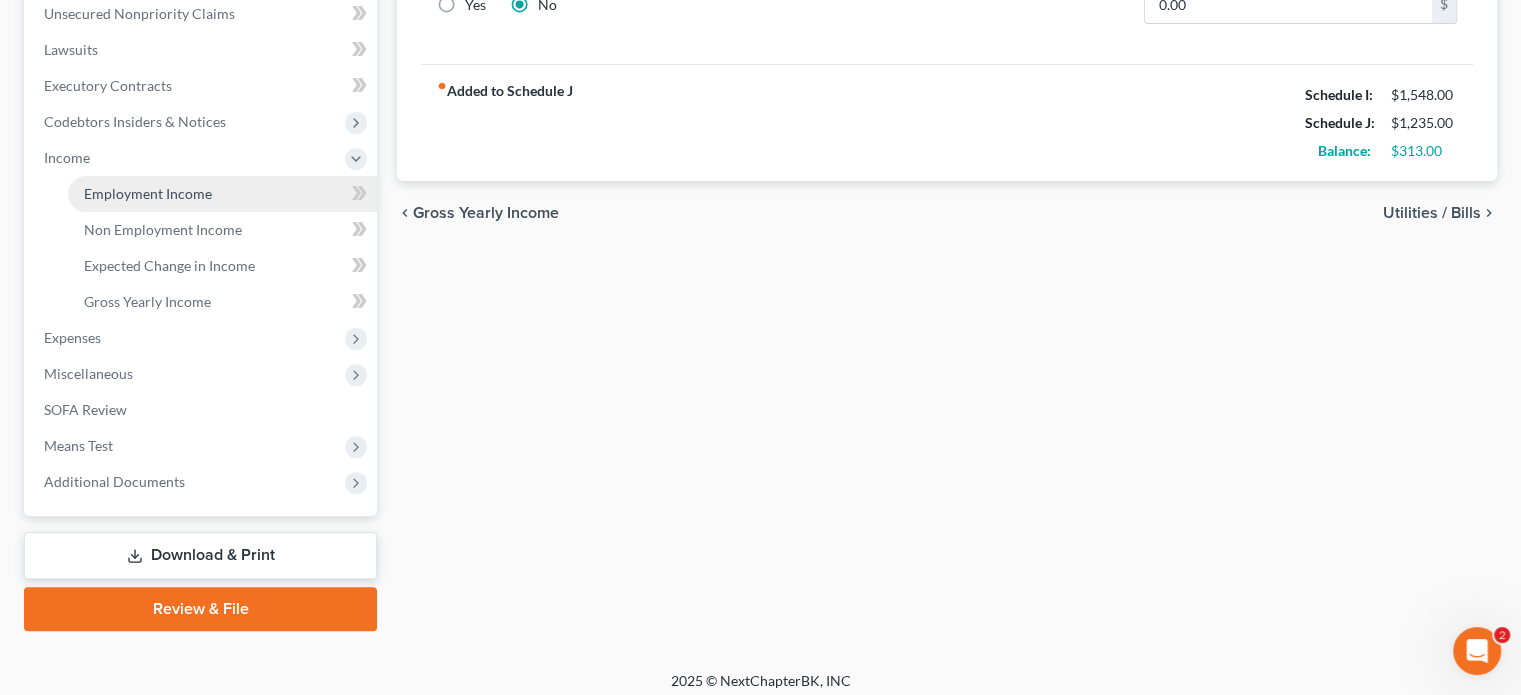 click on "Employment Income" at bounding box center (148, 193) 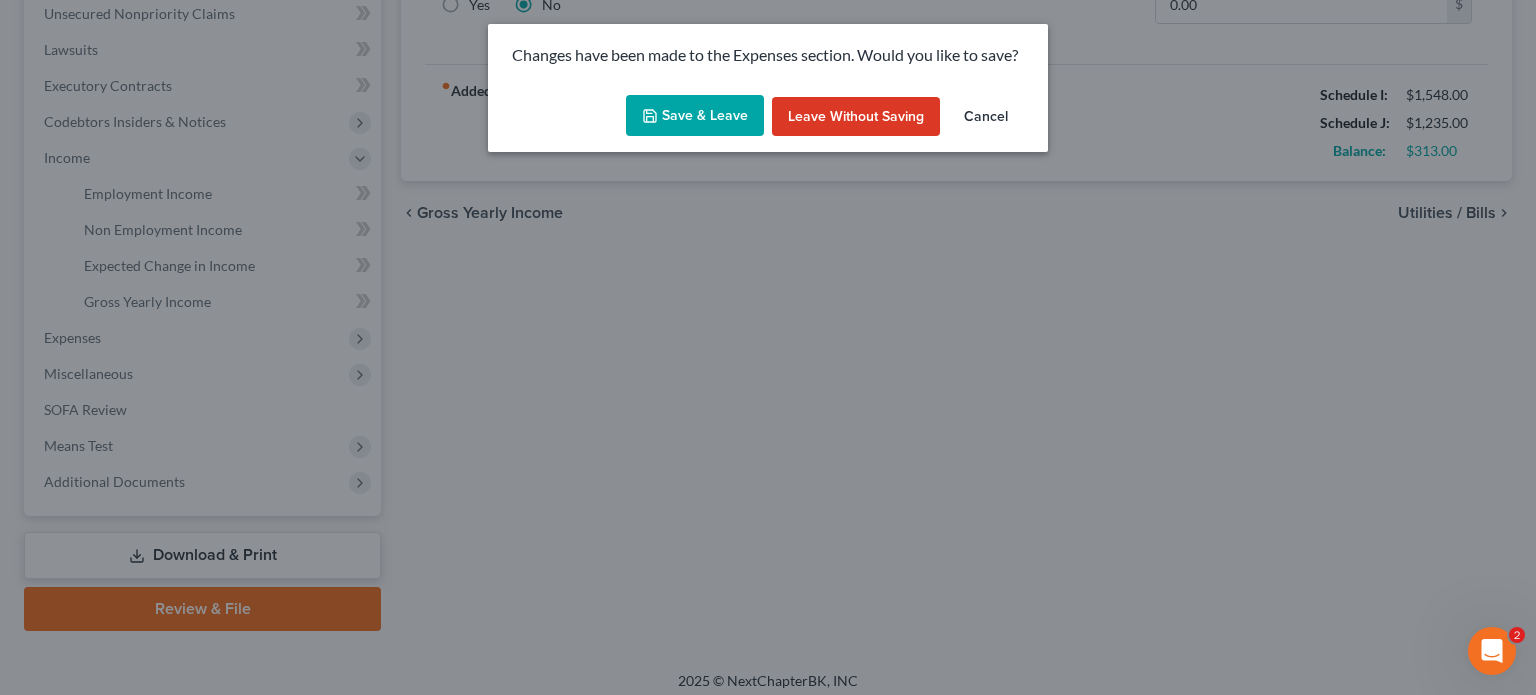 click on "Save & Leave" at bounding box center (695, 116) 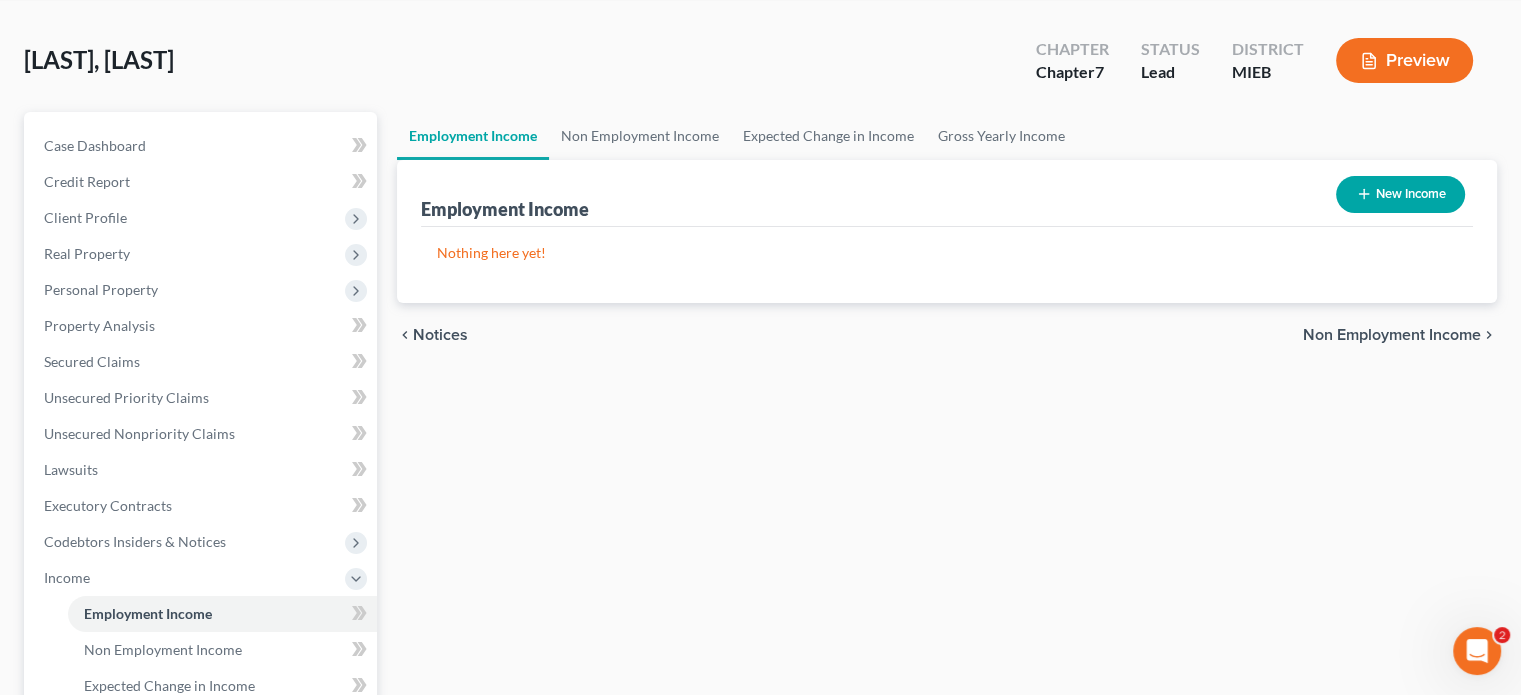 scroll, scrollTop: 0, scrollLeft: 0, axis: both 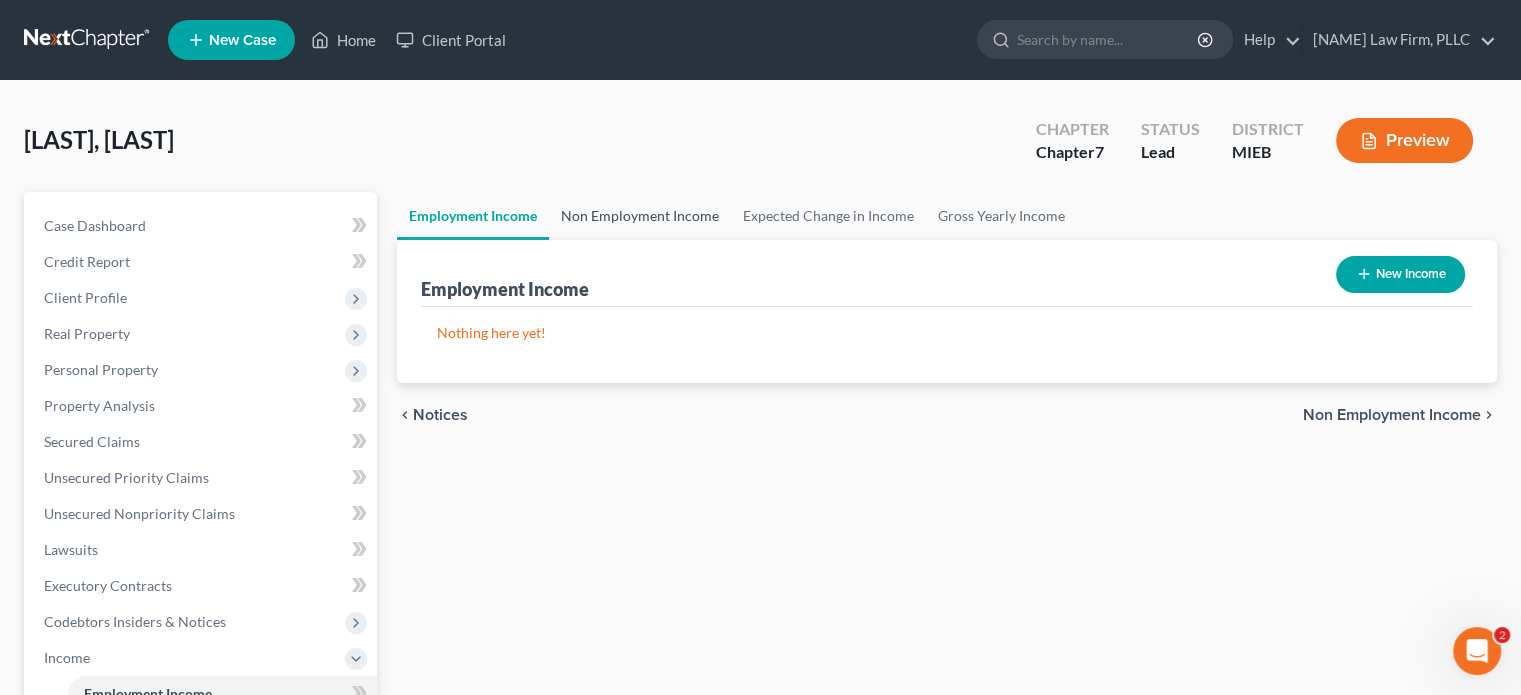 click on "Non Employment Income" at bounding box center [640, 216] 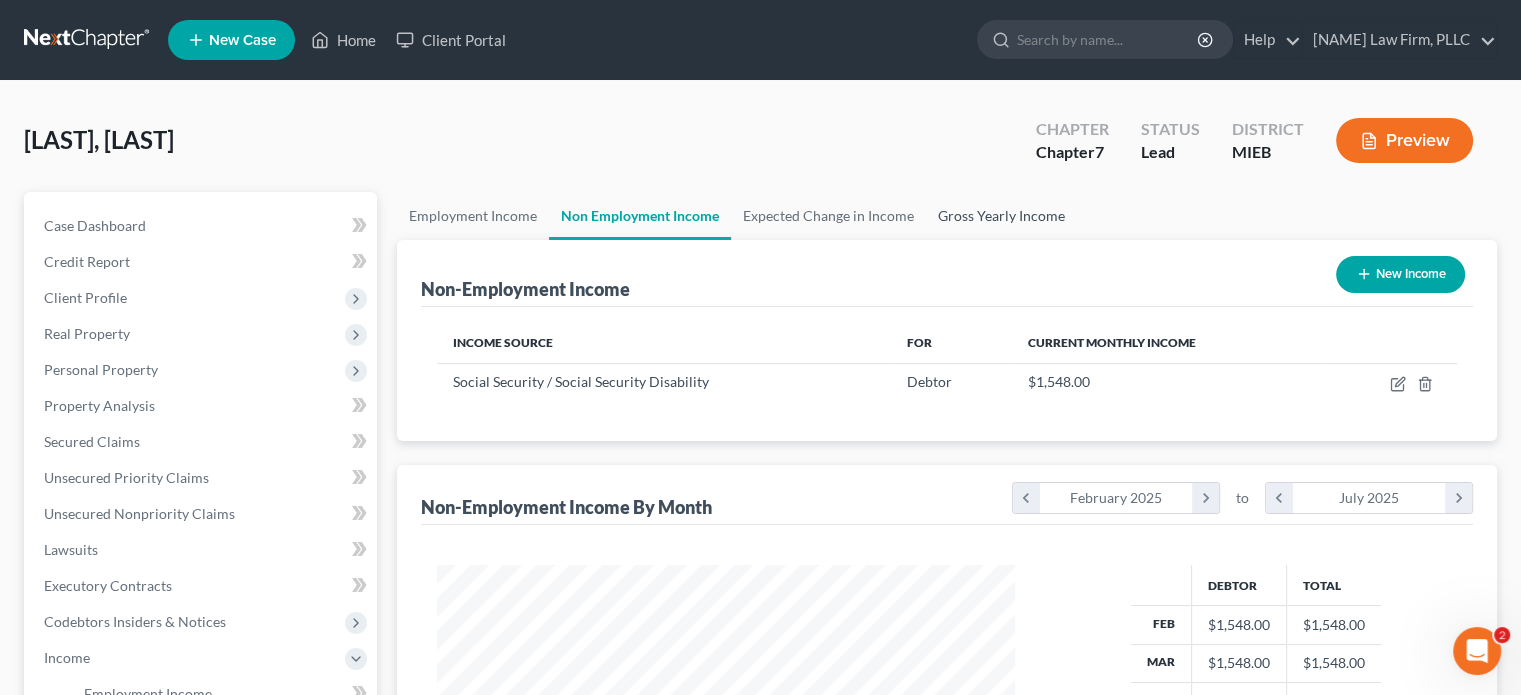 scroll, scrollTop: 999643, scrollLeft: 999381, axis: both 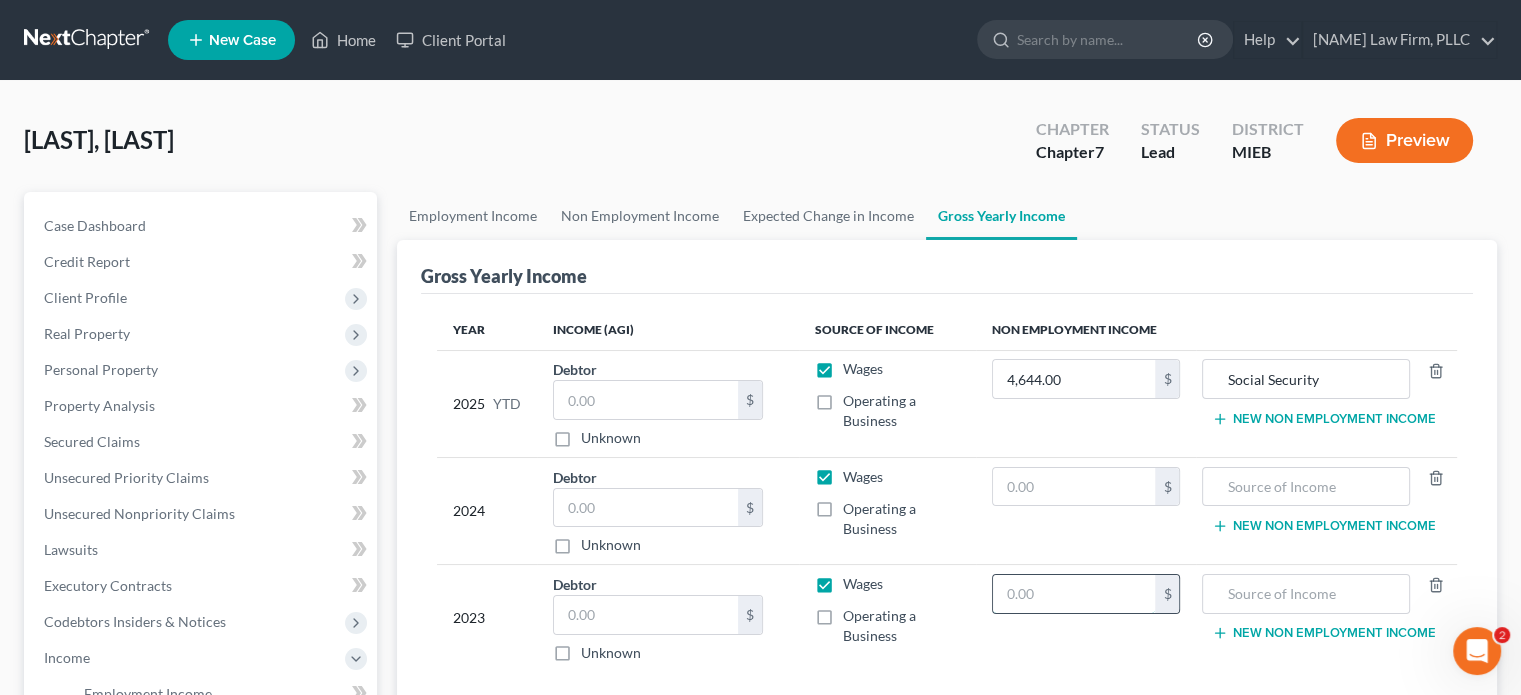 click at bounding box center (1074, 594) 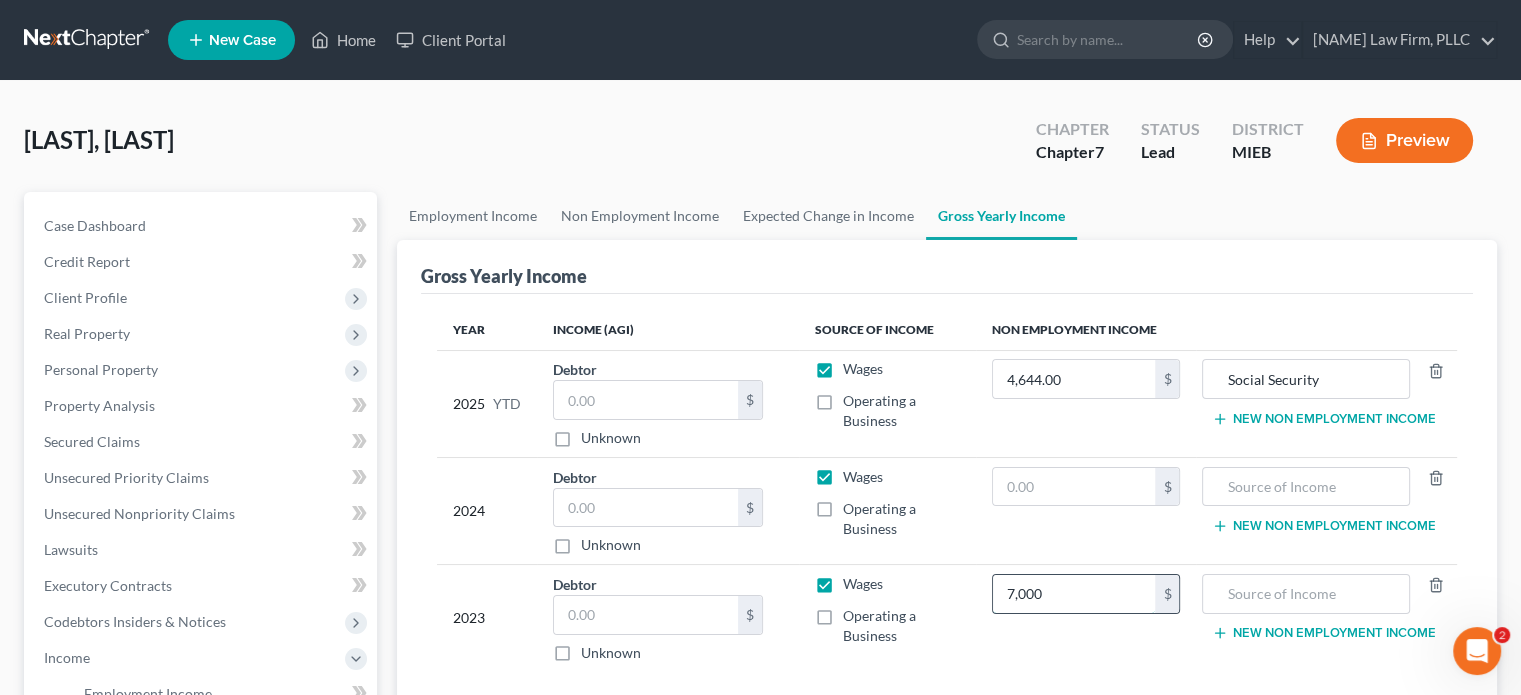 type on "7,000" 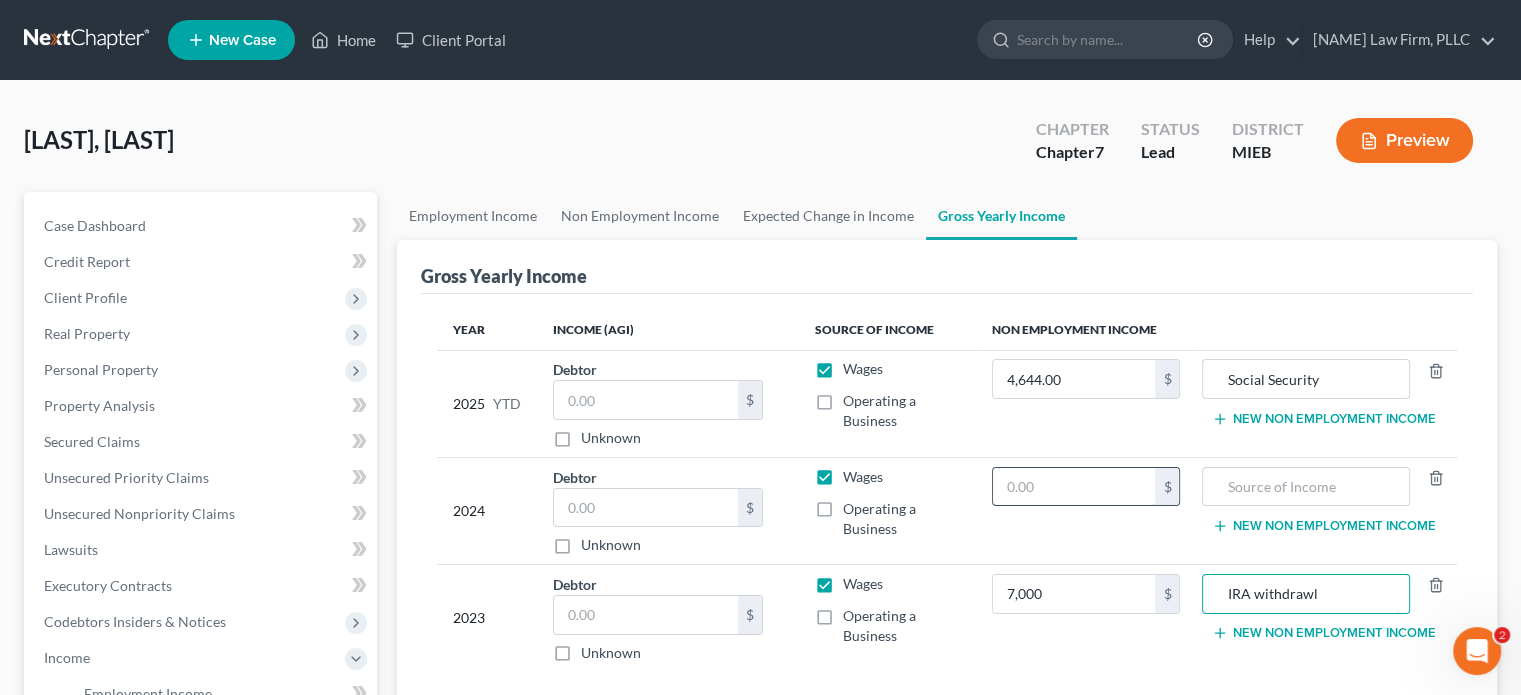 type on "IRA withdrawl" 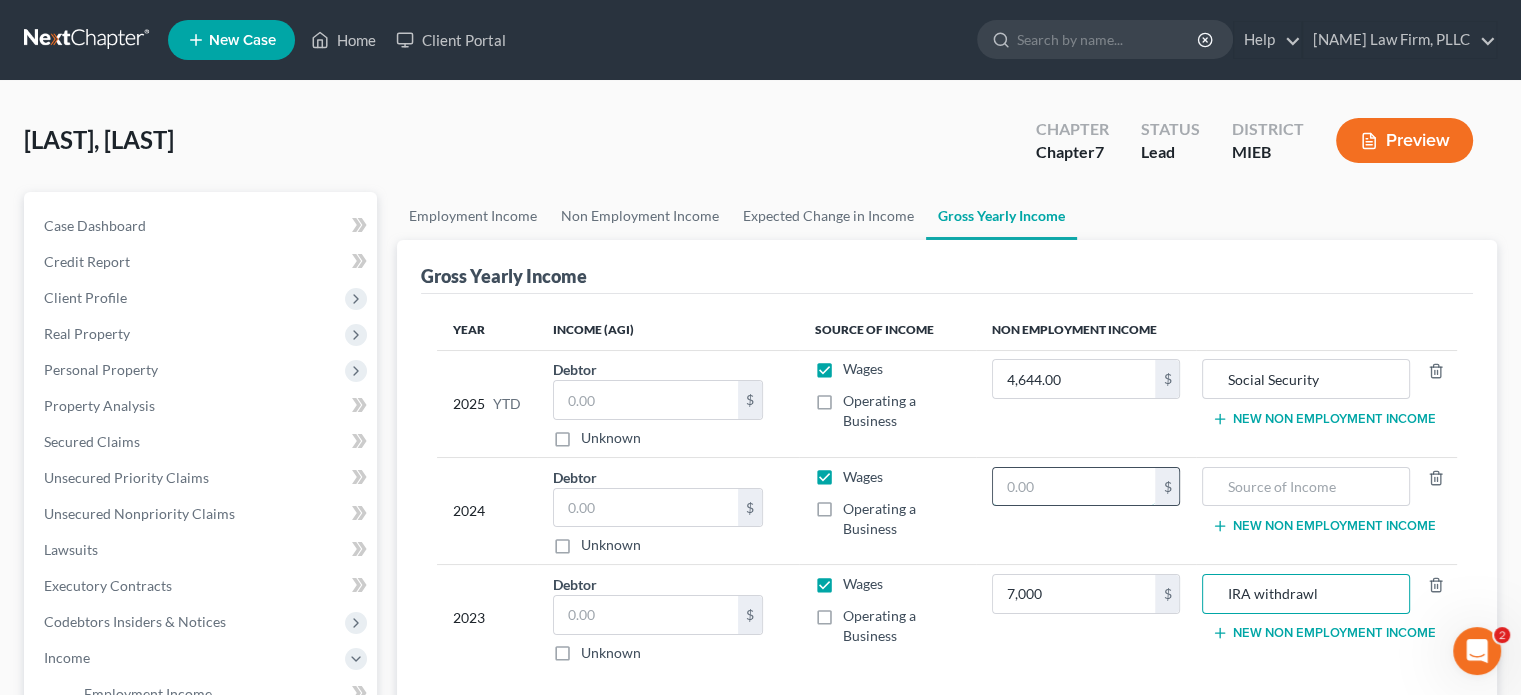 click at bounding box center (1074, 487) 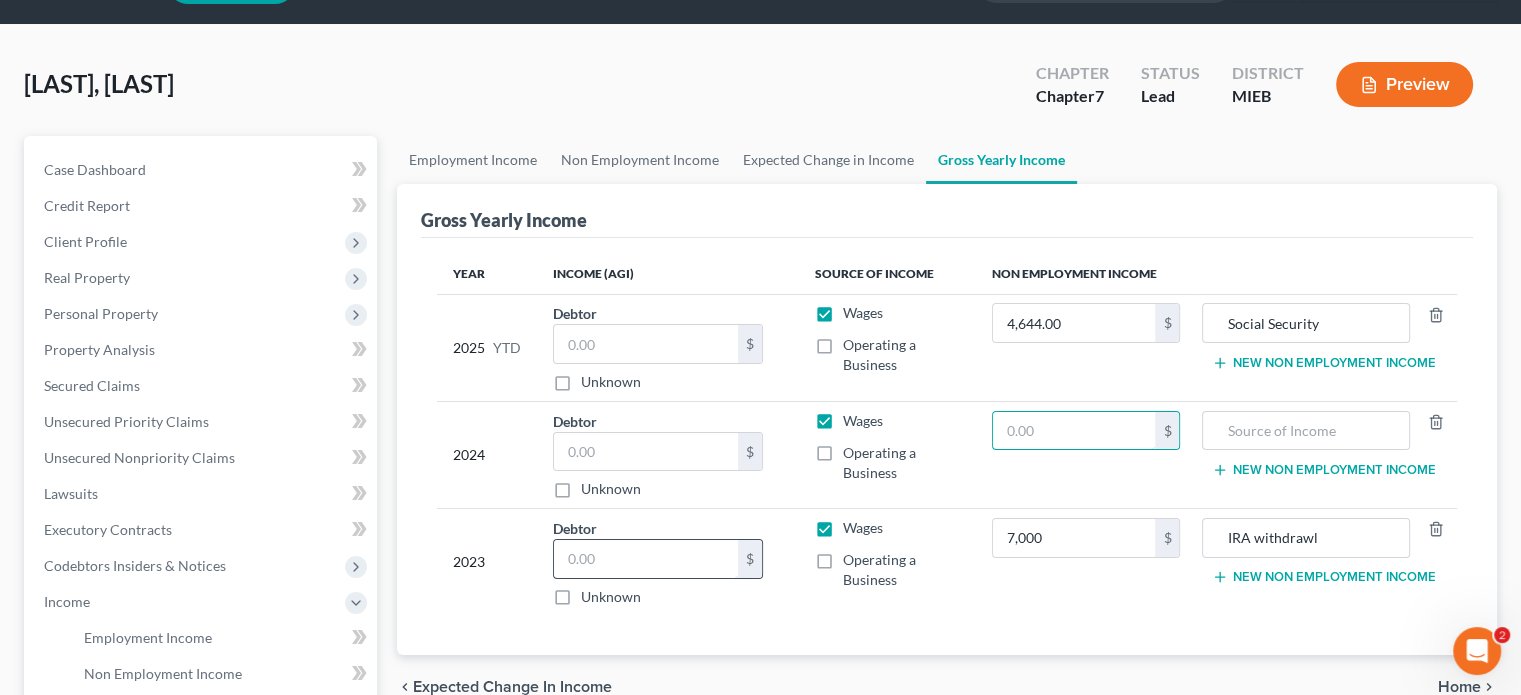 scroll, scrollTop: 100, scrollLeft: 0, axis: vertical 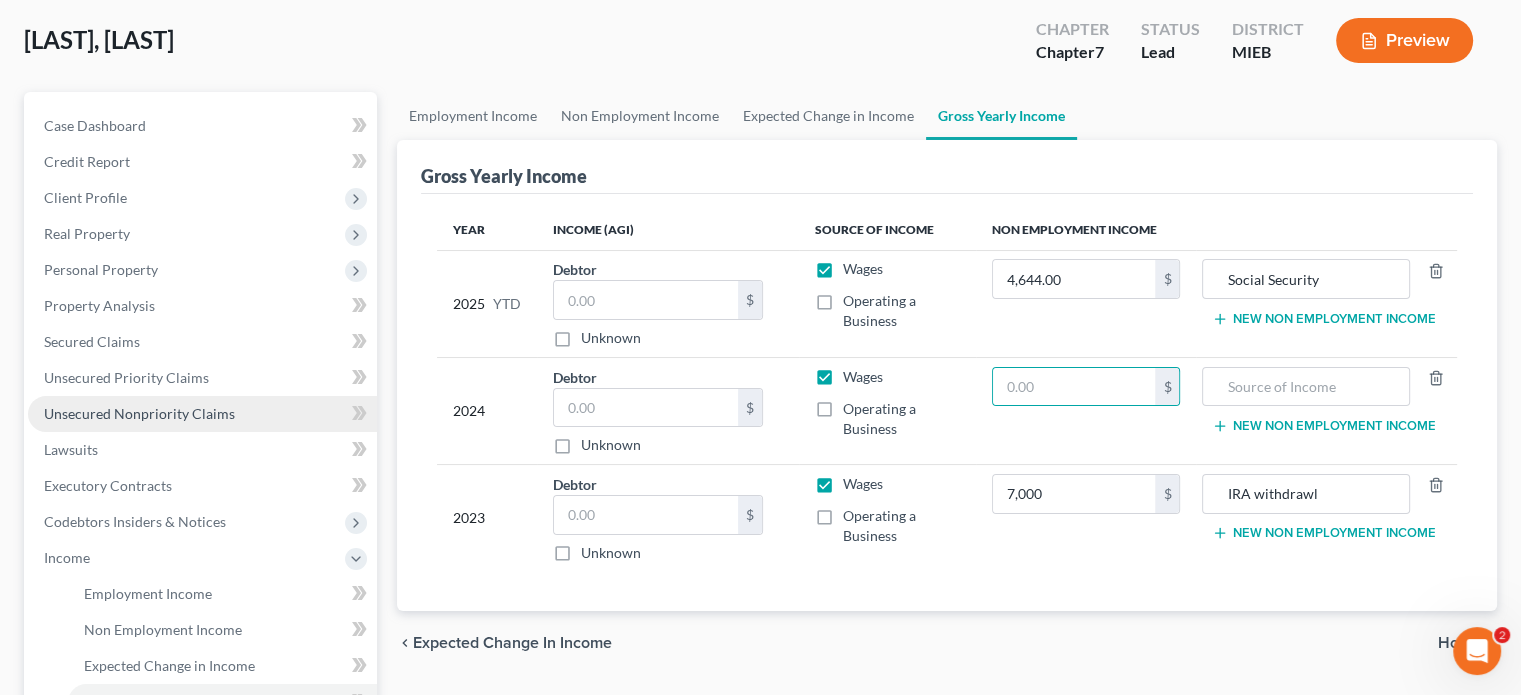 click on "Unsecured Nonpriority Claims" at bounding box center (139, 413) 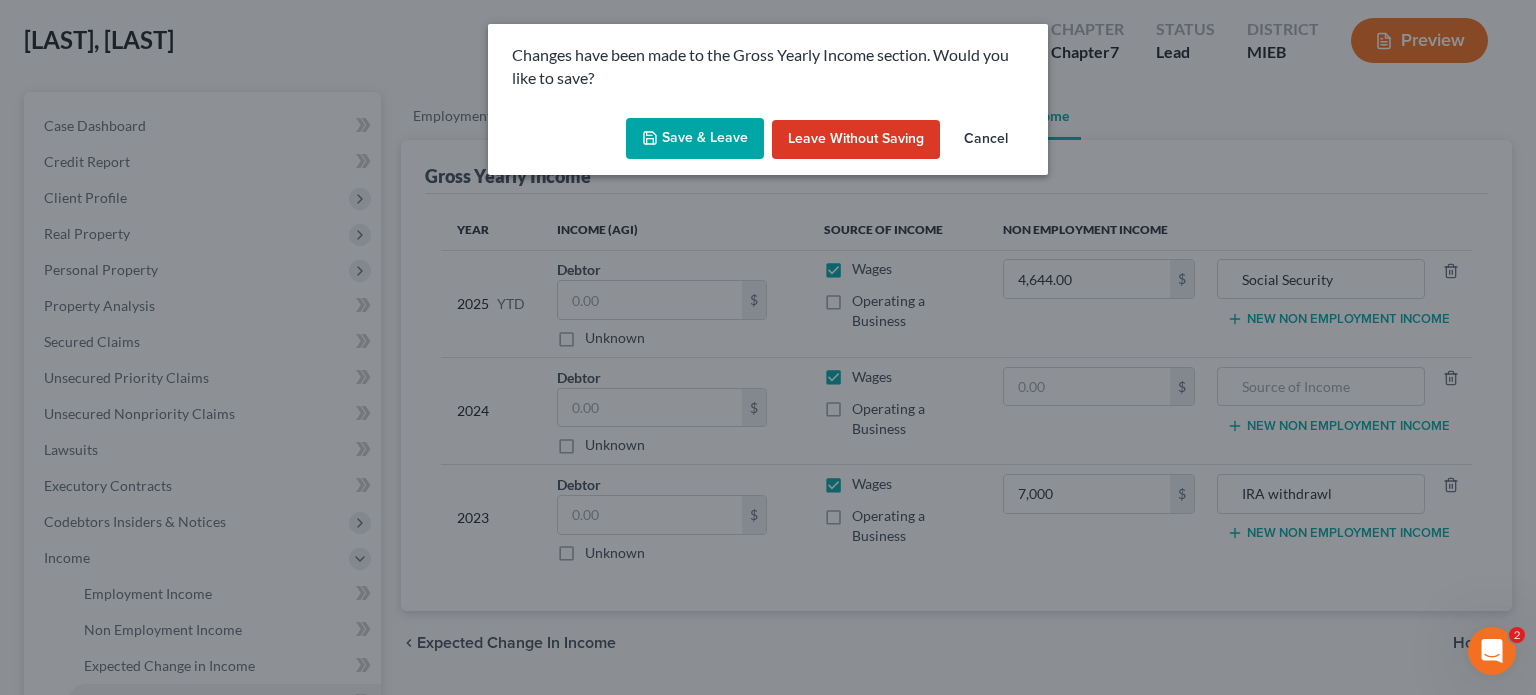 click on "Save & Leave" at bounding box center [695, 139] 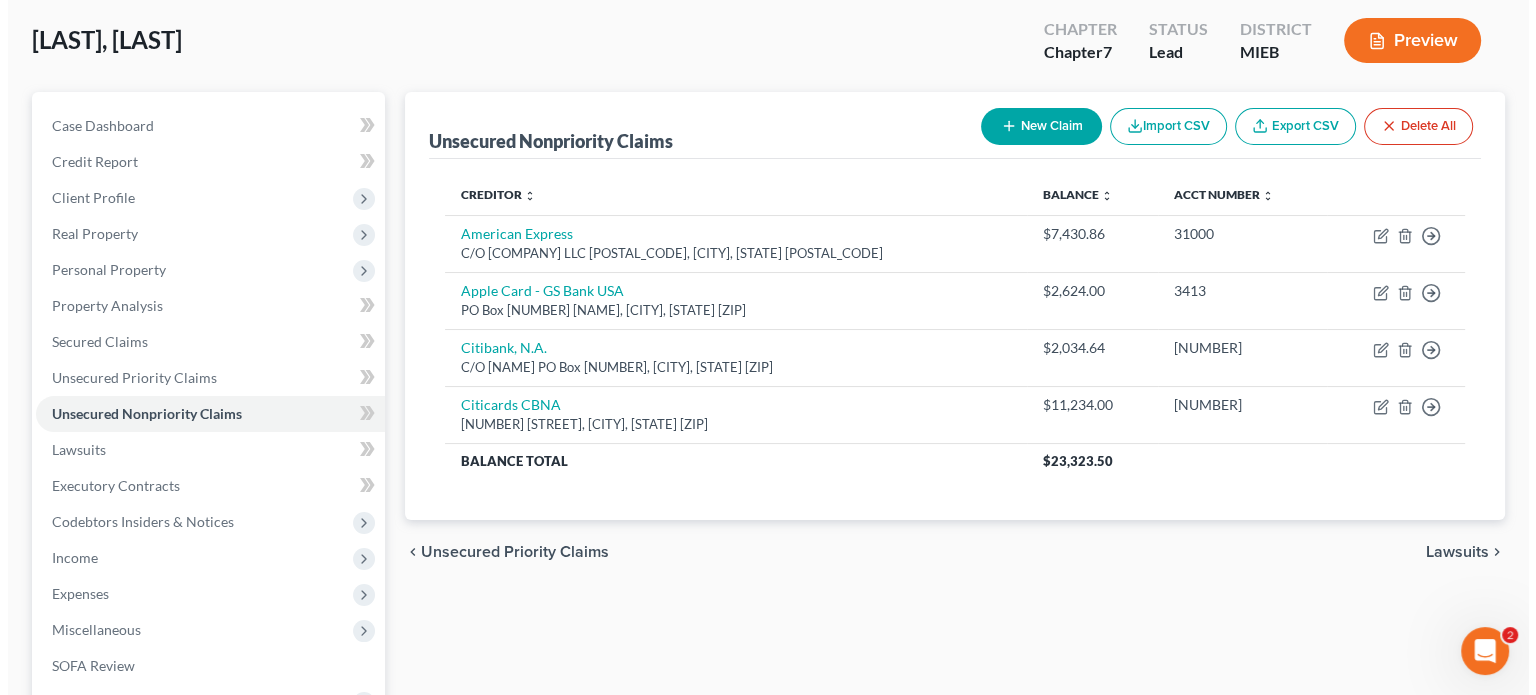 scroll, scrollTop: 0, scrollLeft: 0, axis: both 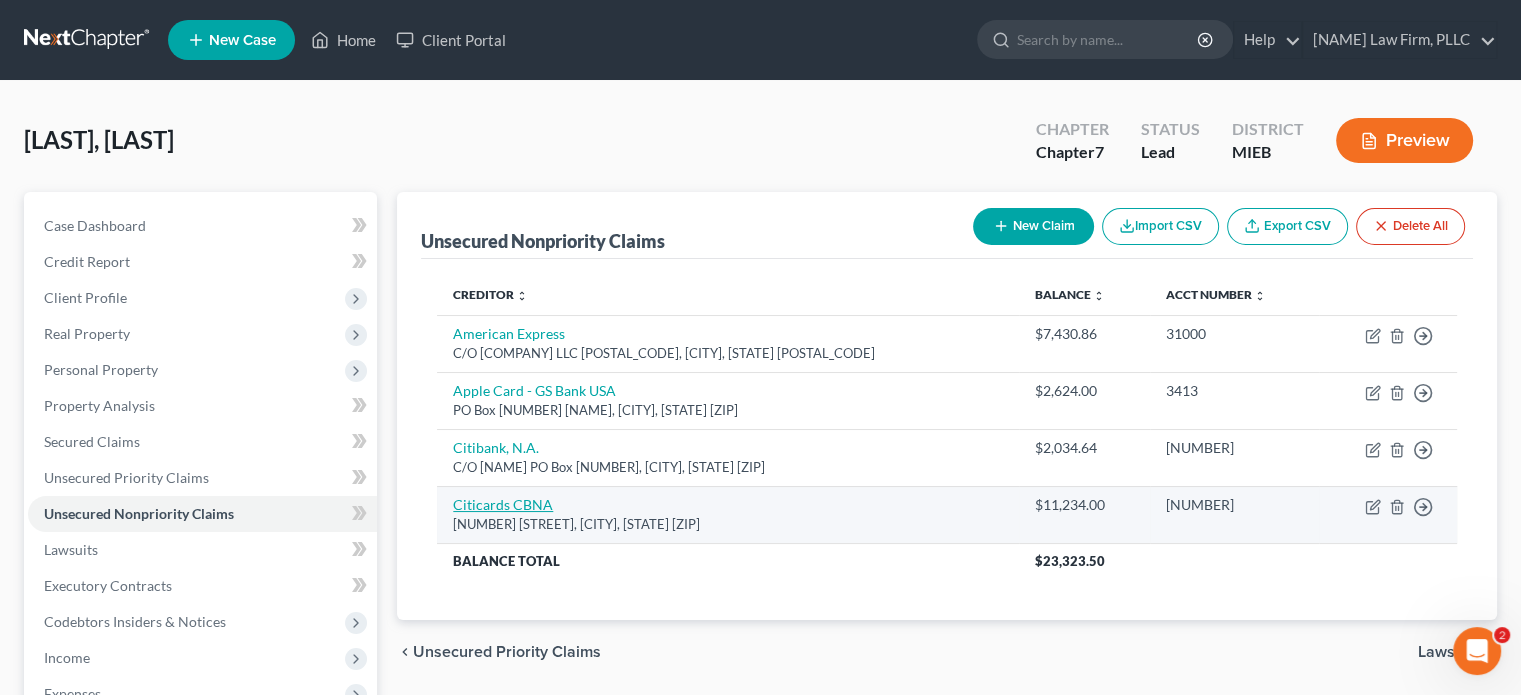 click on "Citicards CBNA" at bounding box center [503, 504] 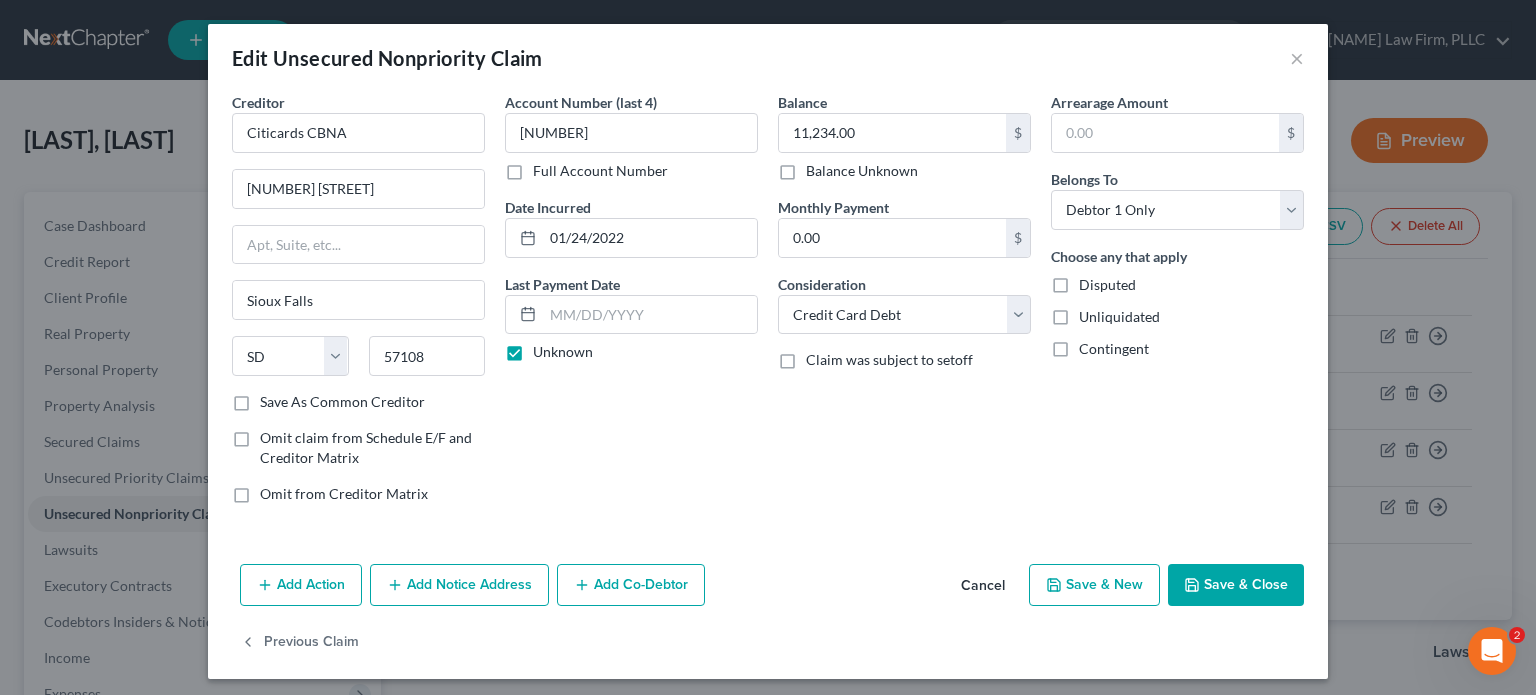 click on "Add Notice Address" at bounding box center (459, 585) 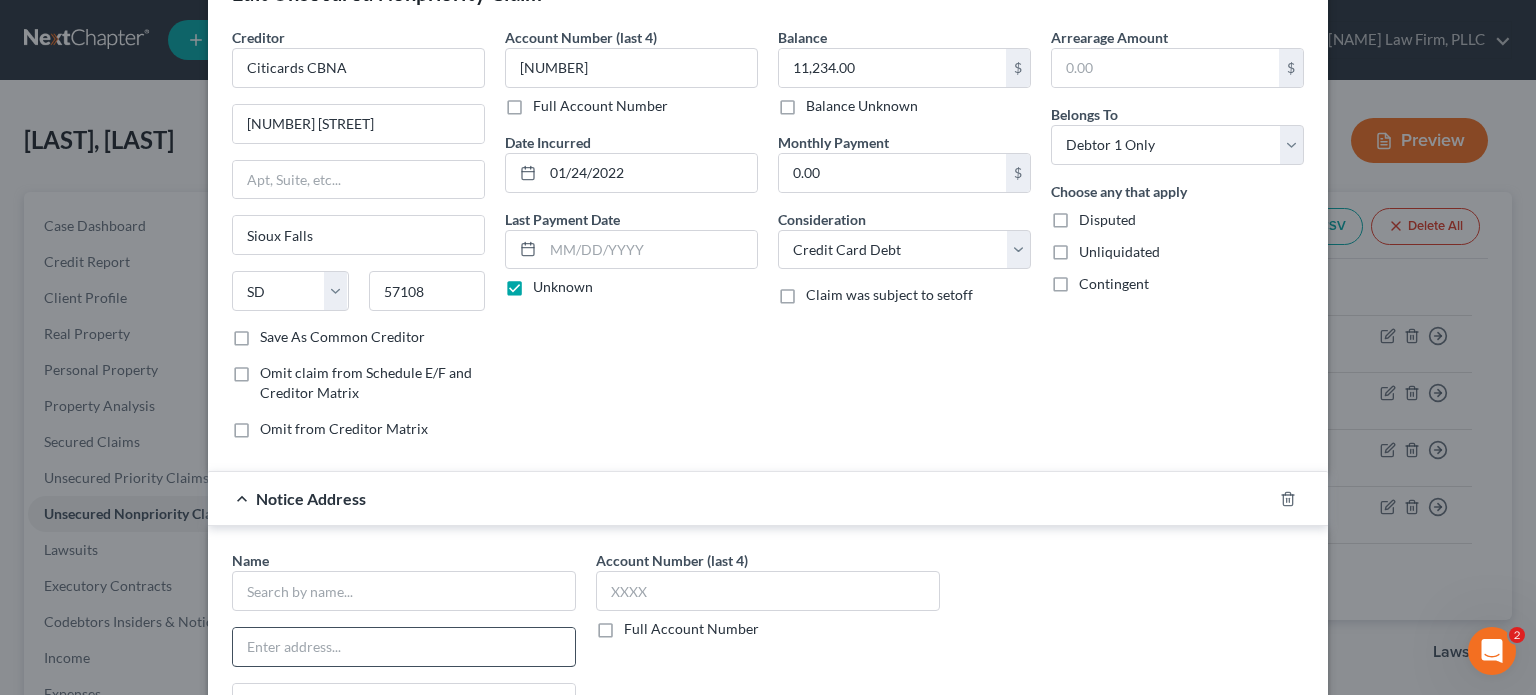 scroll, scrollTop: 100, scrollLeft: 0, axis: vertical 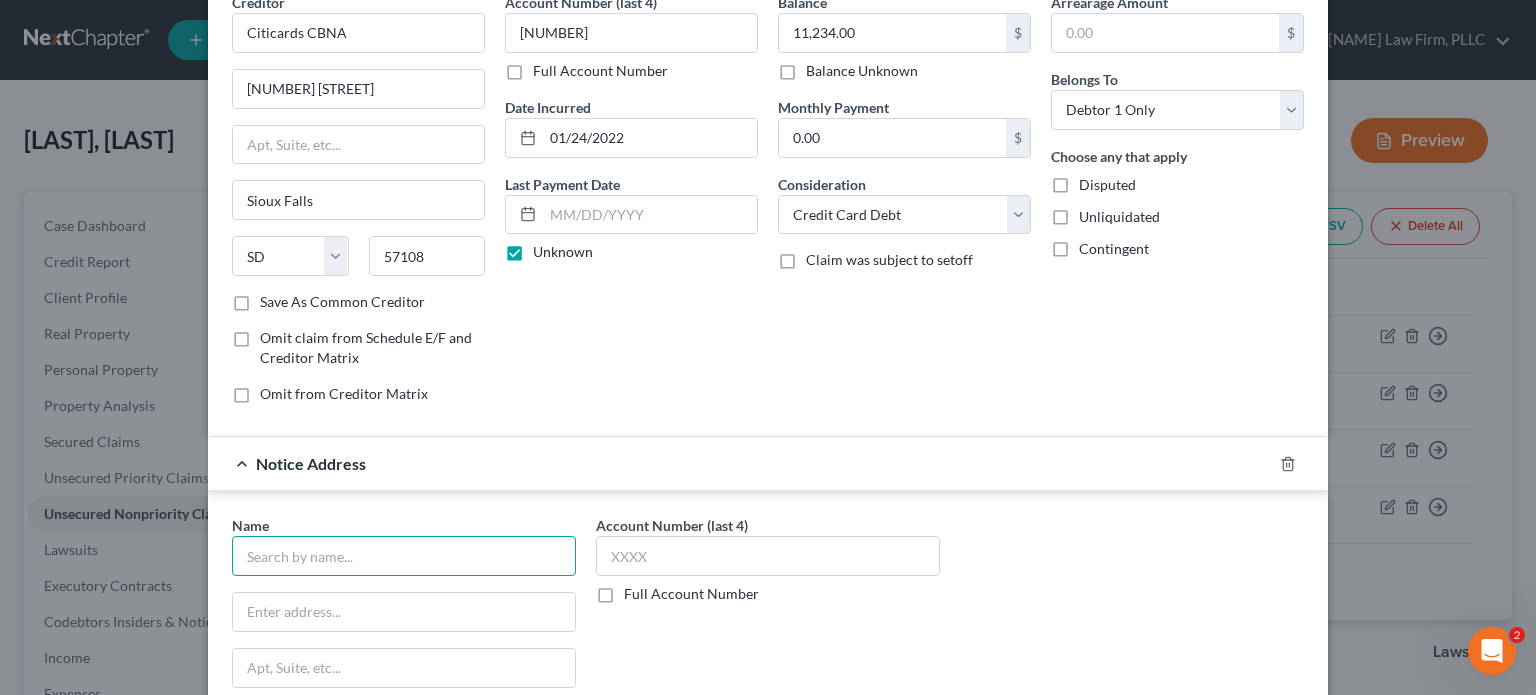 click at bounding box center (404, 556) 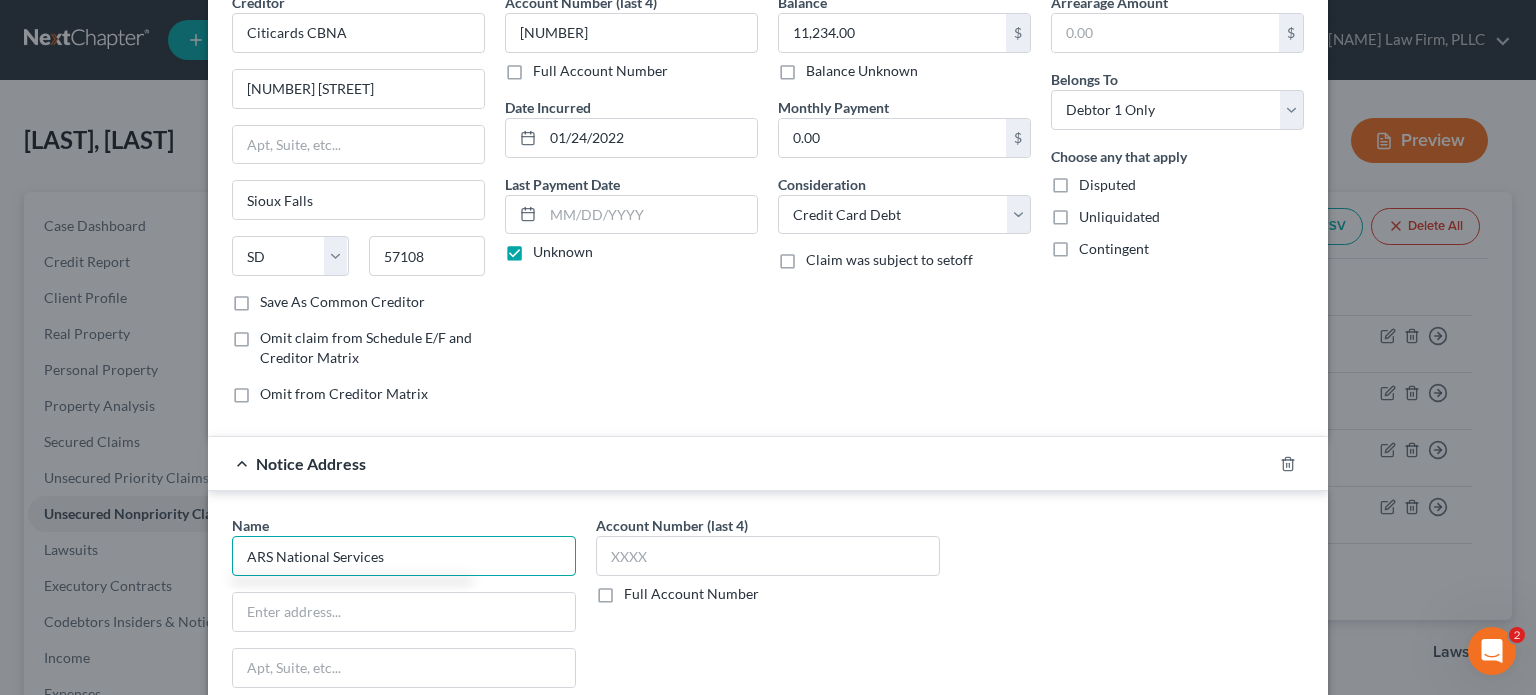 type on "ARS National Services" 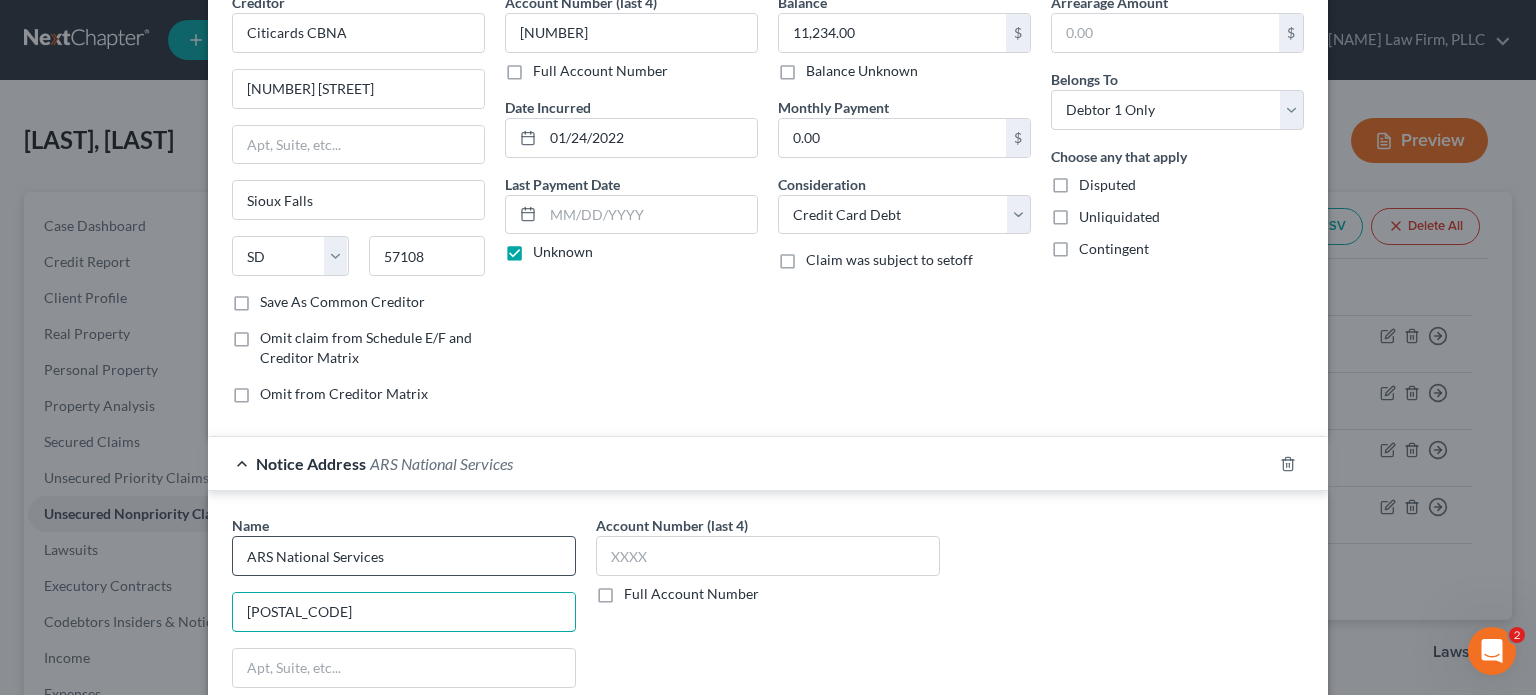 type on "[POSTAL_CODE]" 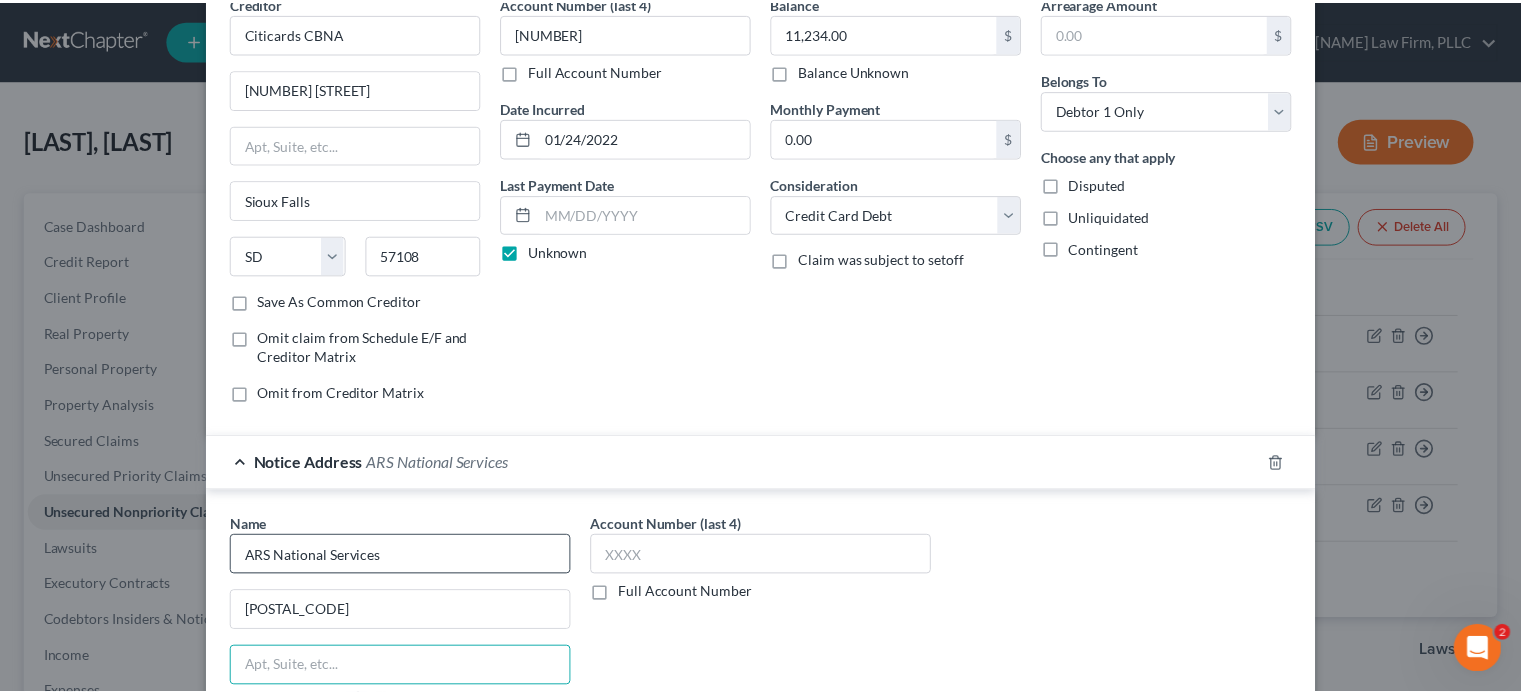 scroll, scrollTop: 435, scrollLeft: 0, axis: vertical 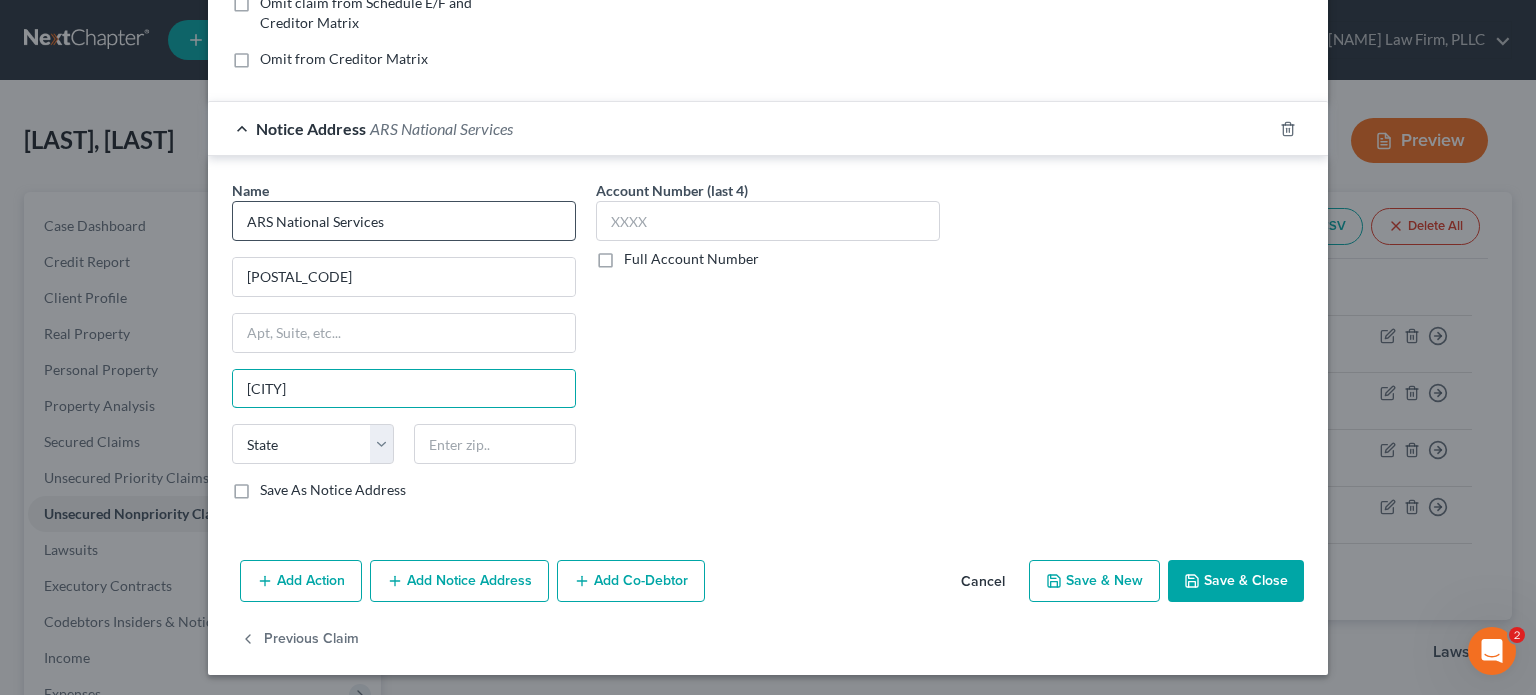 type on "[CITY]" 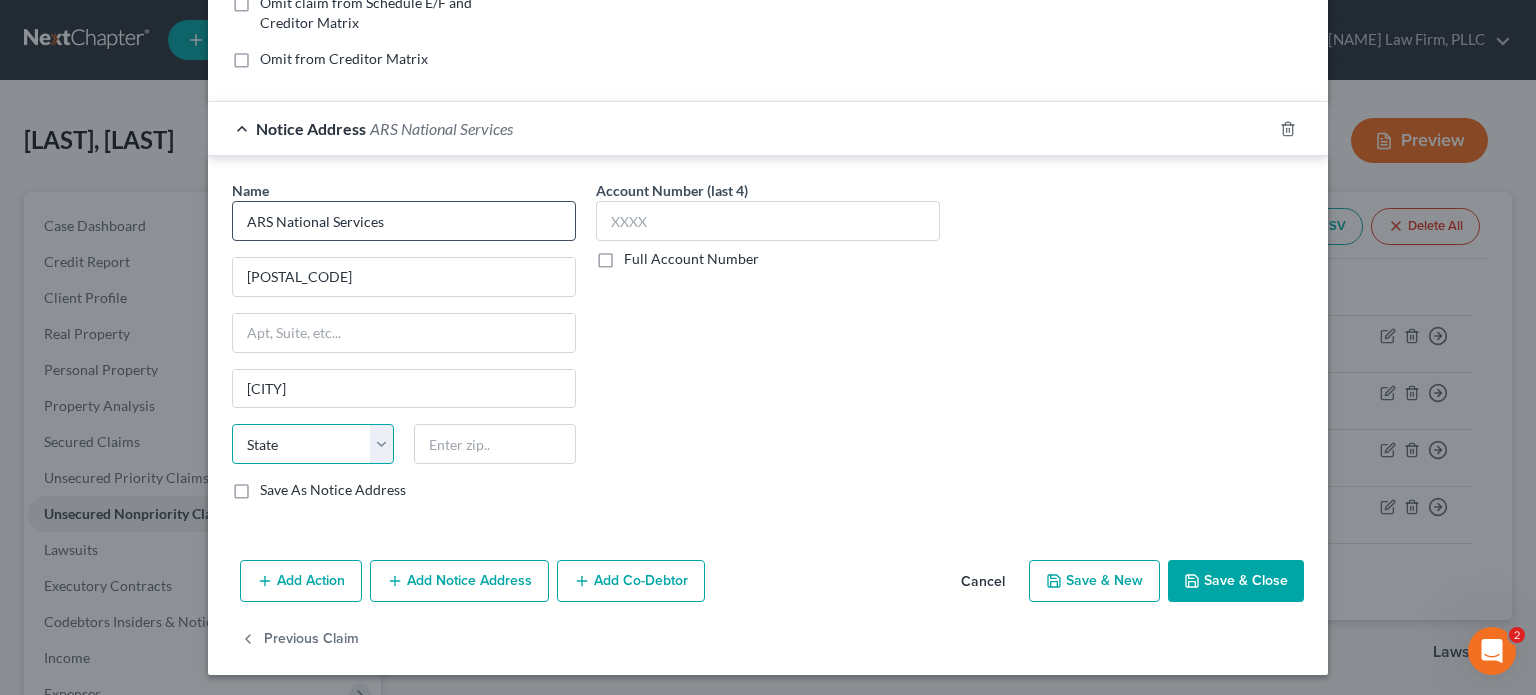 select on "4" 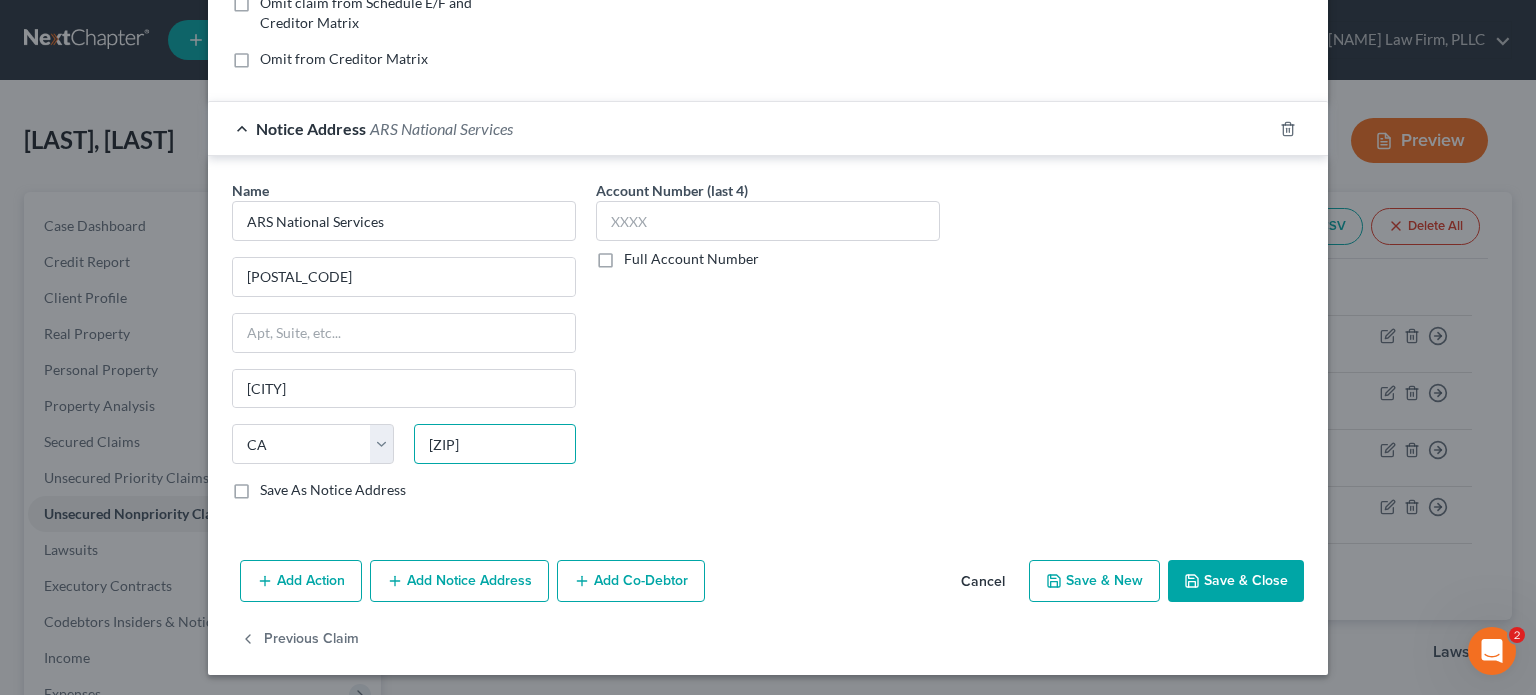 type on "[ZIP]" 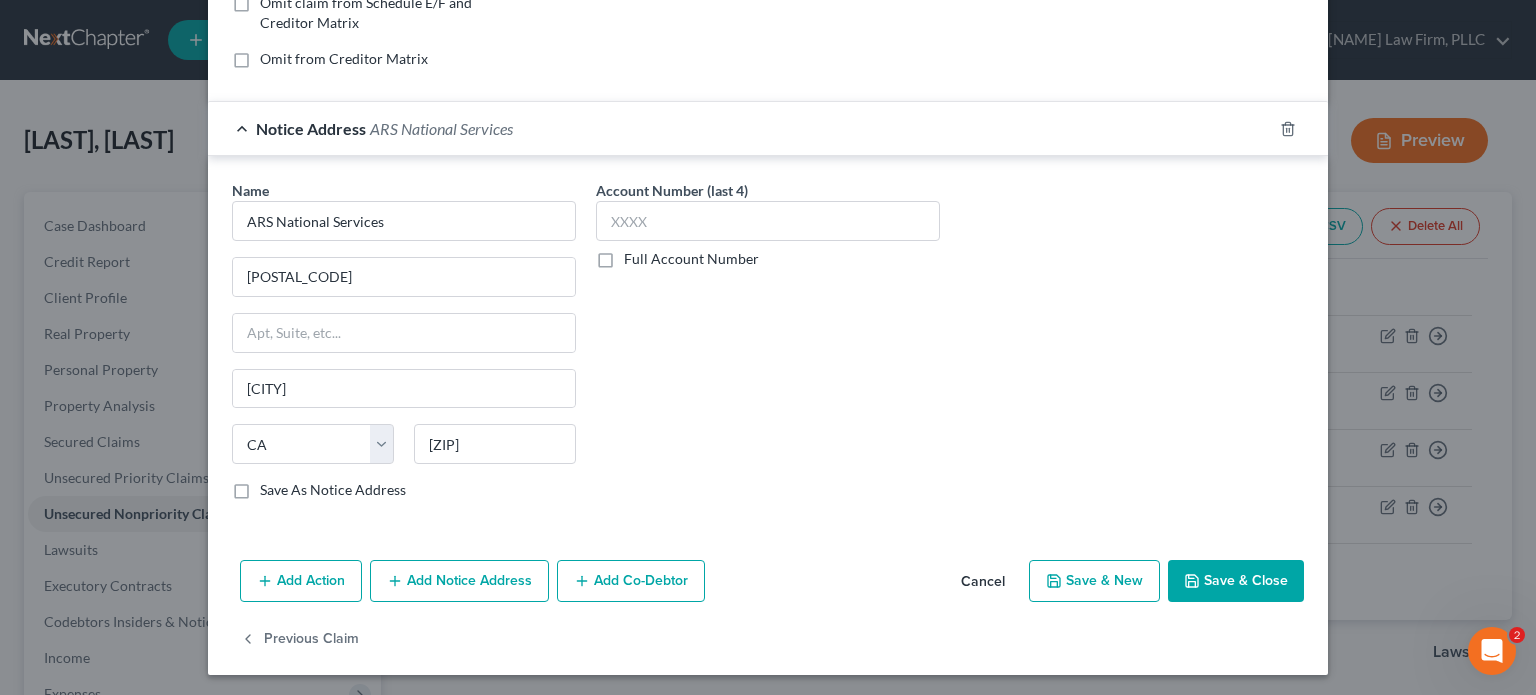 click on "Save & Close" at bounding box center [1236, 581] 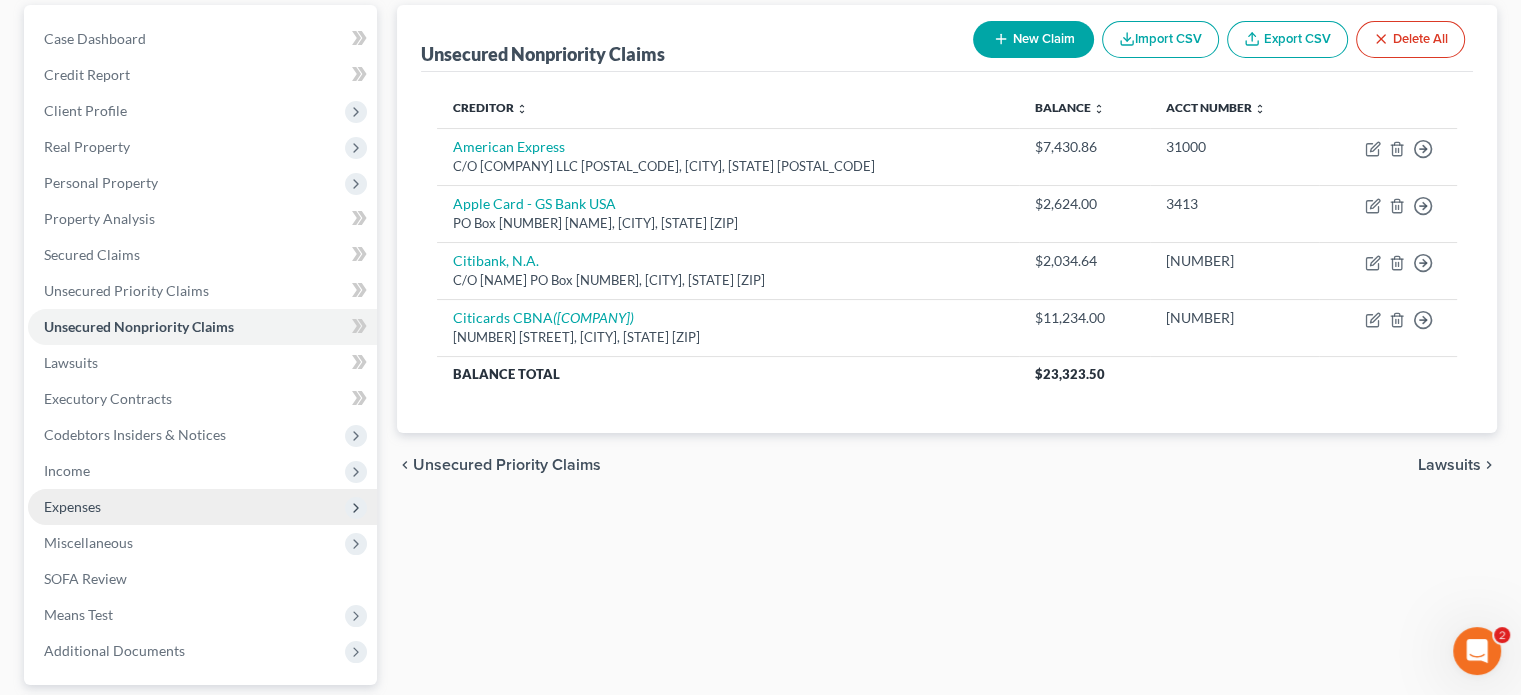 scroll, scrollTop: 200, scrollLeft: 0, axis: vertical 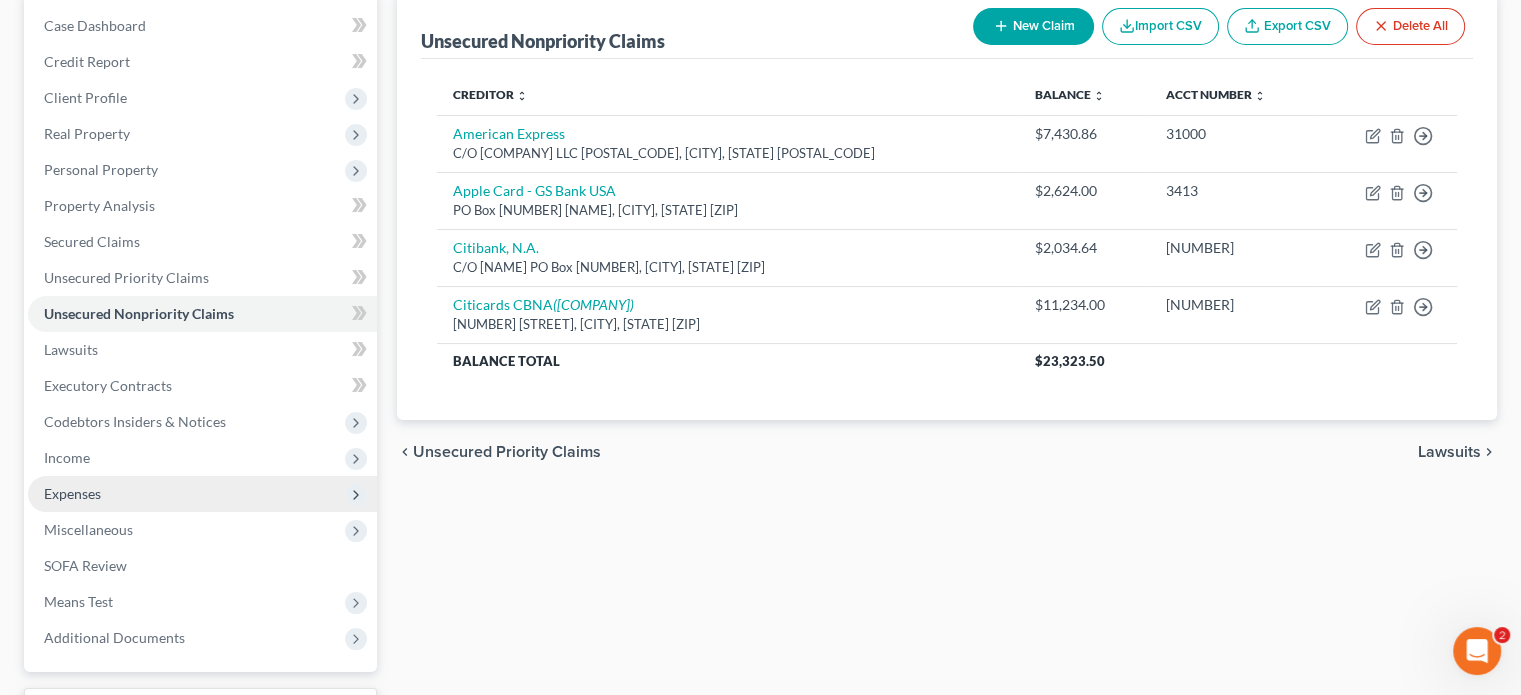 click on "Expenses" at bounding box center (202, 494) 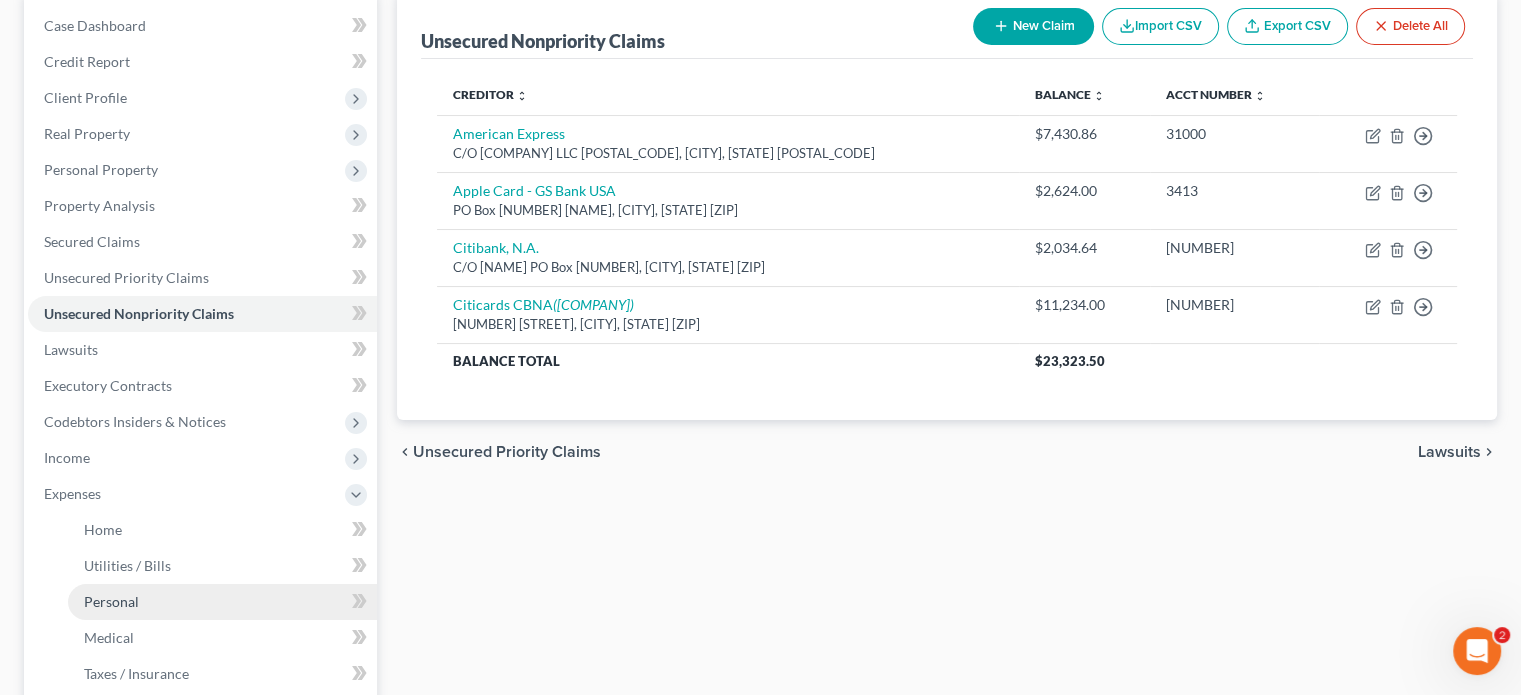 click on "Personal" at bounding box center (222, 602) 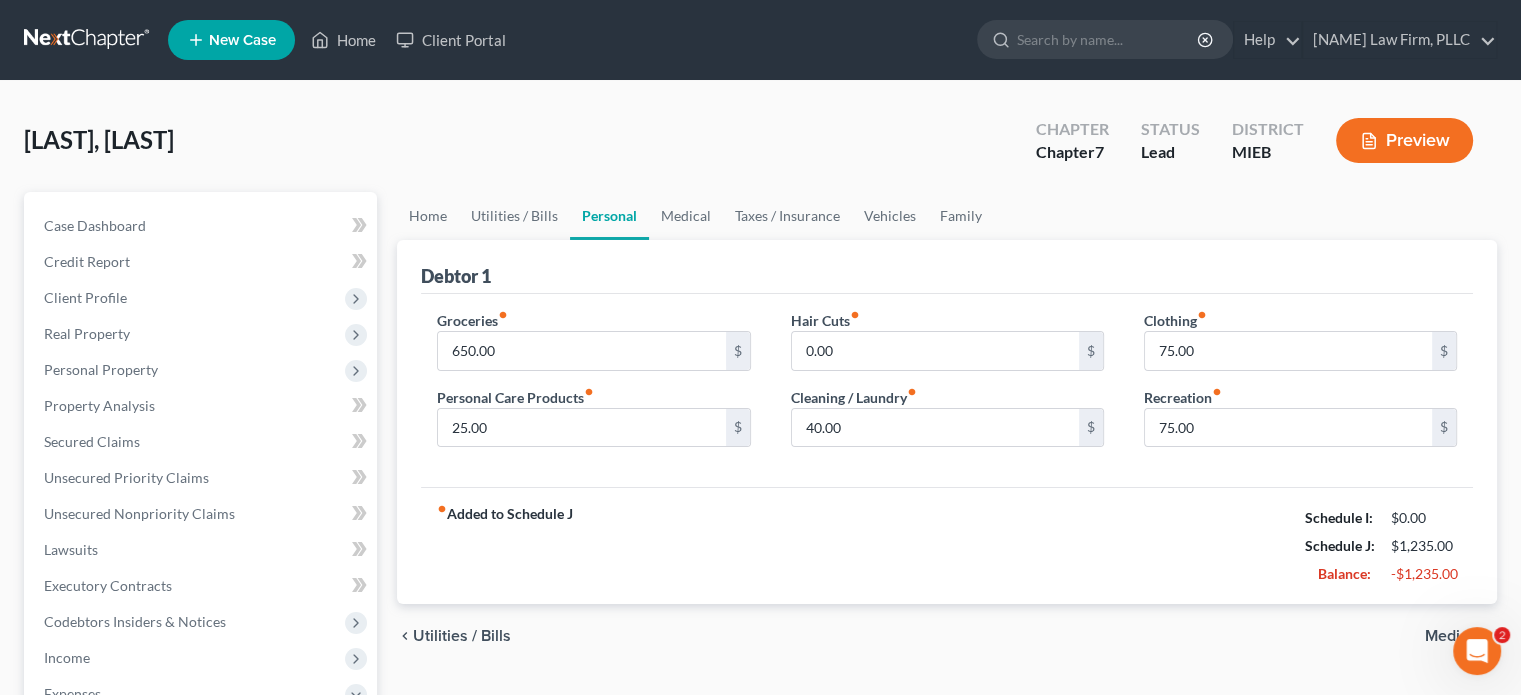 scroll, scrollTop: 0, scrollLeft: 0, axis: both 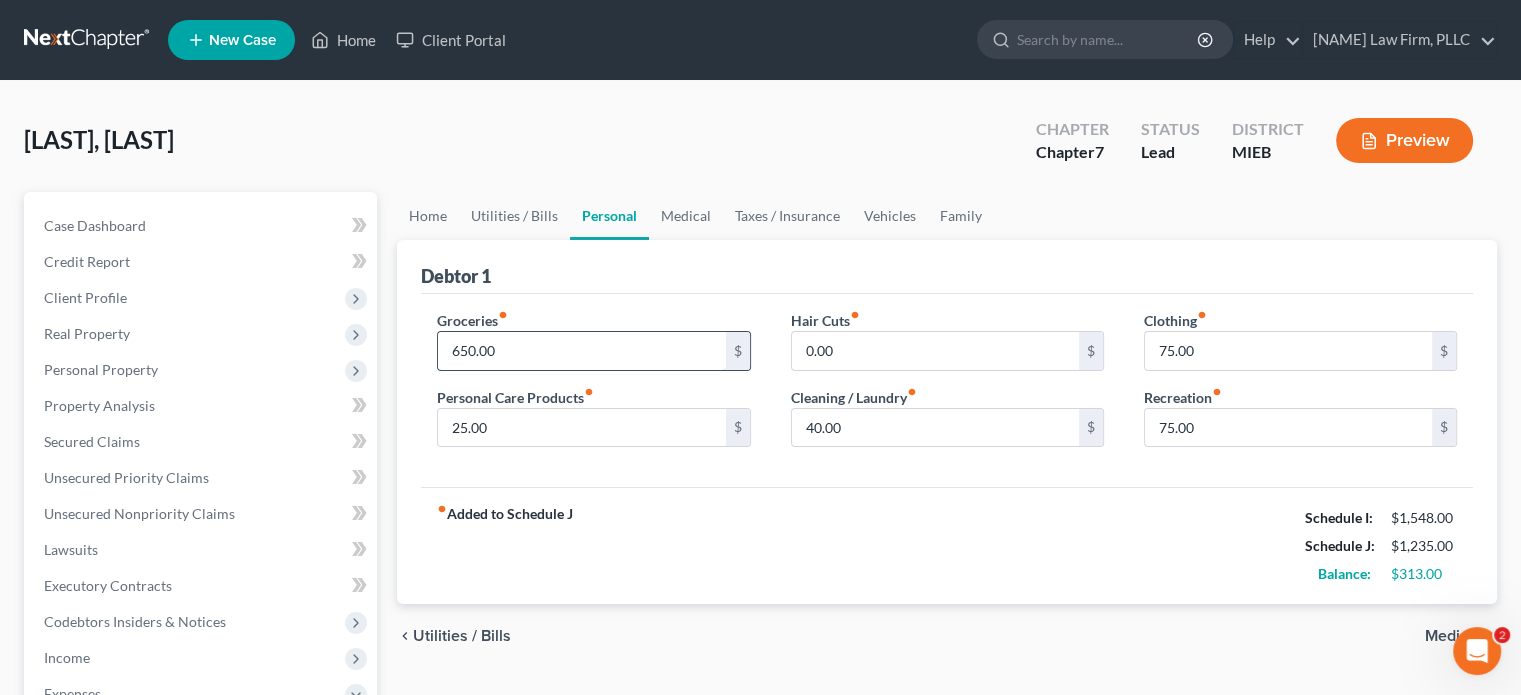 click on "650.00" at bounding box center (581, 351) 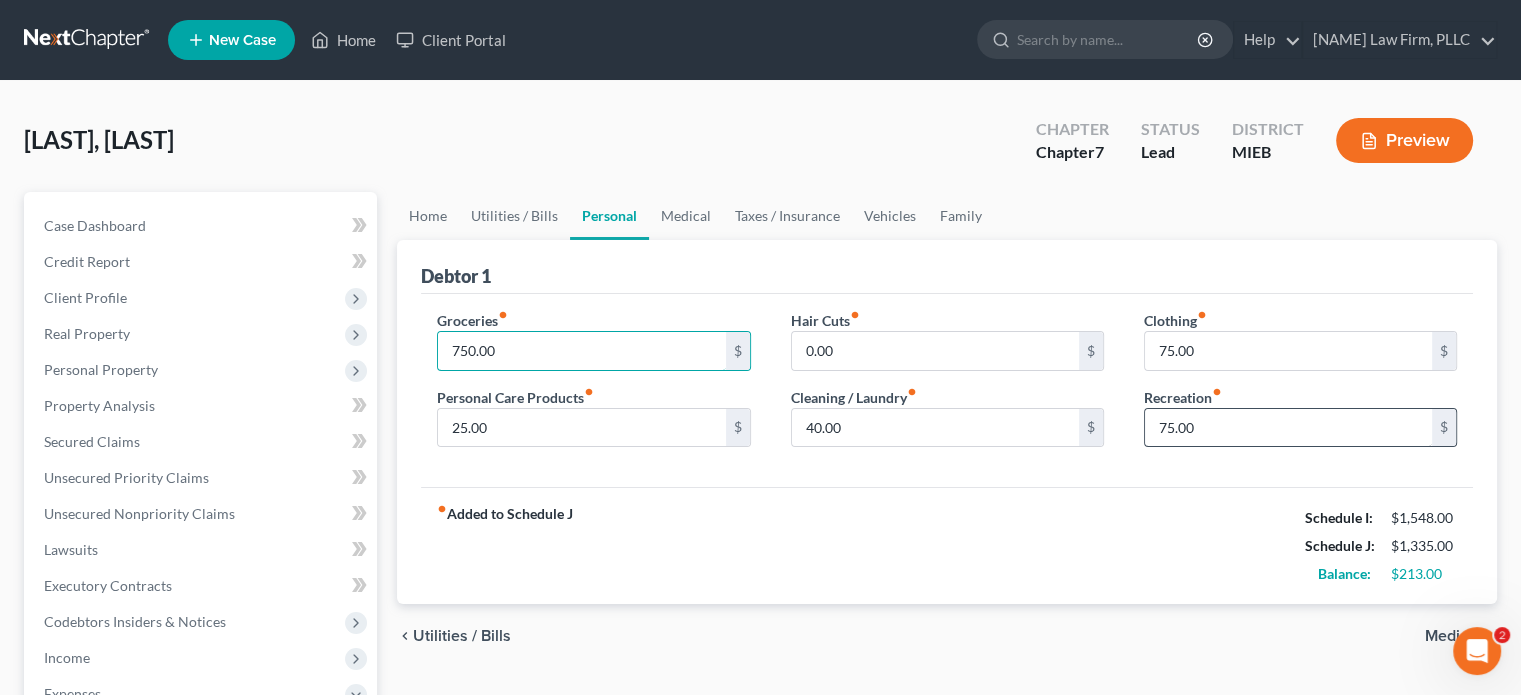 type on "750.00" 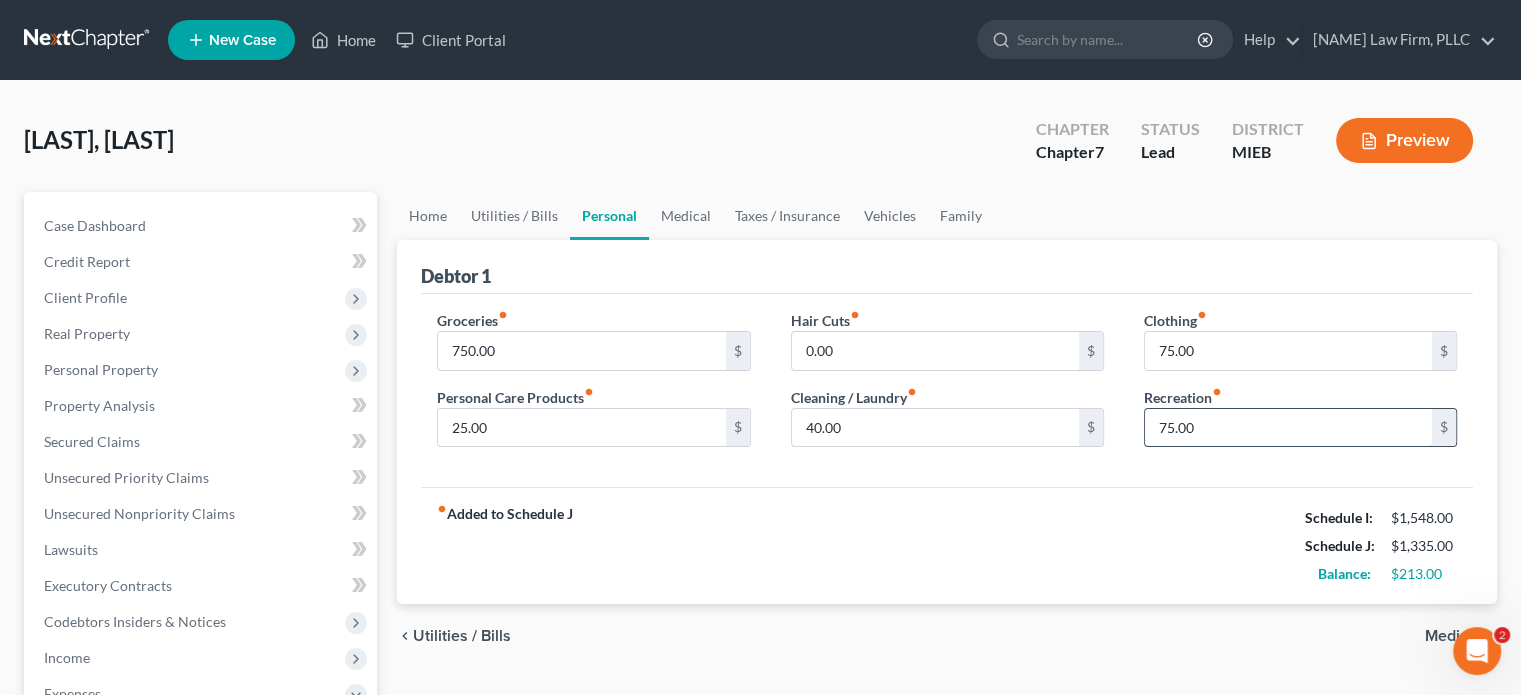 click on "75.00" at bounding box center [1288, 428] 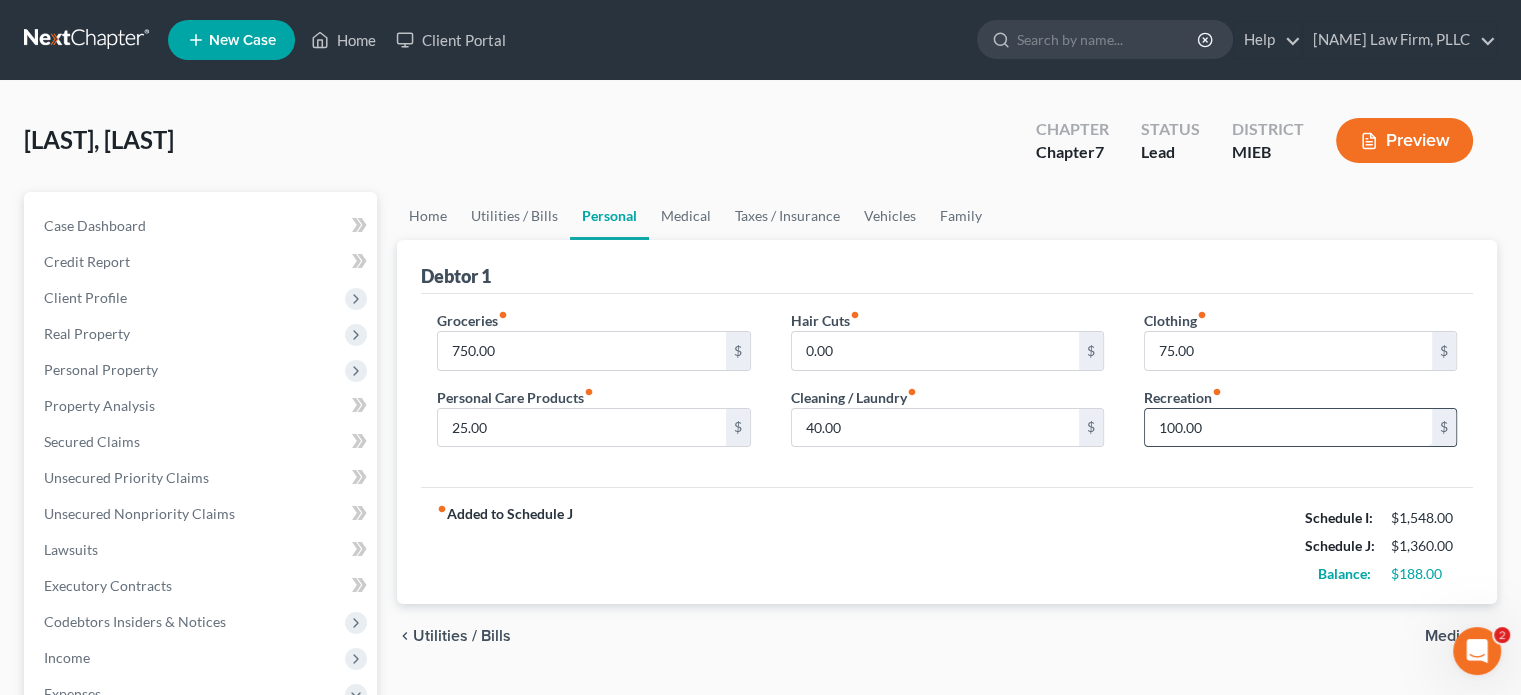 type on "100.00" 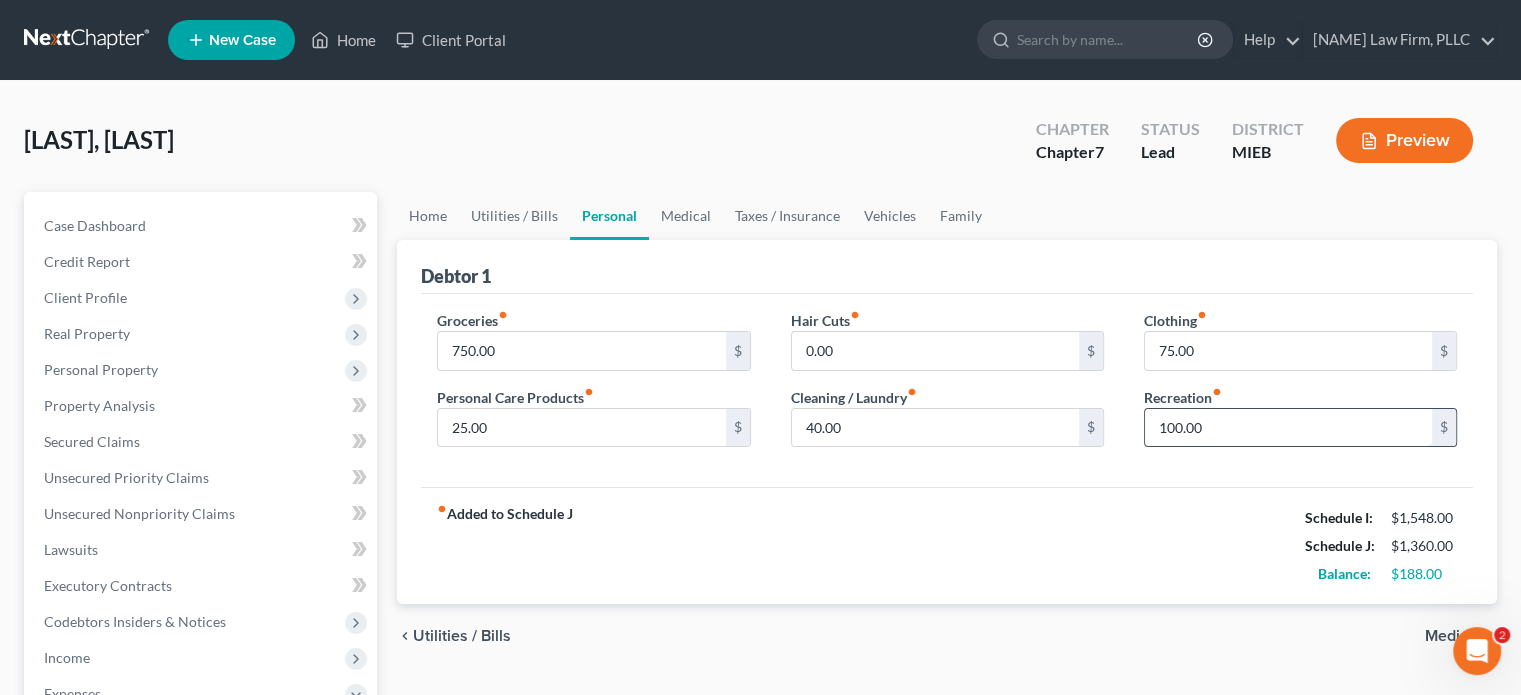 type 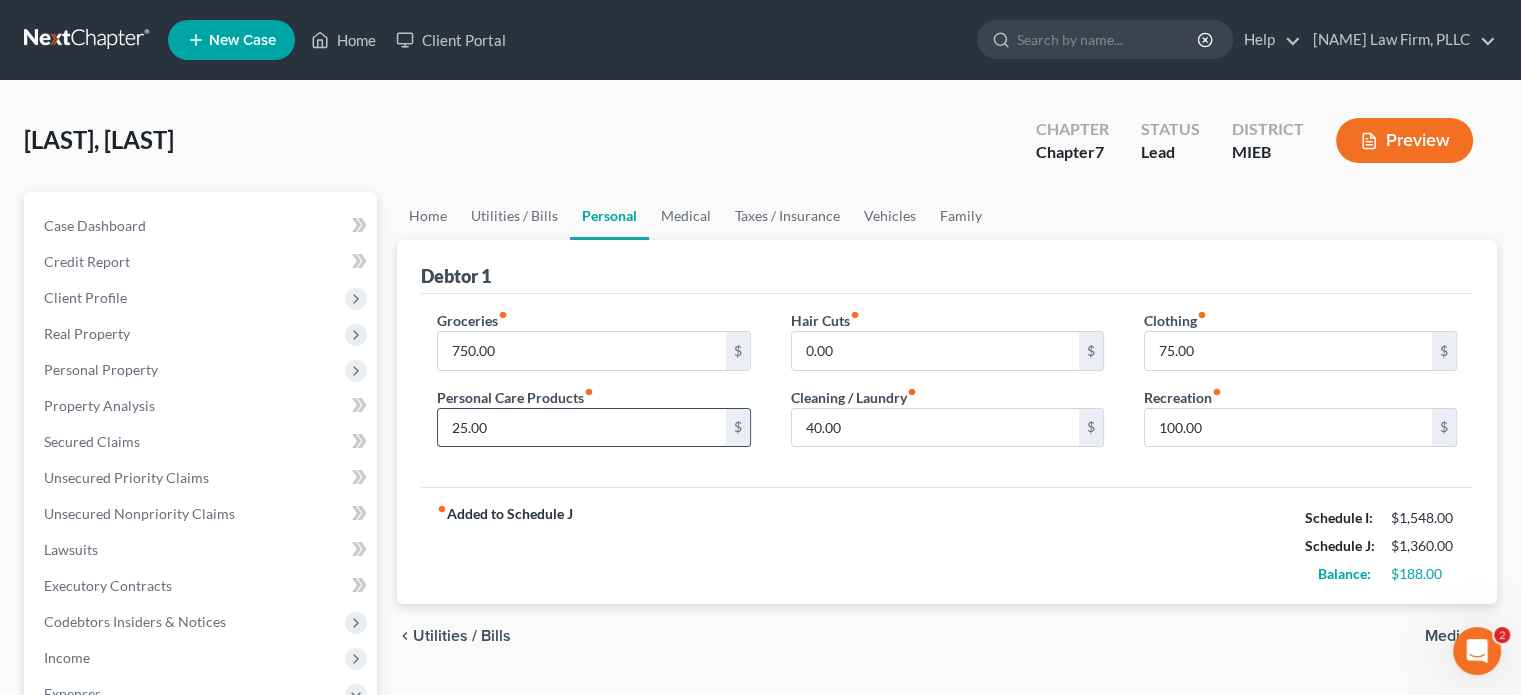 click on "25.00" at bounding box center (581, 428) 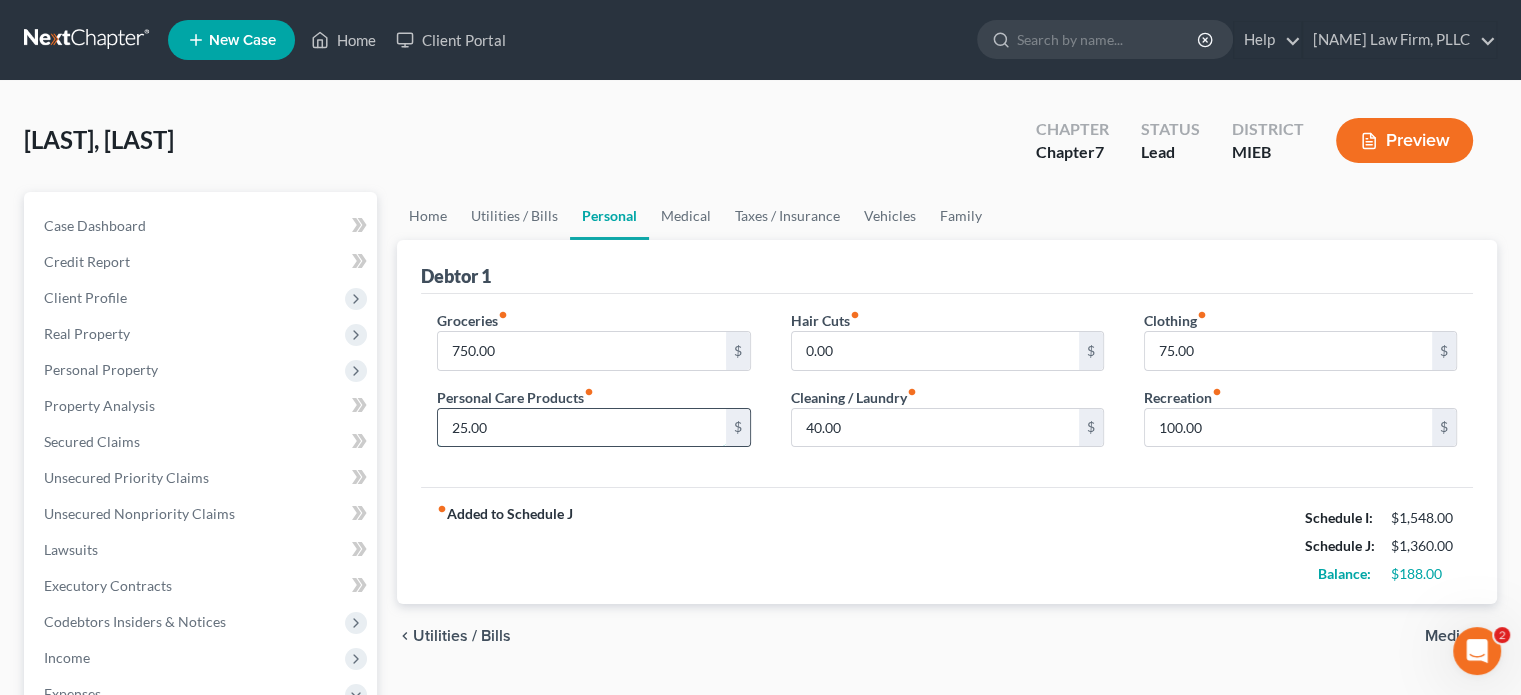 drag, startPoint x: 468, startPoint y: 418, endPoint x: 453, endPoint y: 423, distance: 15.811388 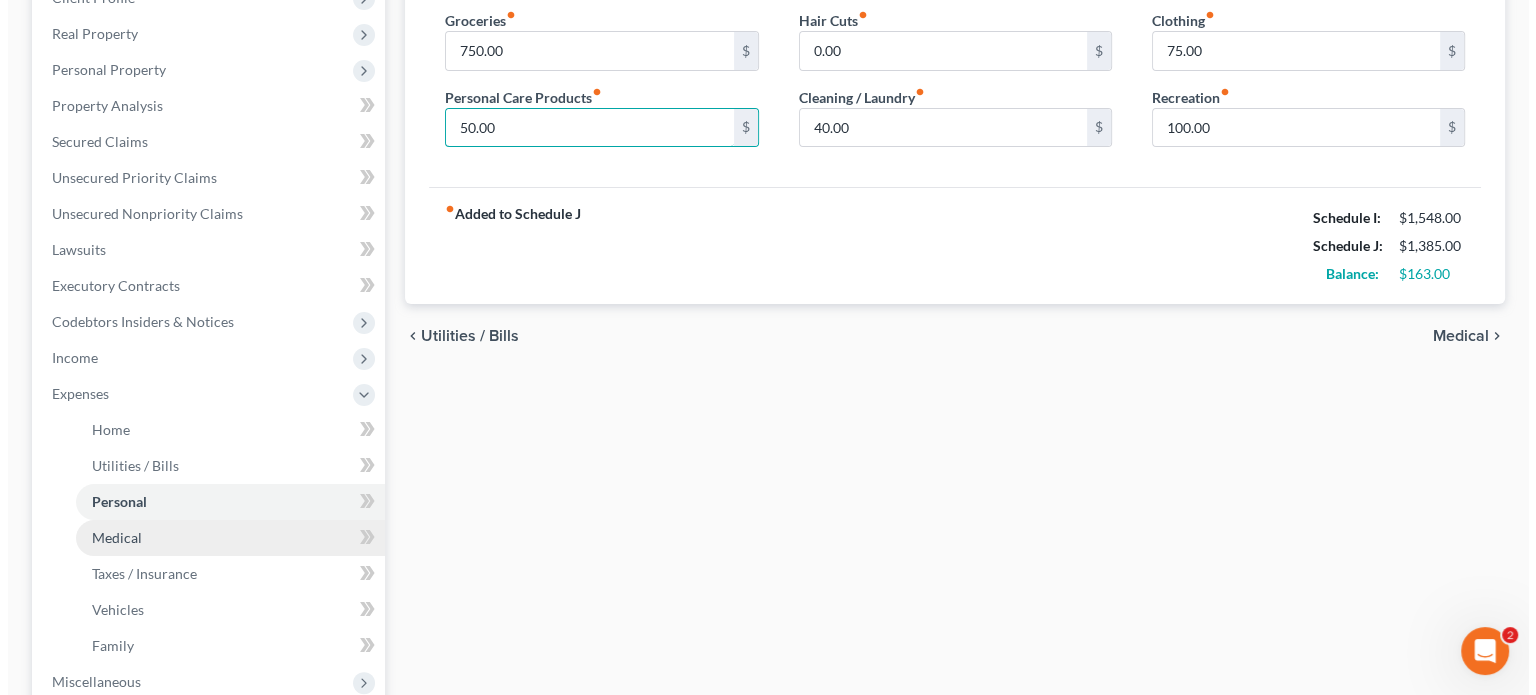 scroll, scrollTop: 500, scrollLeft: 0, axis: vertical 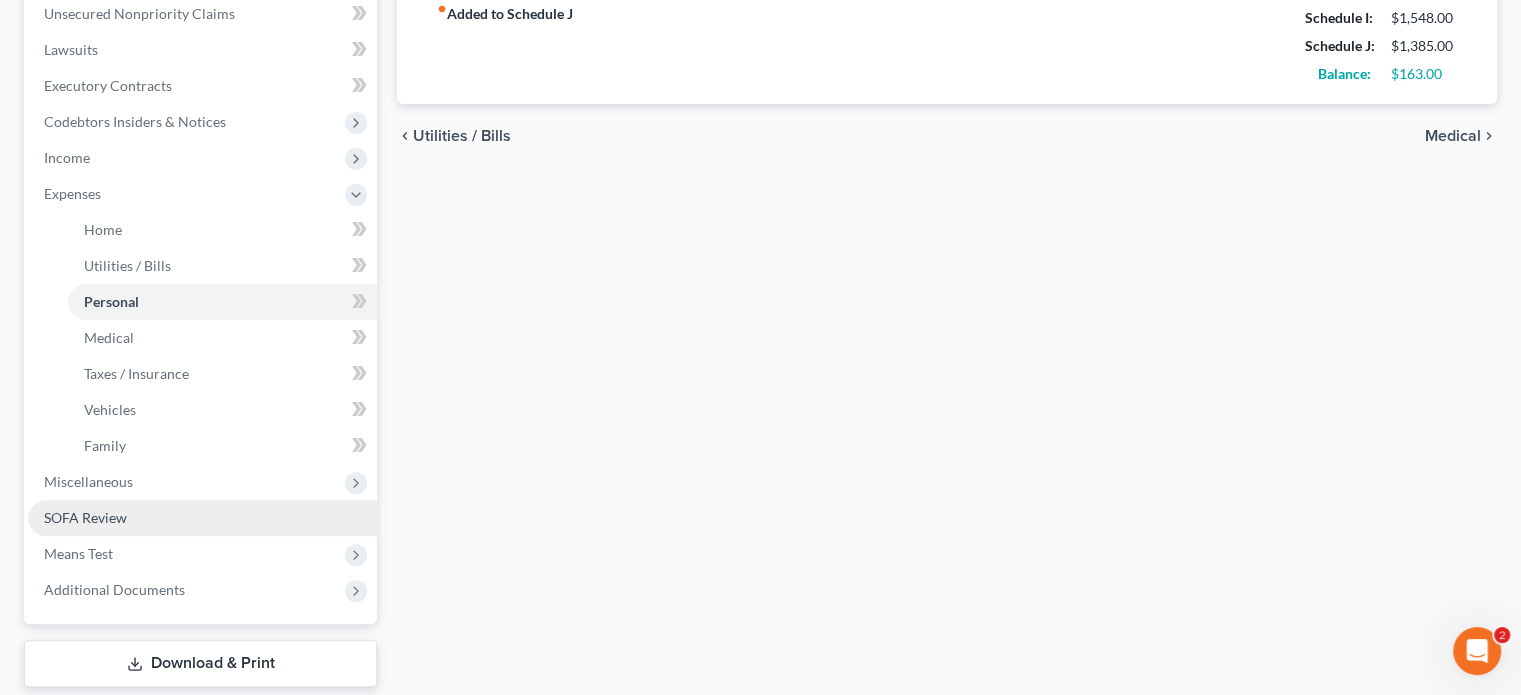 type on "50.00" 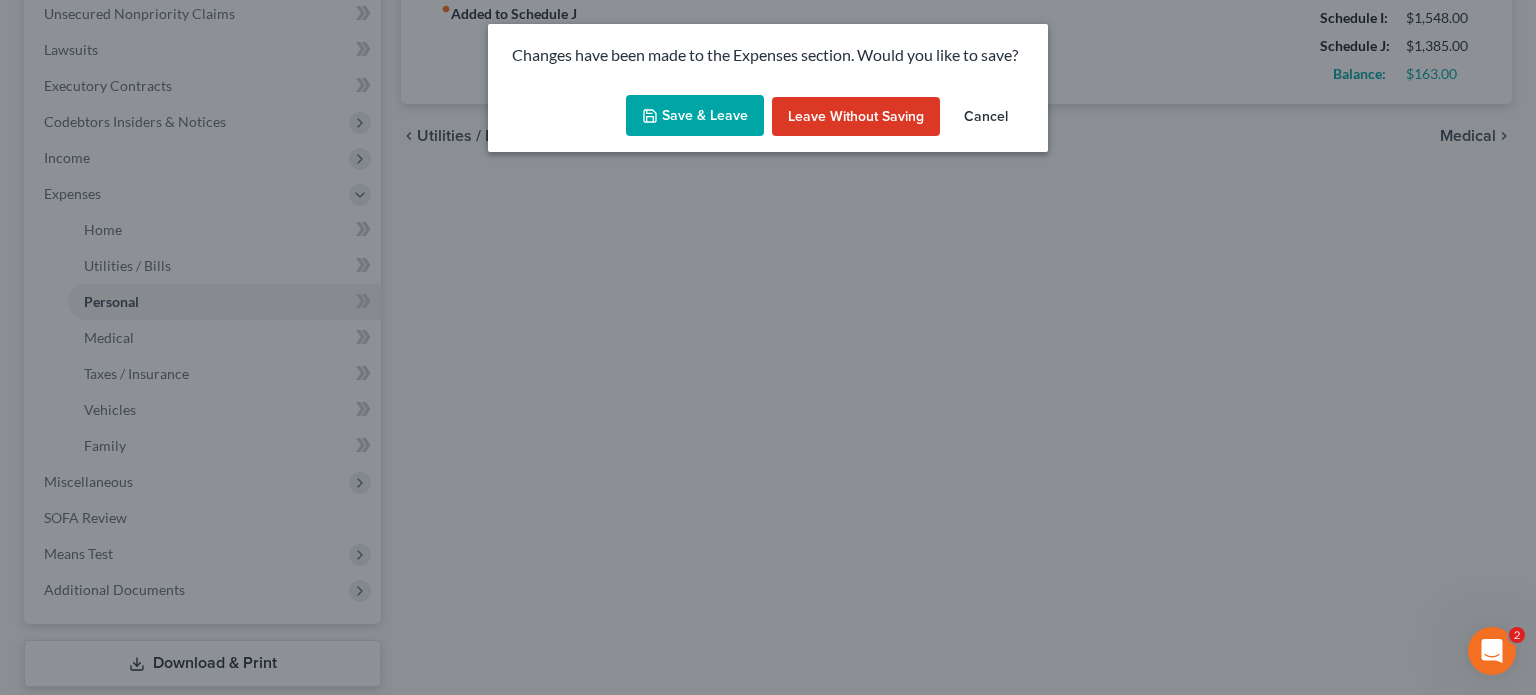 click on "Save & Leave" at bounding box center [695, 116] 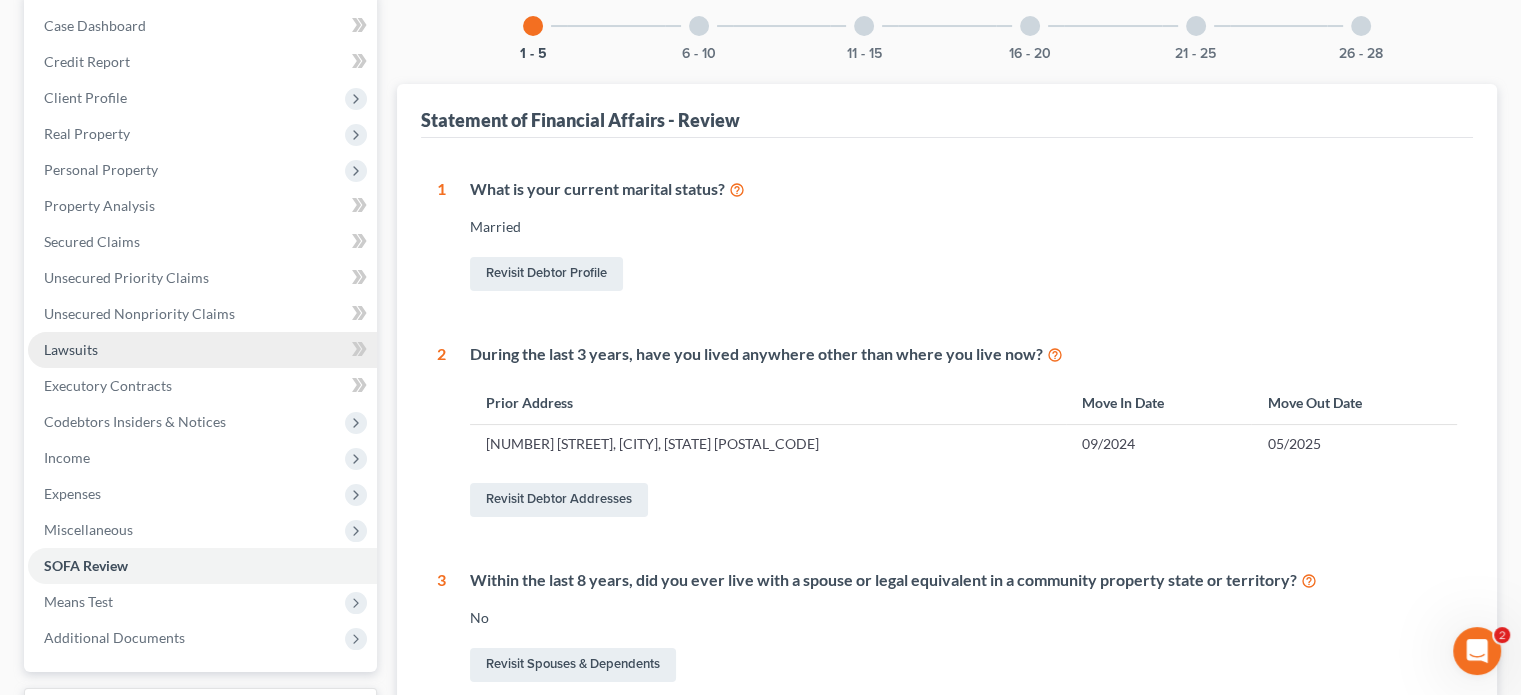 scroll, scrollTop: 300, scrollLeft: 0, axis: vertical 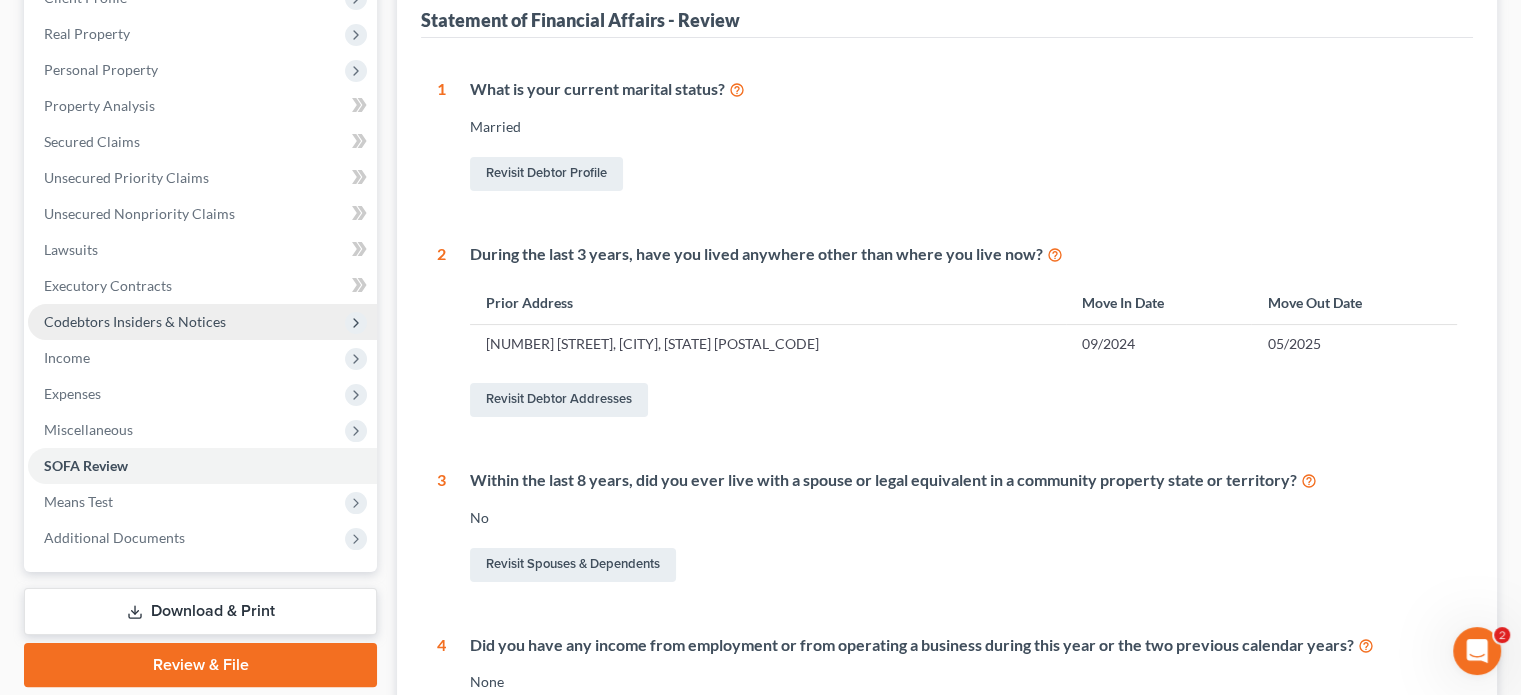 click on "Codebtors Insiders & Notices" at bounding box center [135, 321] 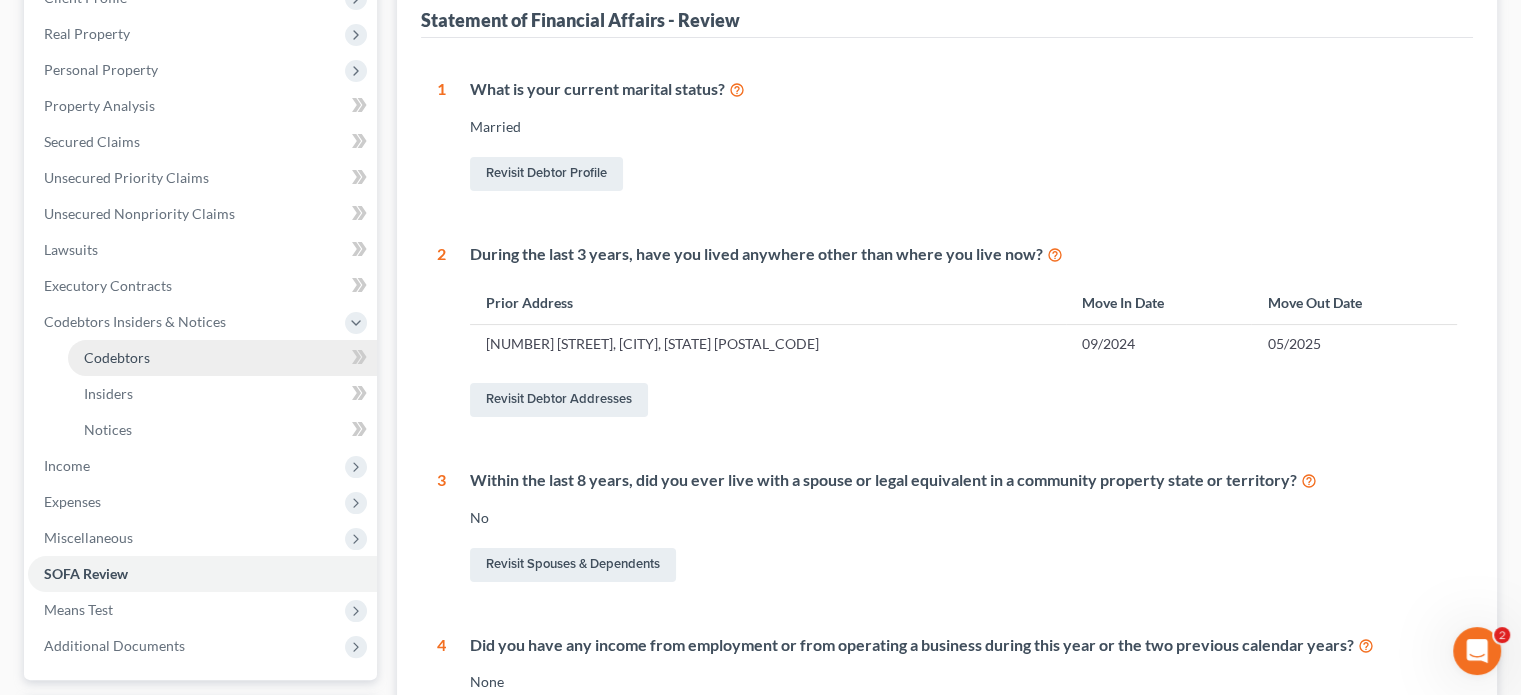 click on "Codebtors" at bounding box center [222, 358] 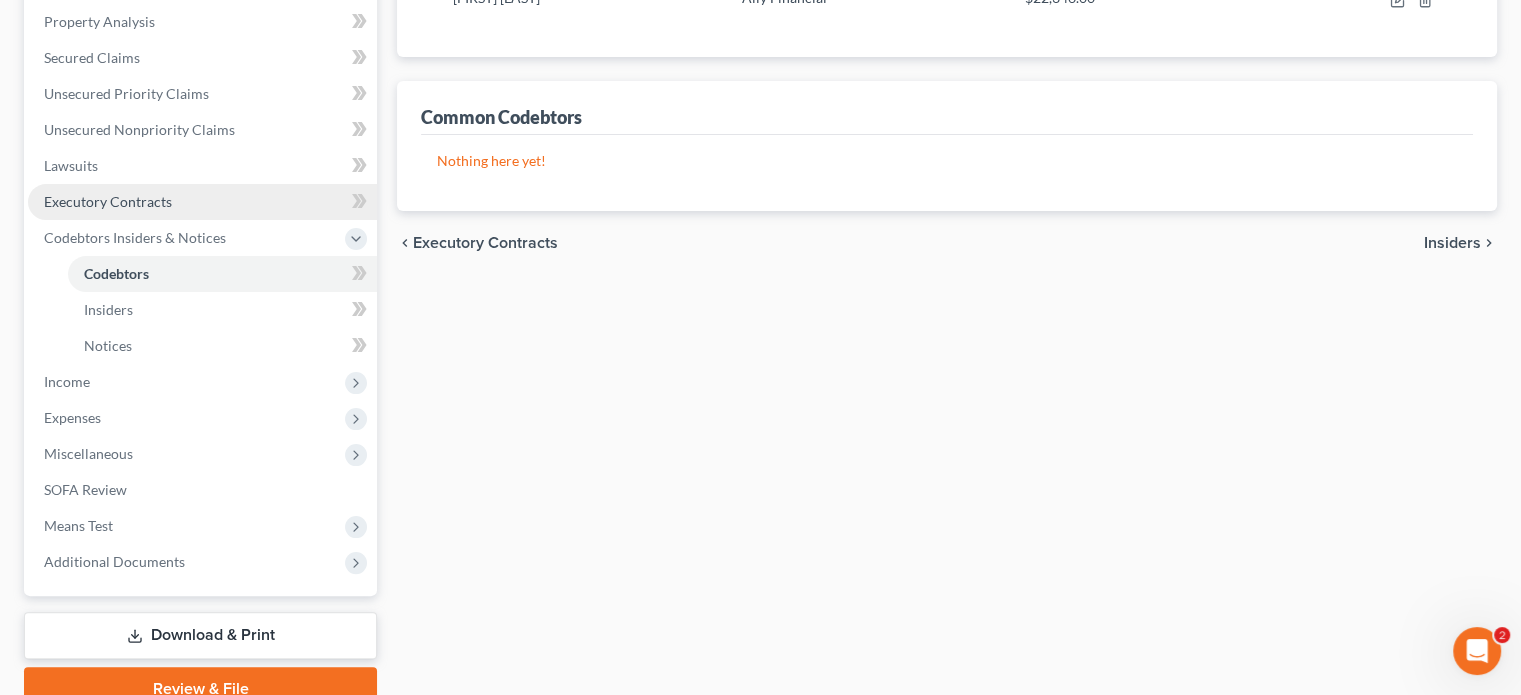 scroll, scrollTop: 374, scrollLeft: 0, axis: vertical 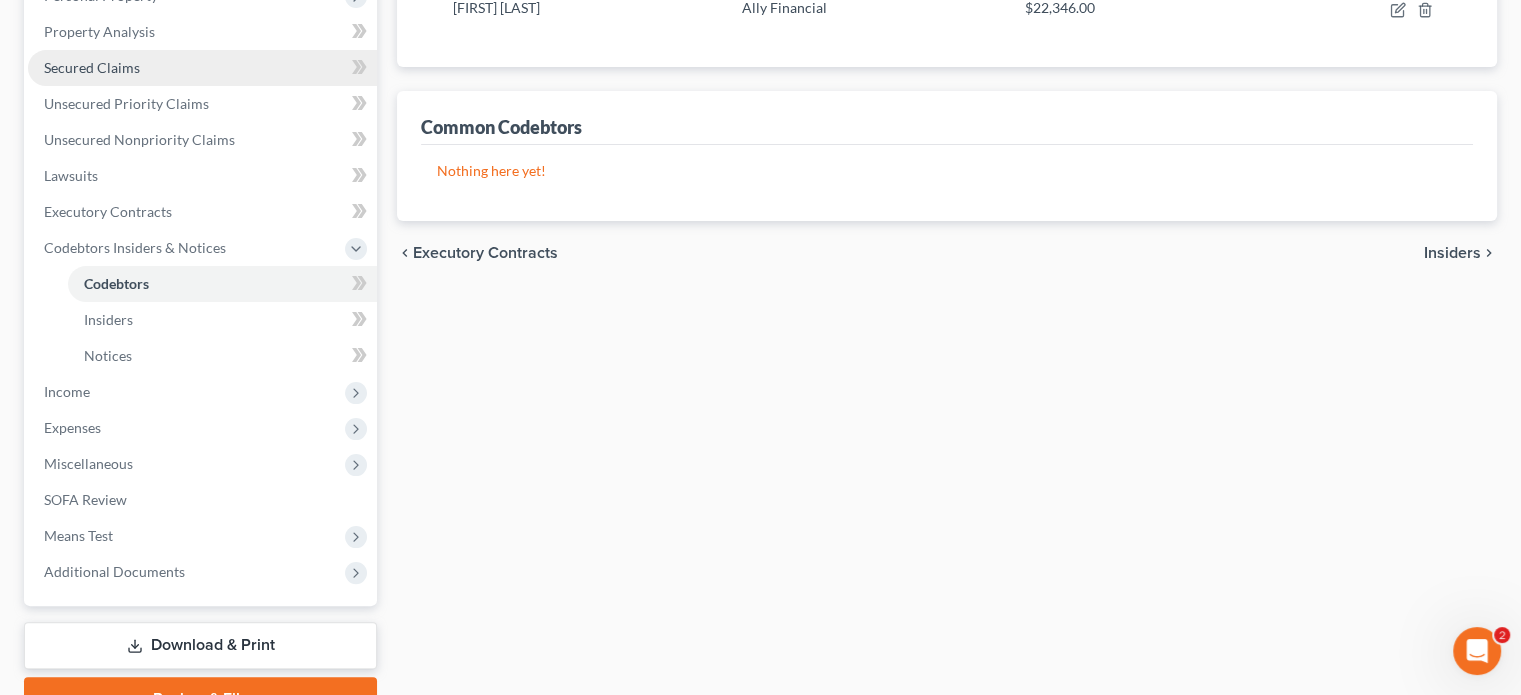click on "Secured Claims" at bounding box center (202, 68) 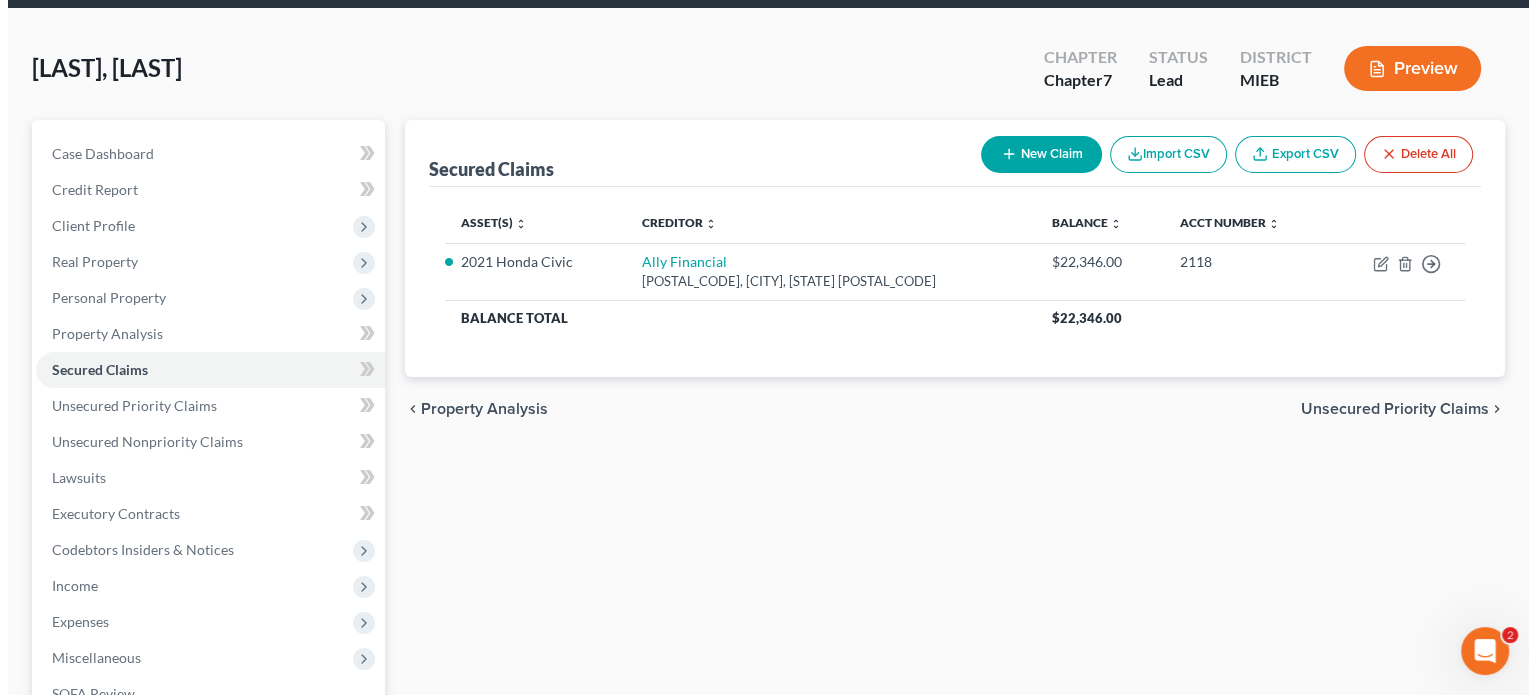 scroll, scrollTop: 0, scrollLeft: 0, axis: both 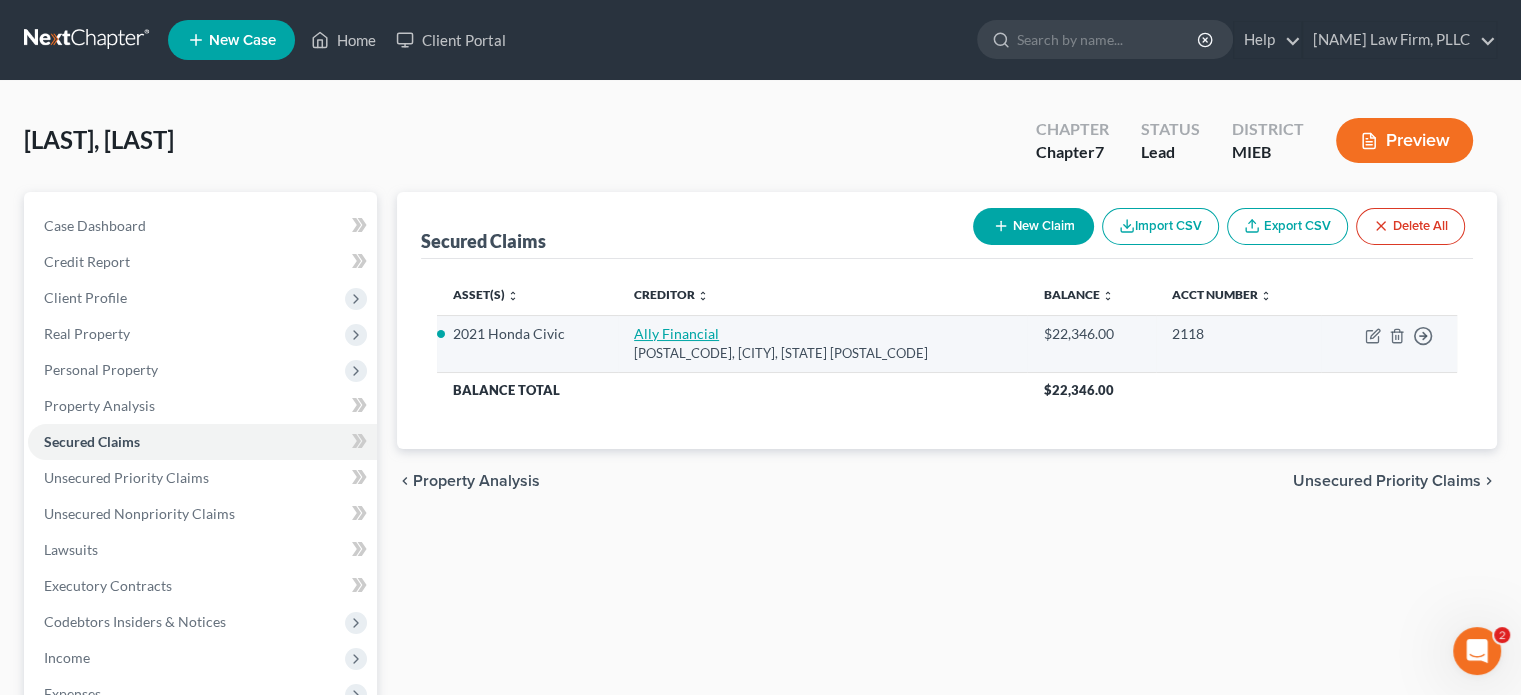 click on "Ally Financial" at bounding box center [676, 333] 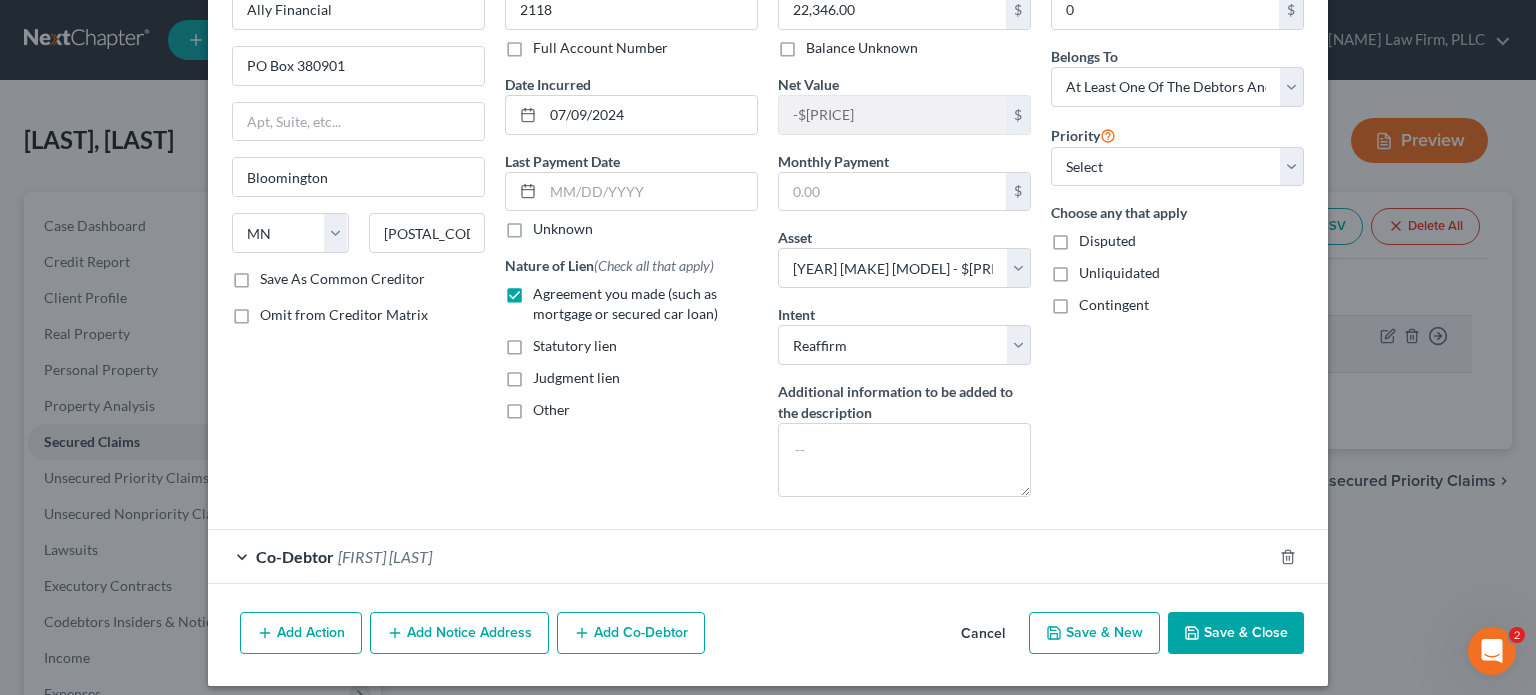 scroll, scrollTop: 135, scrollLeft: 0, axis: vertical 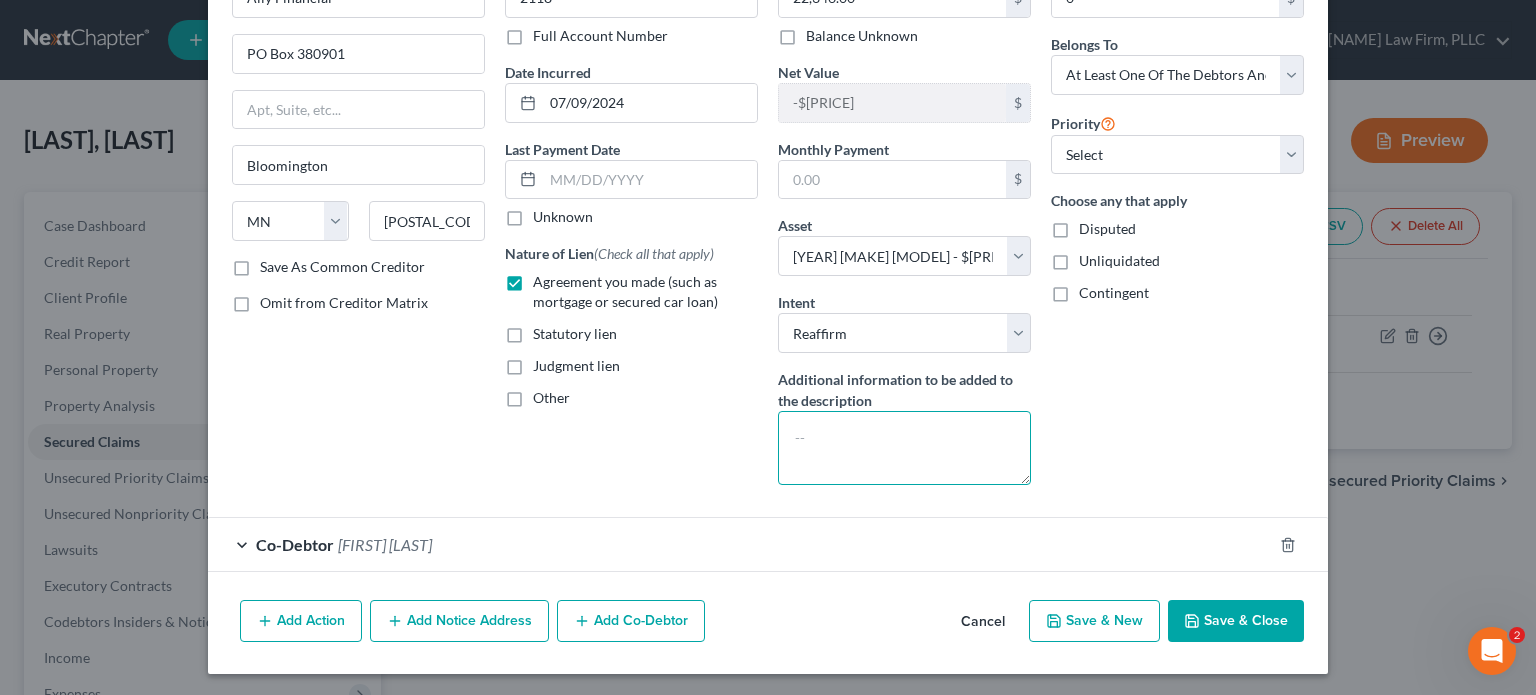 click at bounding box center (904, 448) 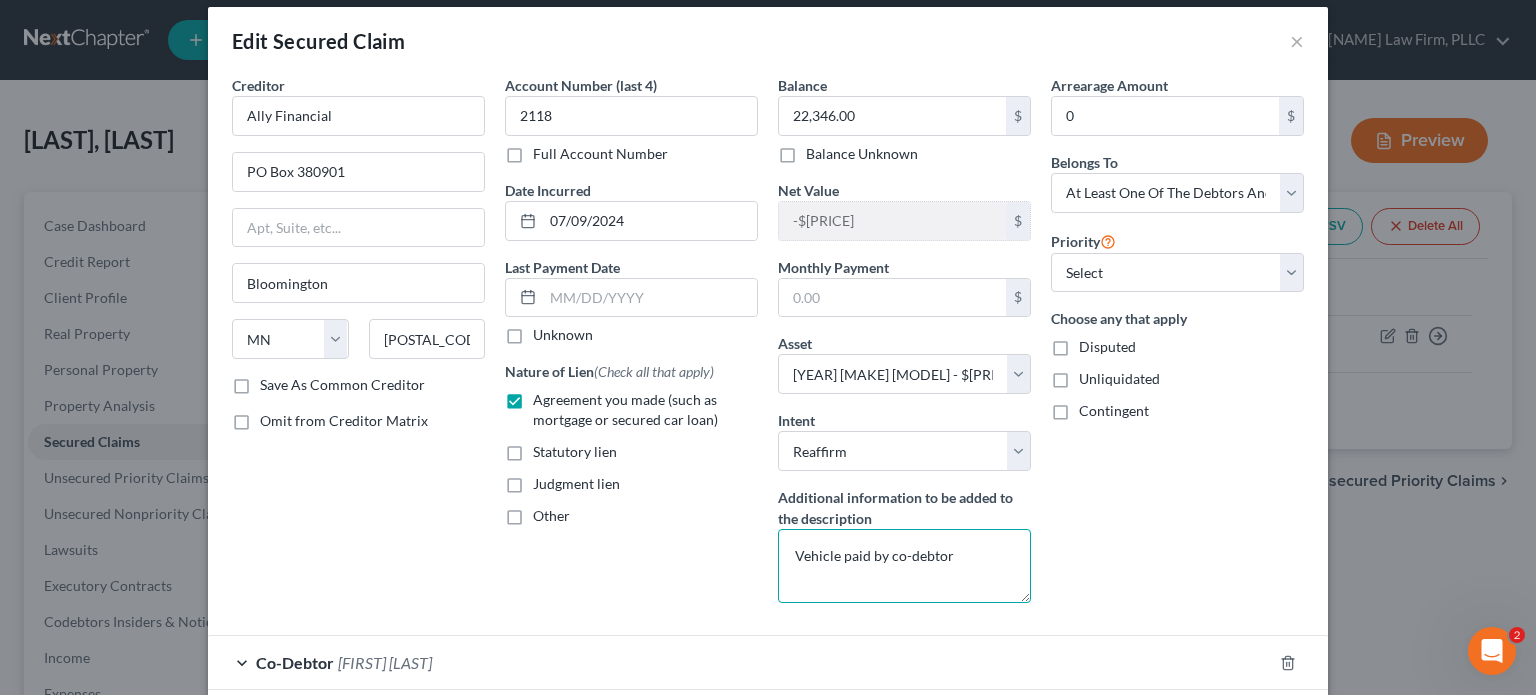 scroll, scrollTop: 100, scrollLeft: 0, axis: vertical 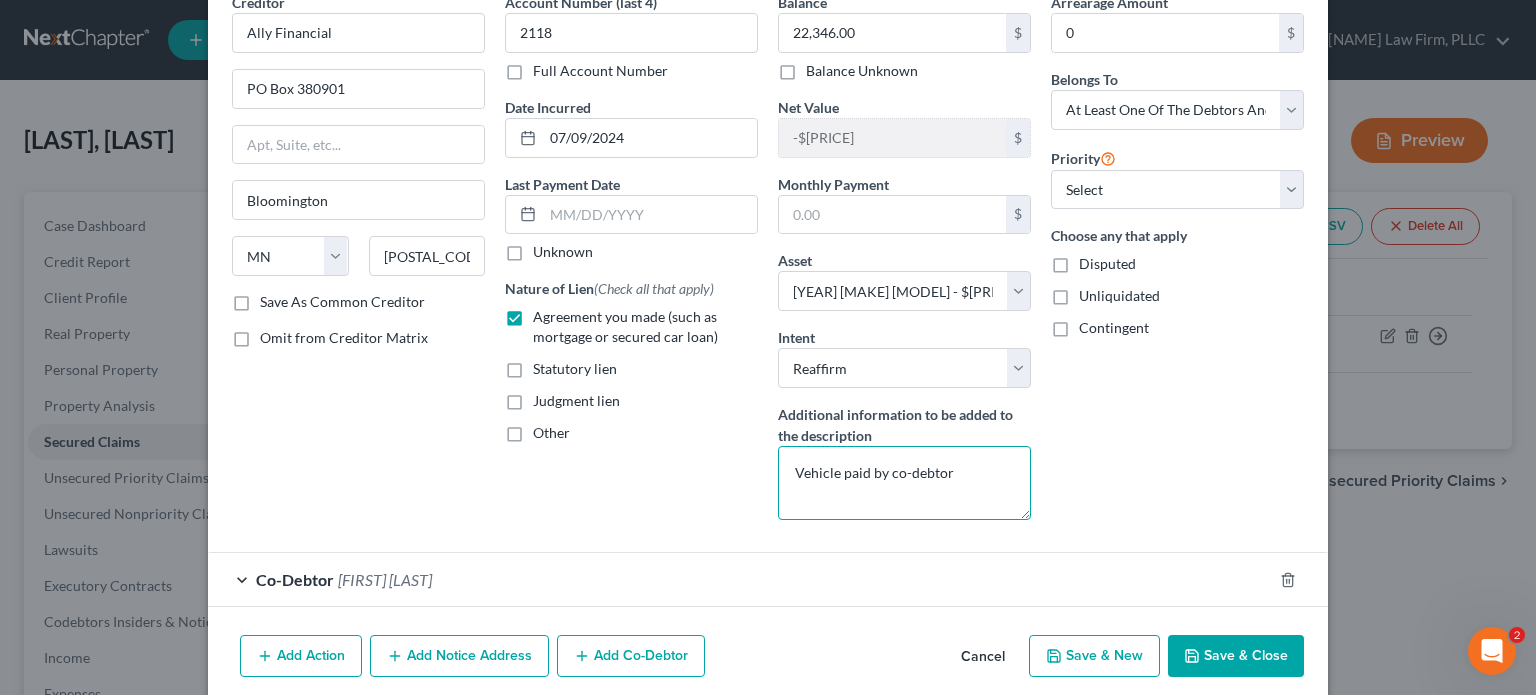 type on "Vehicle paid by co-debtor" 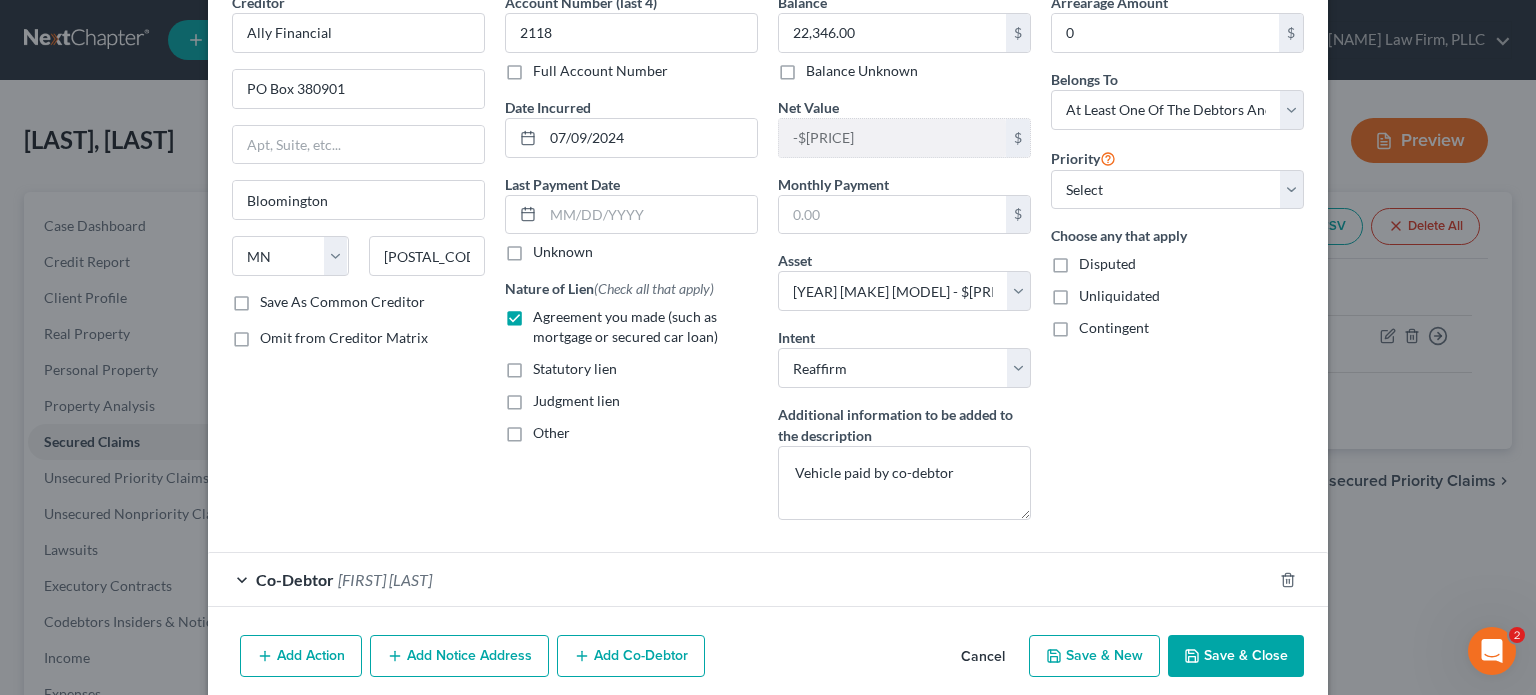 click on "Save & Close" at bounding box center [1236, 656] 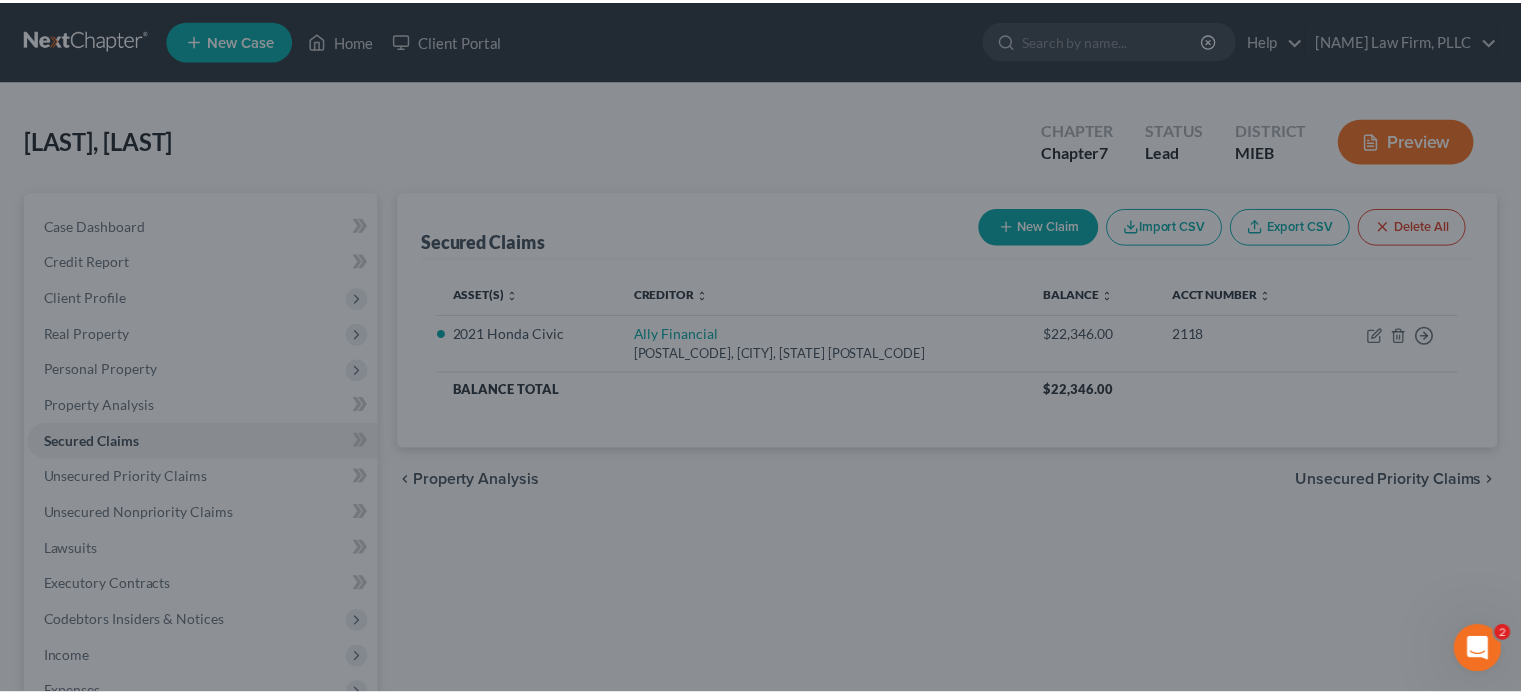 scroll, scrollTop: 0, scrollLeft: 0, axis: both 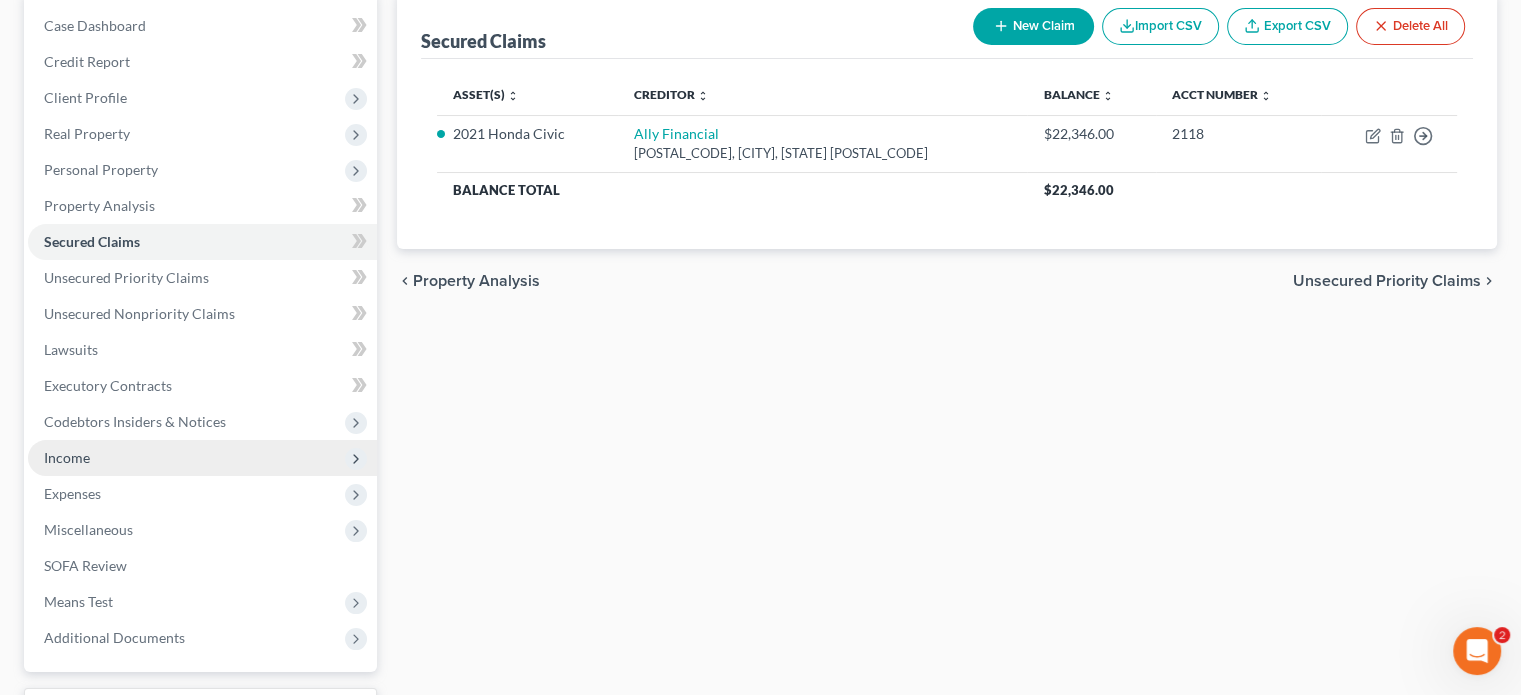 click on "Income" at bounding box center [67, 457] 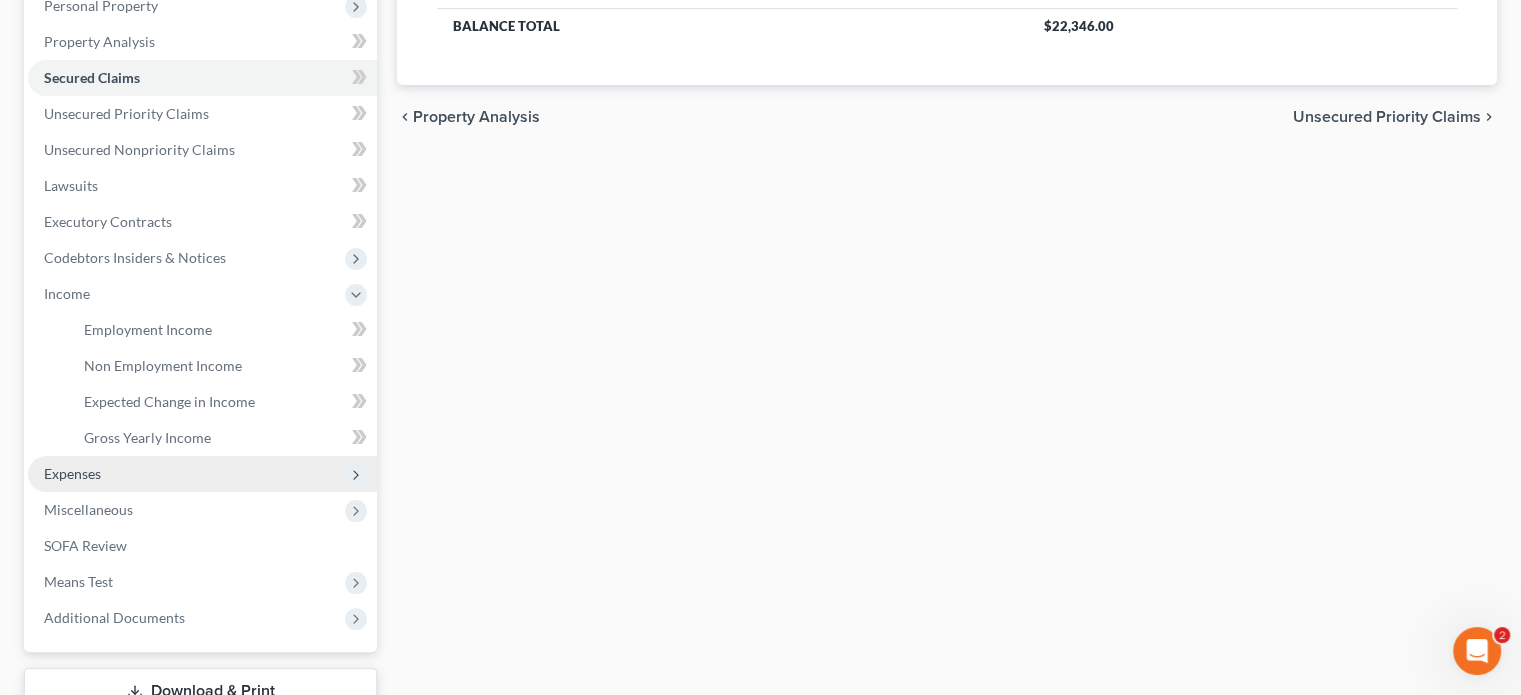 scroll, scrollTop: 400, scrollLeft: 0, axis: vertical 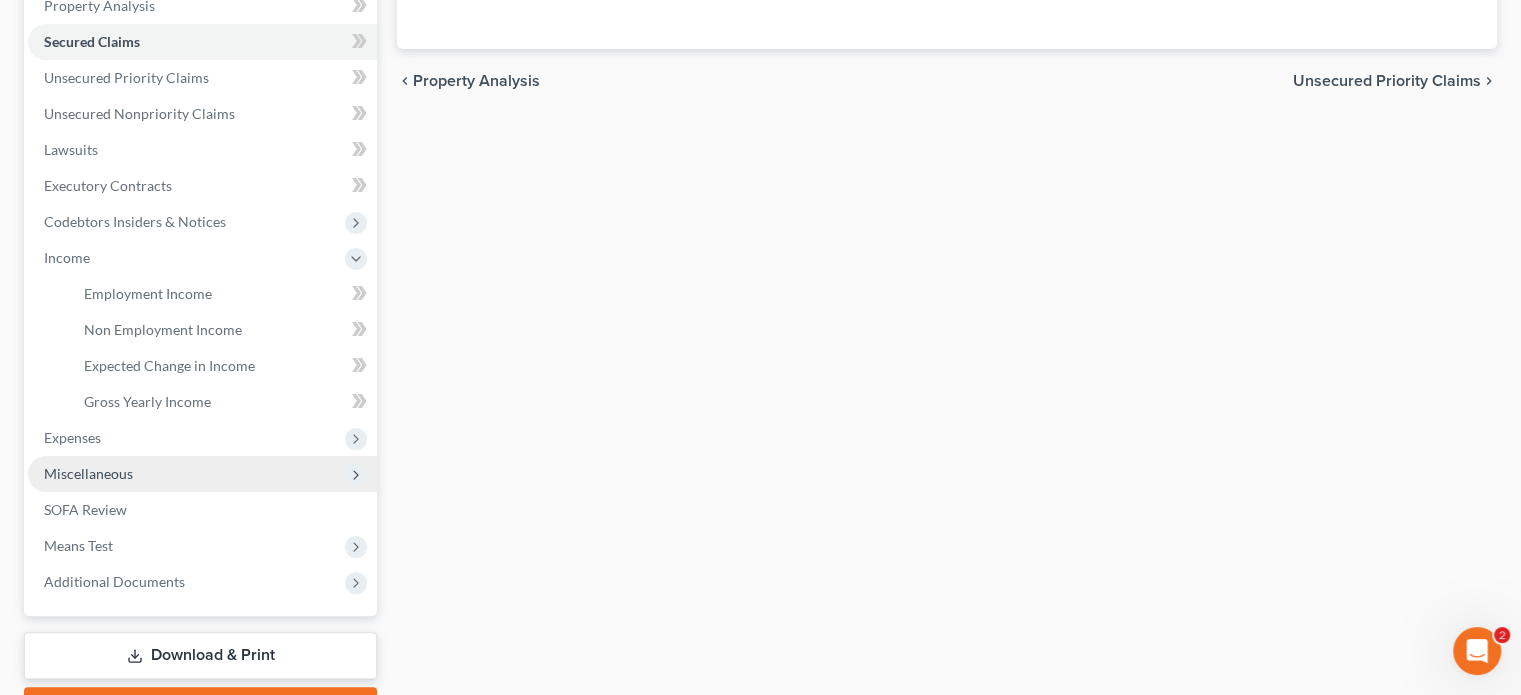 click on "Miscellaneous" at bounding box center [88, 473] 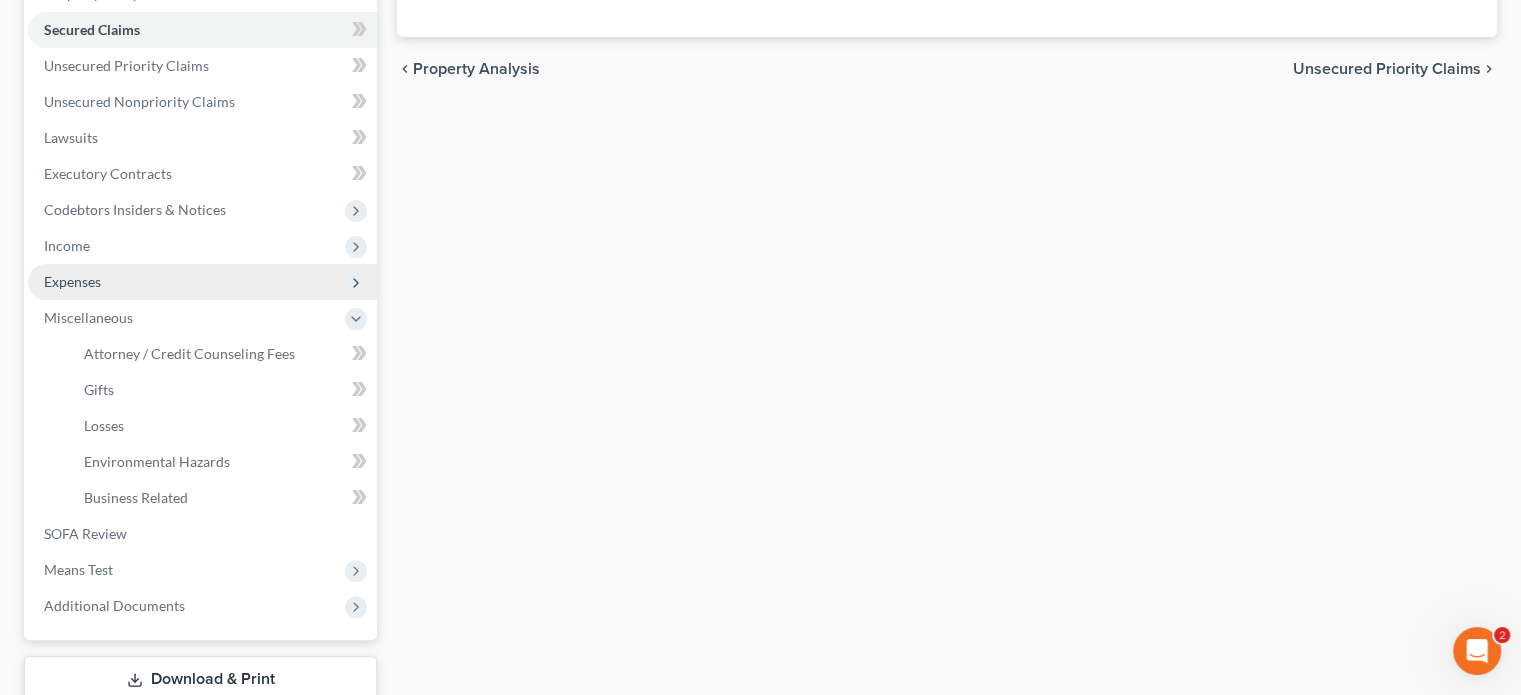 scroll, scrollTop: 446, scrollLeft: 0, axis: vertical 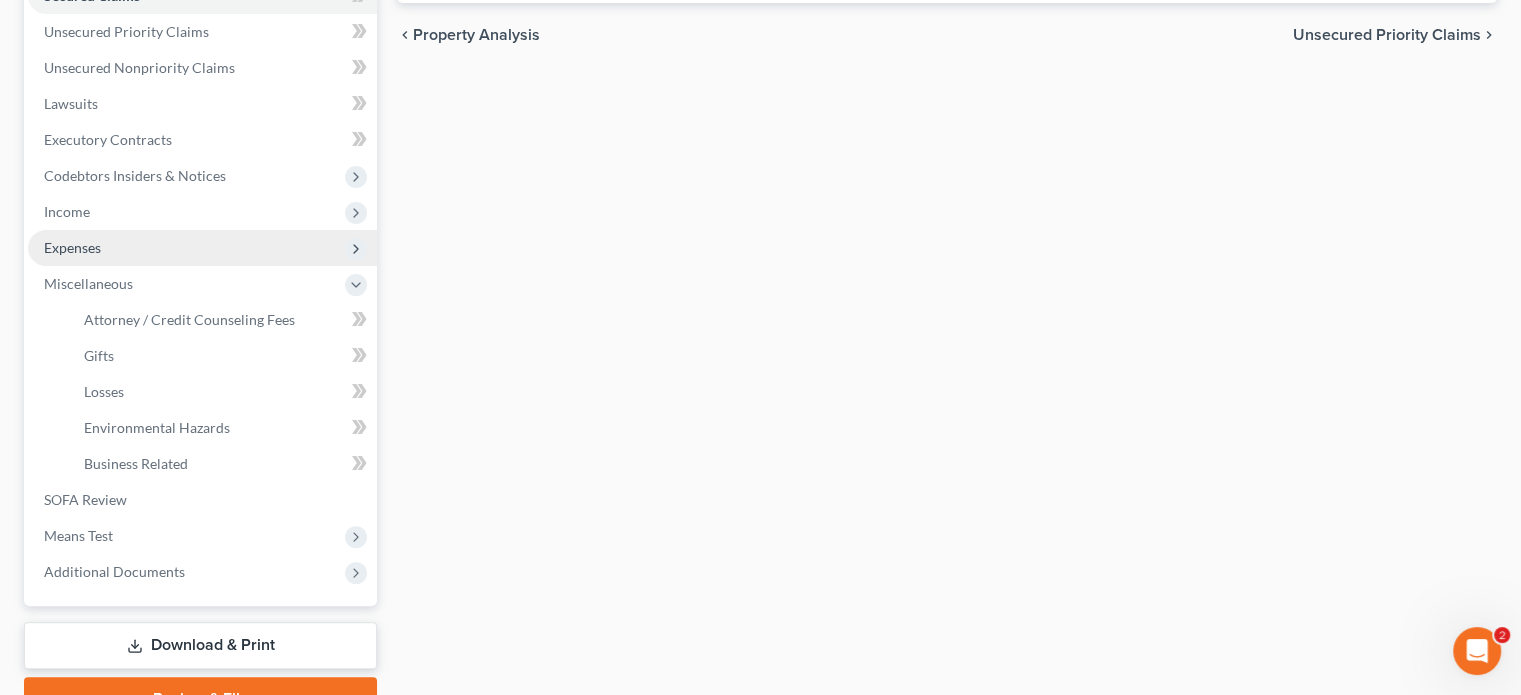click on "Expenses" at bounding box center (202, 248) 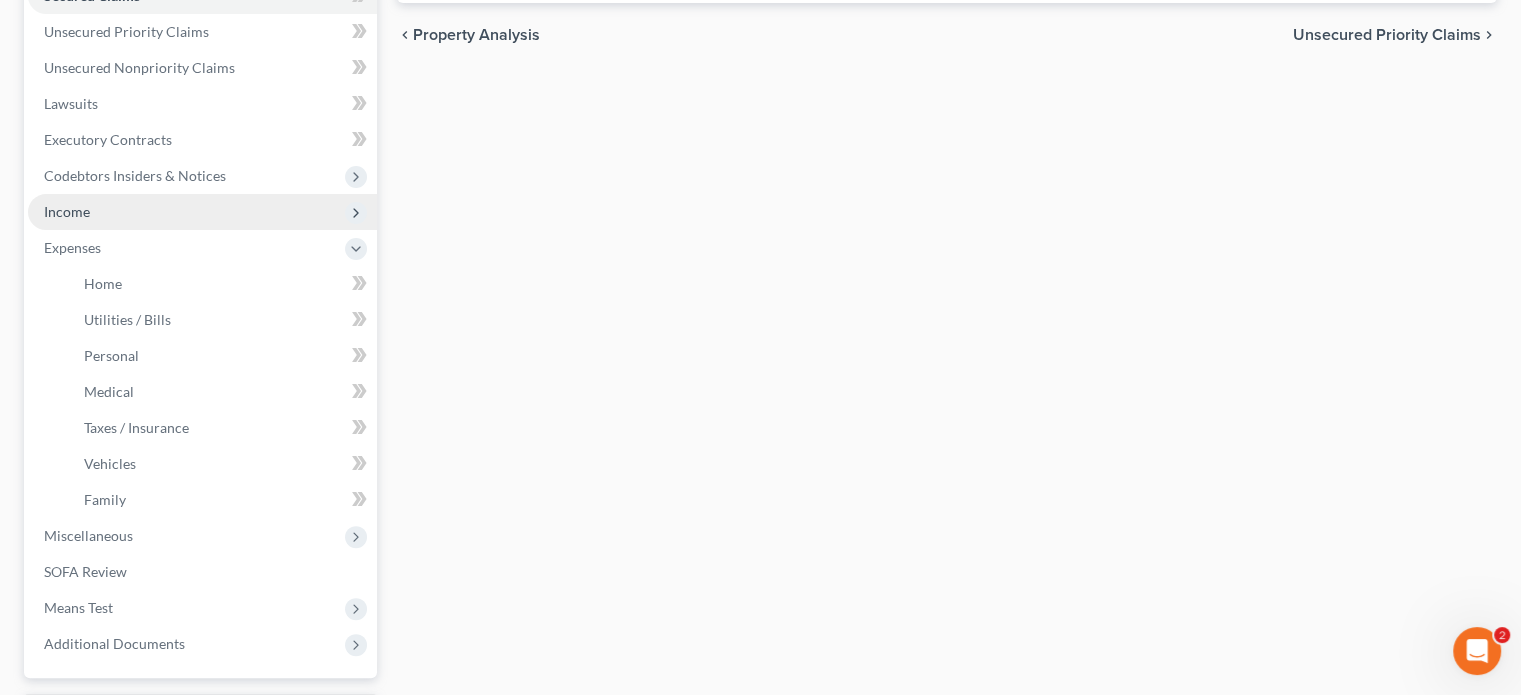 click on "Income" at bounding box center [202, 212] 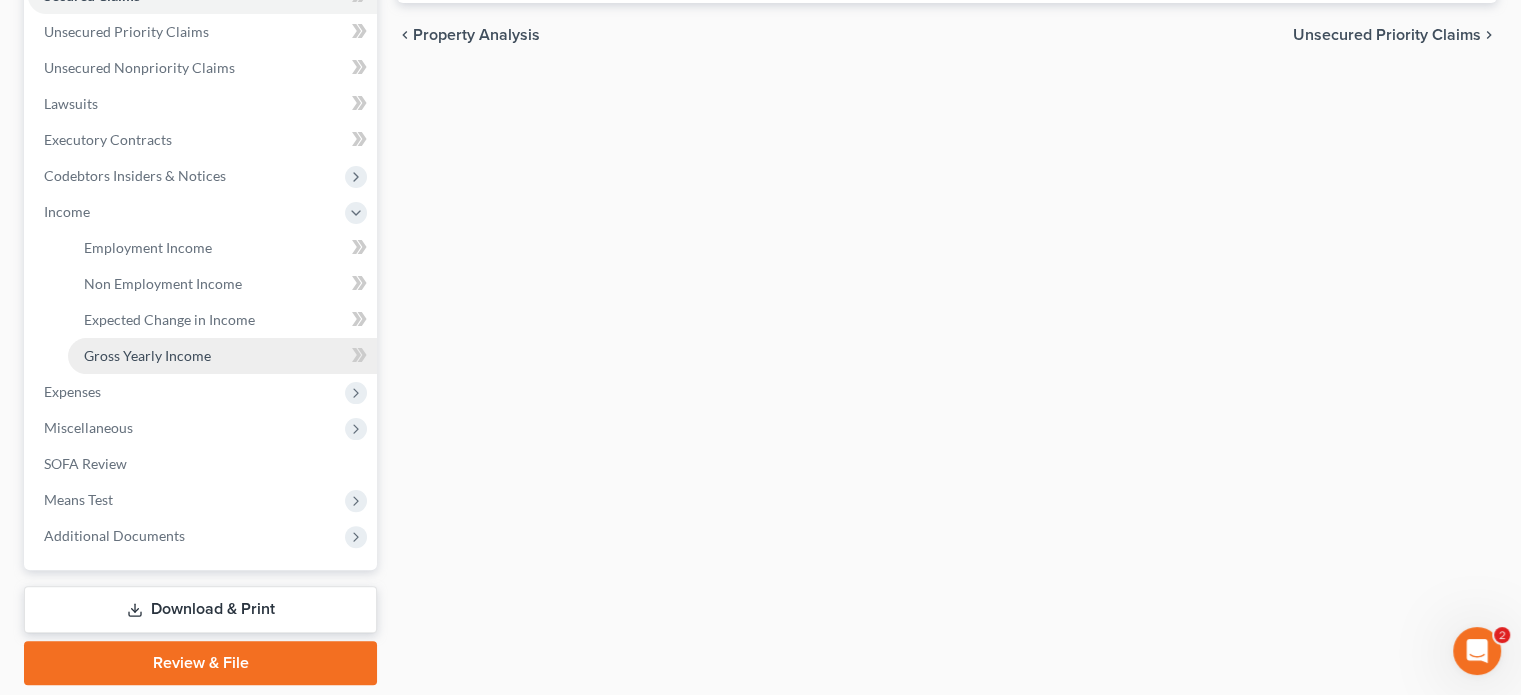 click on "Gross Yearly Income" at bounding box center [147, 355] 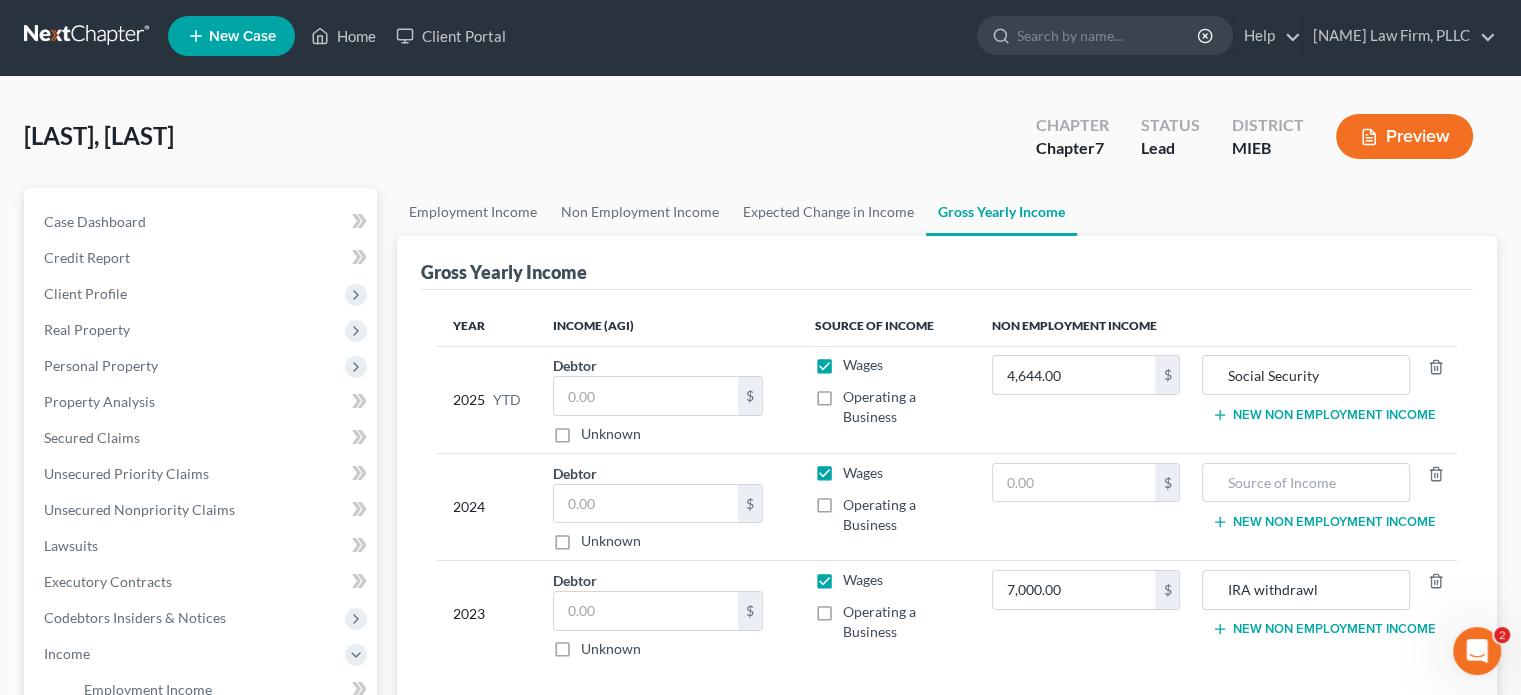 scroll, scrollTop: 0, scrollLeft: 0, axis: both 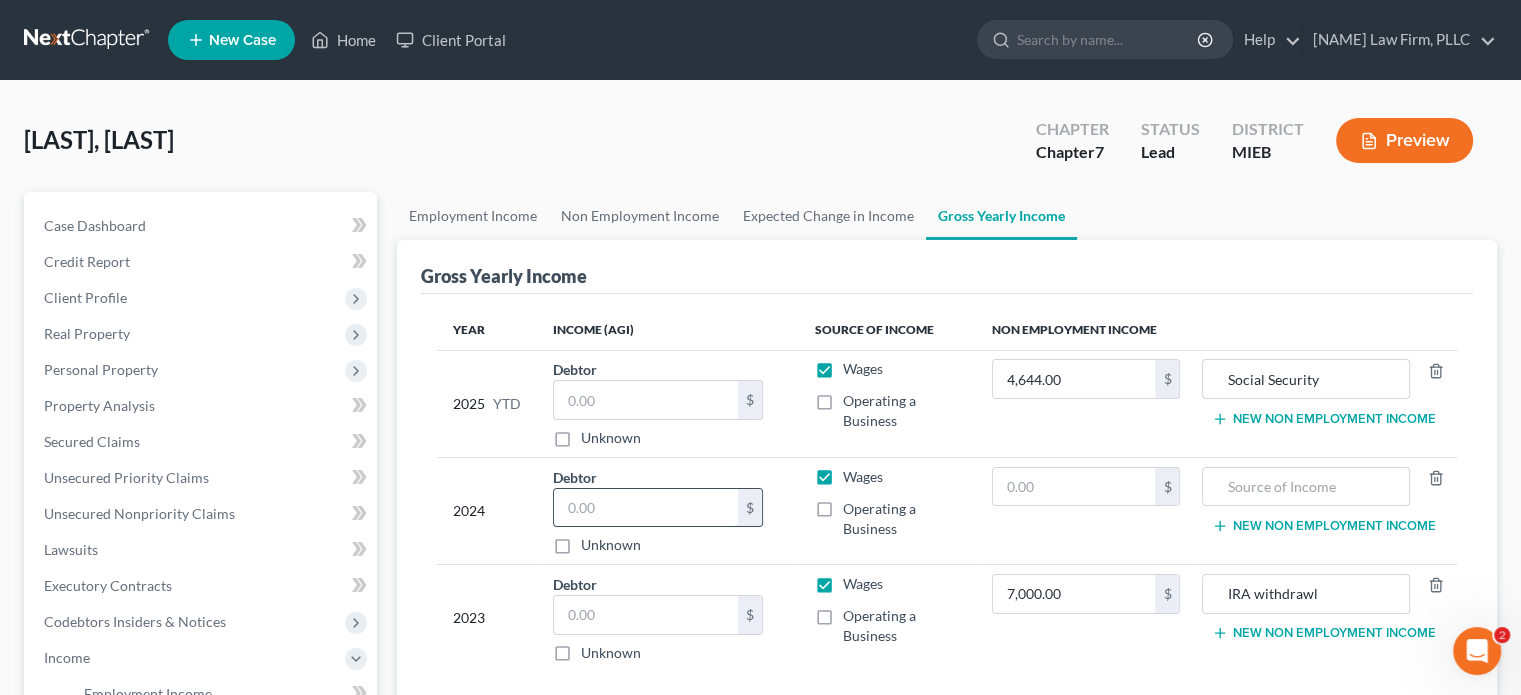 click at bounding box center (646, 508) 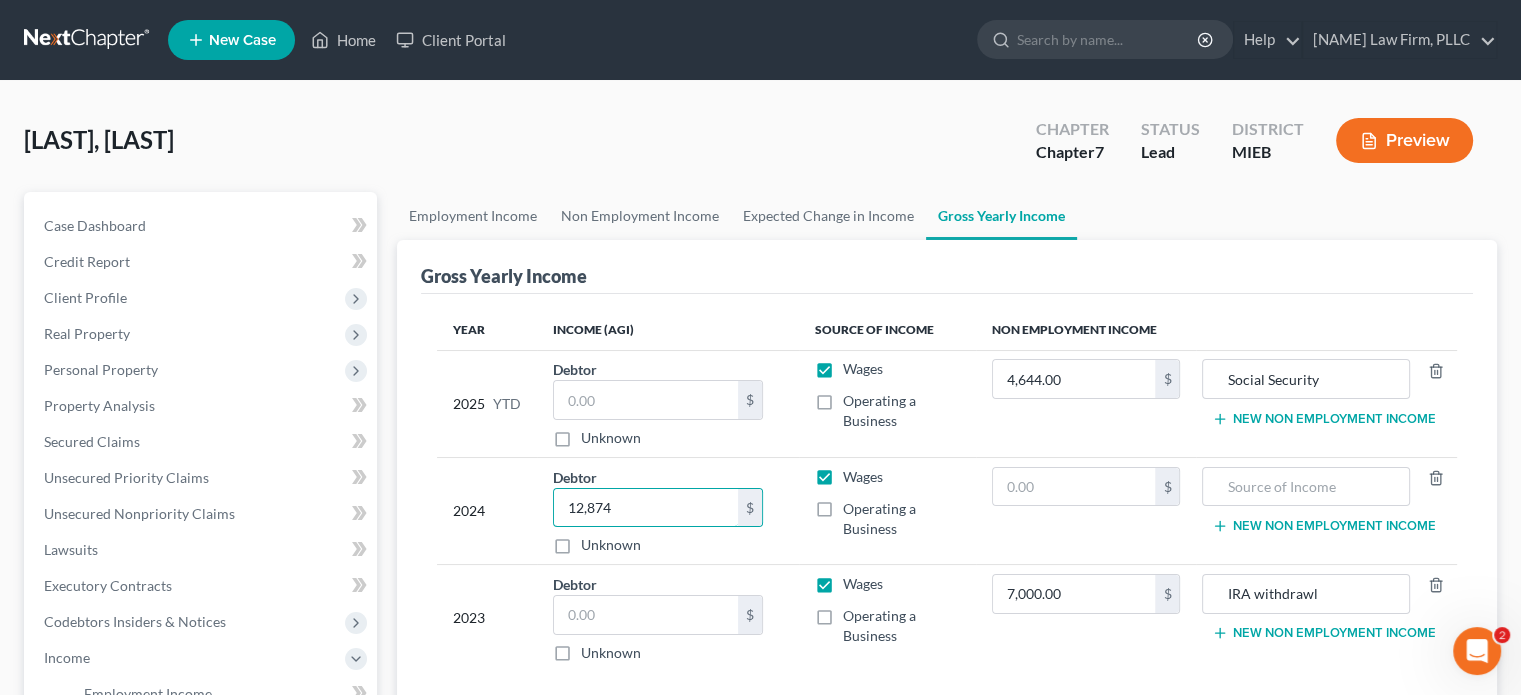 type on "12,874" 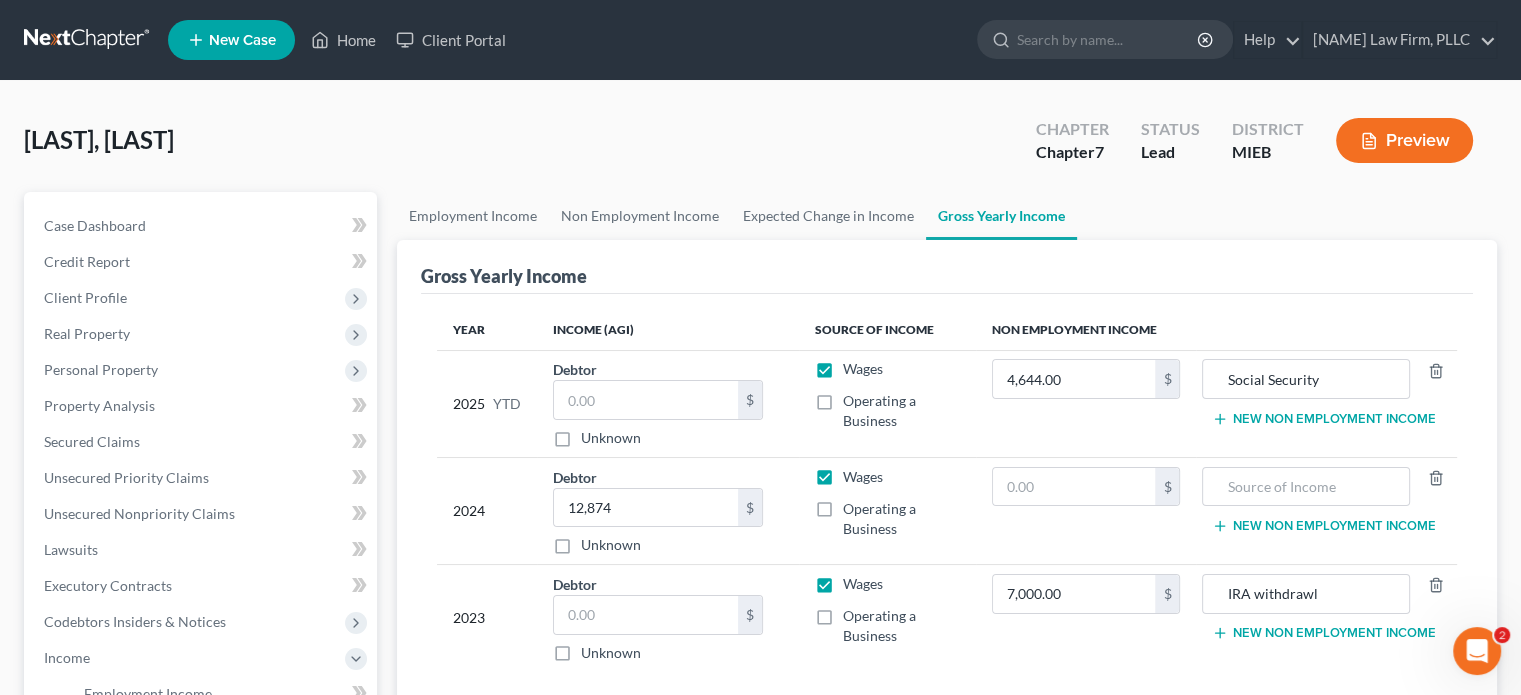 click on "Wages" at bounding box center (863, 477) 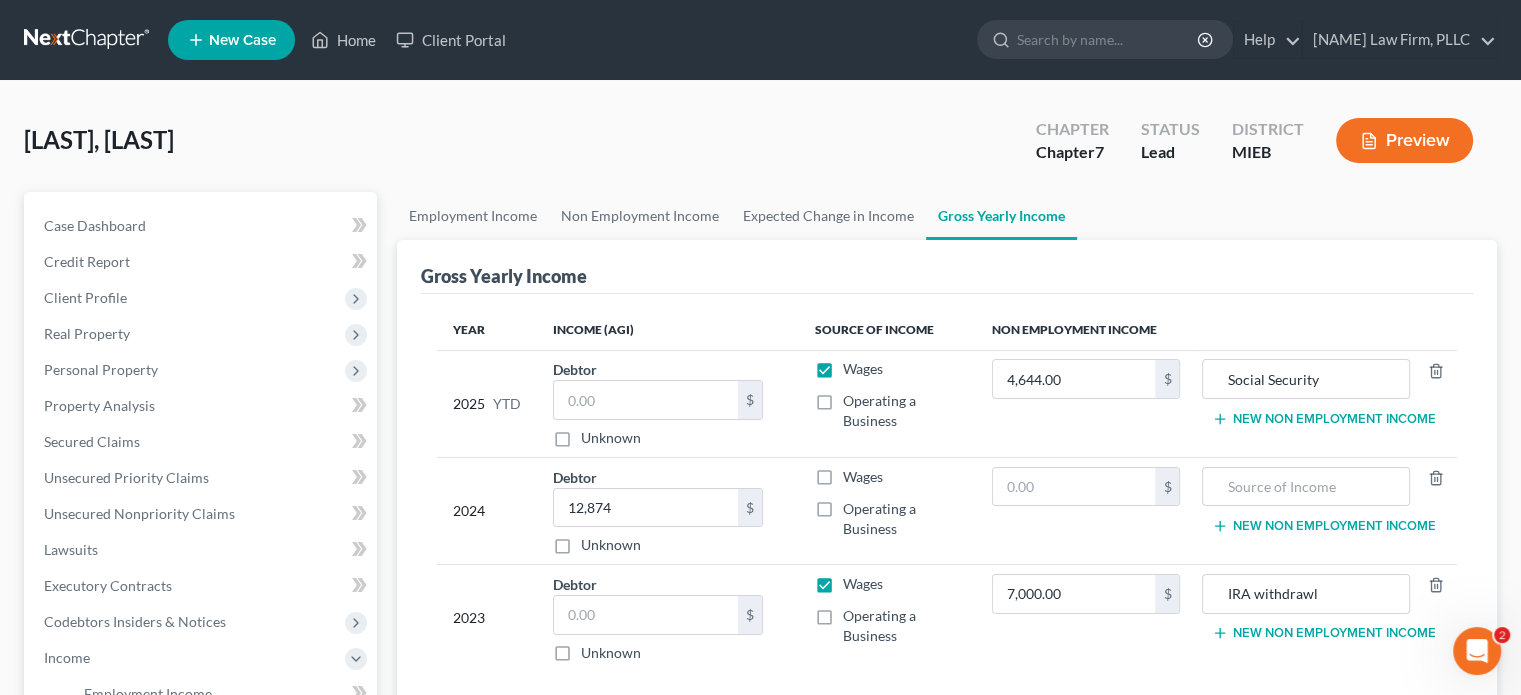 click on "Operating a Business" at bounding box center [901, 519] 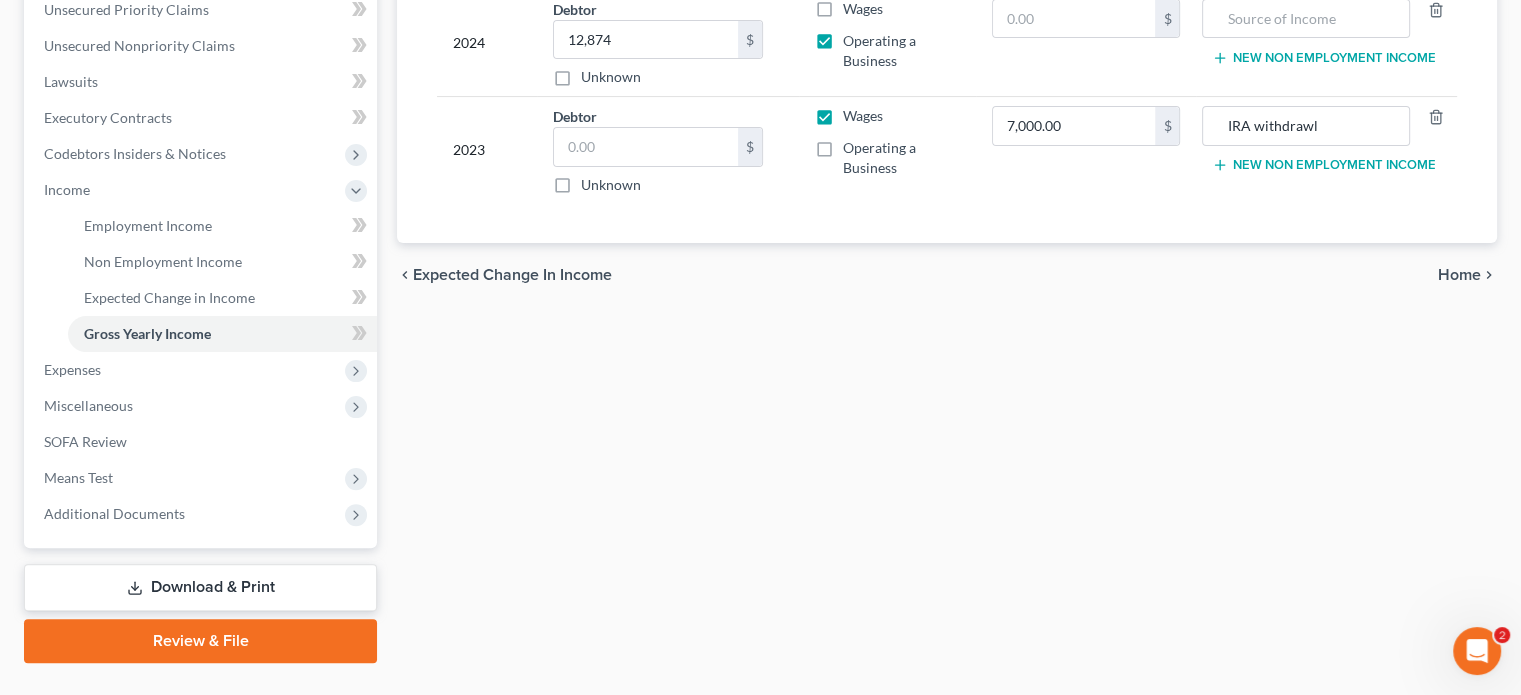 scroll, scrollTop: 500, scrollLeft: 0, axis: vertical 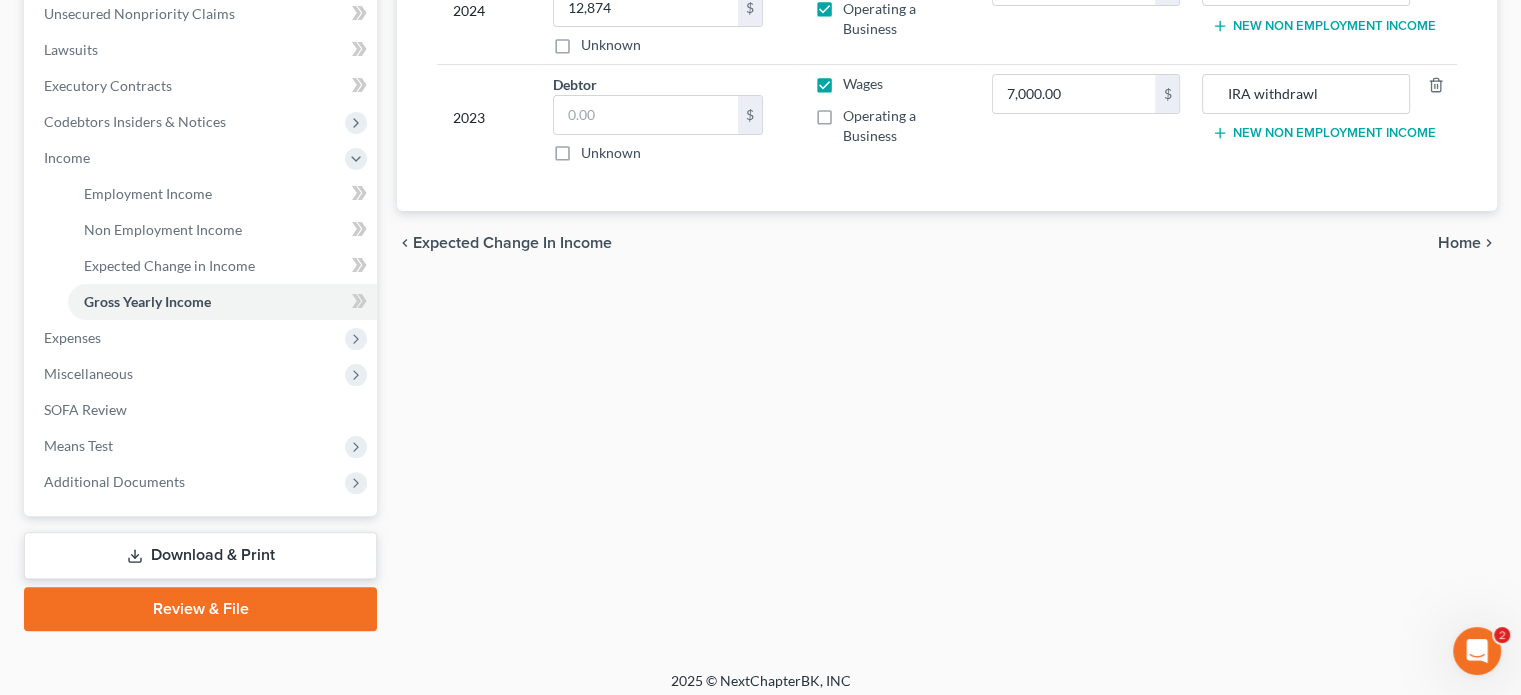 click on "Download & Print" at bounding box center [200, 555] 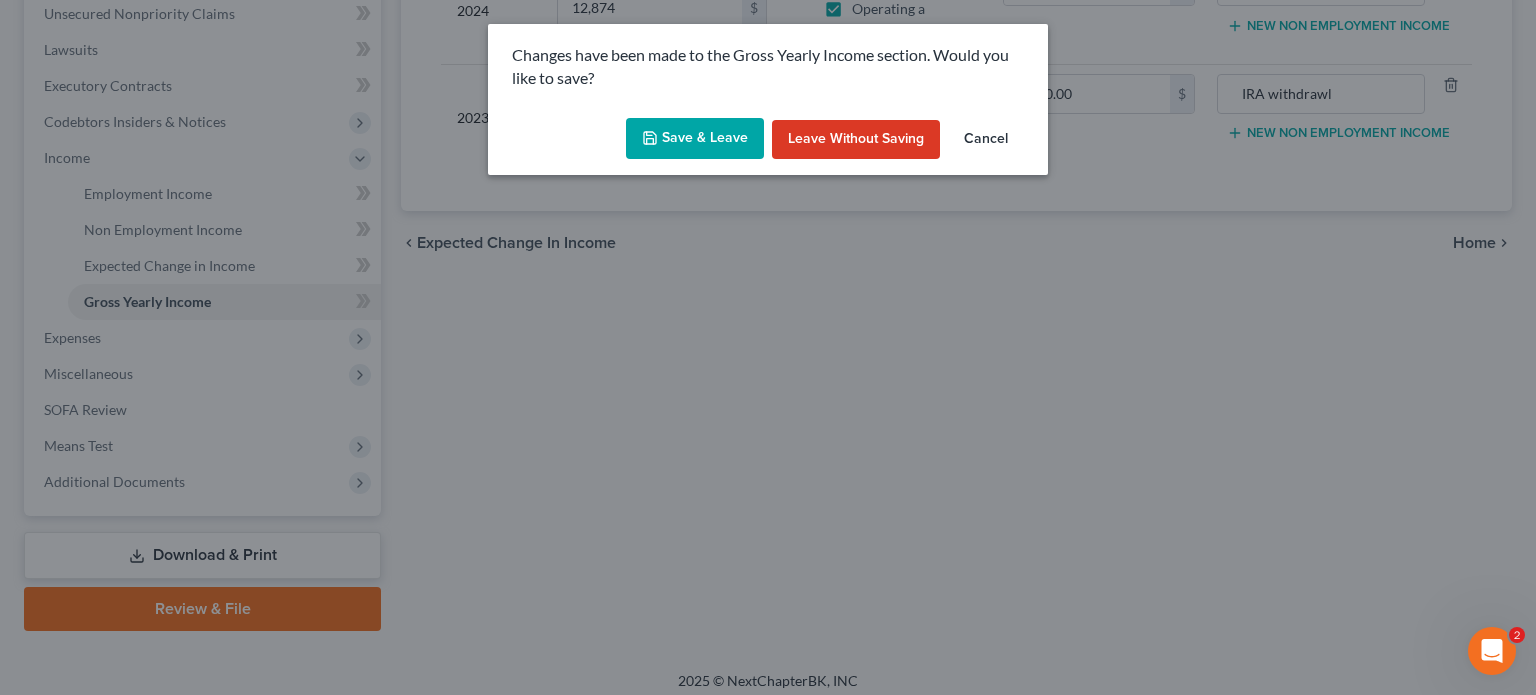 click on "Save & Leave" at bounding box center (695, 139) 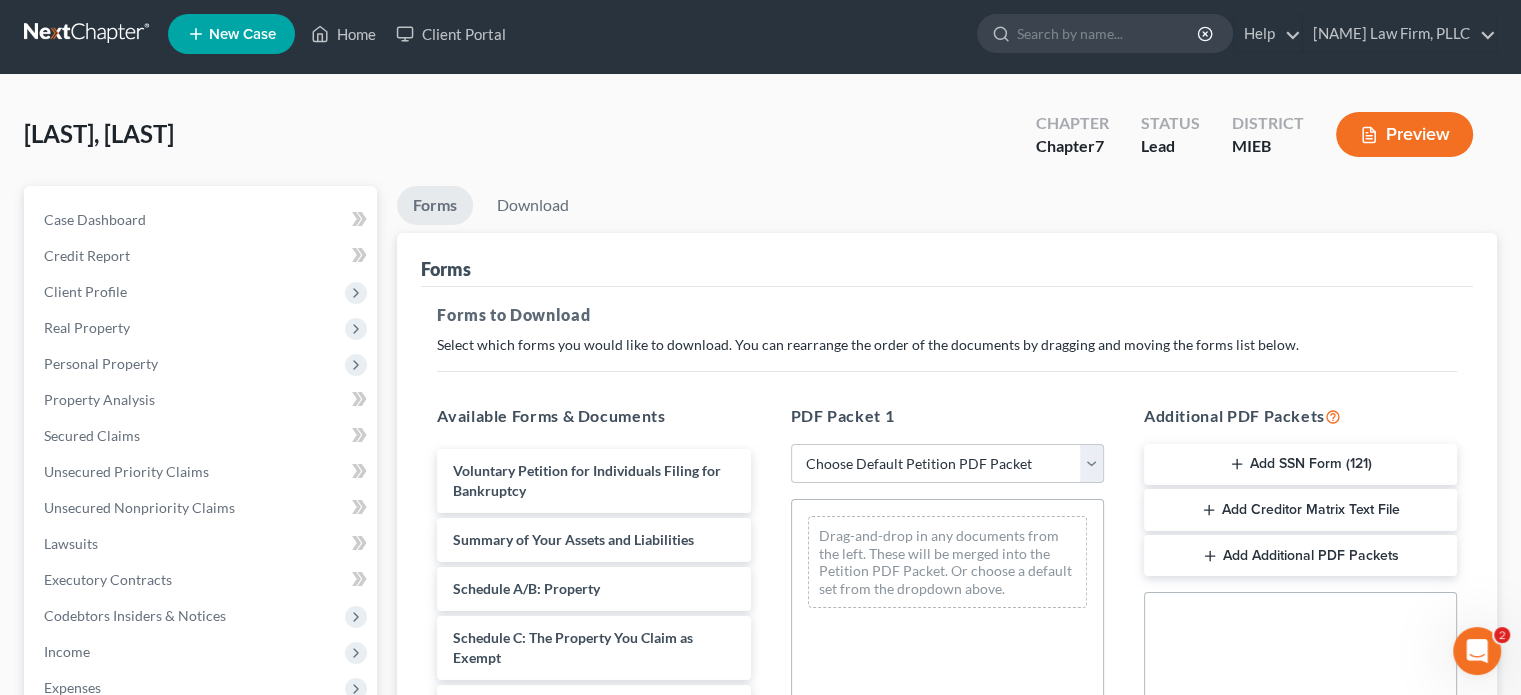 scroll, scrollTop: 0, scrollLeft: 0, axis: both 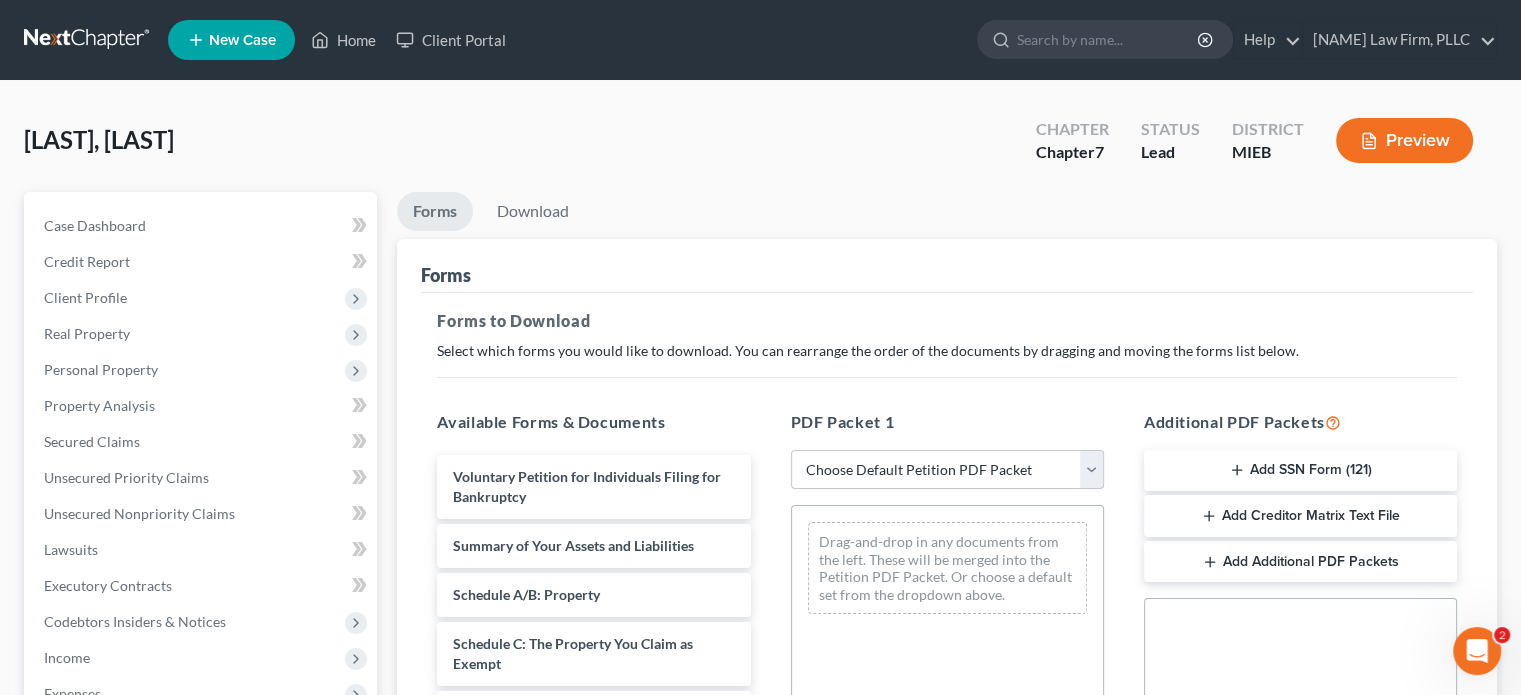 click on "Choose Default Petition PDF Packet Complete Bankruptcy Petition (all forms and schedules) Emergency Filing Forms (Petition and Creditor List Only) Amended Forms Signature Pages Only [NAME] CASE" at bounding box center (947, 470) 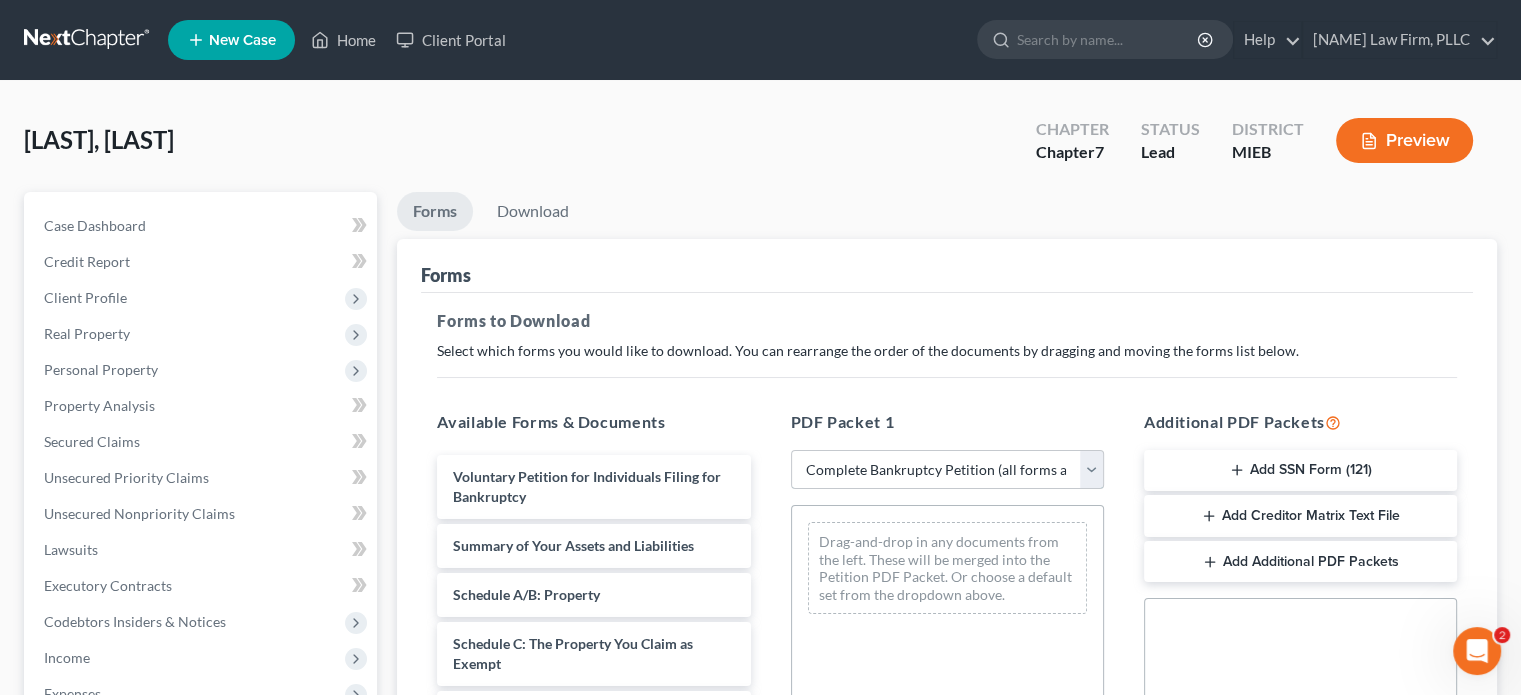 click on "Choose Default Petition PDF Packet Complete Bankruptcy Petition (all forms and schedules) Emergency Filing Forms (Petition and Creditor List Only) Amended Forms Signature Pages Only [NAME] CASE" at bounding box center (947, 470) 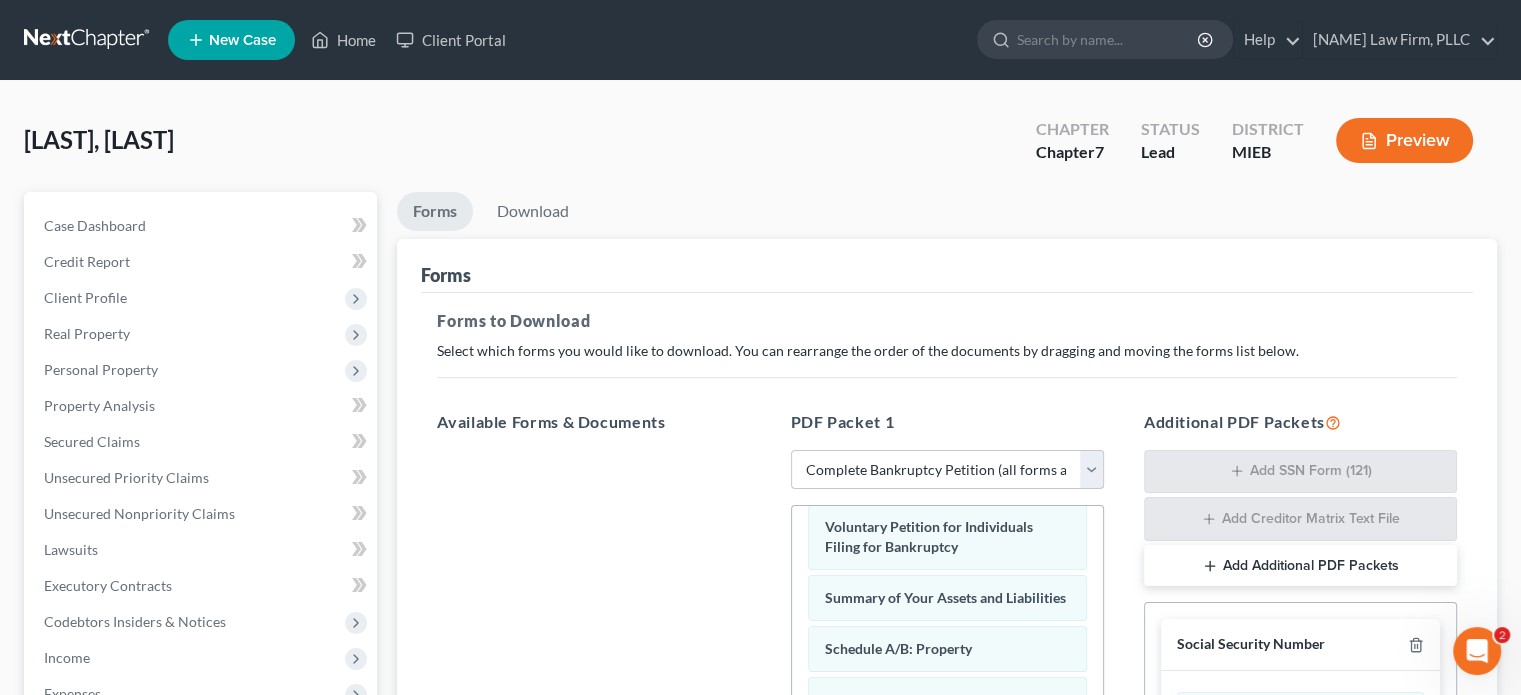 scroll, scrollTop: 0, scrollLeft: 0, axis: both 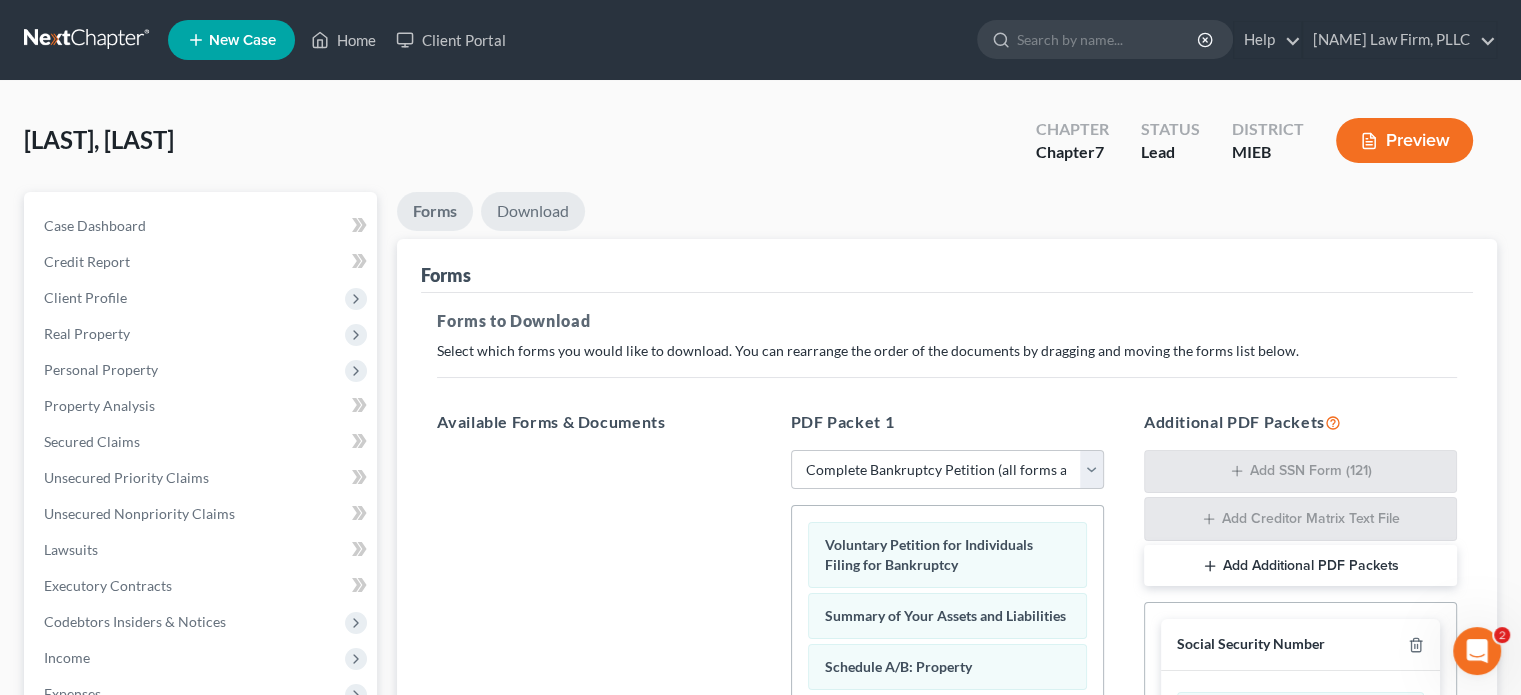click on "Download" at bounding box center [533, 211] 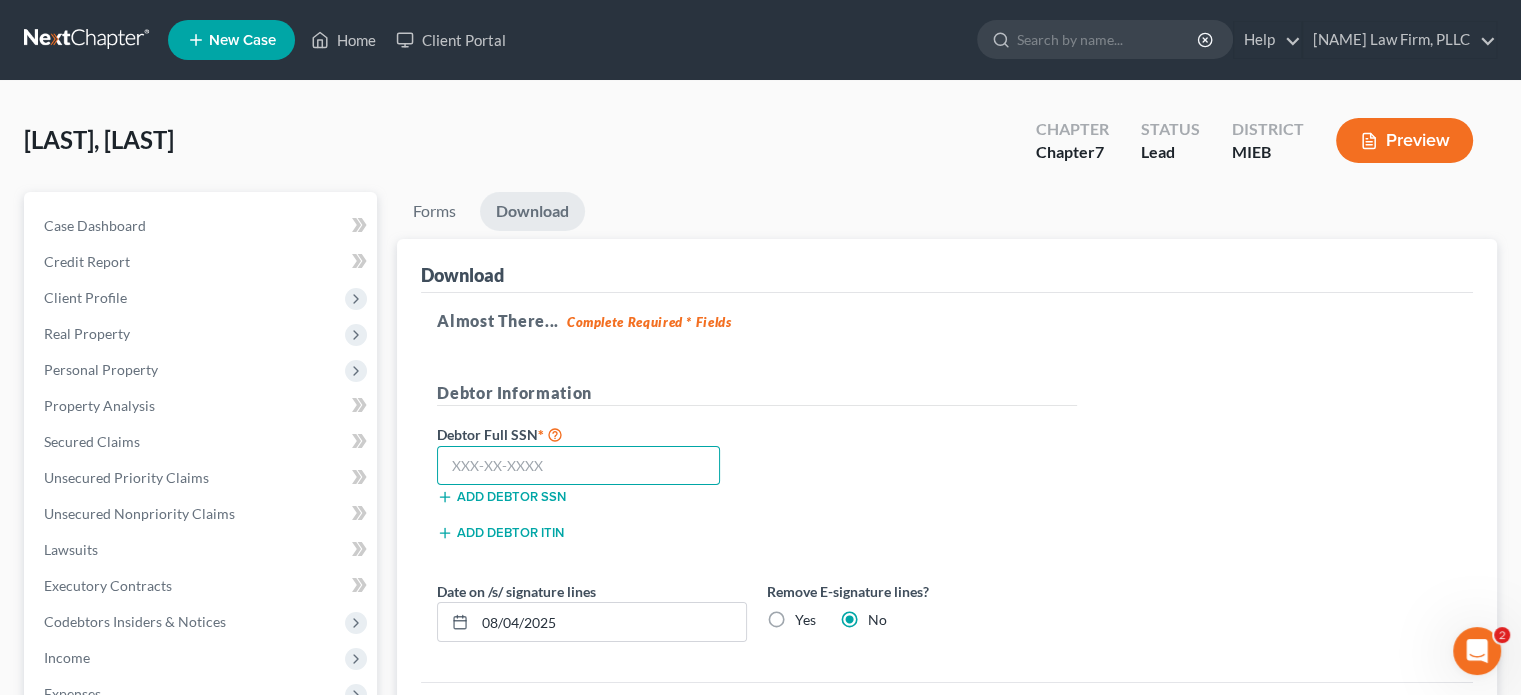 click at bounding box center (578, 466) 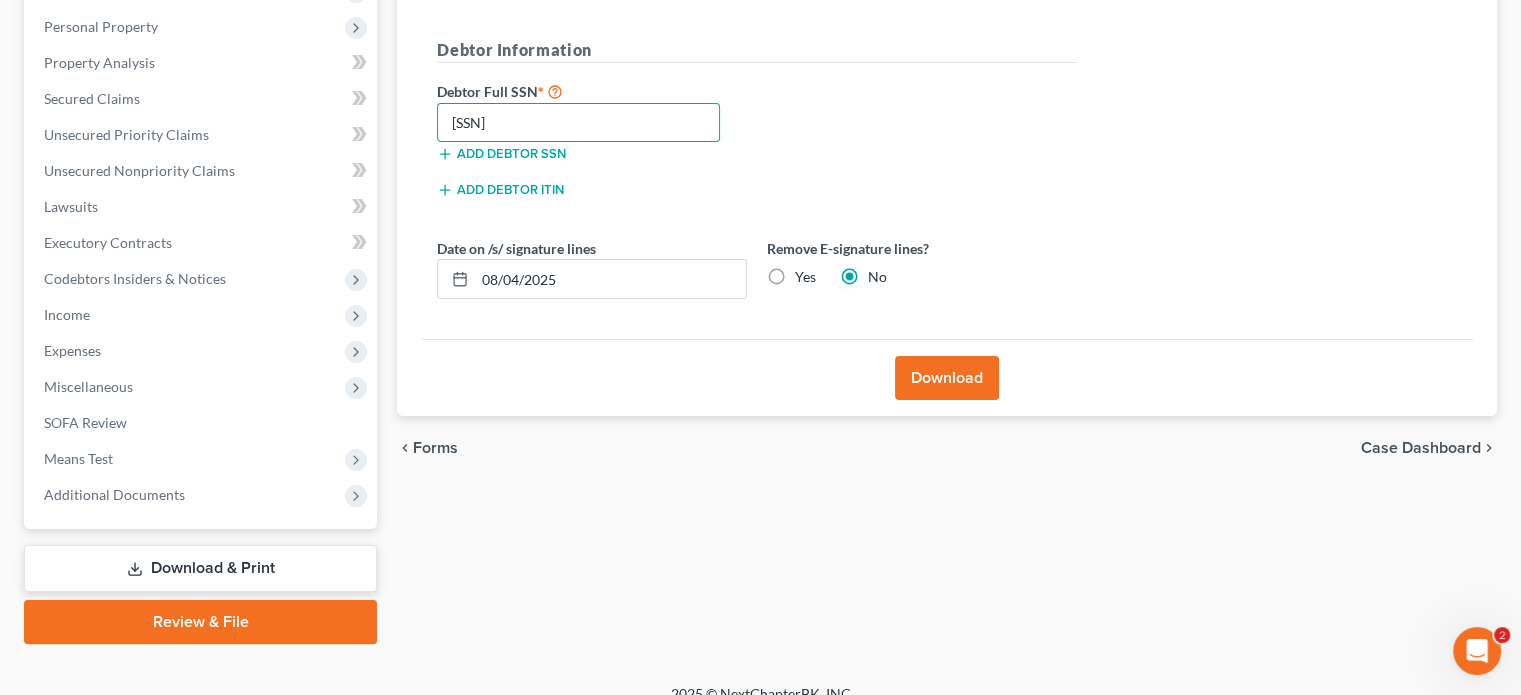 scroll, scrollTop: 366, scrollLeft: 0, axis: vertical 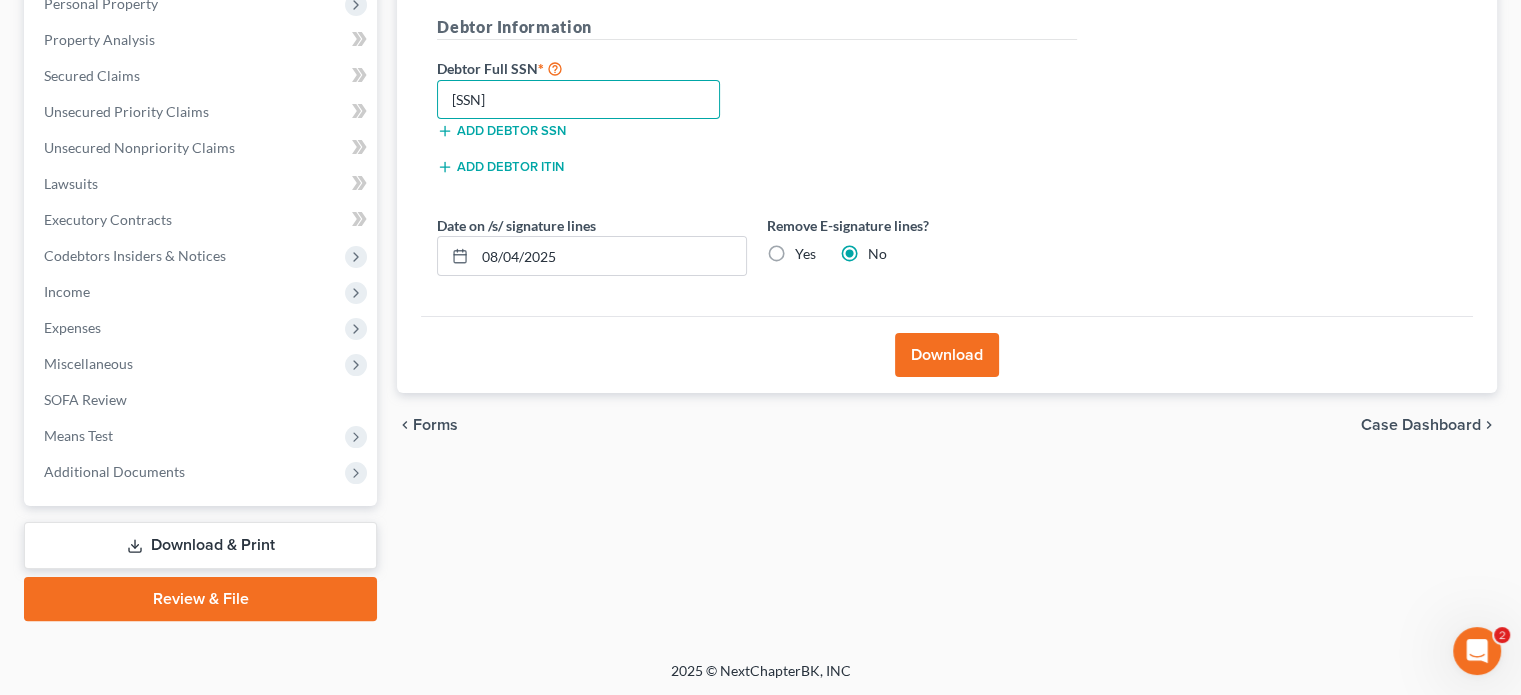 type on "[SSN]" 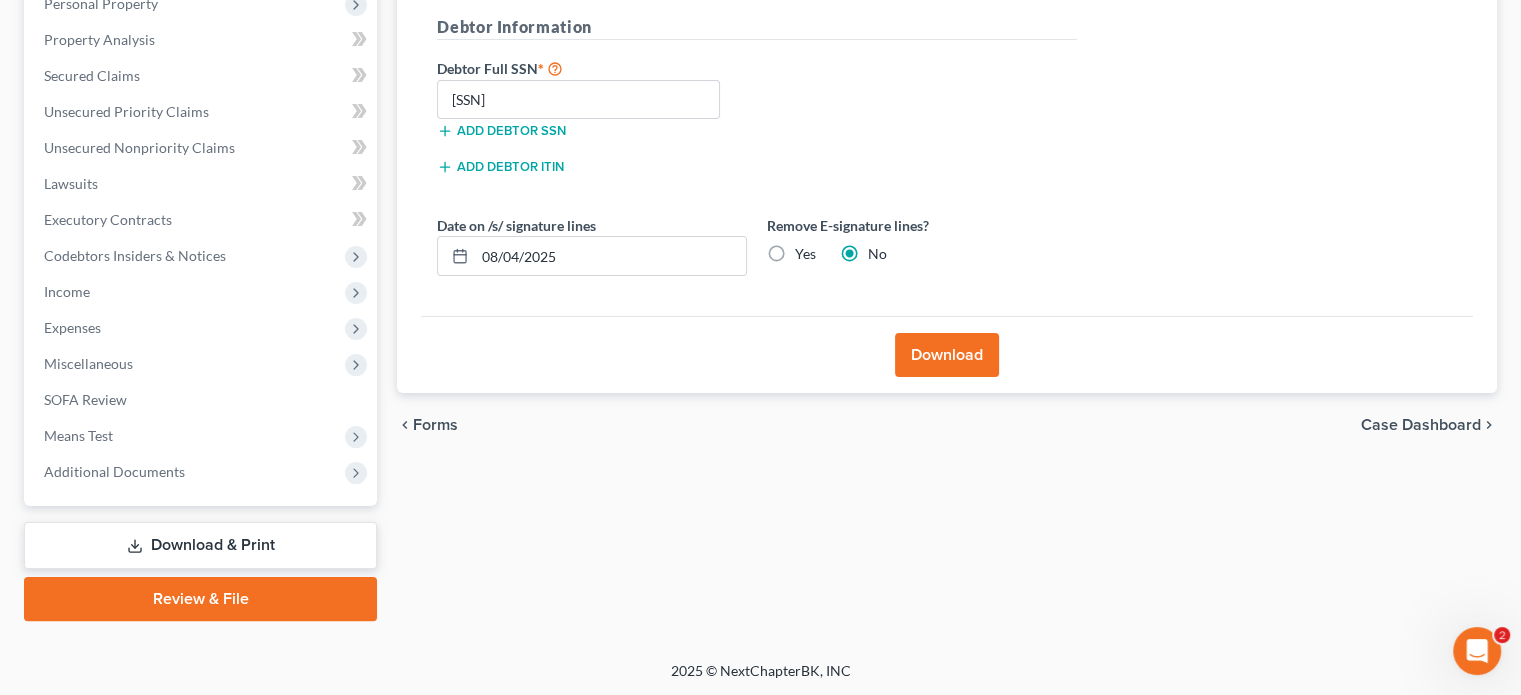 click on "Download" at bounding box center (947, 355) 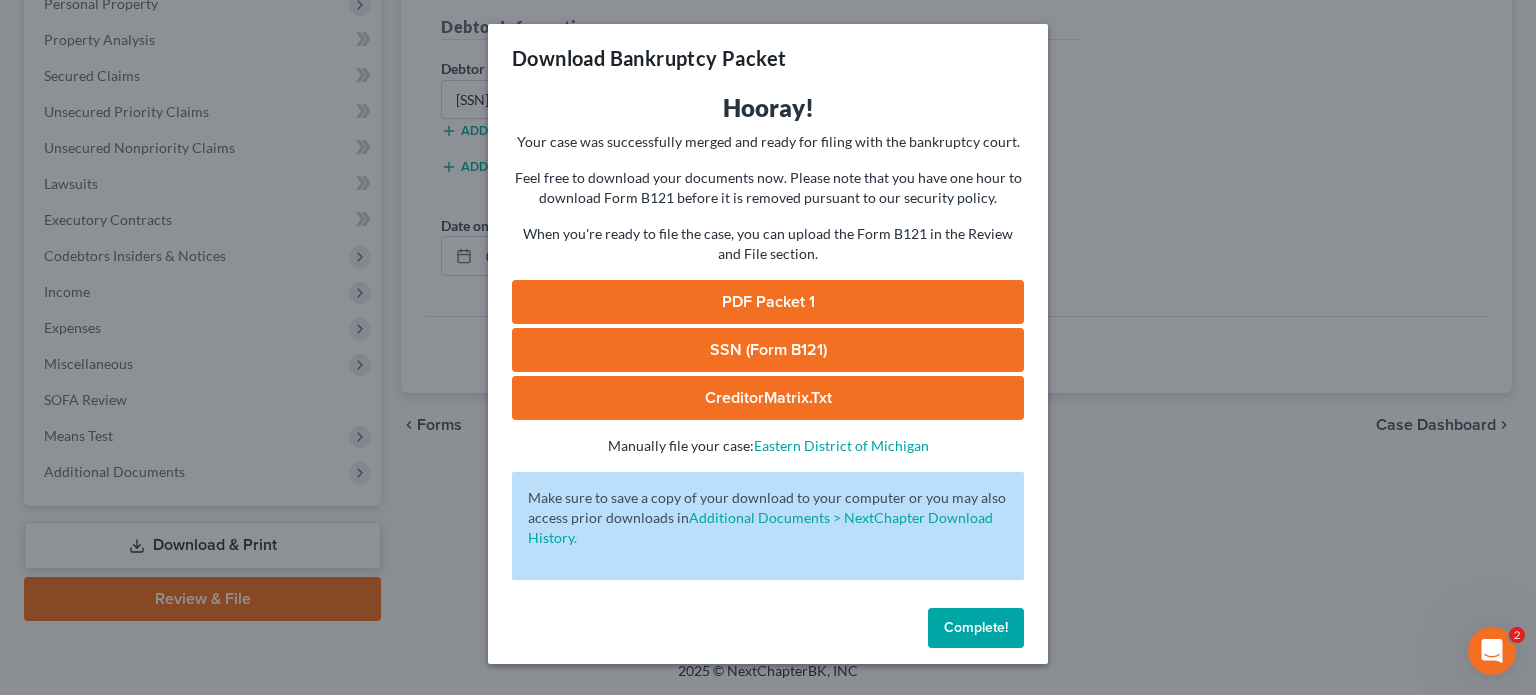 click on "SSN (Form B121)" at bounding box center [768, 350] 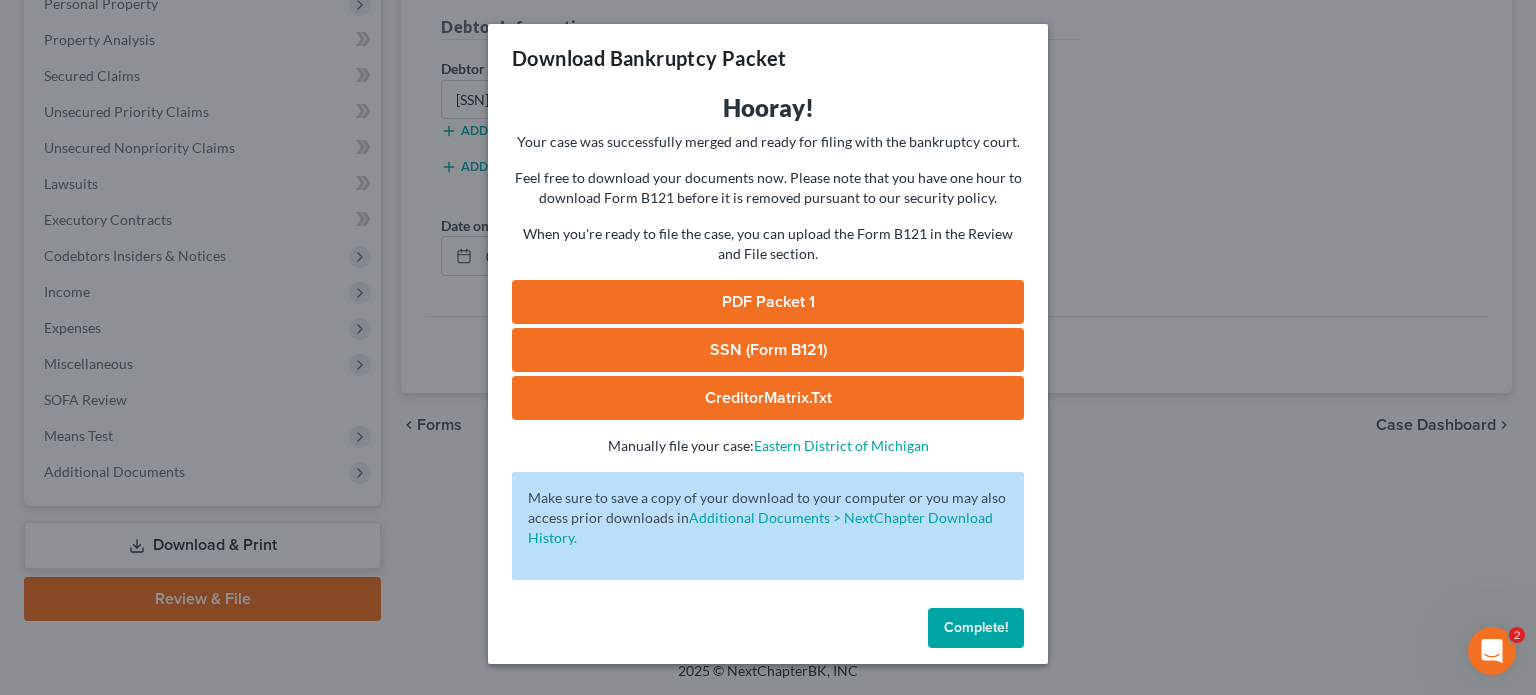 click on "PDF Packet 1" at bounding box center [768, 302] 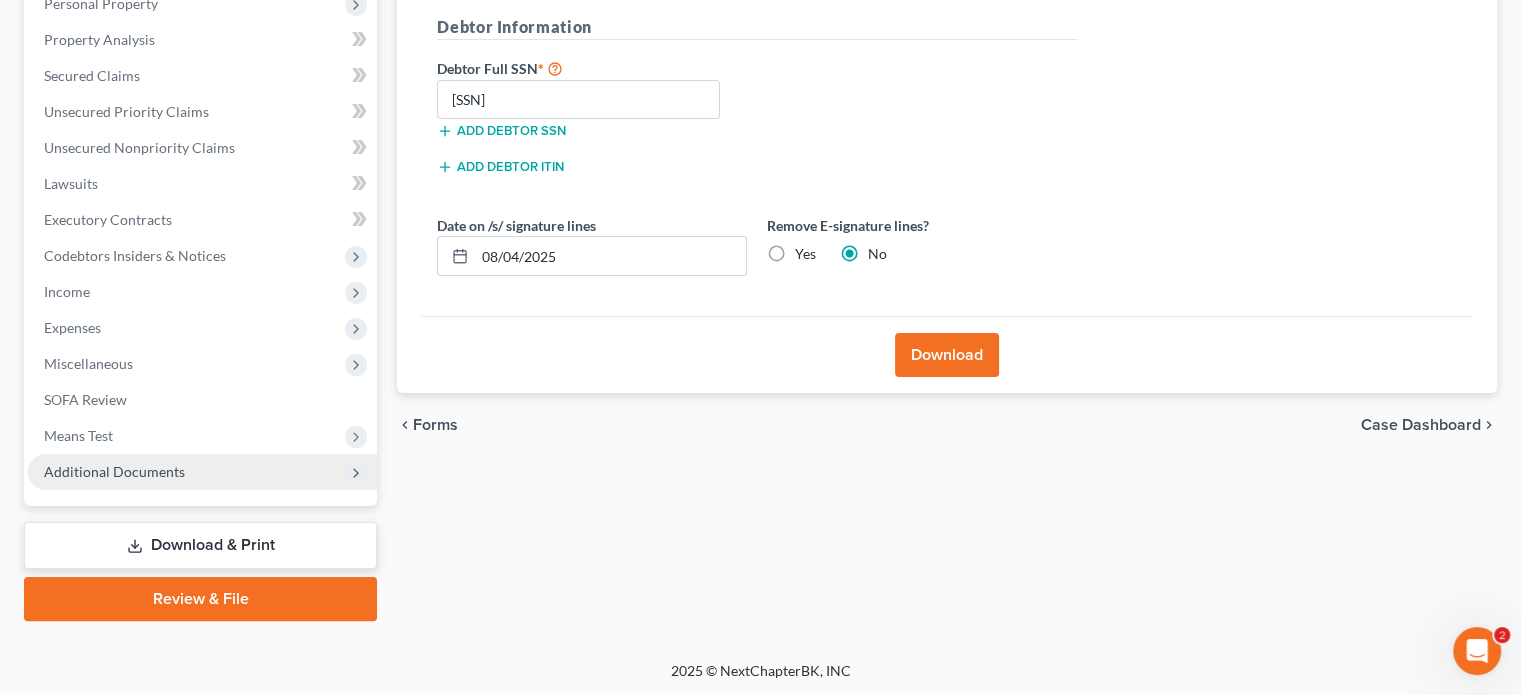 click on "Additional Documents" at bounding box center (202, 472) 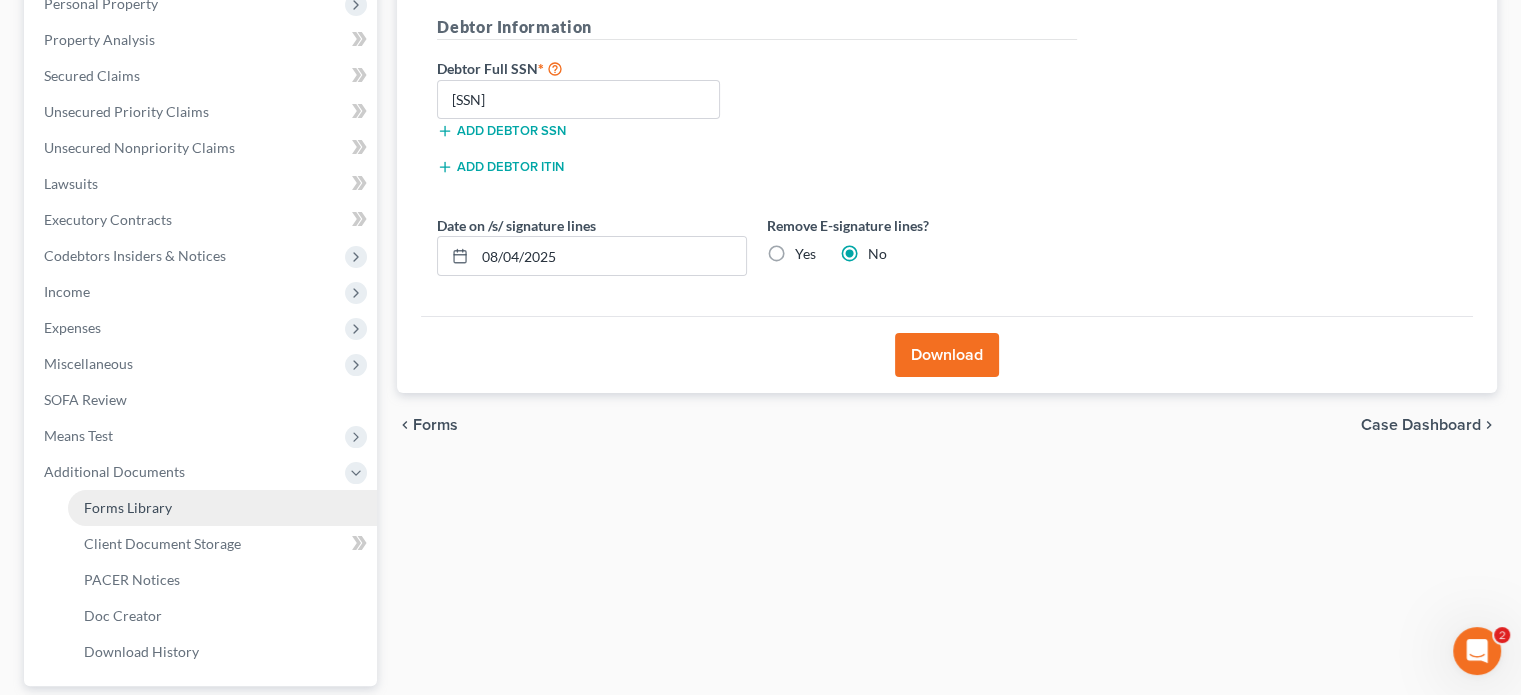 click on "Forms Library" at bounding box center (222, 508) 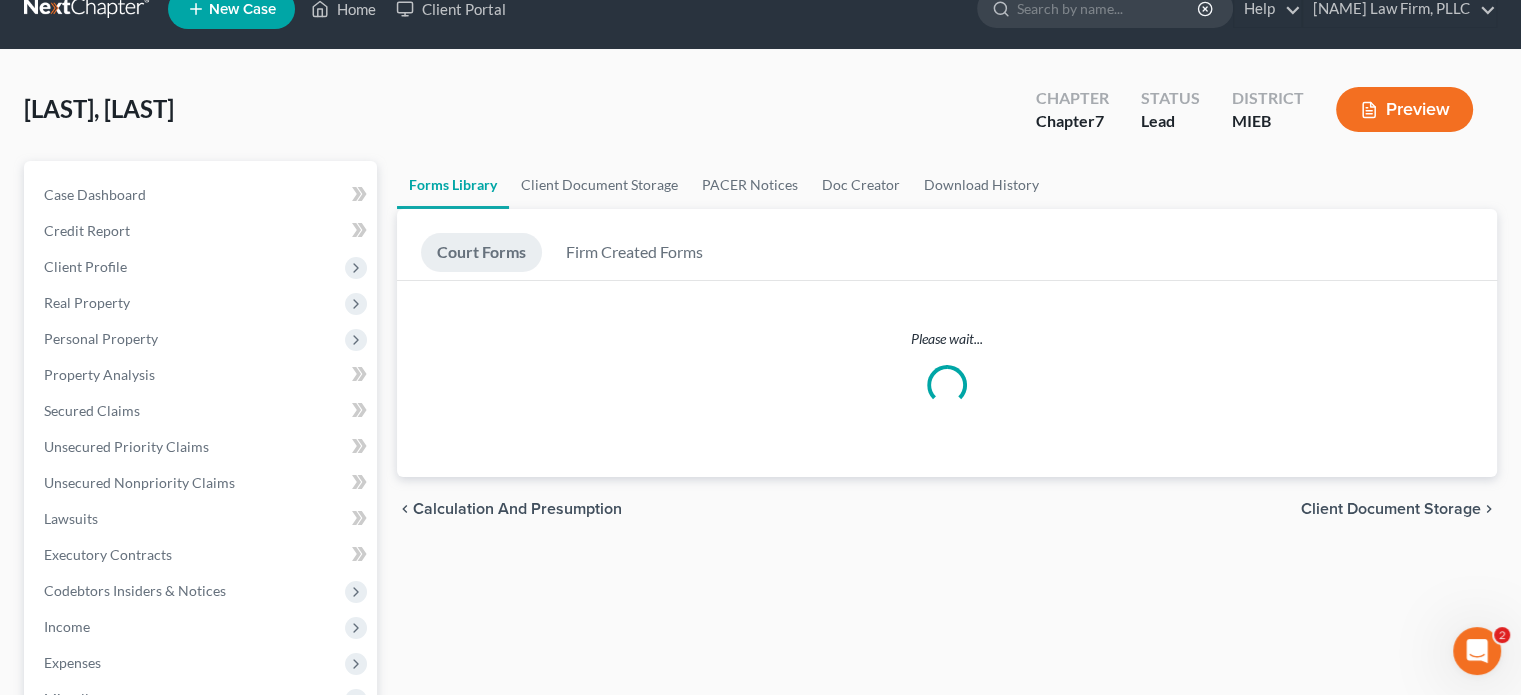scroll, scrollTop: 0, scrollLeft: 0, axis: both 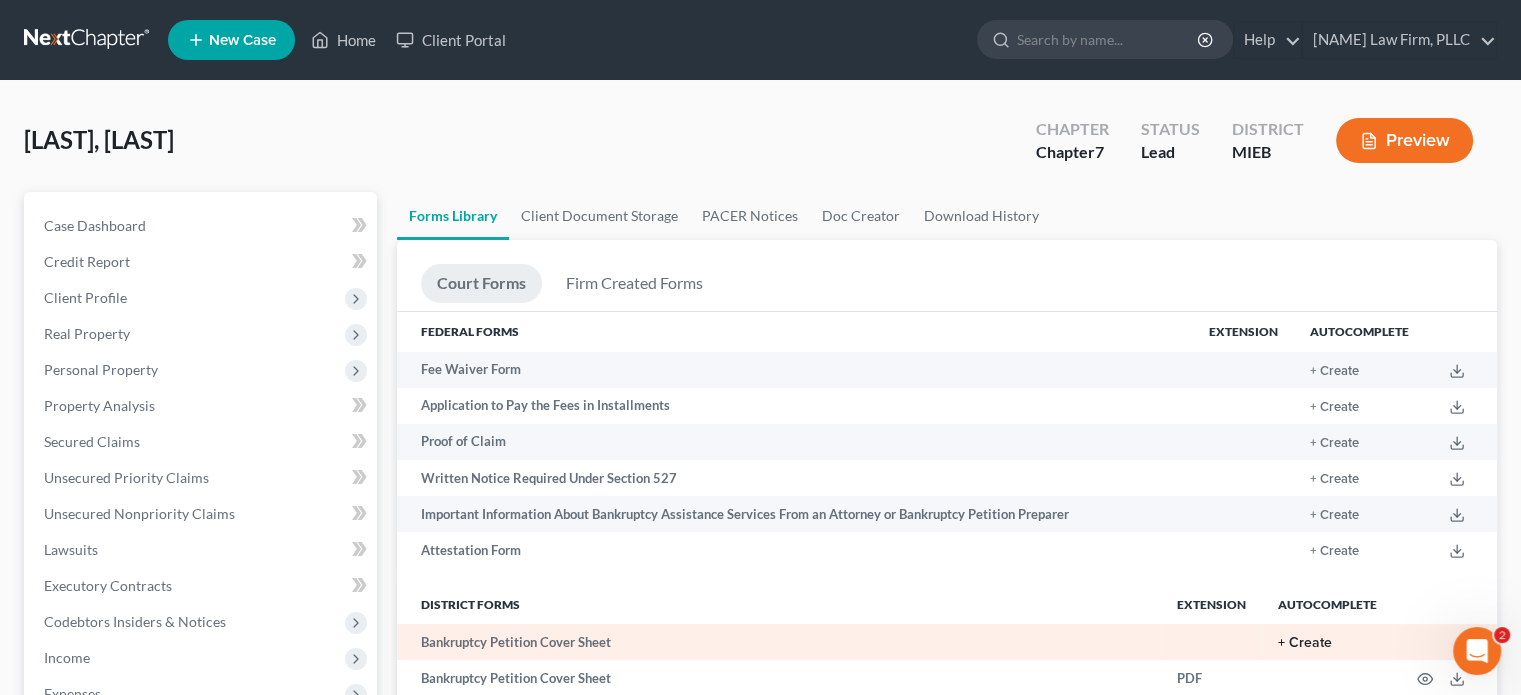 click on "+ Create" at bounding box center [1305, 643] 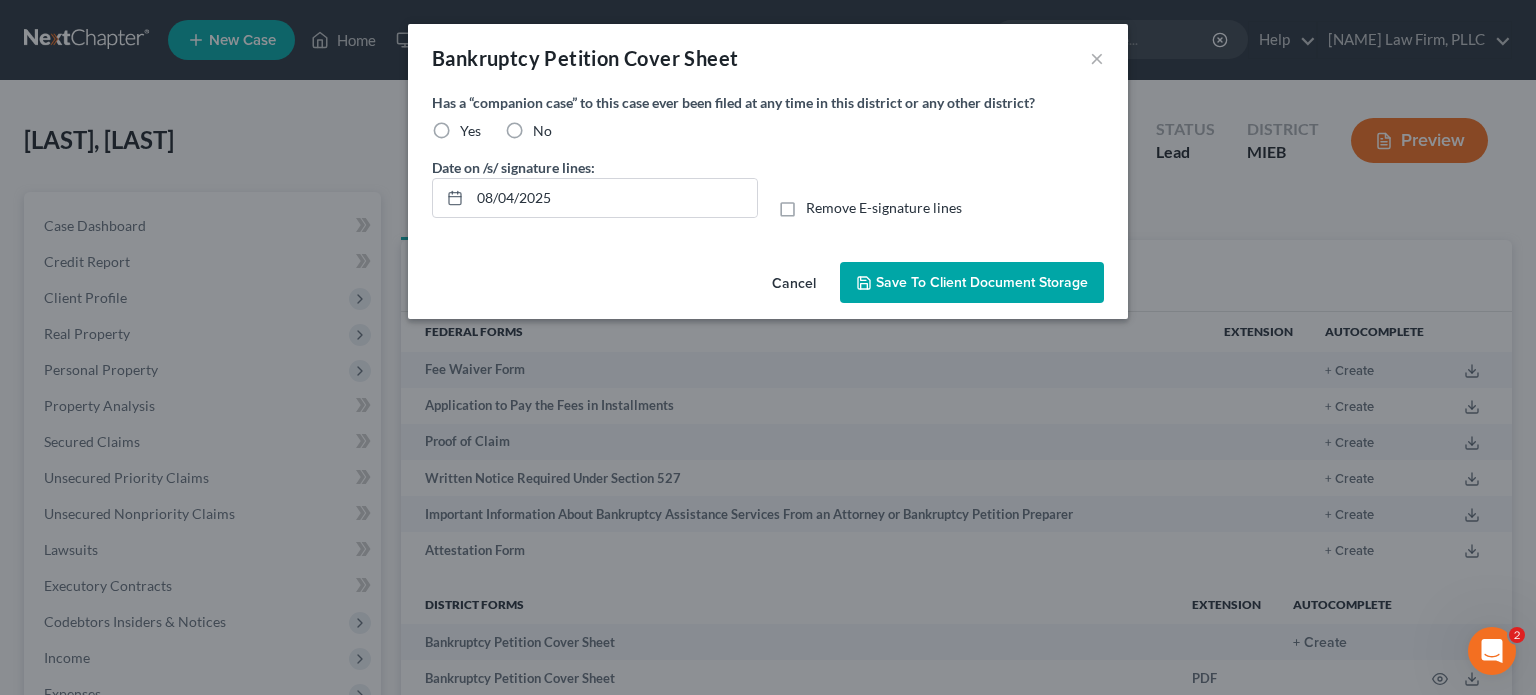 click on "No" at bounding box center [542, 131] 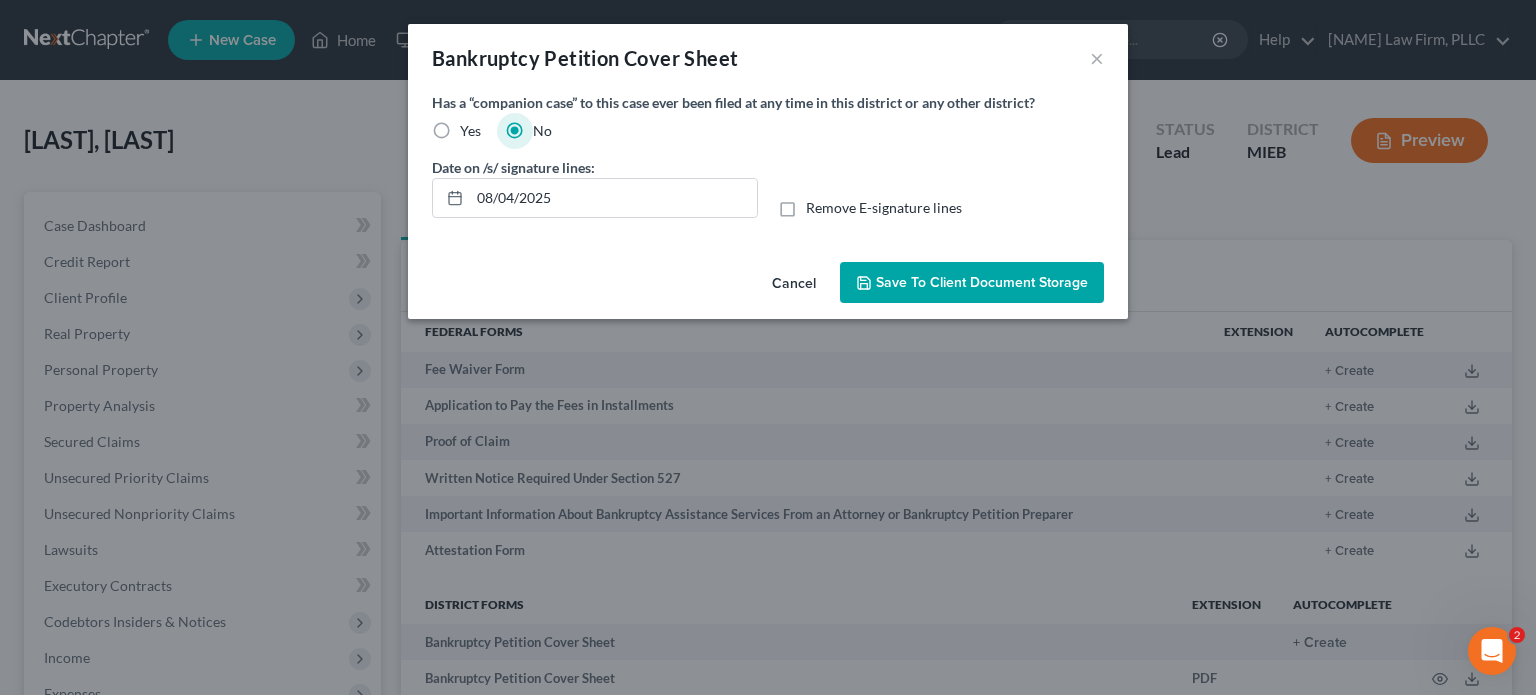 click on "Save to Client Document Storage" at bounding box center [982, 282] 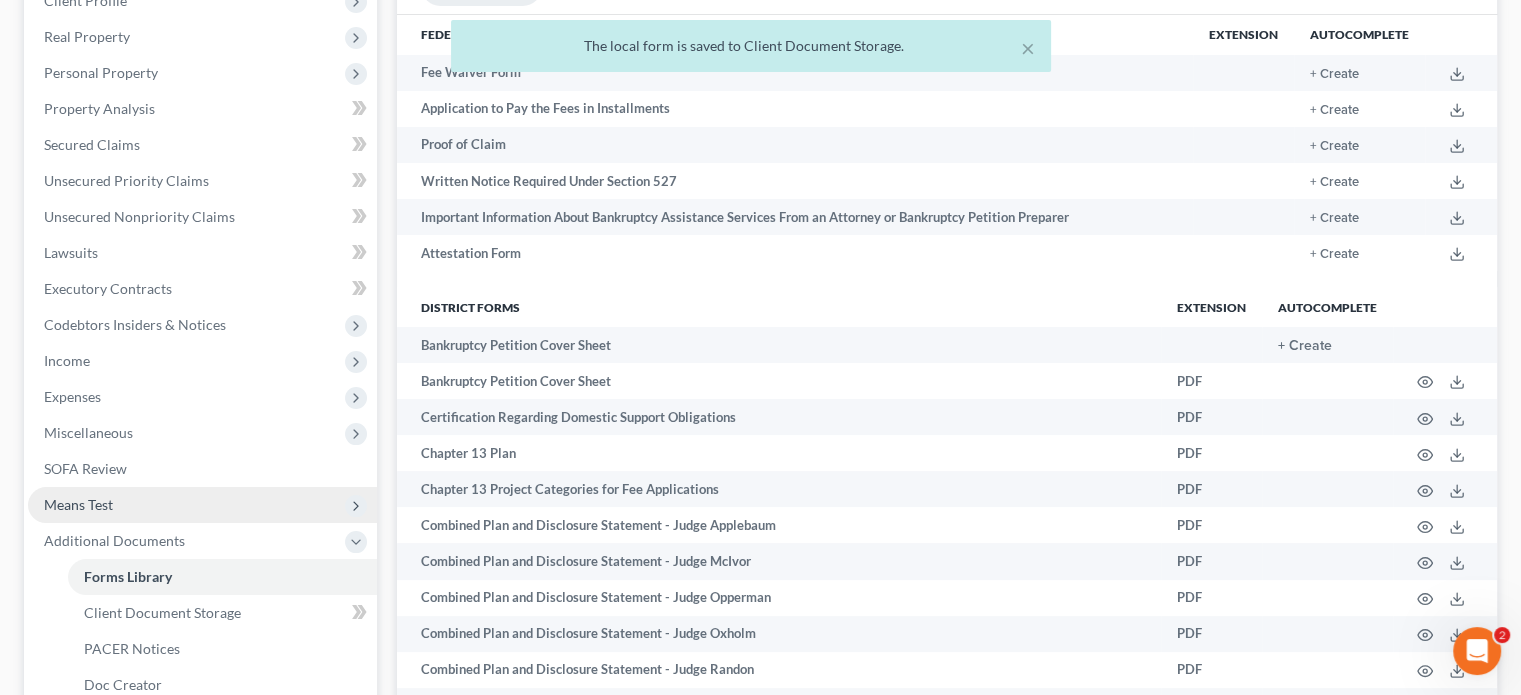 scroll, scrollTop: 300, scrollLeft: 0, axis: vertical 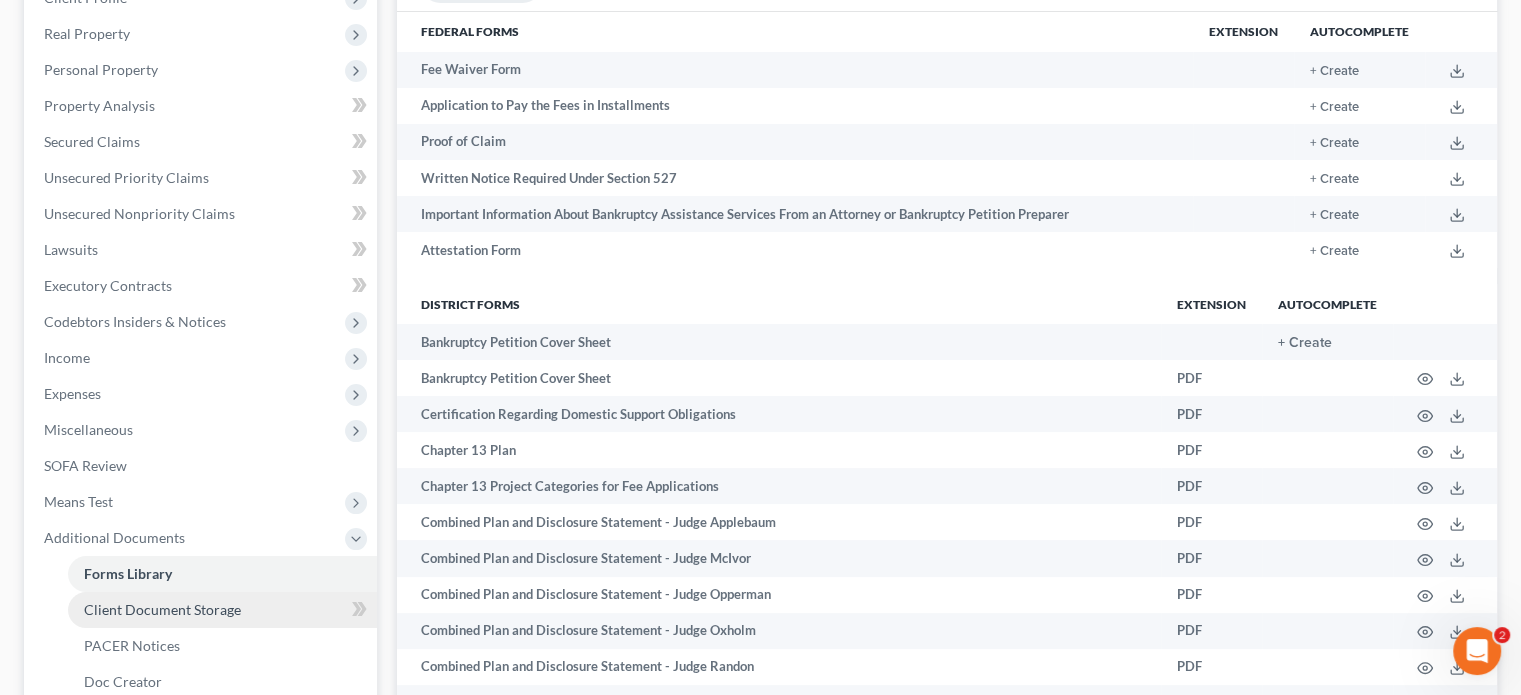 click on "Client Document Storage" at bounding box center [162, 609] 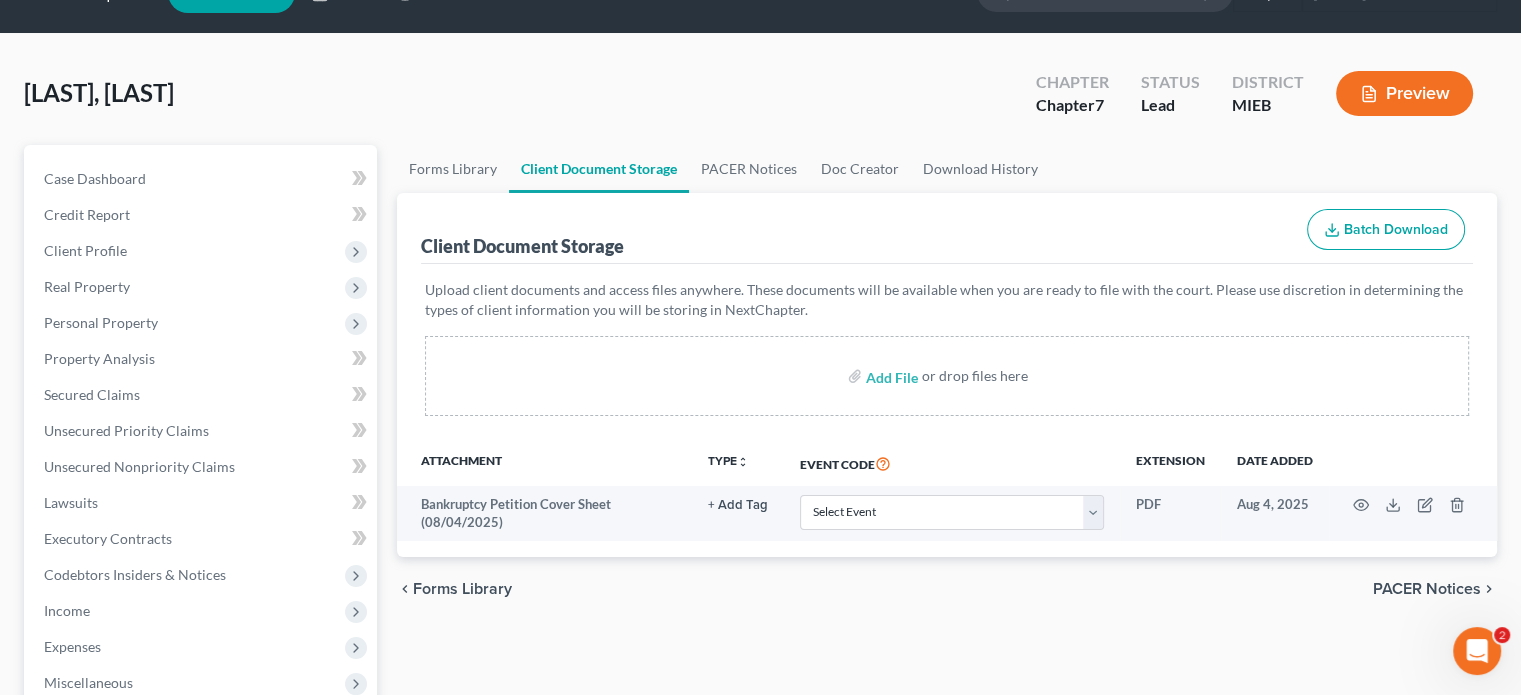 scroll, scrollTop: 0, scrollLeft: 0, axis: both 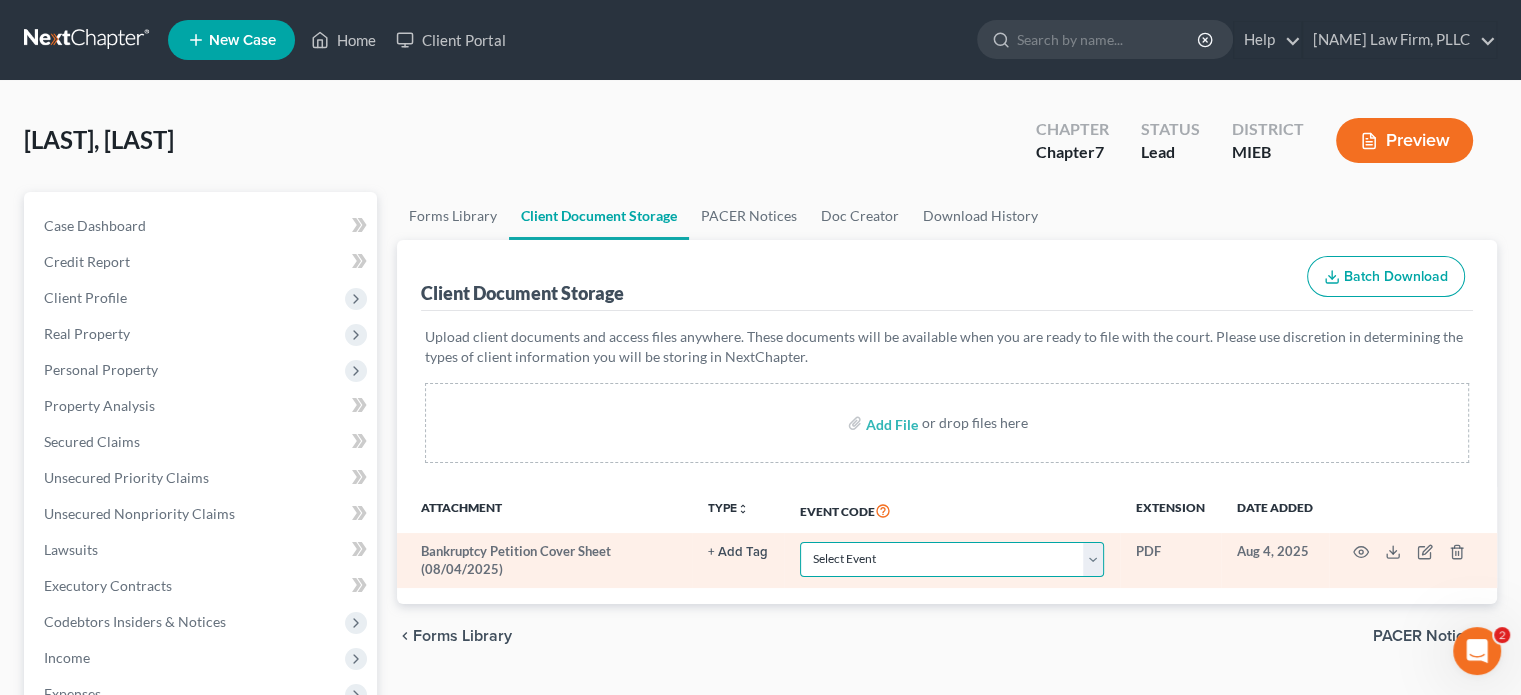 click on "Select Event 20 Largest Unsecured Creditors Amended Chapter 11 Plan Amended Chapter 11 Plan Small Business Subchapter V Amended Chapter 11 Small Business Plan Amended Disclosure Statement Balance Sheet for Small Business Bankruptcy Cover Sheet Certificate of Budget and Credit Counseling Course Certificate of Service Certification Regarding Domestic Support Obligations Certification of Completion of Financial Management Course Chapter 11 Monthly Operating Report for Non-Small Business Chapter 11 Monthly Operating Report for Small Business/Subchapter V Chapter 11 Plan Chapter 11 Plan Small Business Subchapter V Chapter 11 Small Business Plan Chapter 13 Calculation of Your Disposable Income Form 122C-2 Chapter 13 Plan Chapter 13 Post-Confirmation Plan Modification Chapter 13 Statement of Your Current Monthly Income Form 122C-1 Chapter 7 Filing Fee Waived Chapter 7 Means Test Calculation Form 122A-2 Chapter 7 Monthly Income & Expense Statement Cover Sheet for Amendments to Schedules and or Statements Schedule A/B" at bounding box center [952, 559] 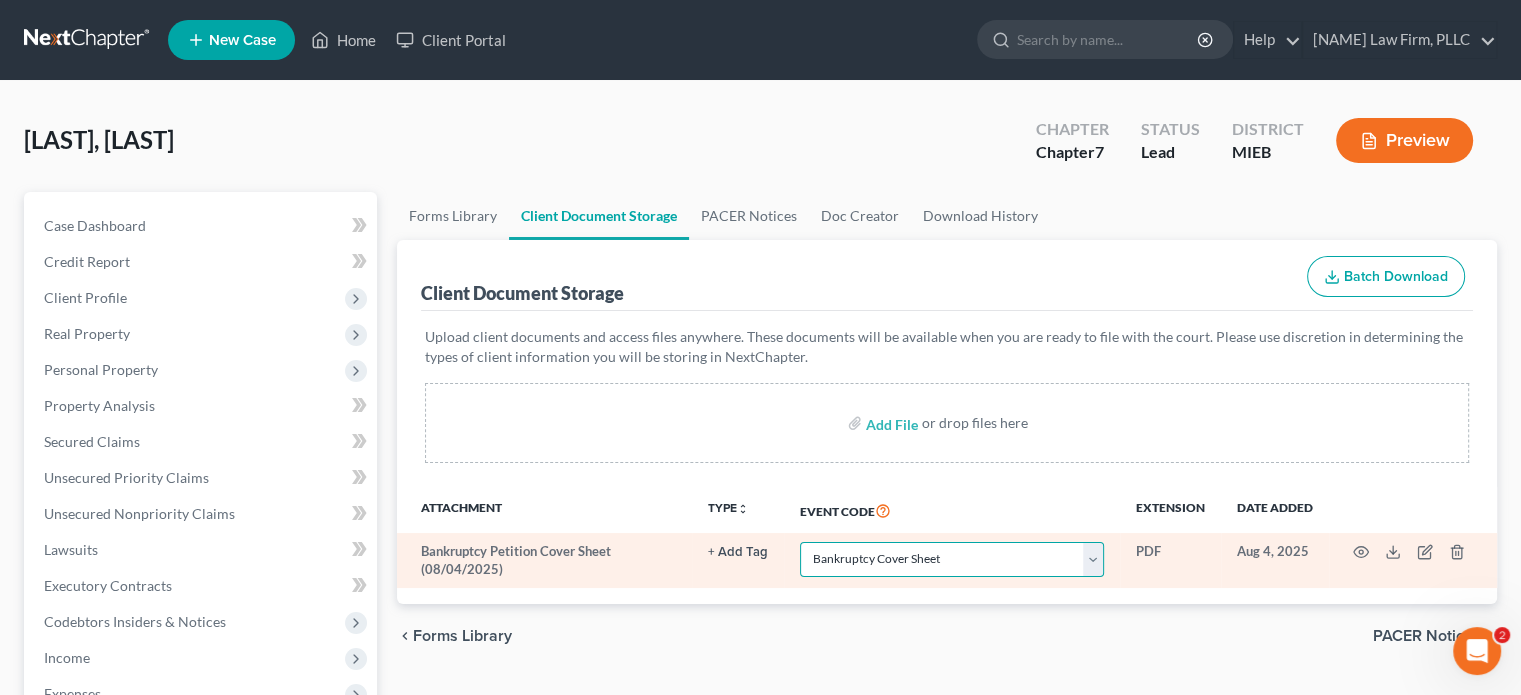 click on "Select Event 20 Largest Unsecured Creditors Amended Chapter 11 Plan Amended Chapter 11 Plan Small Business Subchapter V Amended Chapter 11 Small Business Plan Amended Disclosure Statement Balance Sheet for Small Business Bankruptcy Cover Sheet Certificate of Budget and Credit Counseling Course Certificate of Service Certification Regarding Domestic Support Obligations Certification of Completion of Financial Management Course Chapter 11 Monthly Operating Report for Non-Small Business Chapter 11 Monthly Operating Report for Small Business/Subchapter V Chapter 11 Plan Chapter 11 Plan Small Business Subchapter V Chapter 11 Small Business Plan Chapter 13 Calculation of Your Disposable Income Form 122C-2 Chapter 13 Plan Chapter 13 Post-Confirmation Plan Modification Chapter 13 Statement of Your Current Monthly Income Form 122C-1 Chapter 7 Filing Fee Waived Chapter 7 Means Test Calculation Form 122A-2 Chapter 7 Monthly Income & Expense Statement Cover Sheet for Amendments to Schedules and or Statements Schedule A/B" at bounding box center [952, 559] 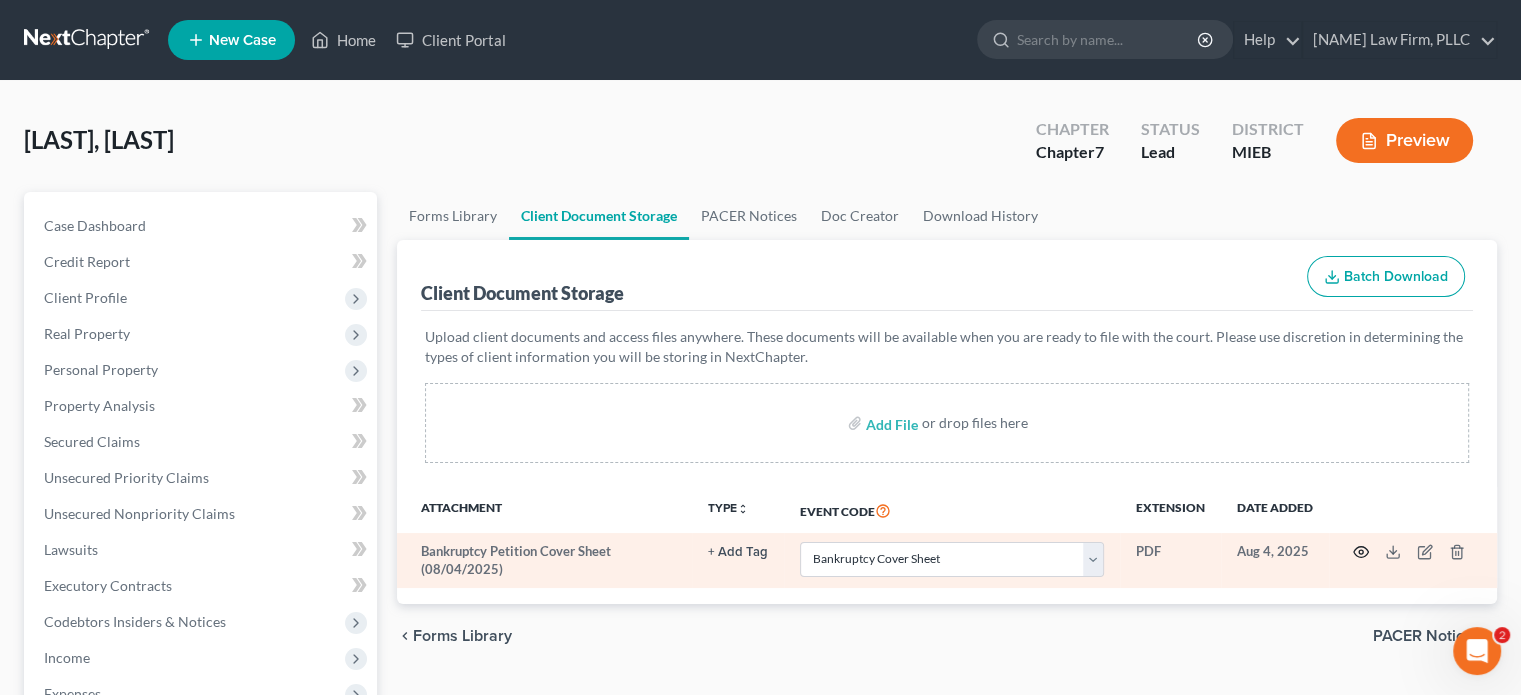 click 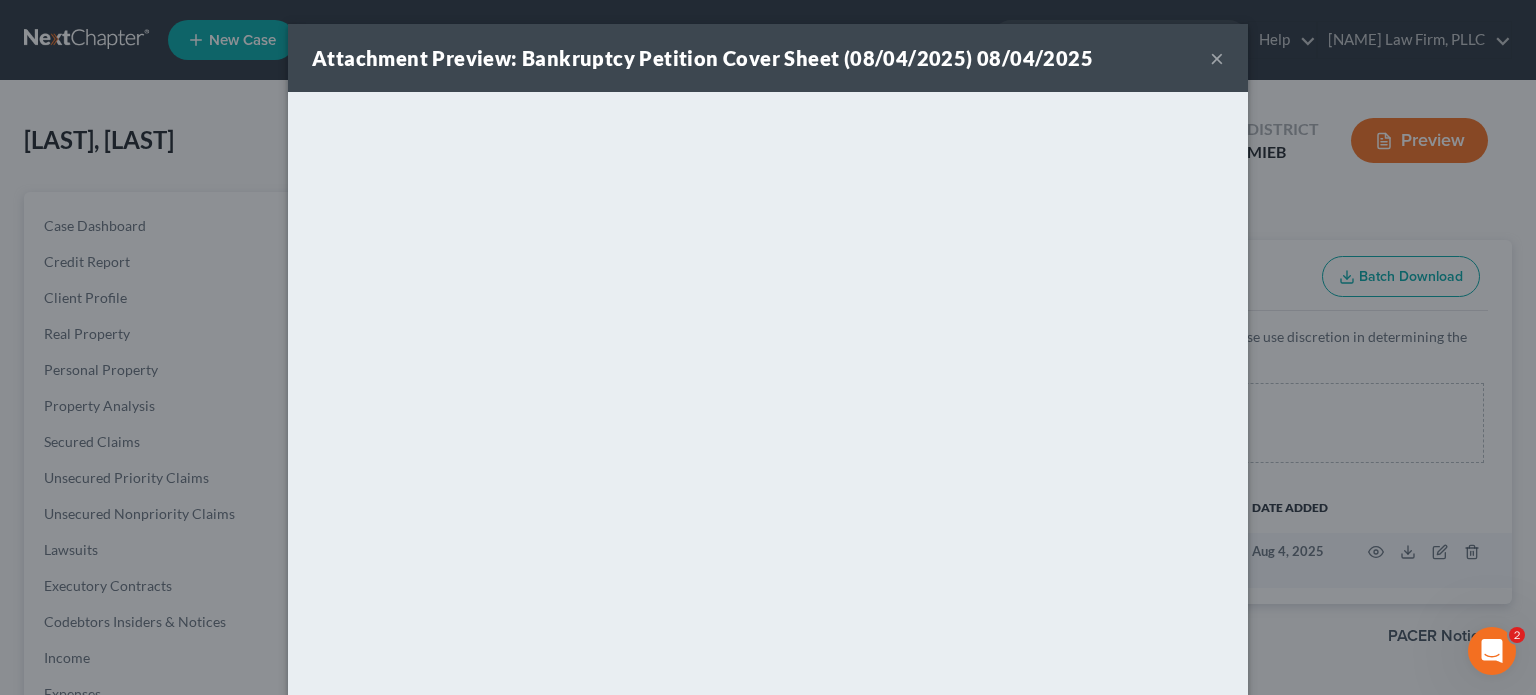 click on "×" at bounding box center (1217, 58) 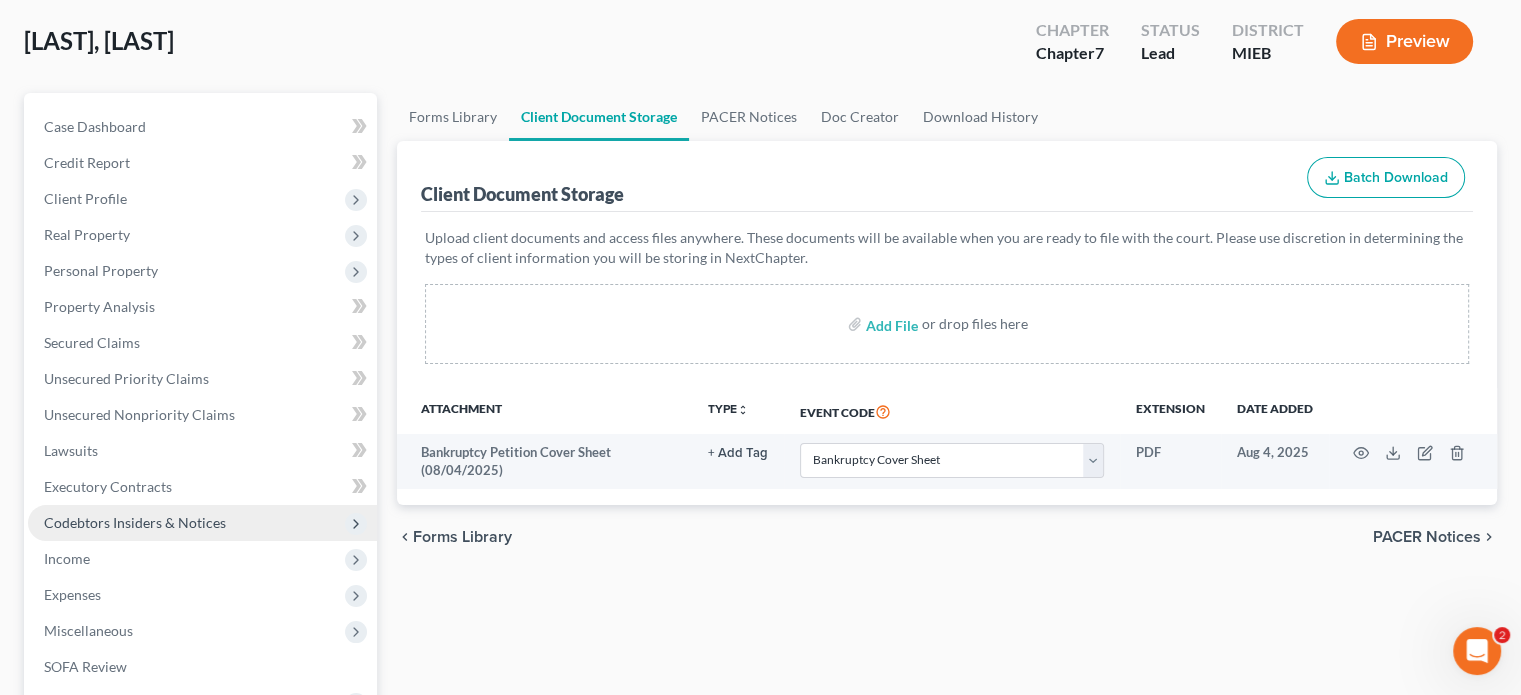 scroll, scrollTop: 146, scrollLeft: 0, axis: vertical 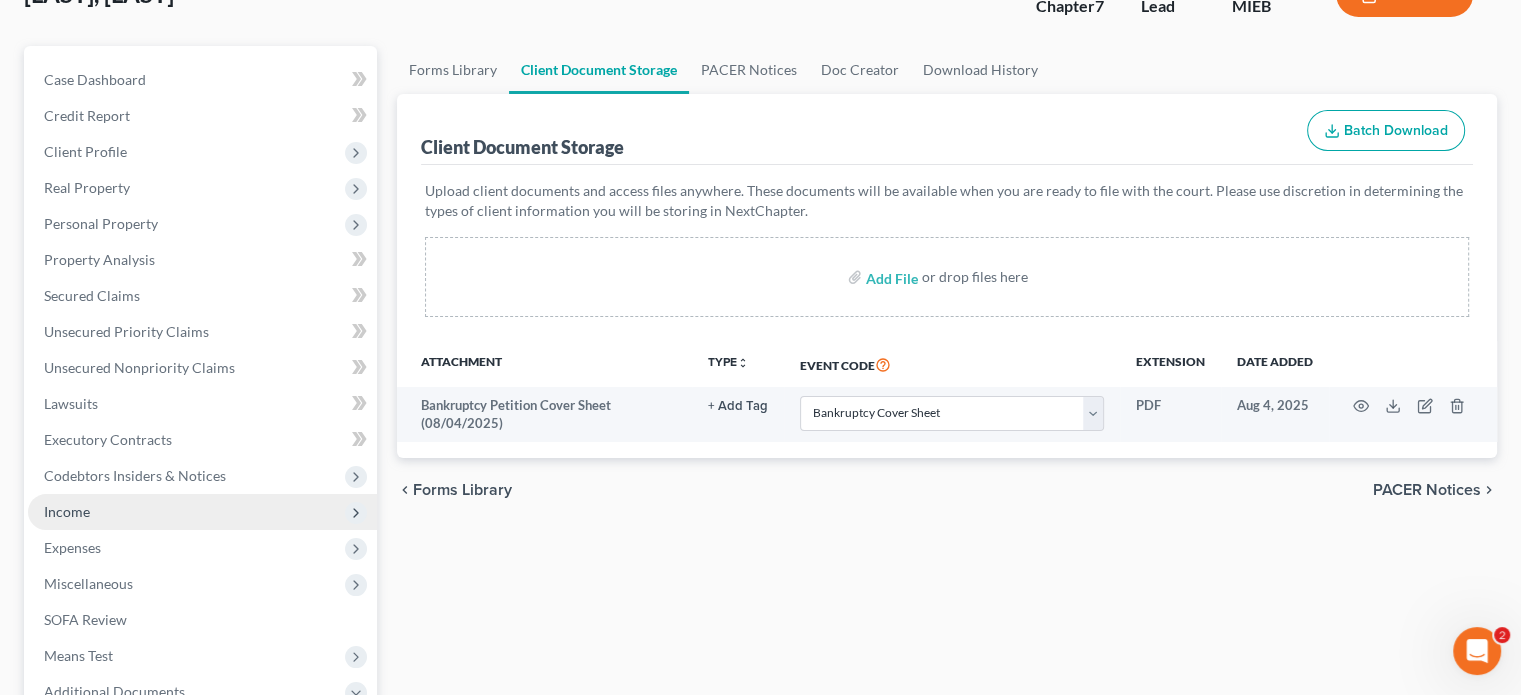 click on "Income" at bounding box center [202, 512] 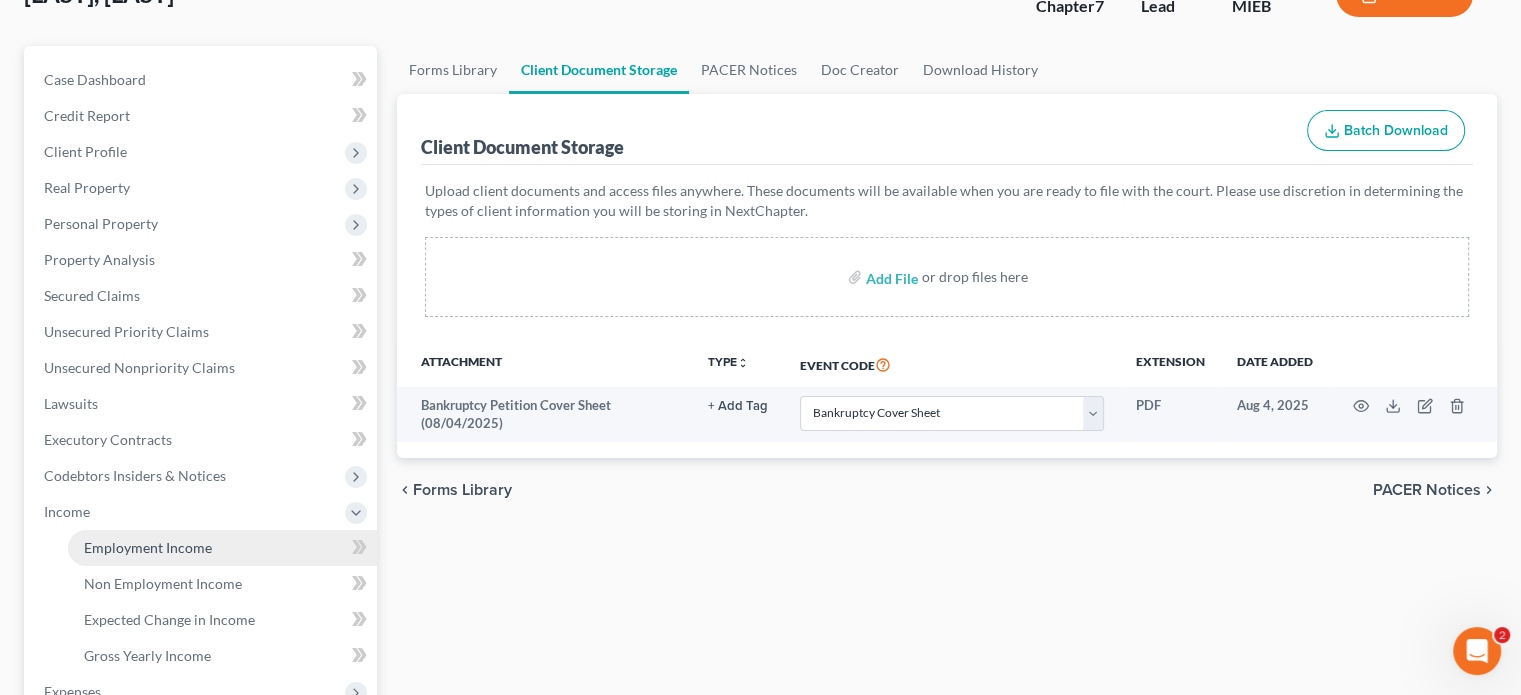 click on "Employment Income" at bounding box center [222, 548] 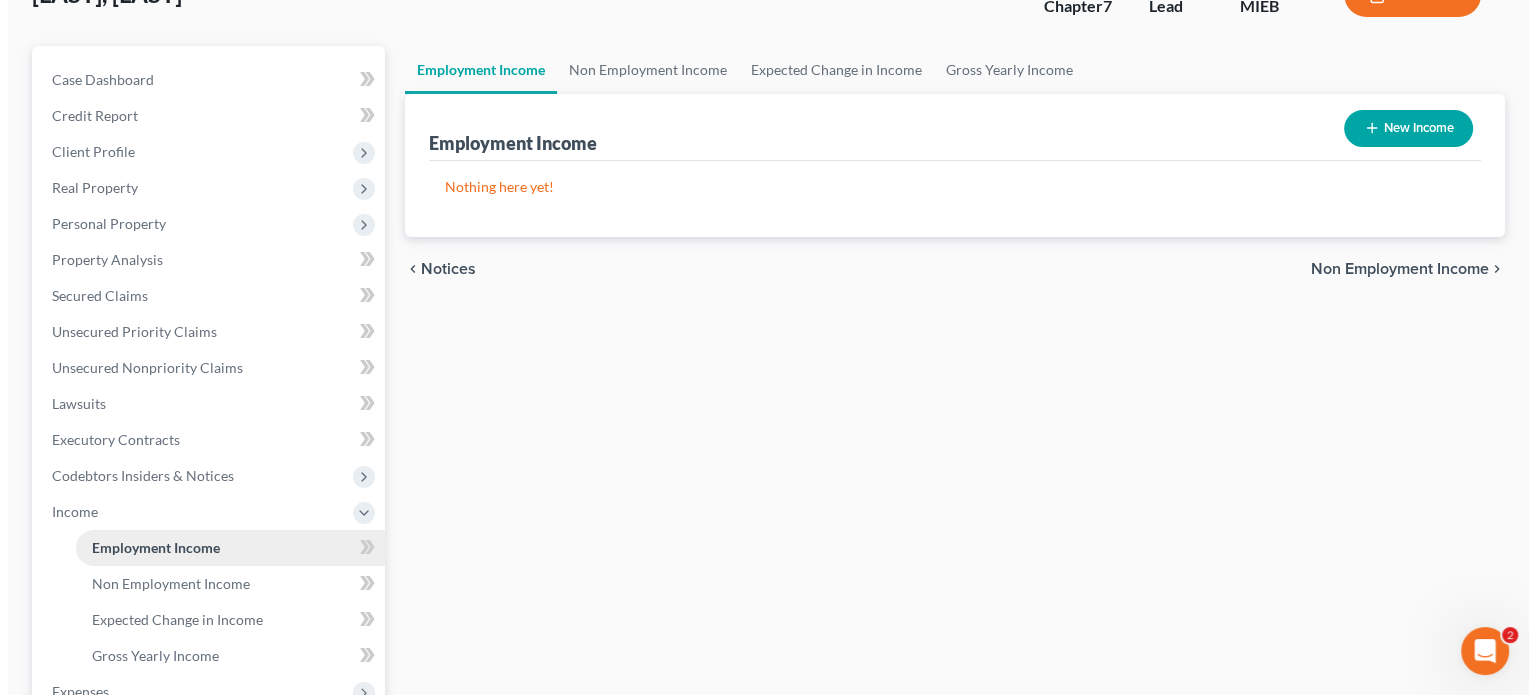 scroll, scrollTop: 0, scrollLeft: 0, axis: both 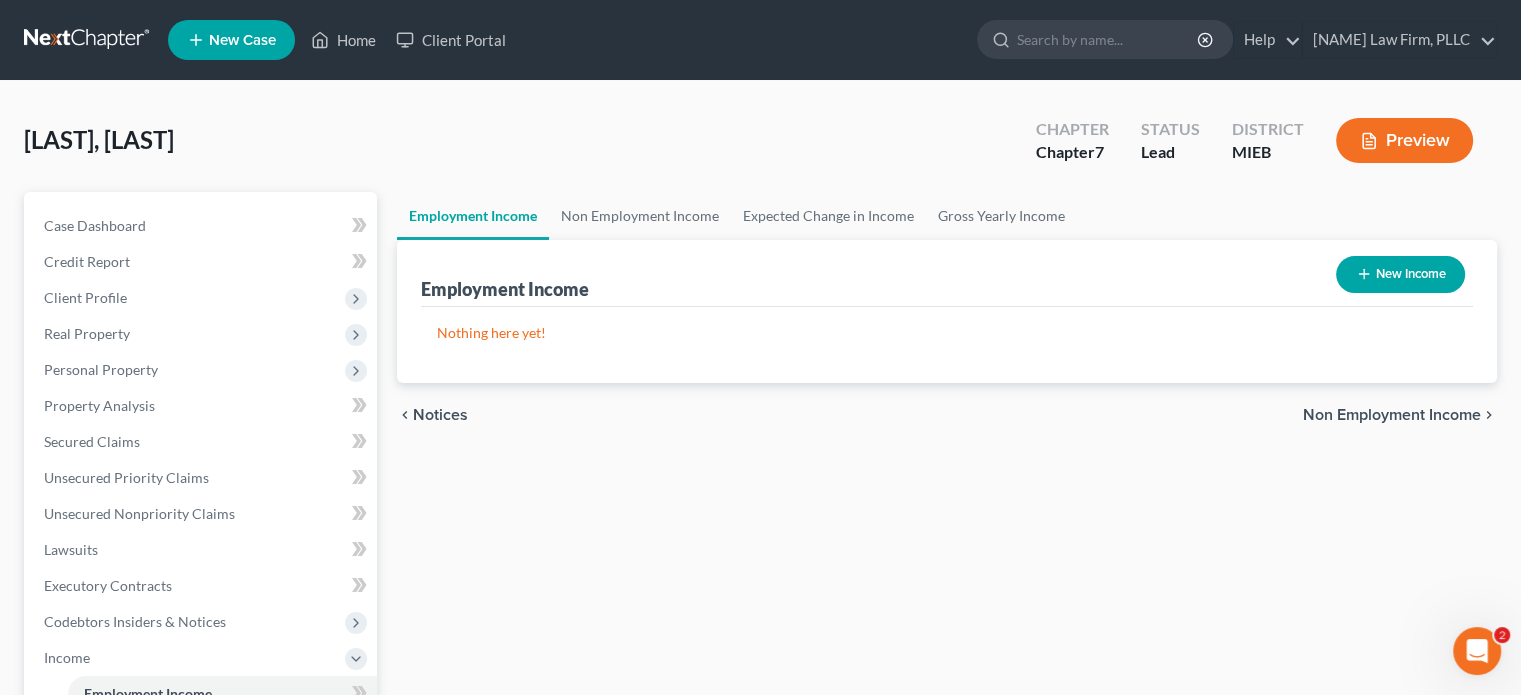 click 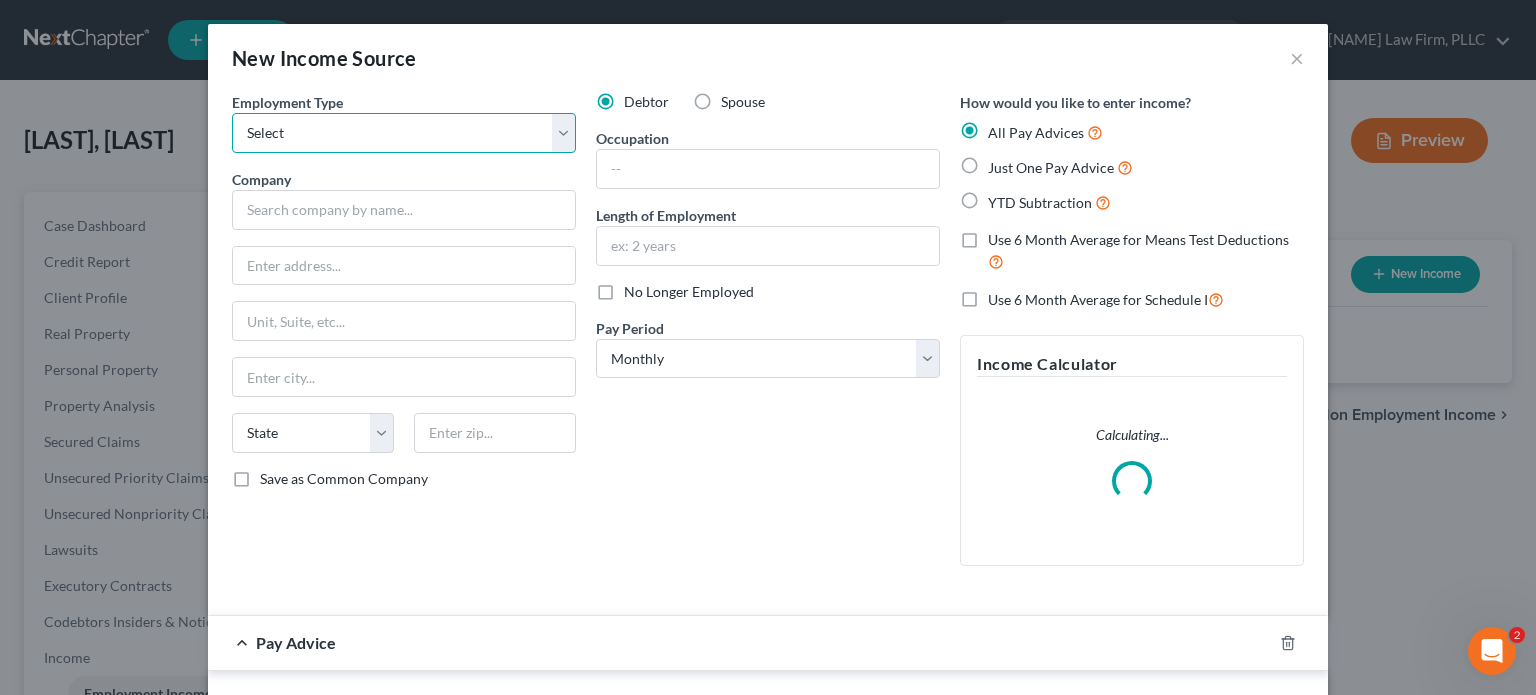 click on "Select Full or Part Time Employment Self Employment" at bounding box center [404, 133] 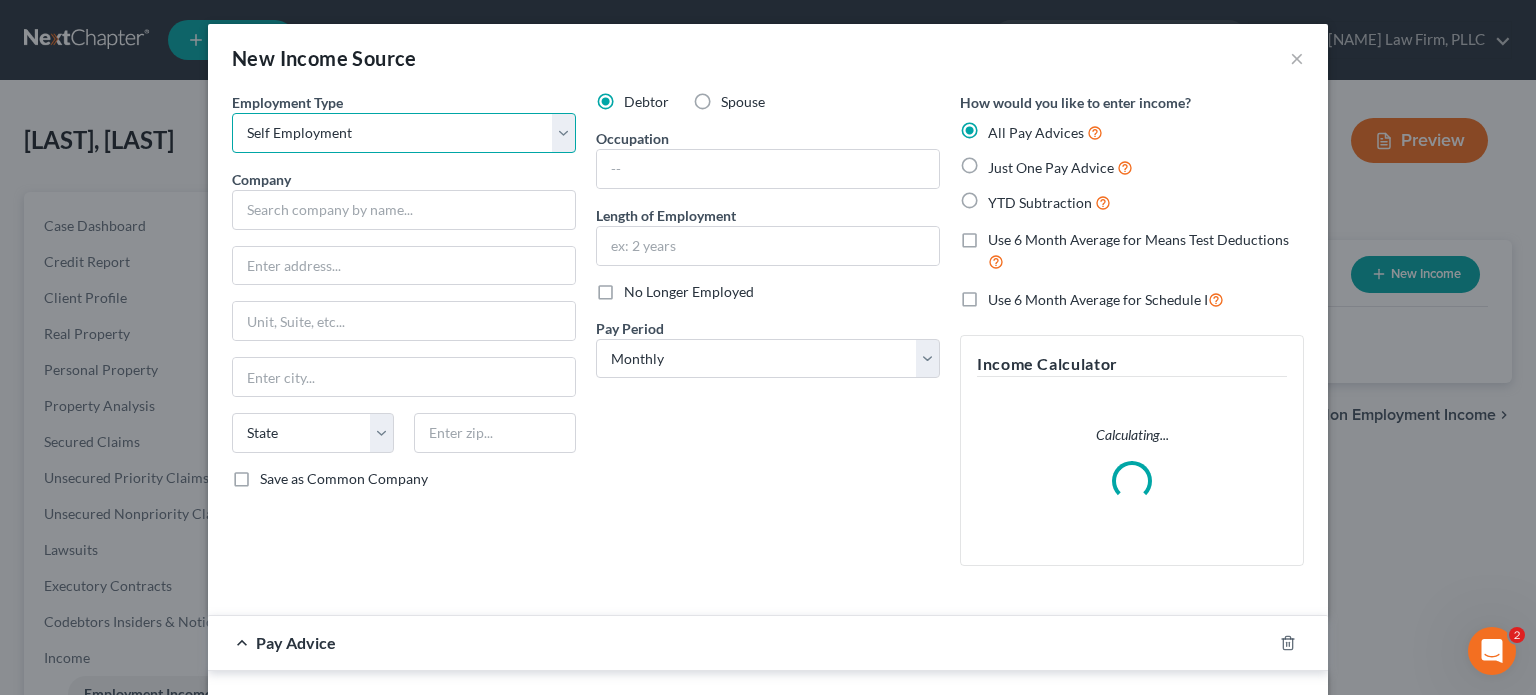 click on "Select Full or Part Time Employment Self Employment" at bounding box center [404, 133] 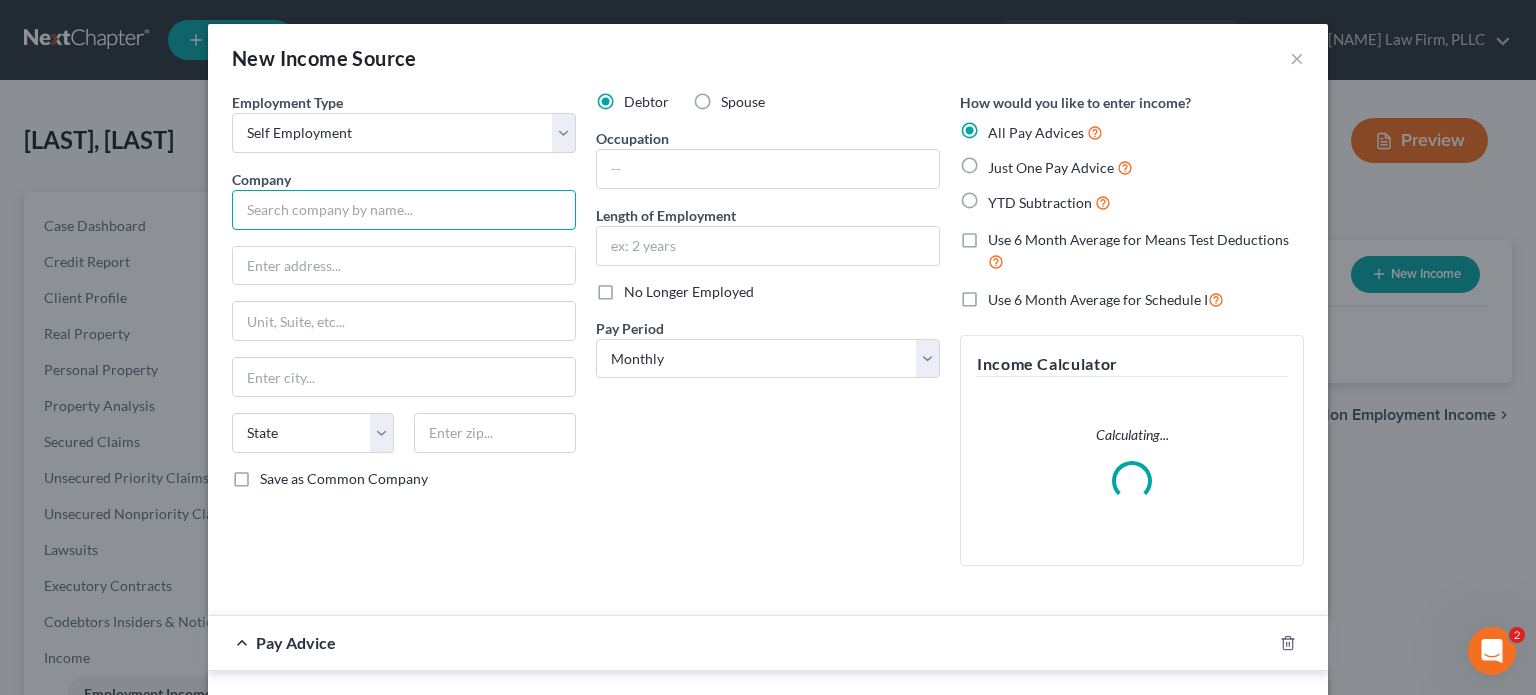 click at bounding box center (404, 210) 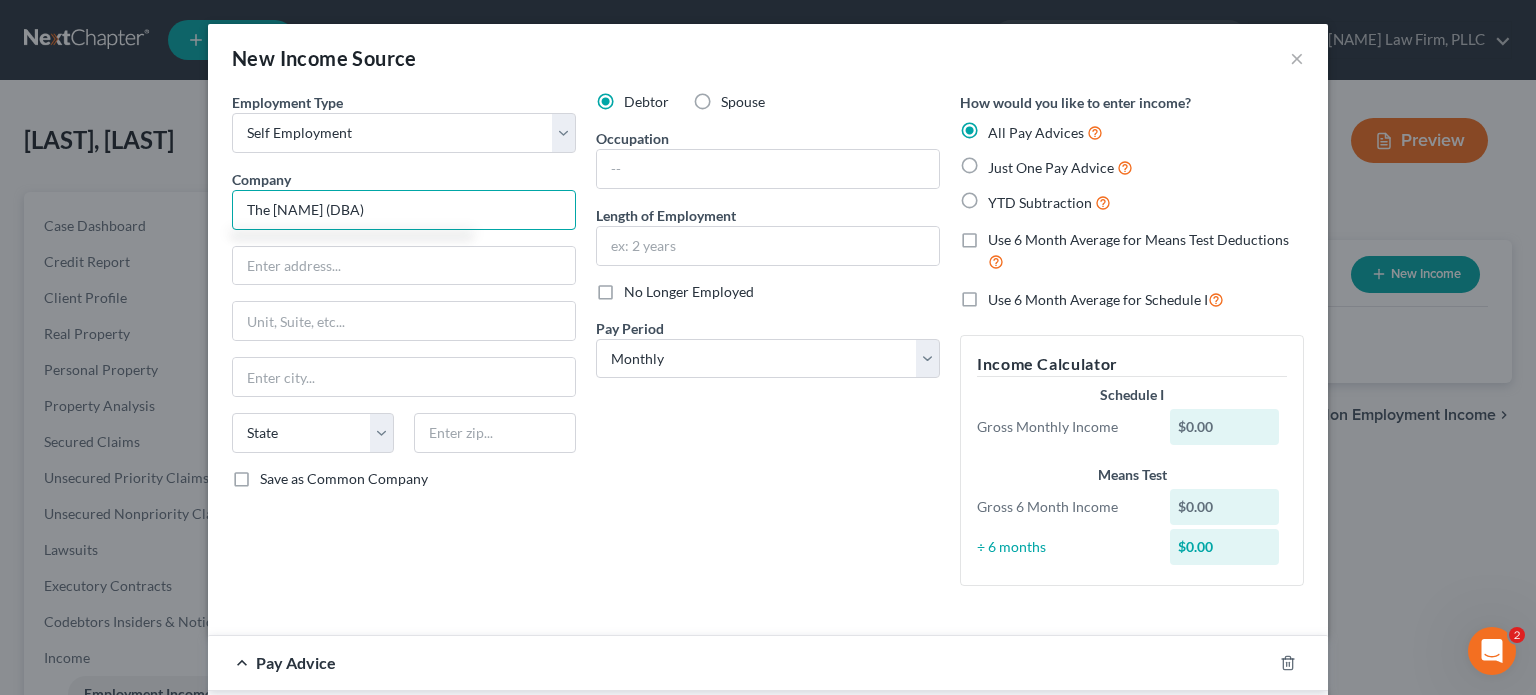 type on "The [NAME] (DBA)" 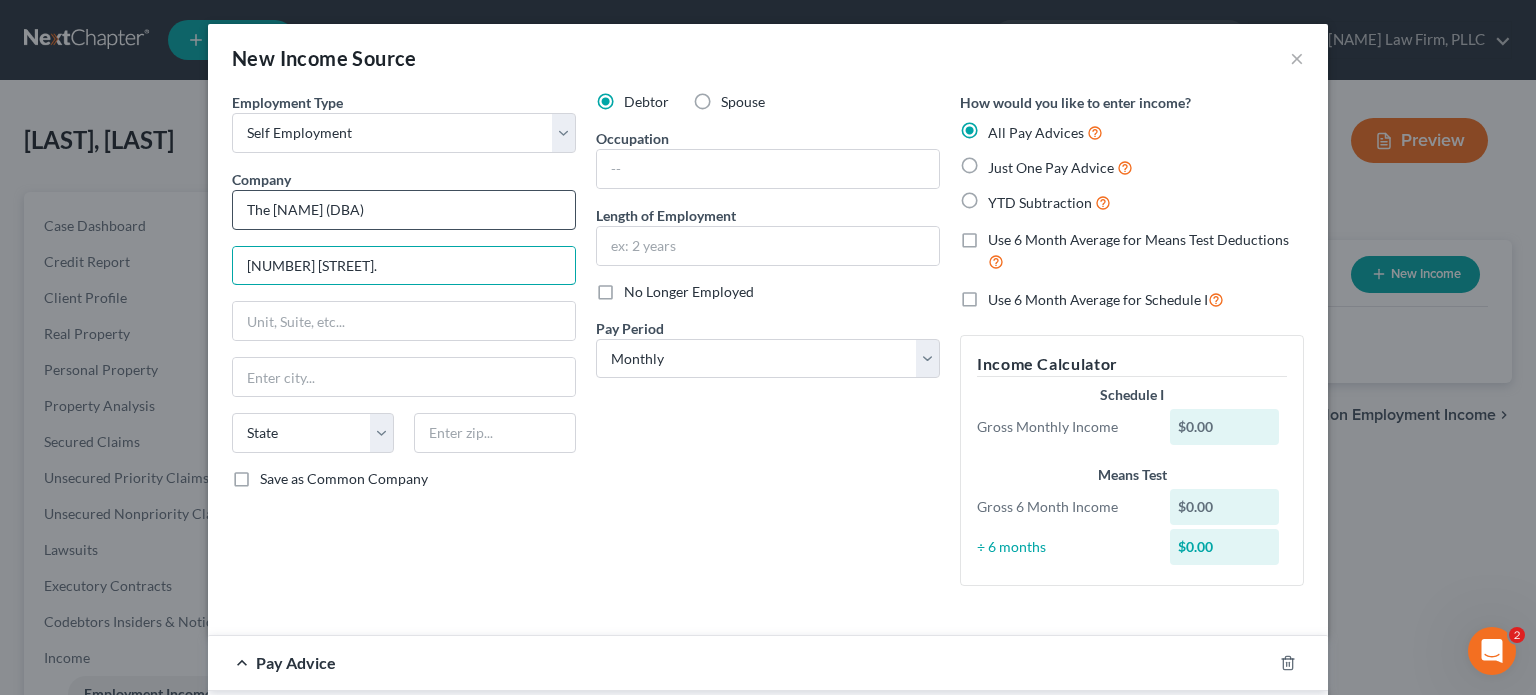 type on "[NUMBER] [STREET]." 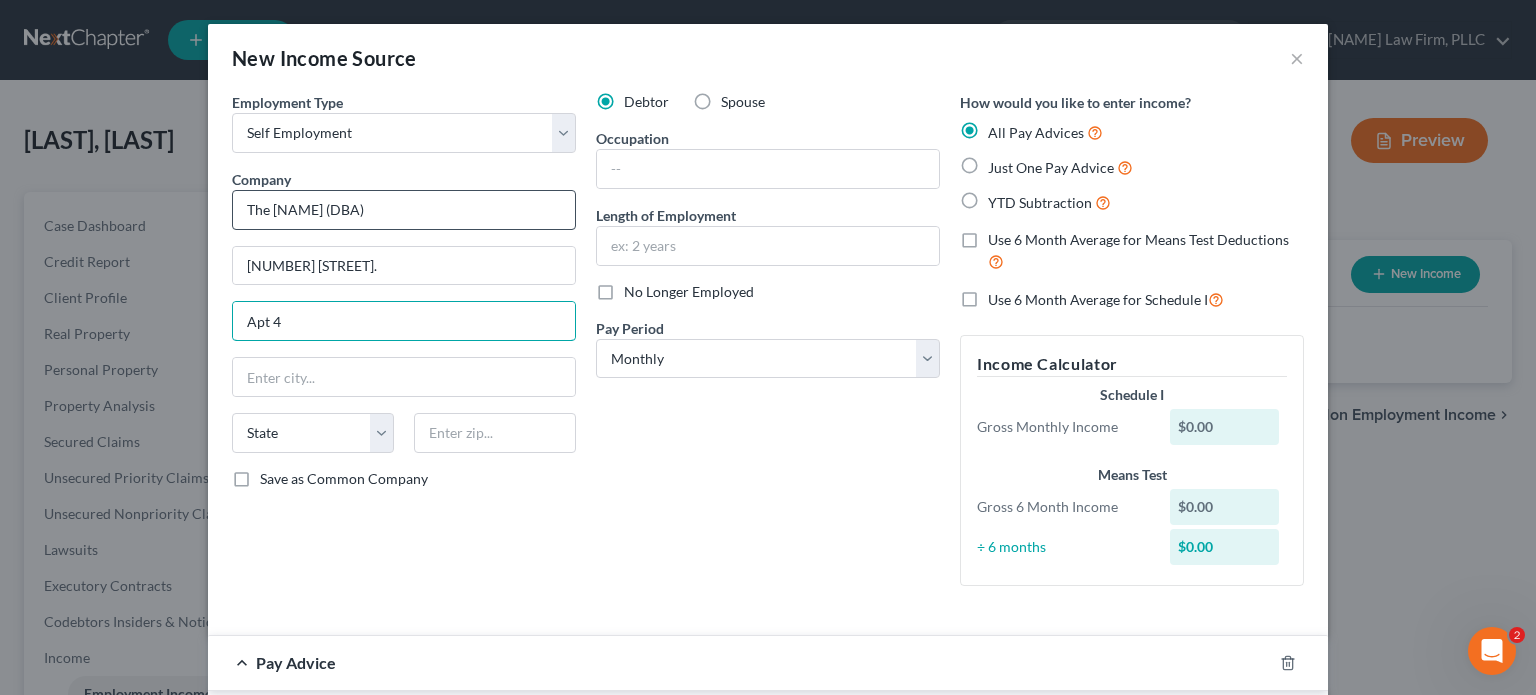 type on "Apt 4" 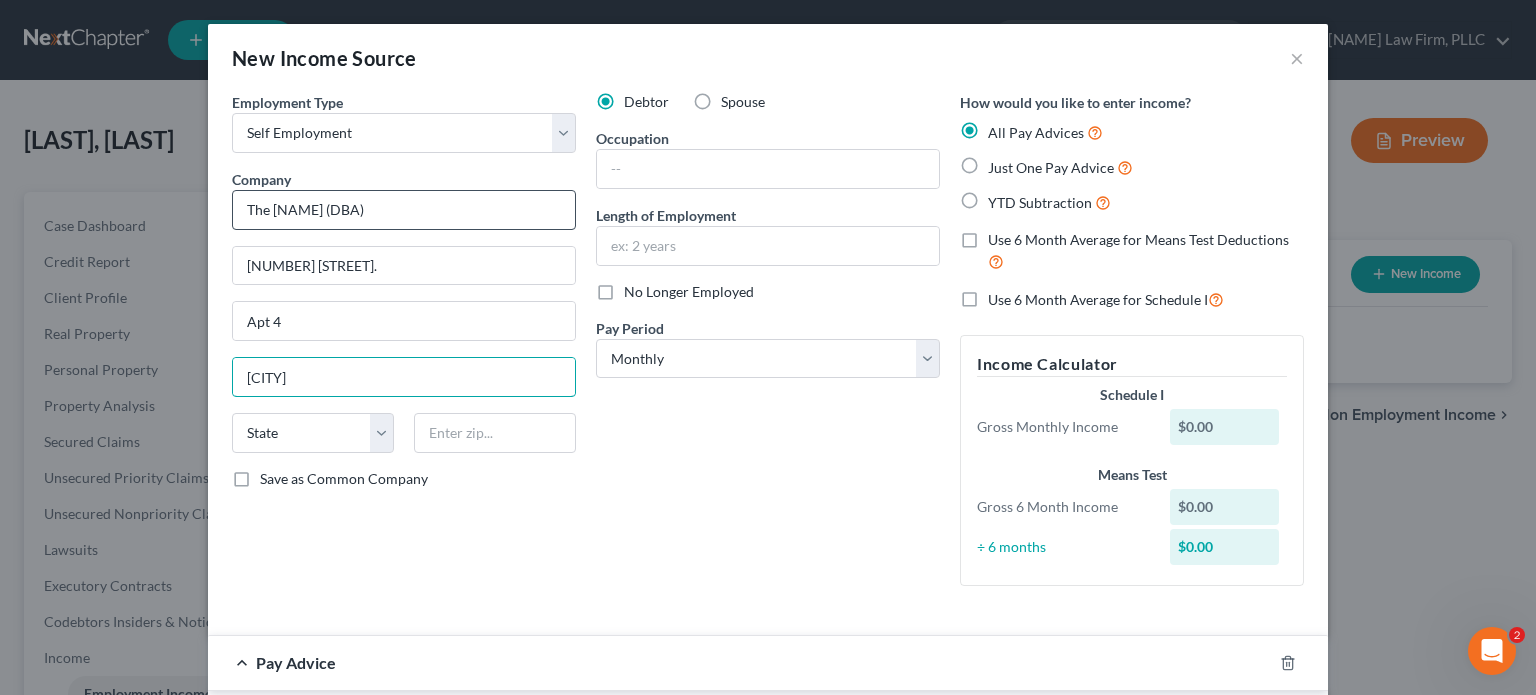 type on "[CITY]" 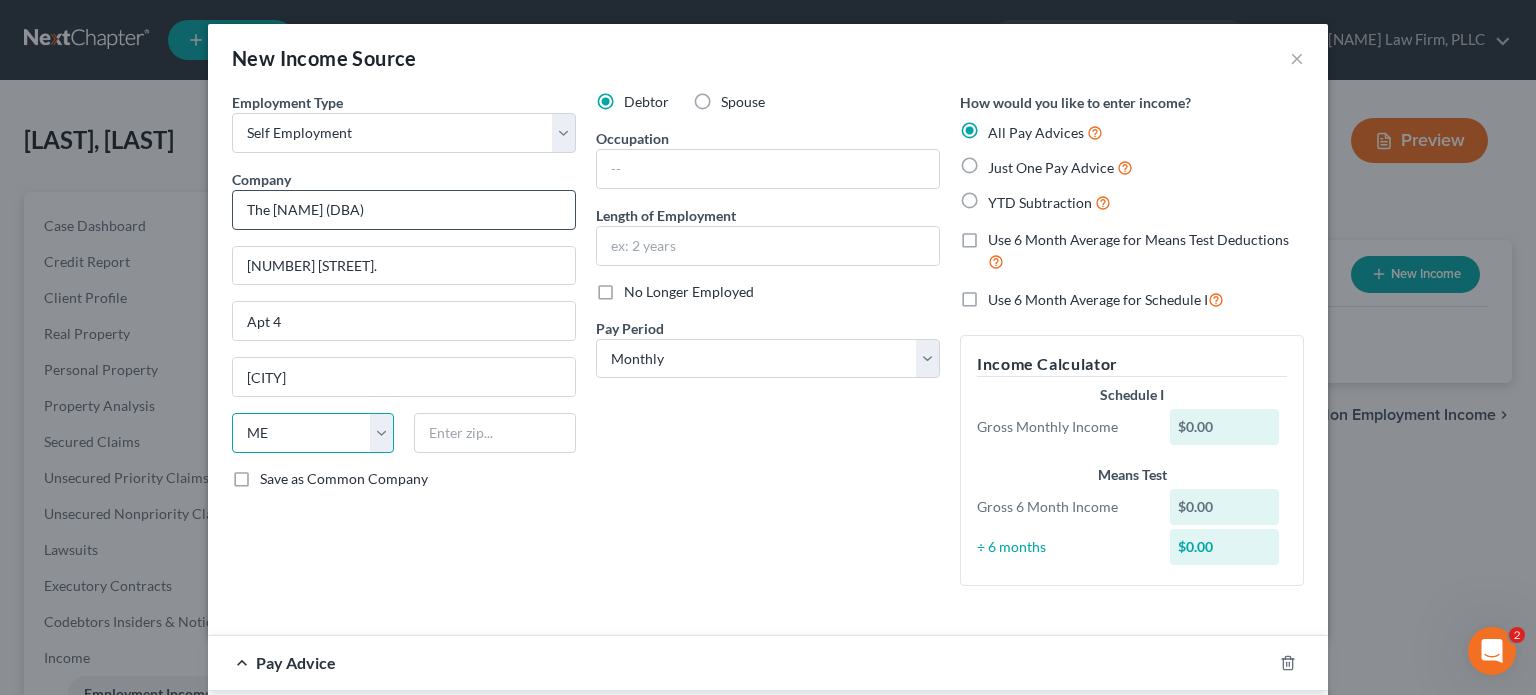 select on "23" 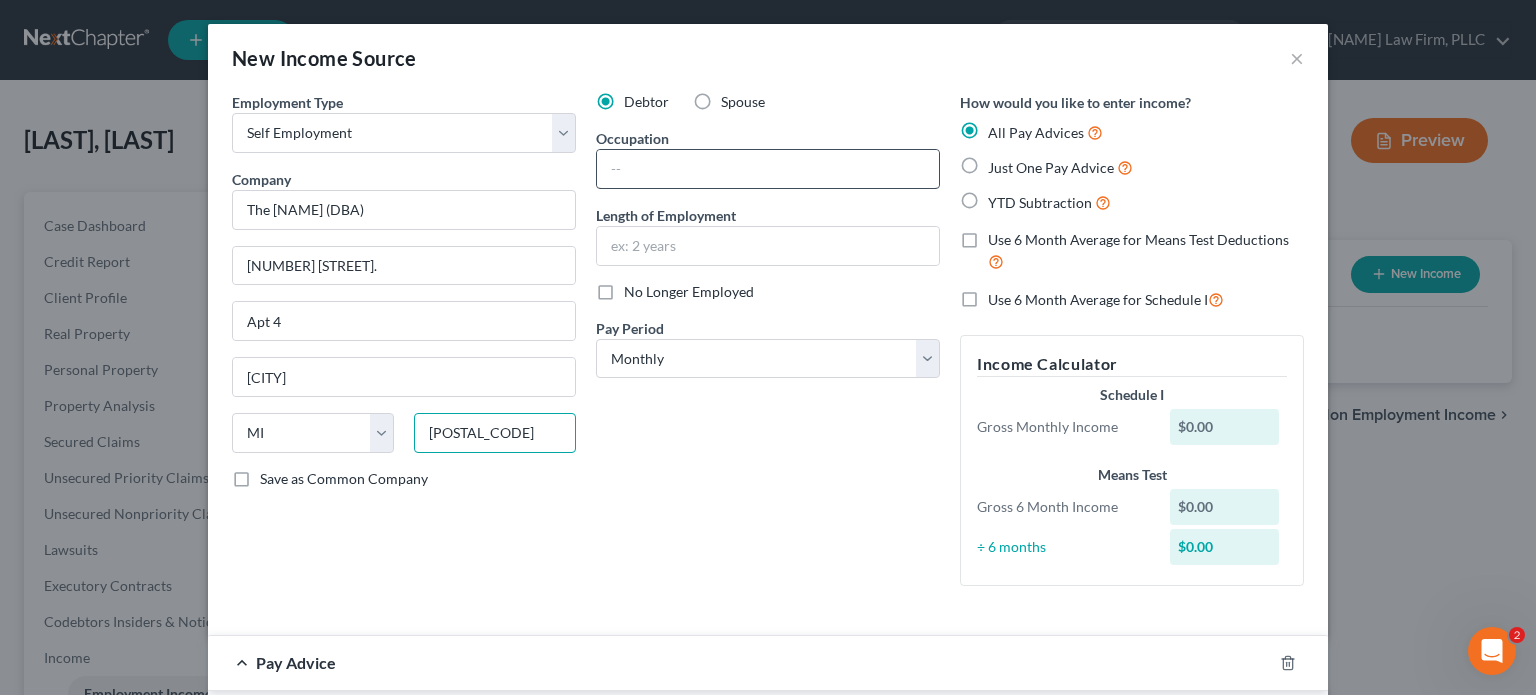 type on "[POSTAL_CODE]" 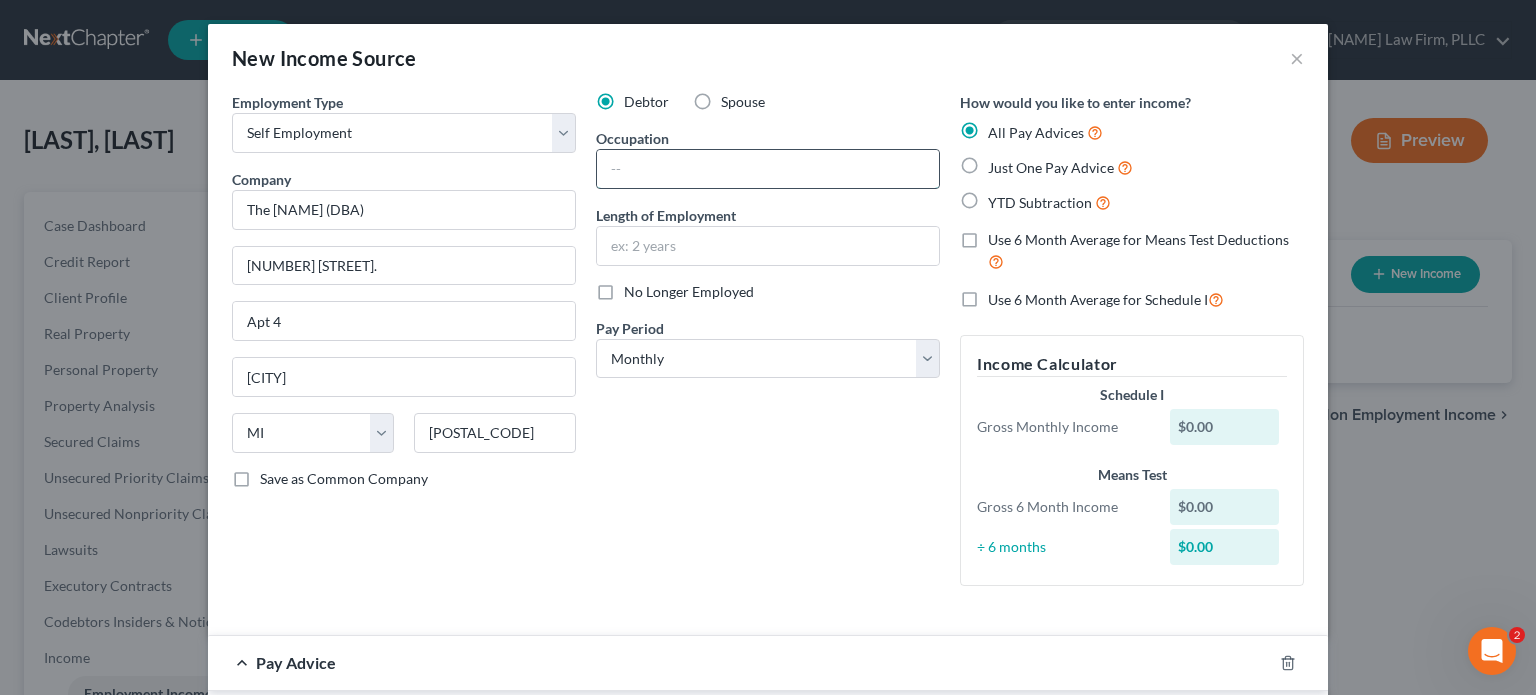 click at bounding box center (768, 169) 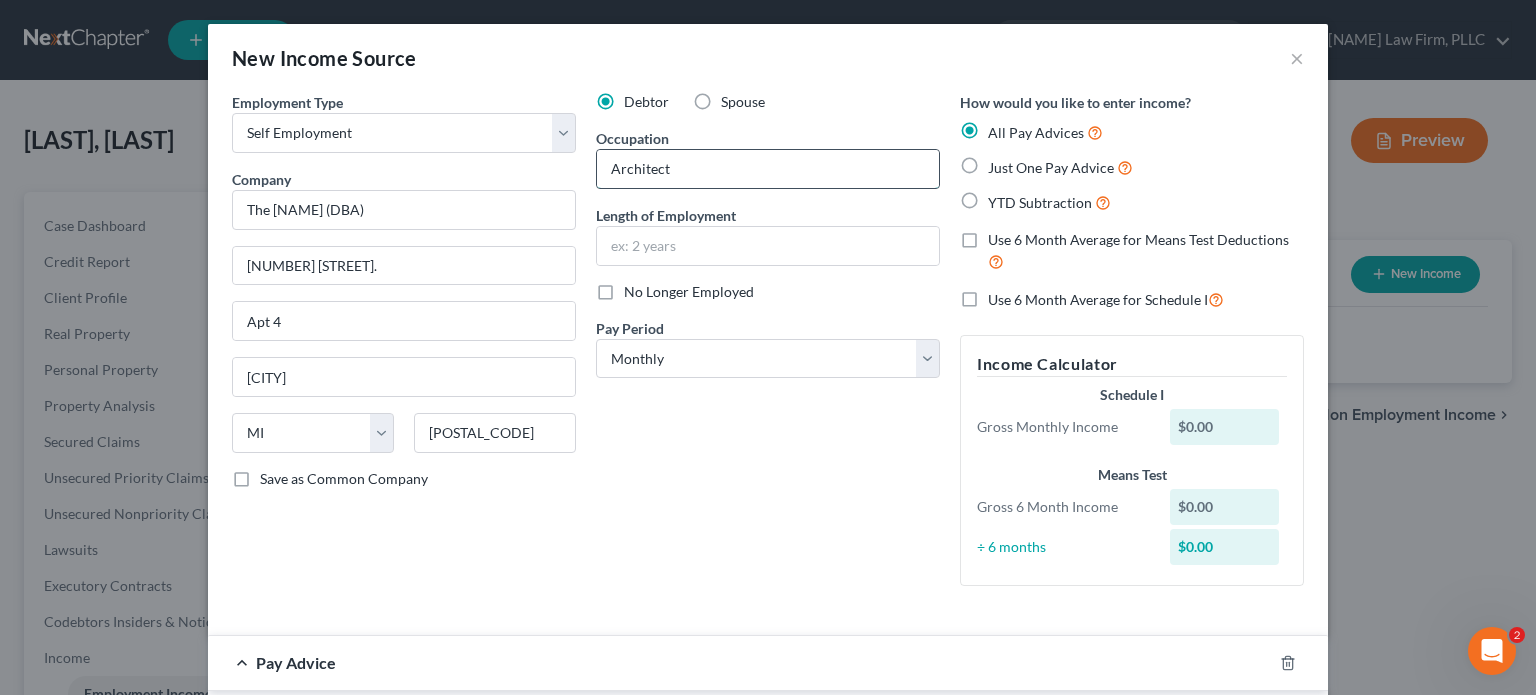 type on "Architect" 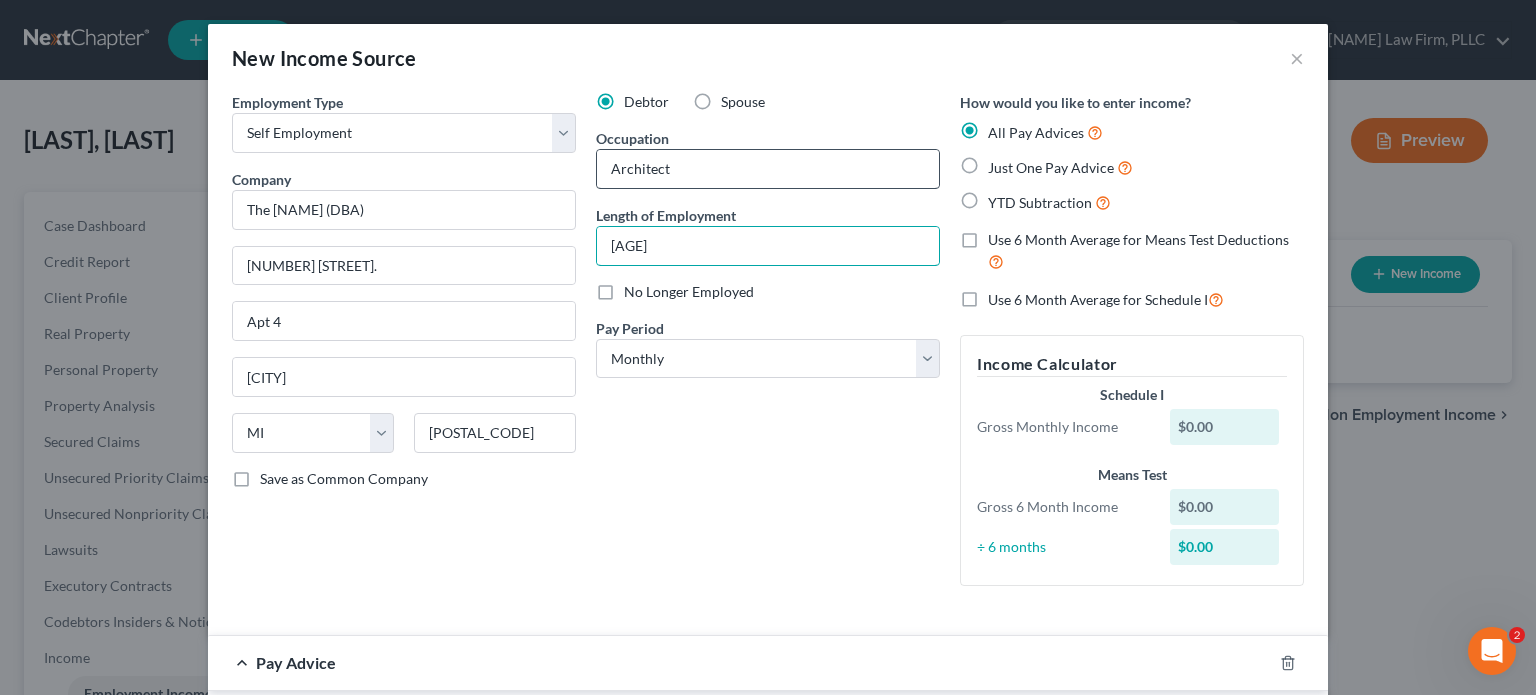 type on "[AGE]" 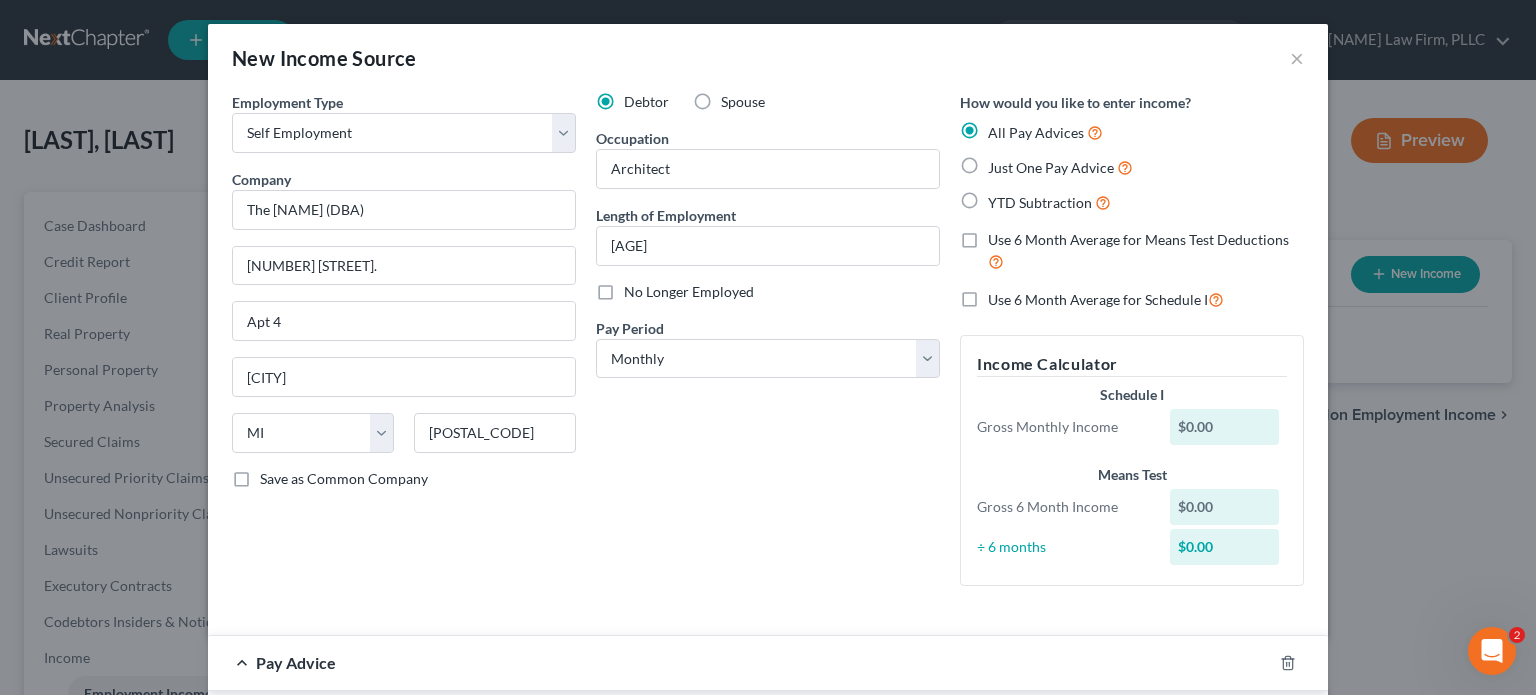 click on "Just One Pay Advice" at bounding box center (1060, 167) 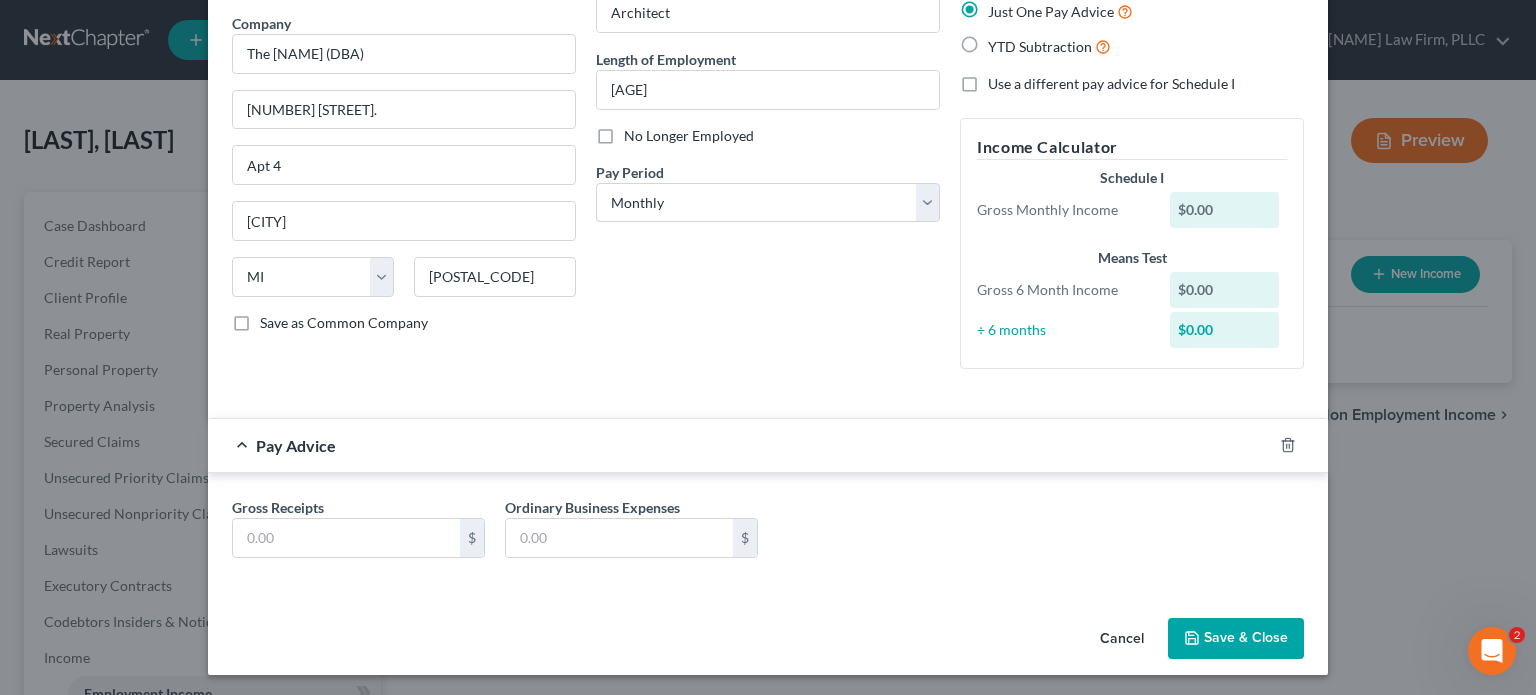 scroll, scrollTop: 158, scrollLeft: 0, axis: vertical 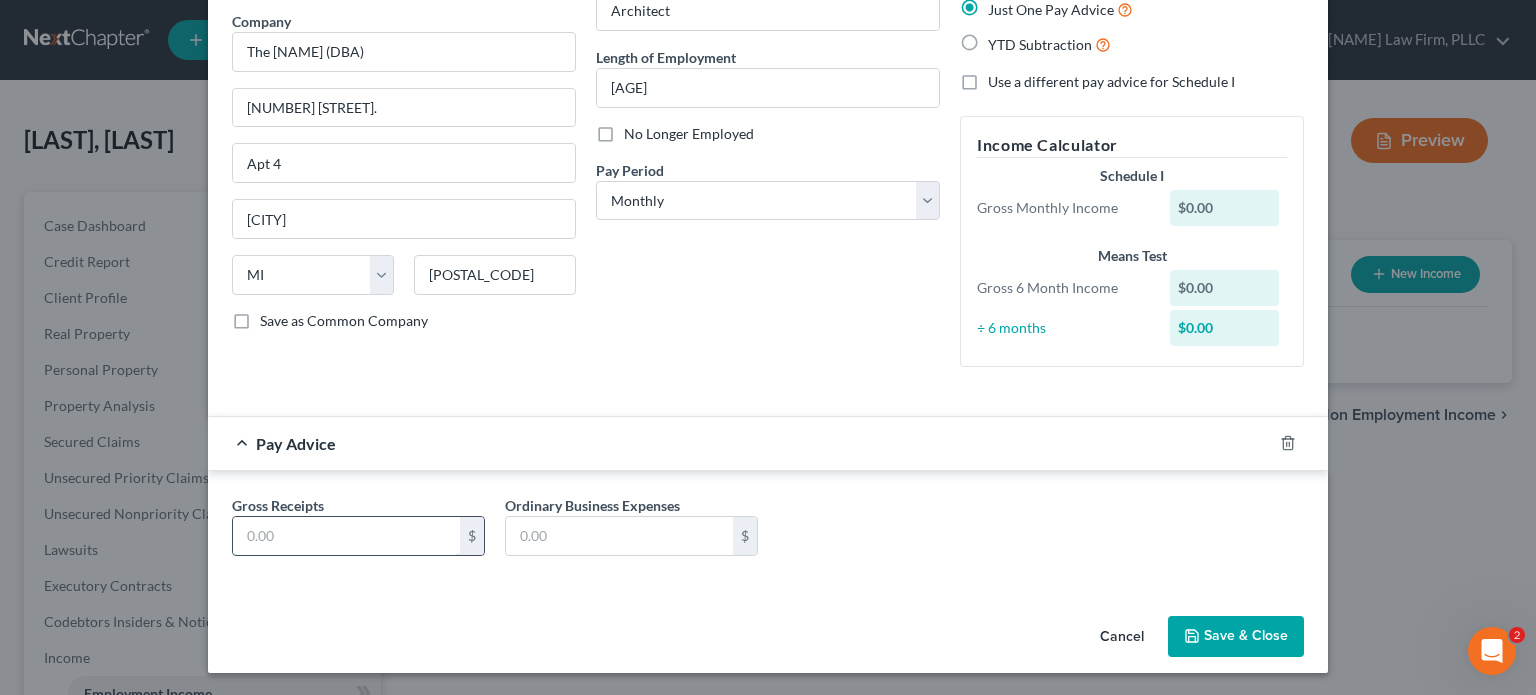 click at bounding box center (346, 536) 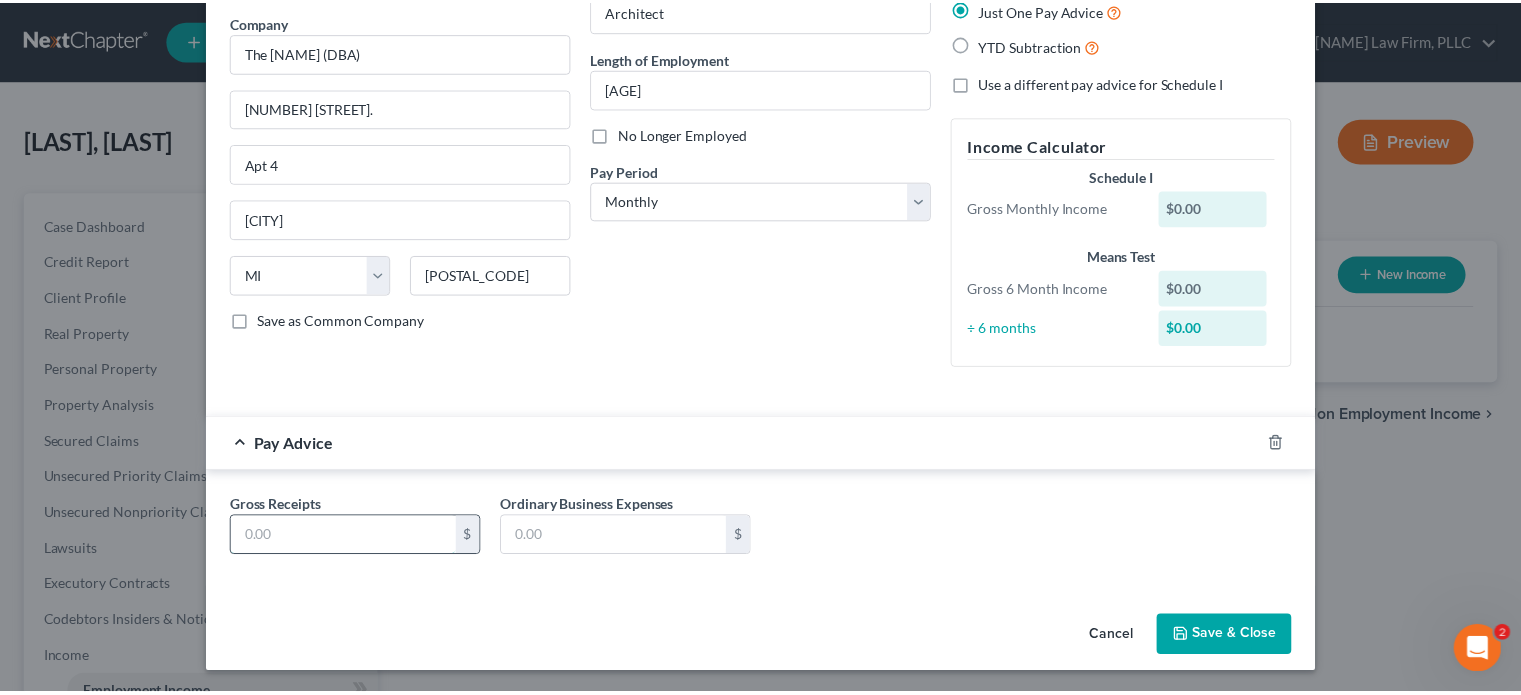 scroll, scrollTop: 120, scrollLeft: 0, axis: vertical 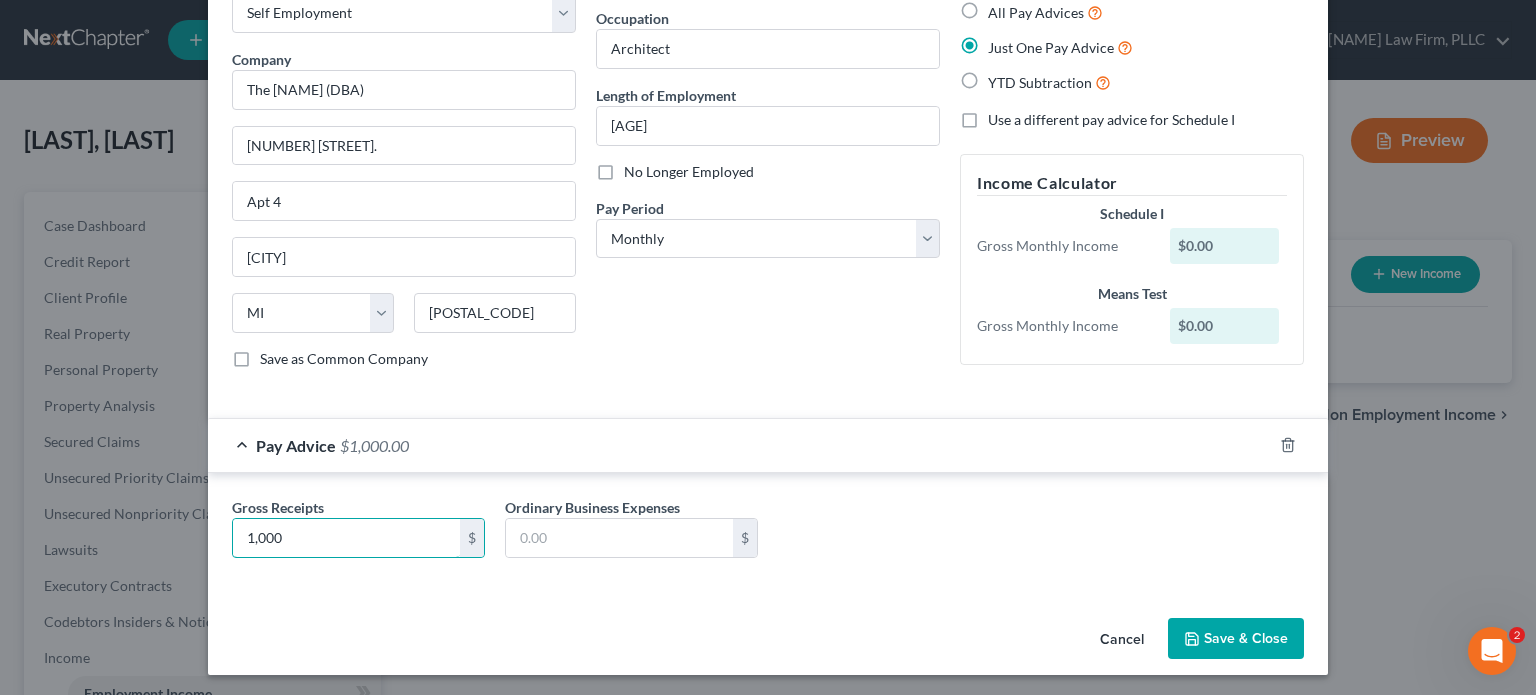 type on "1,000" 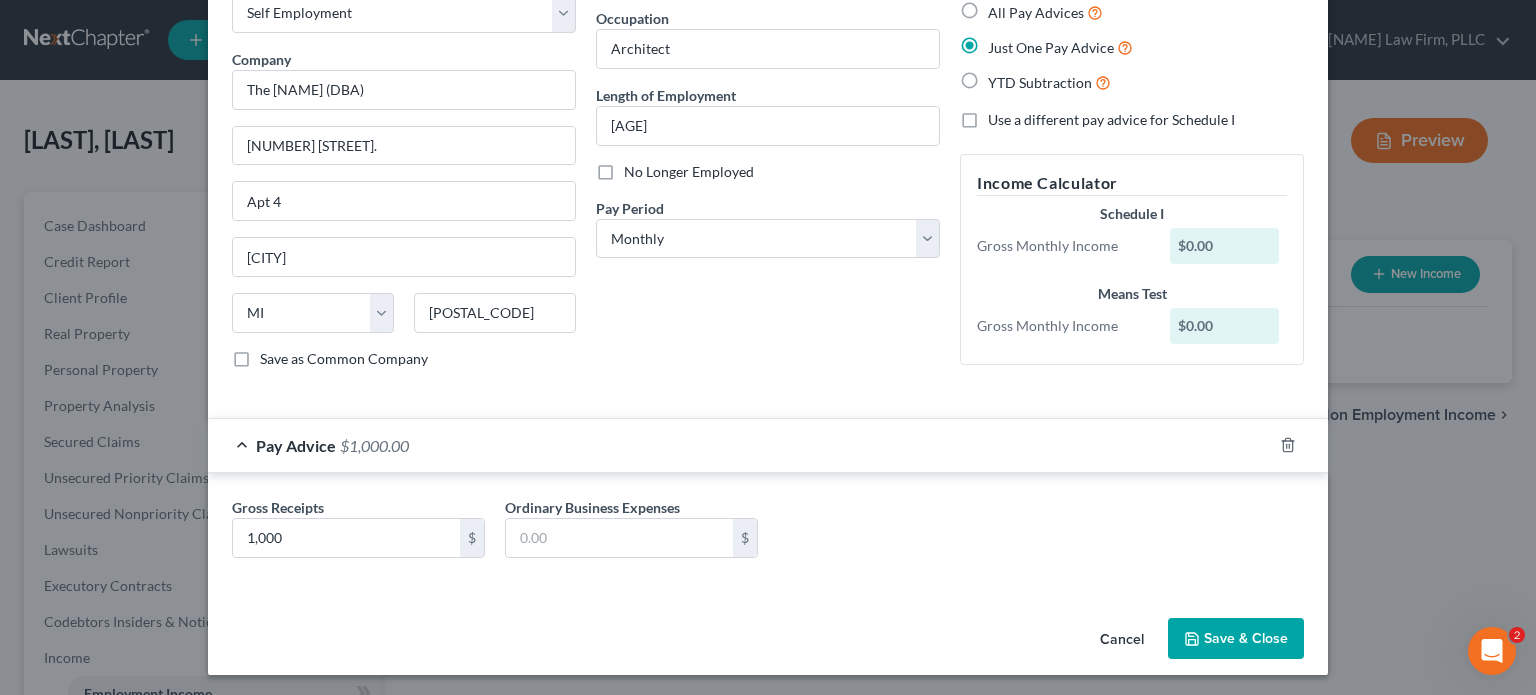 click on "Save & Close" at bounding box center [1236, 639] 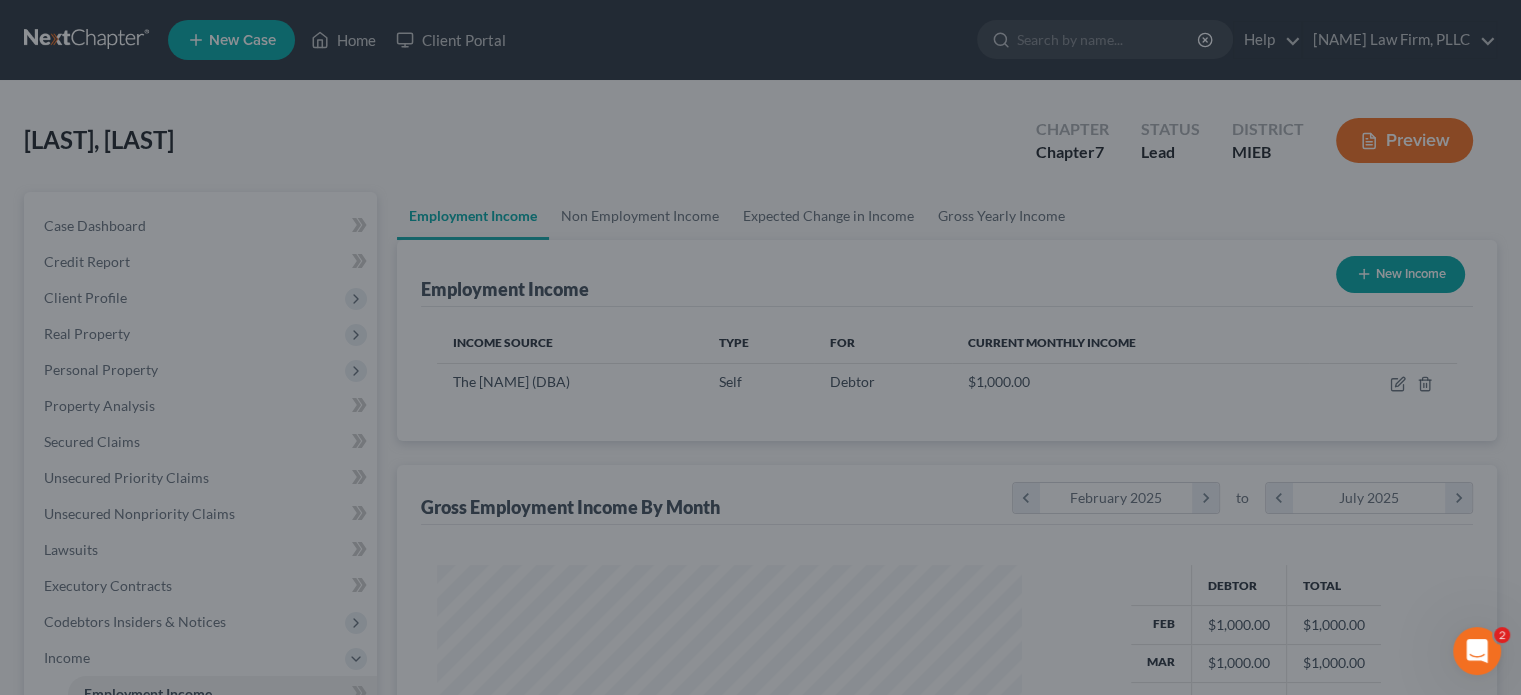 scroll, scrollTop: 356, scrollLeft: 617, axis: both 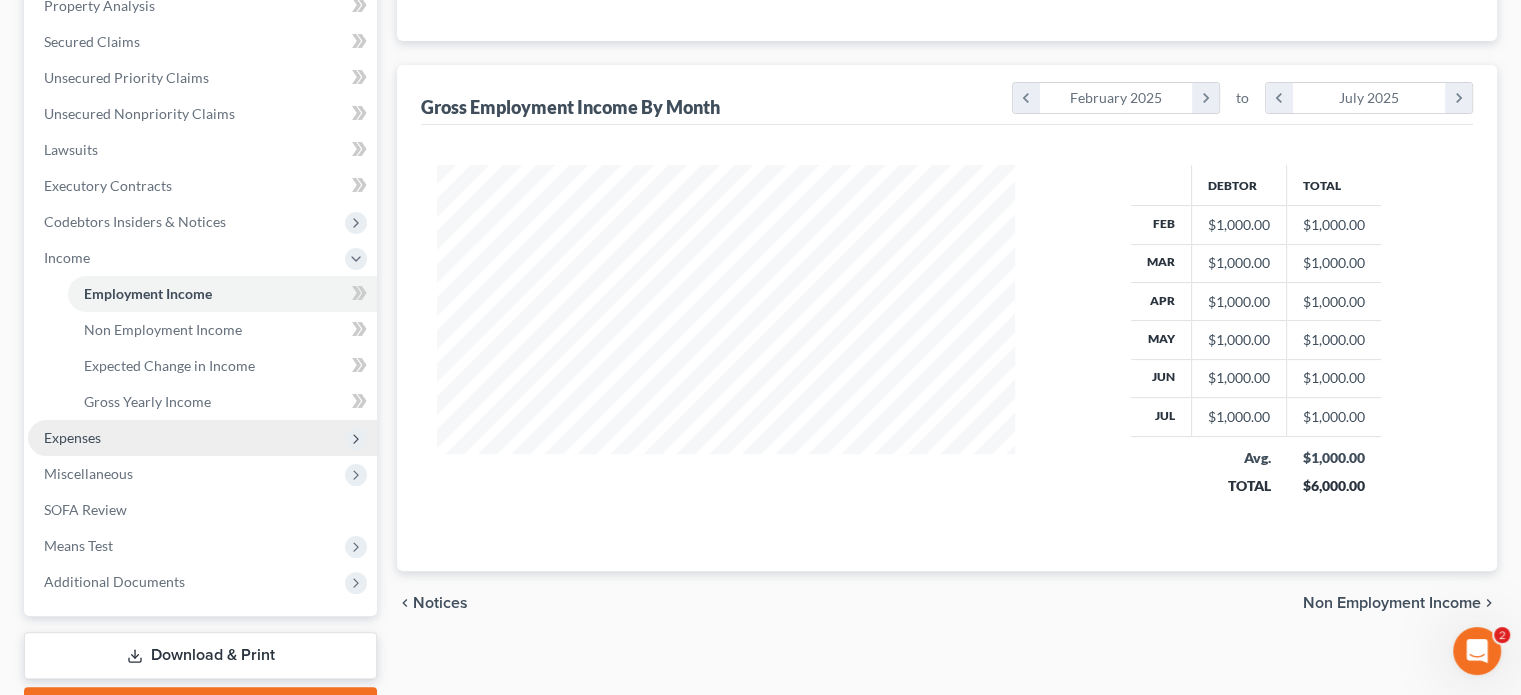 click on "Expenses" at bounding box center [202, 438] 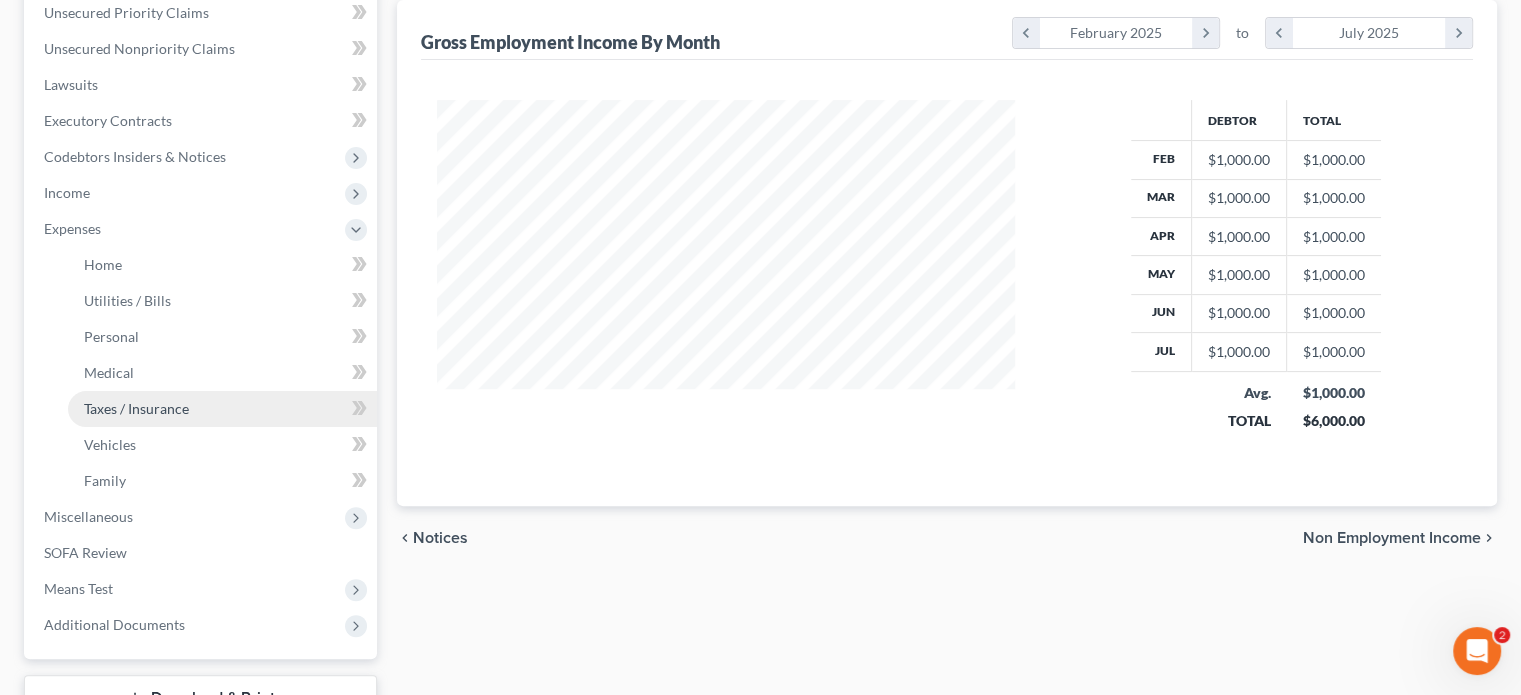 scroll, scrollTop: 500, scrollLeft: 0, axis: vertical 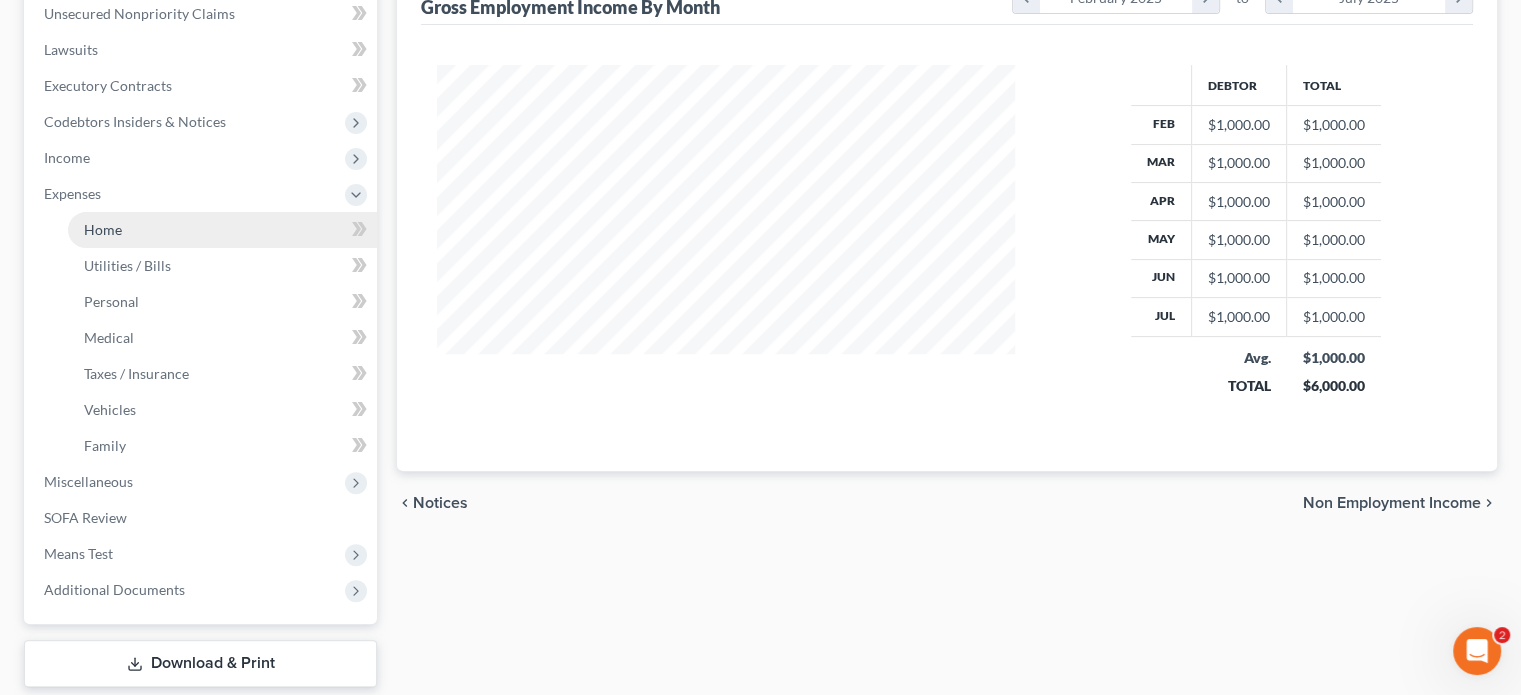 click on "Home" at bounding box center [103, 229] 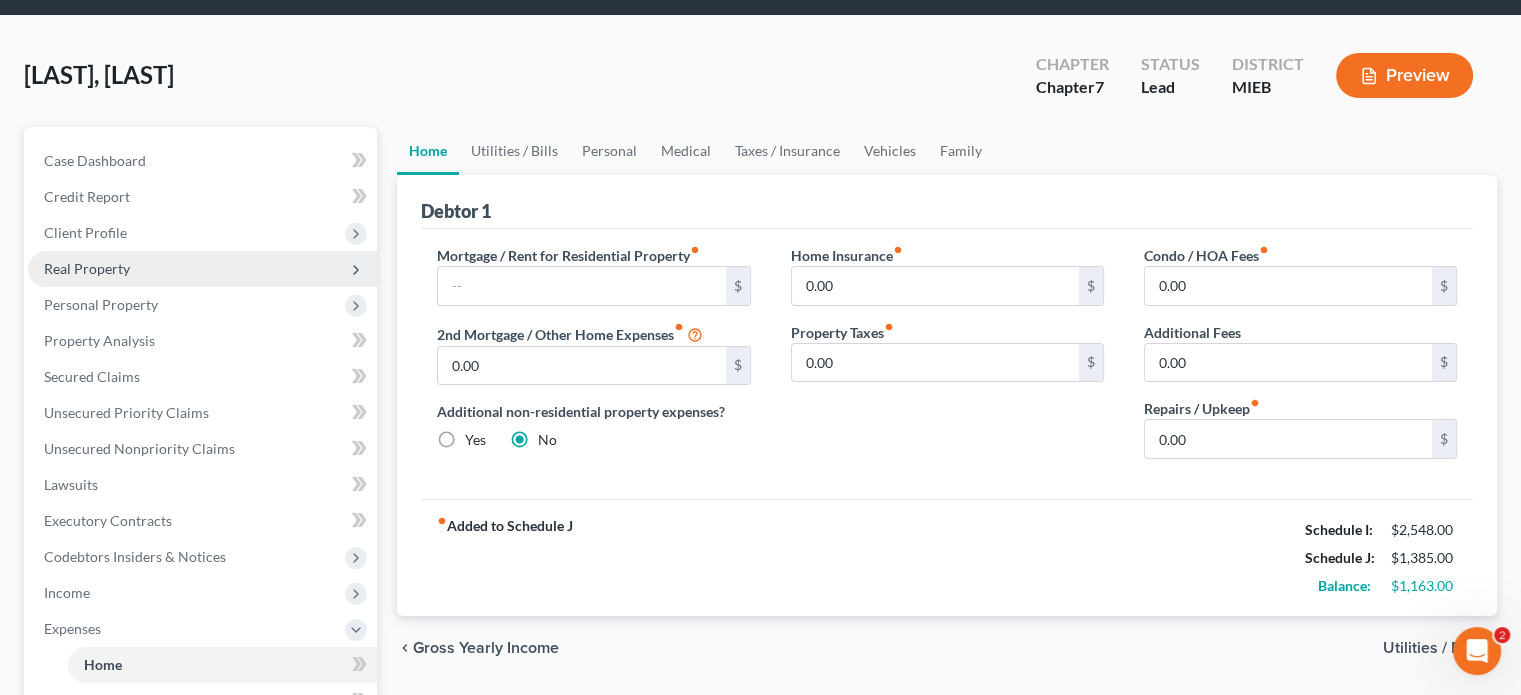 scroll, scrollTop: 100, scrollLeft: 0, axis: vertical 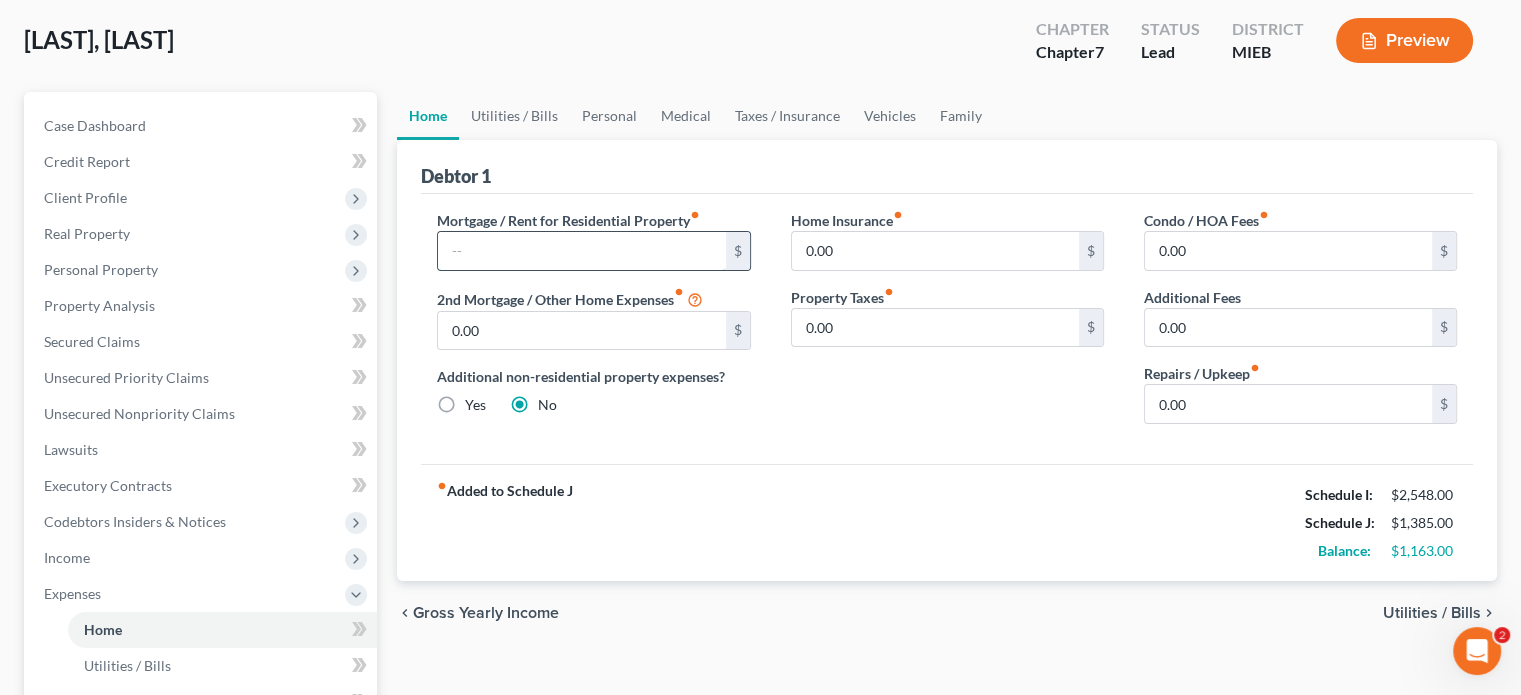 click at bounding box center [581, 251] 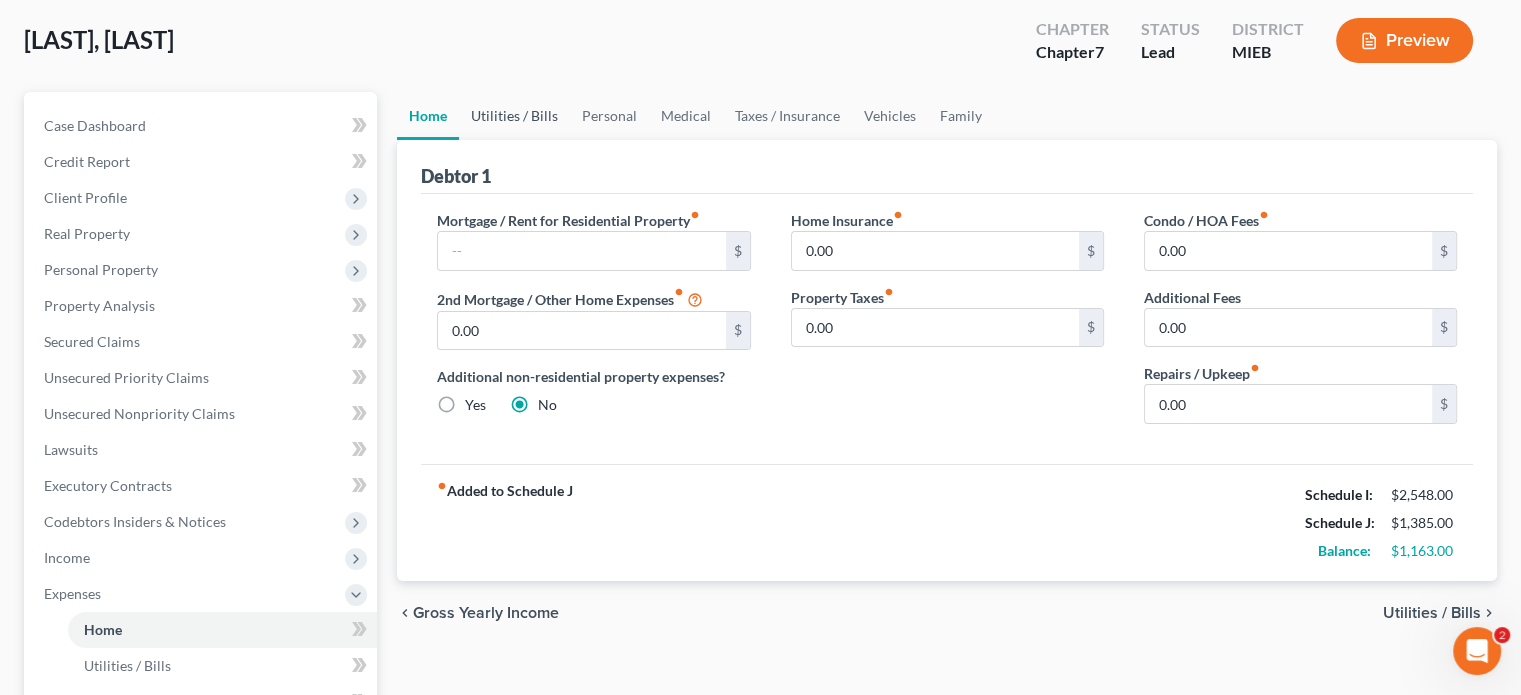 click on "Utilities / Bills" at bounding box center (514, 116) 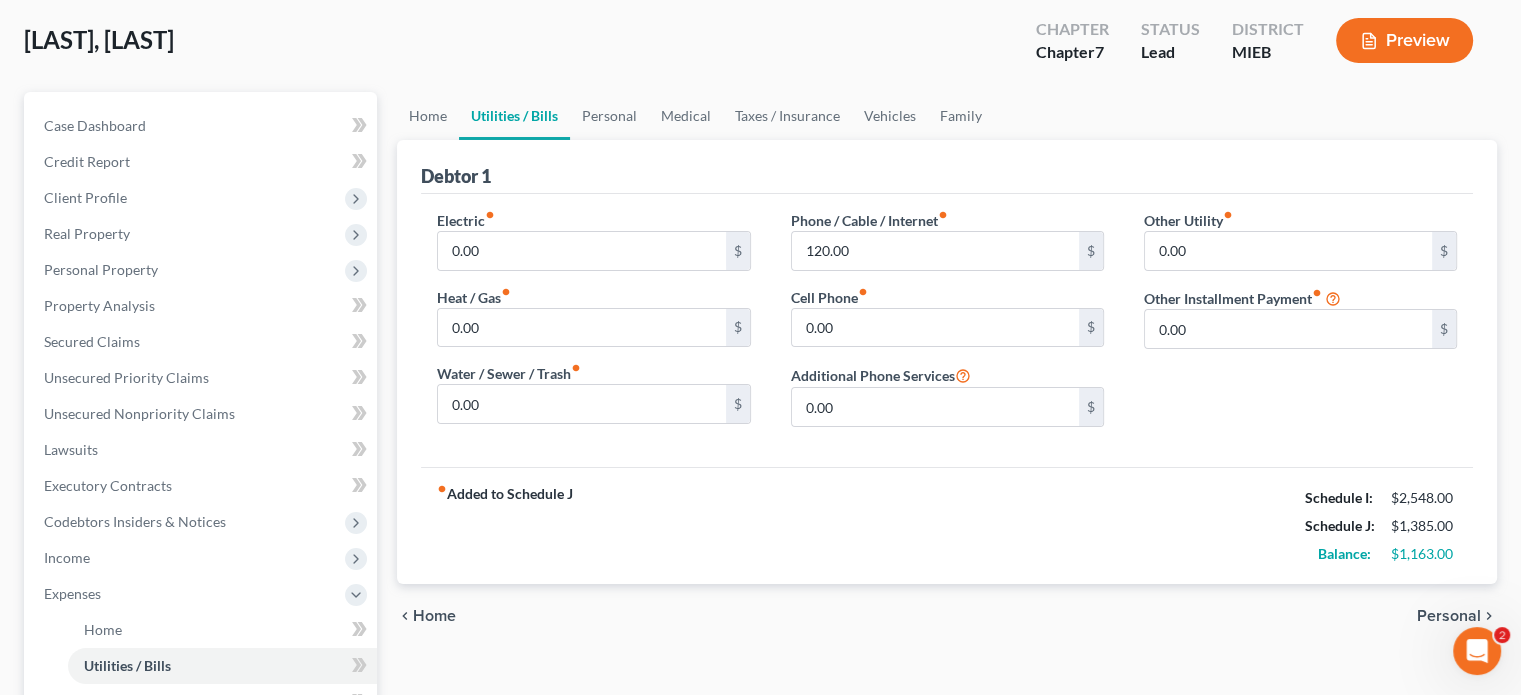scroll, scrollTop: 0, scrollLeft: 0, axis: both 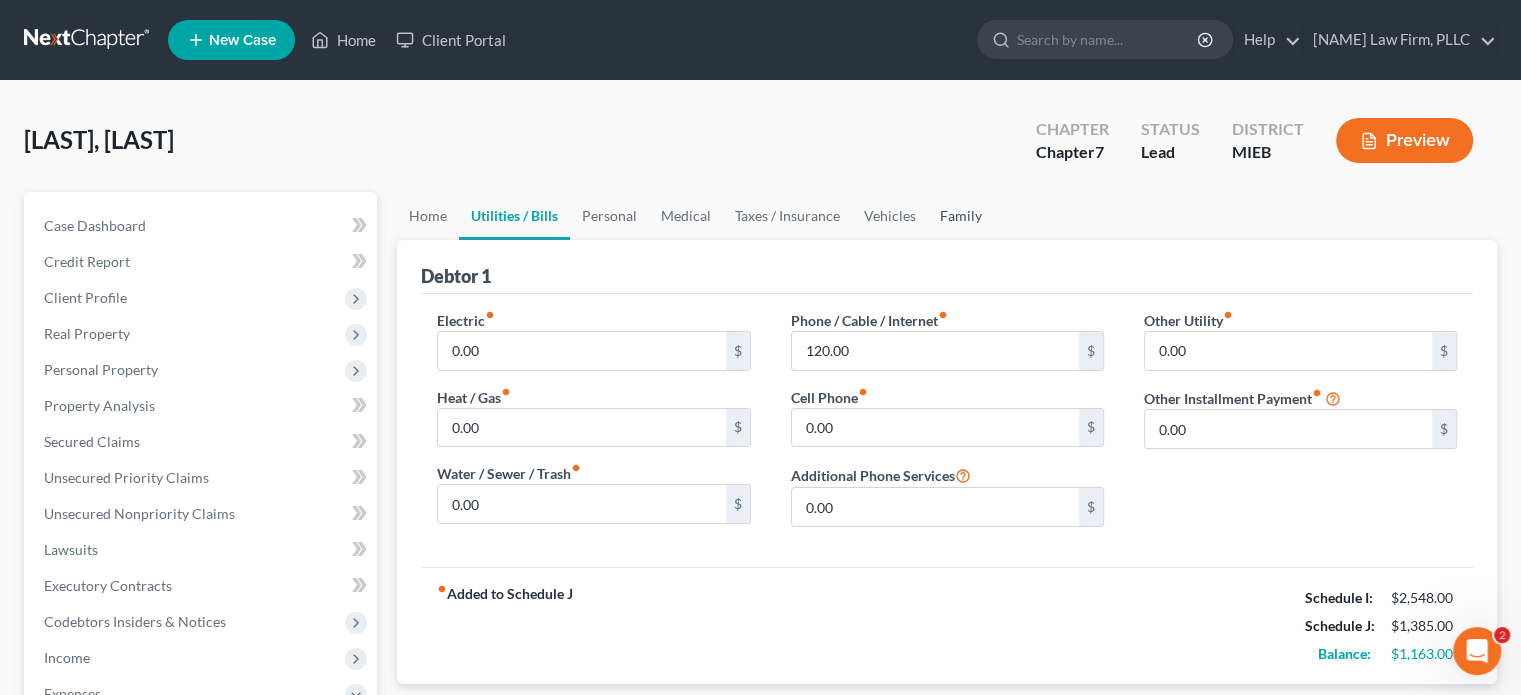 click on "Family" at bounding box center [961, 216] 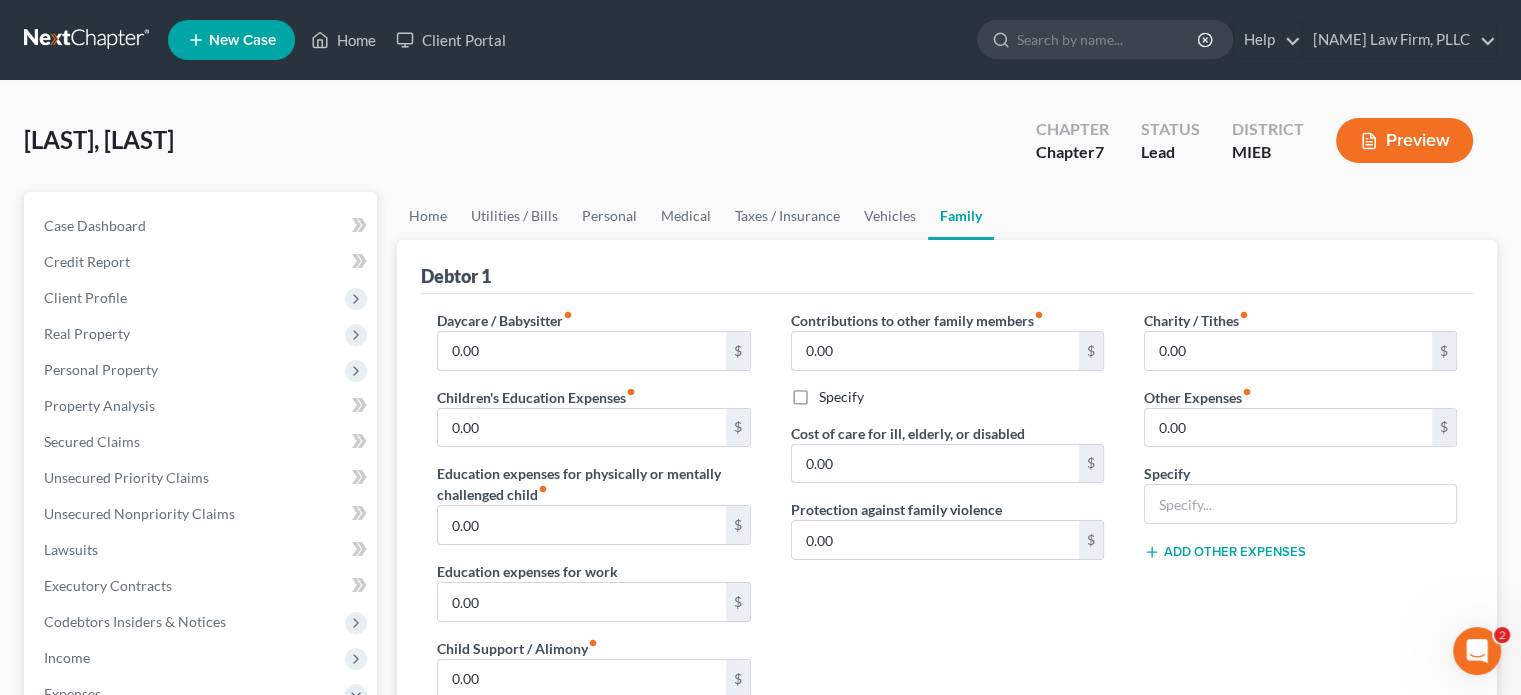 click on "fiber_manual_record" at bounding box center [1039, 315] 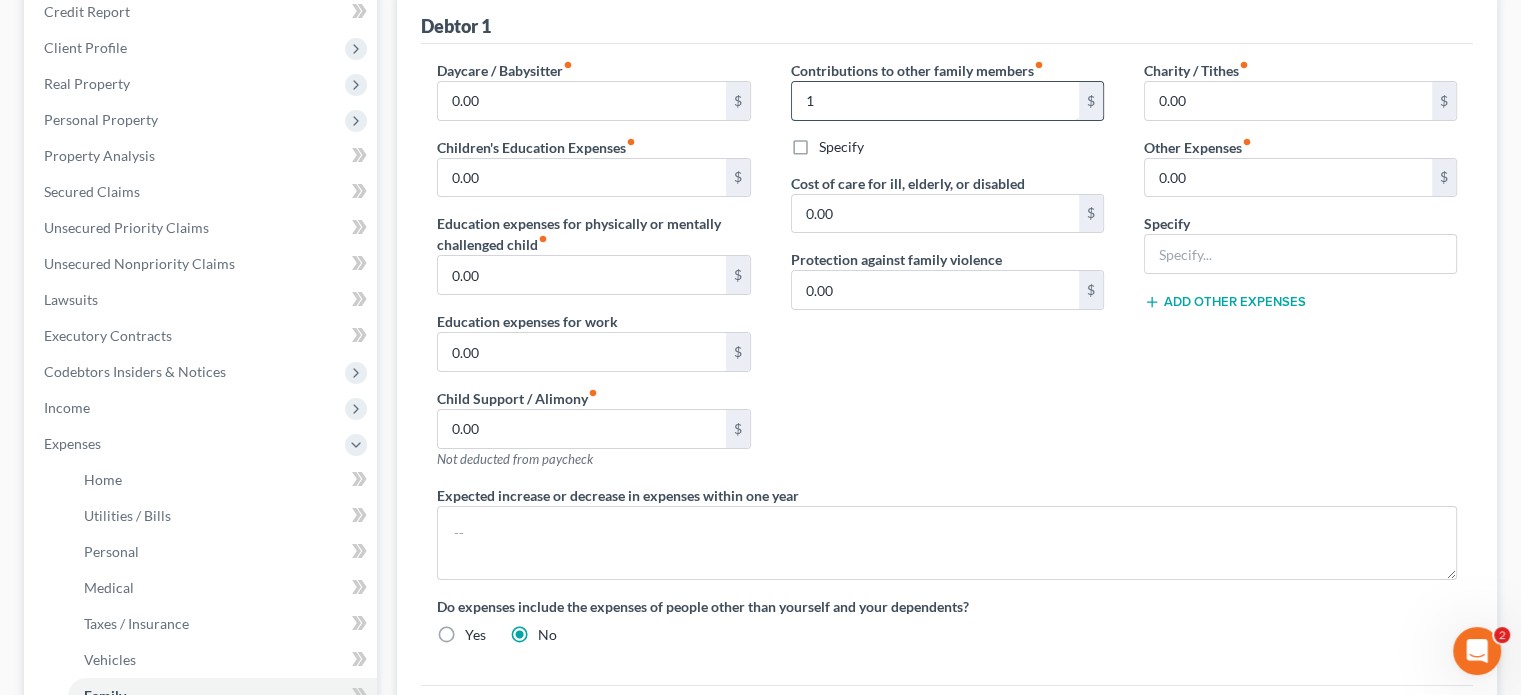 scroll, scrollTop: 200, scrollLeft: 0, axis: vertical 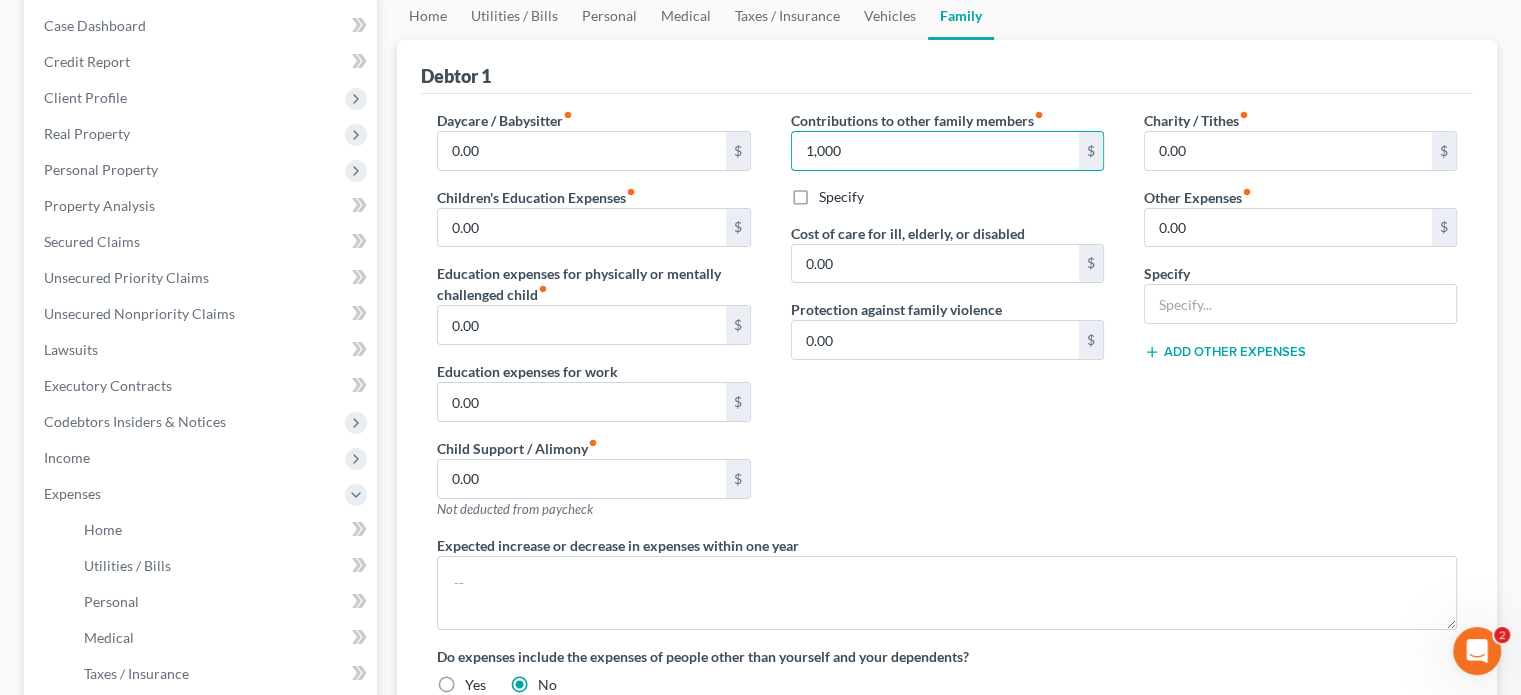type on "1,000" 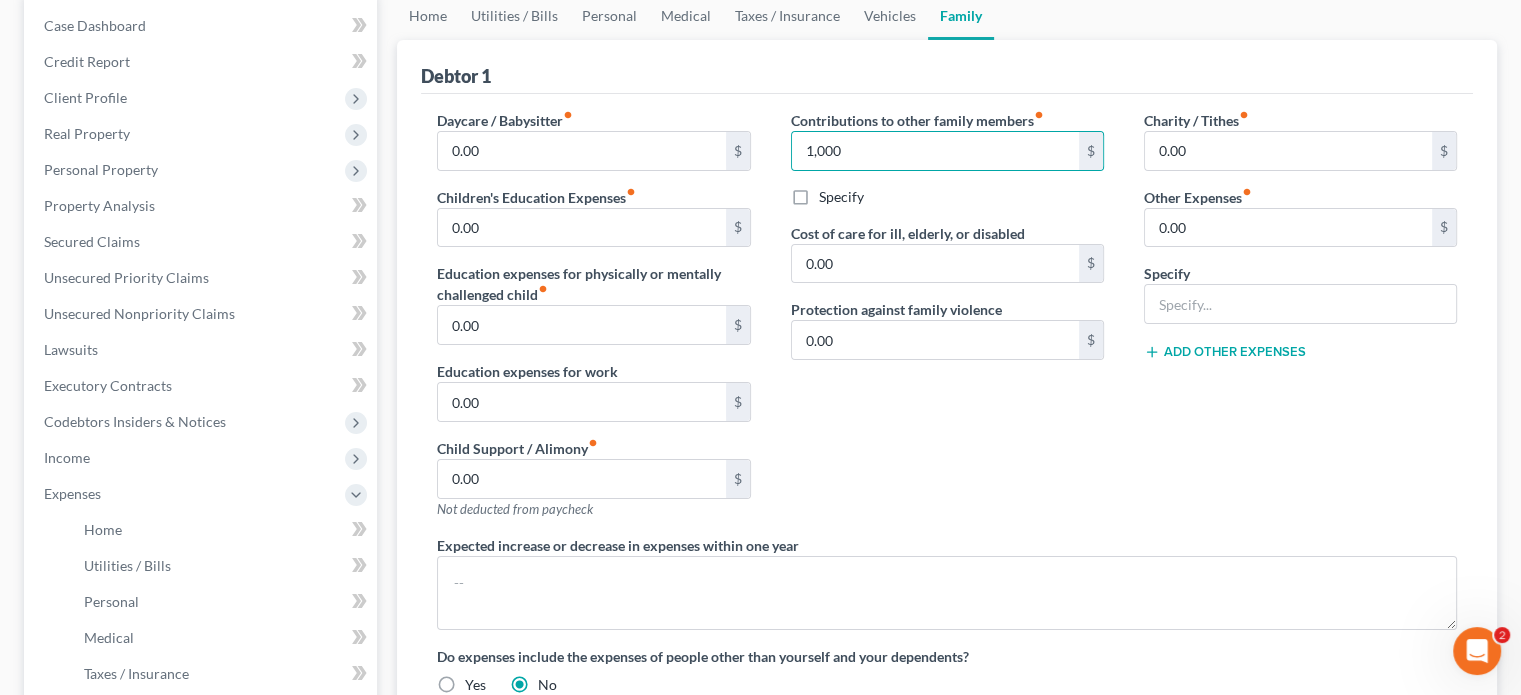 click on "Specify" at bounding box center [841, 197] 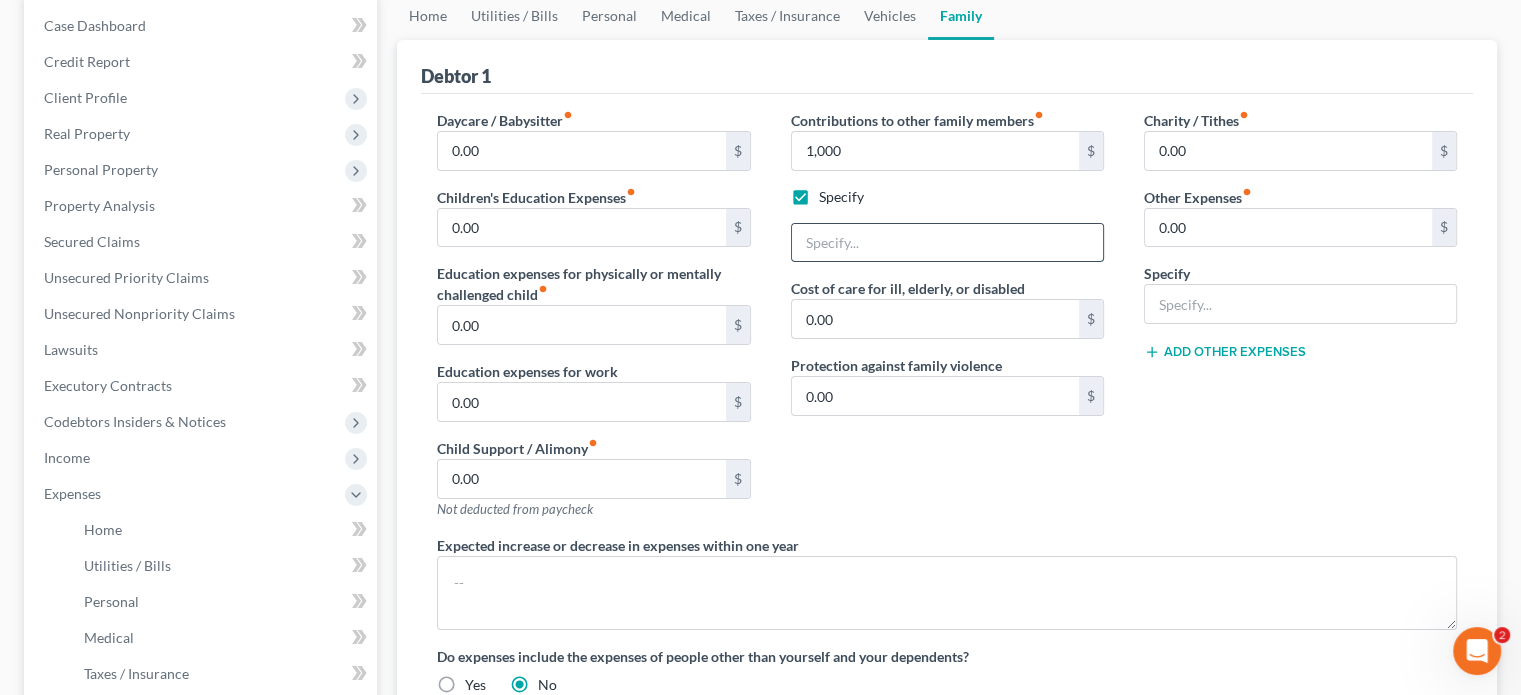 click at bounding box center [947, 243] 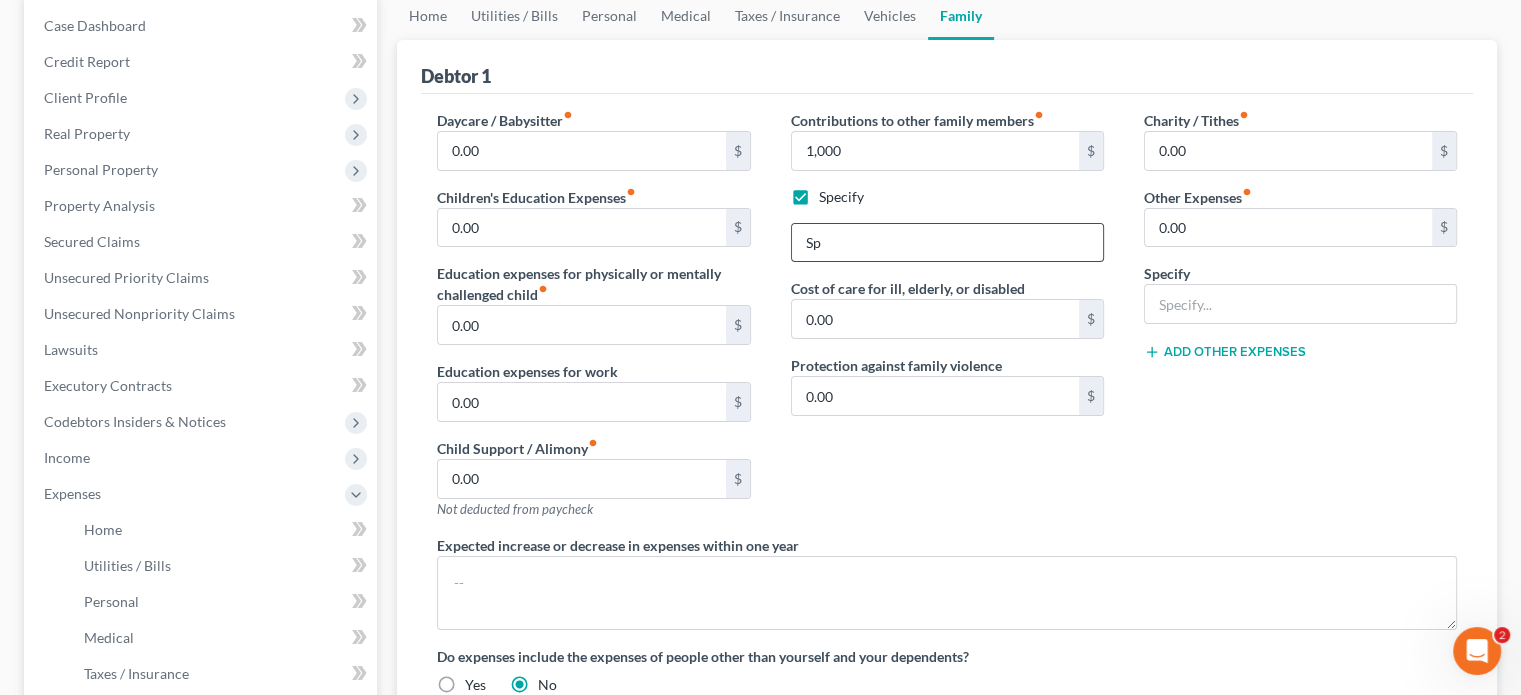 type on "S" 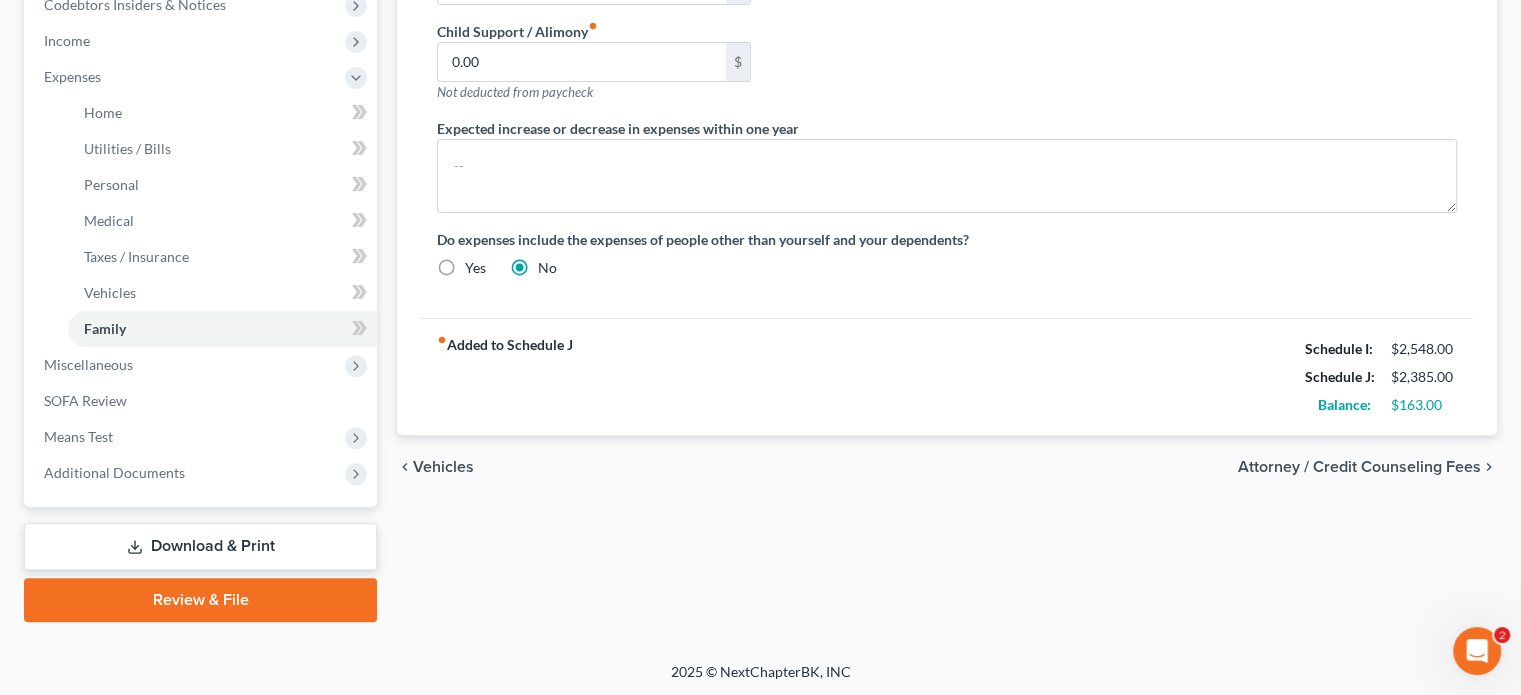 scroll, scrollTop: 618, scrollLeft: 0, axis: vertical 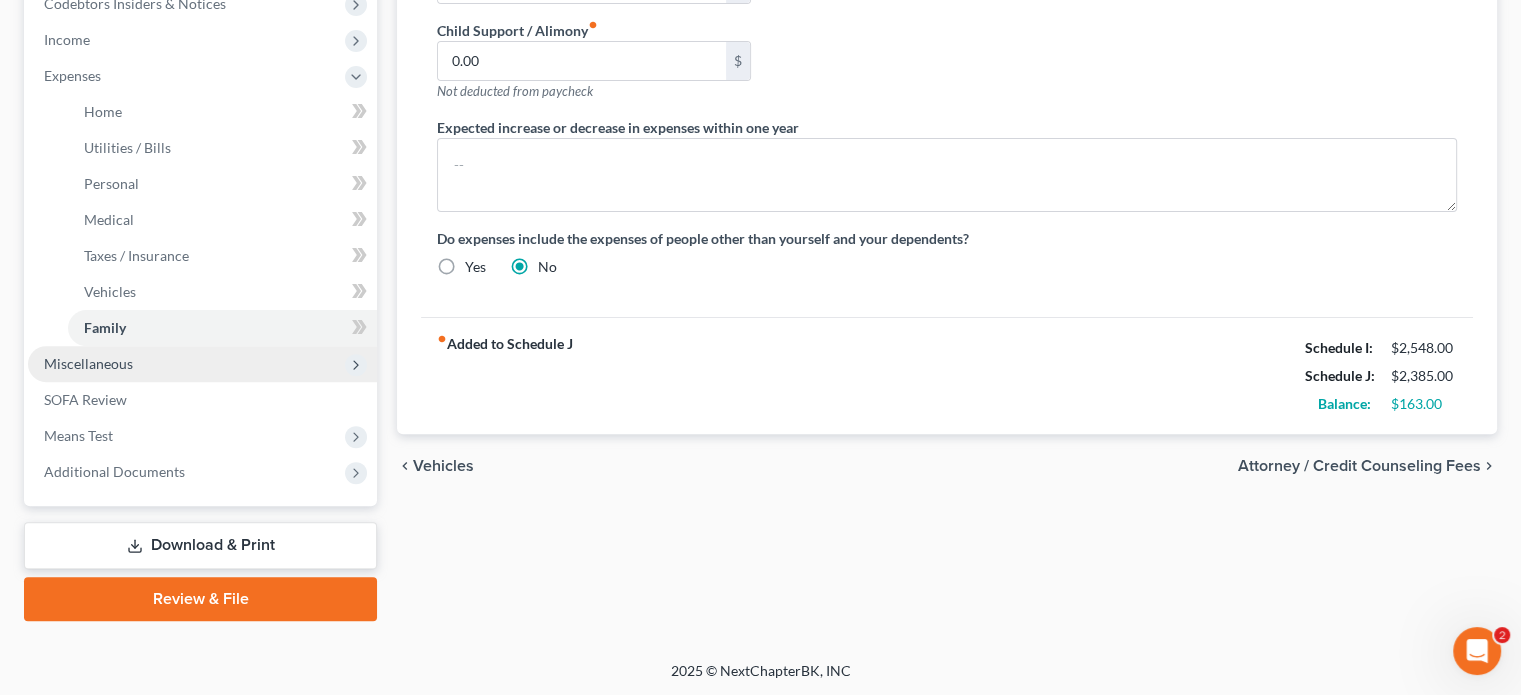 type on "Support for wife in Egypt" 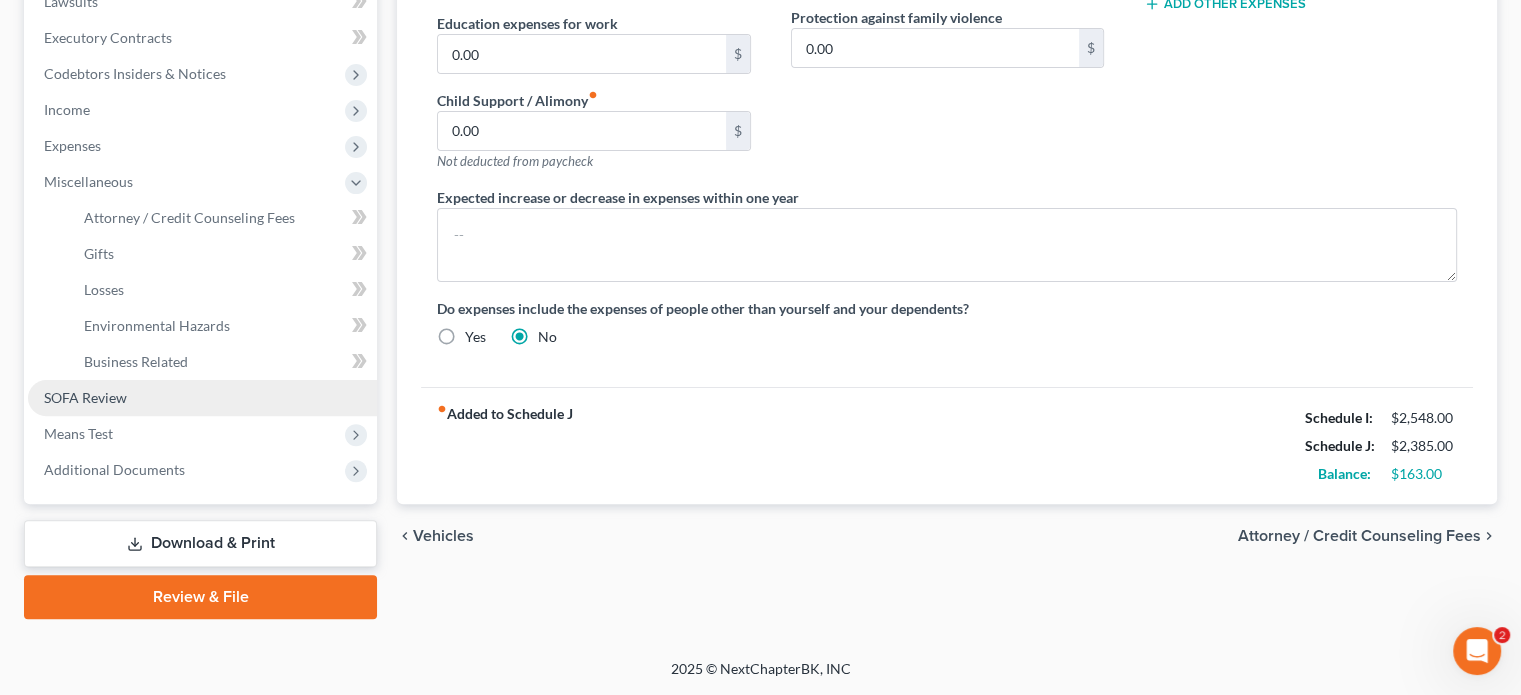 scroll, scrollTop: 546, scrollLeft: 0, axis: vertical 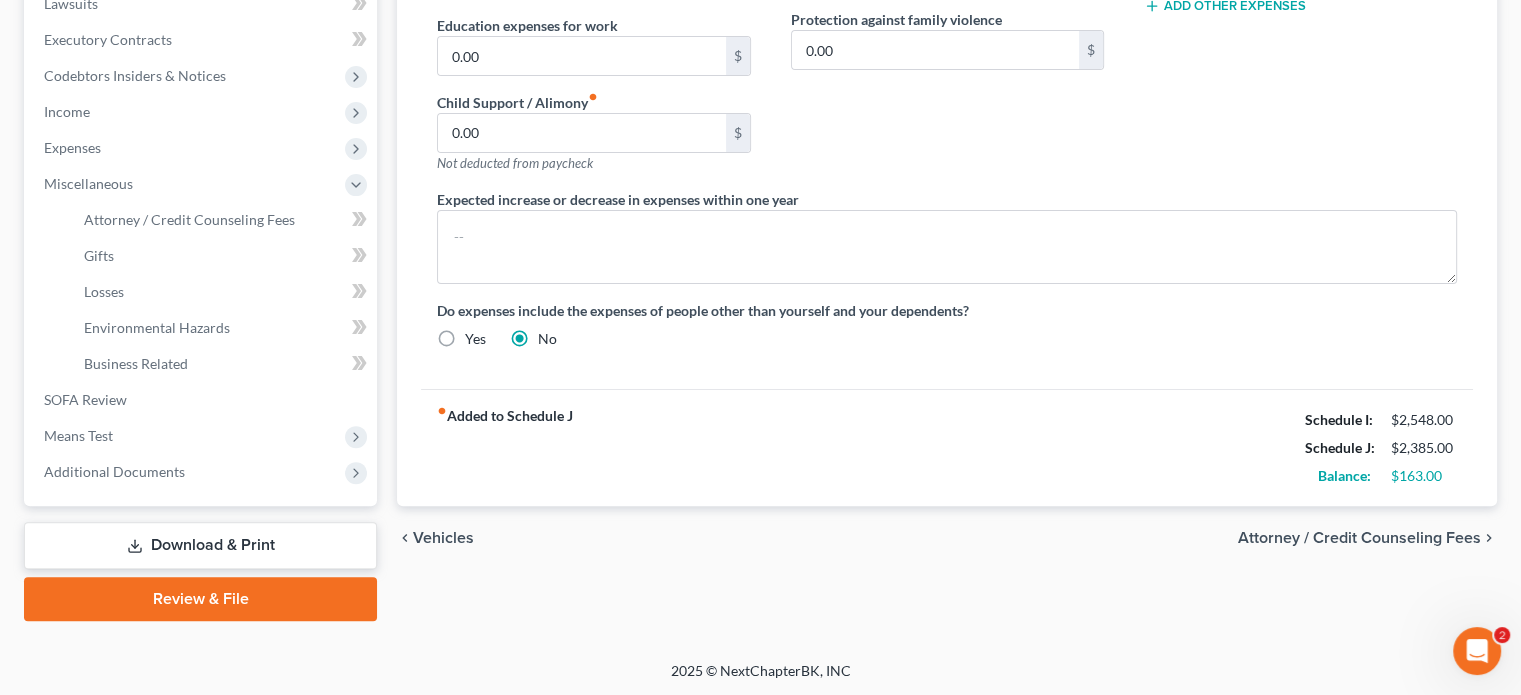 click on "Download & Print" at bounding box center (200, 545) 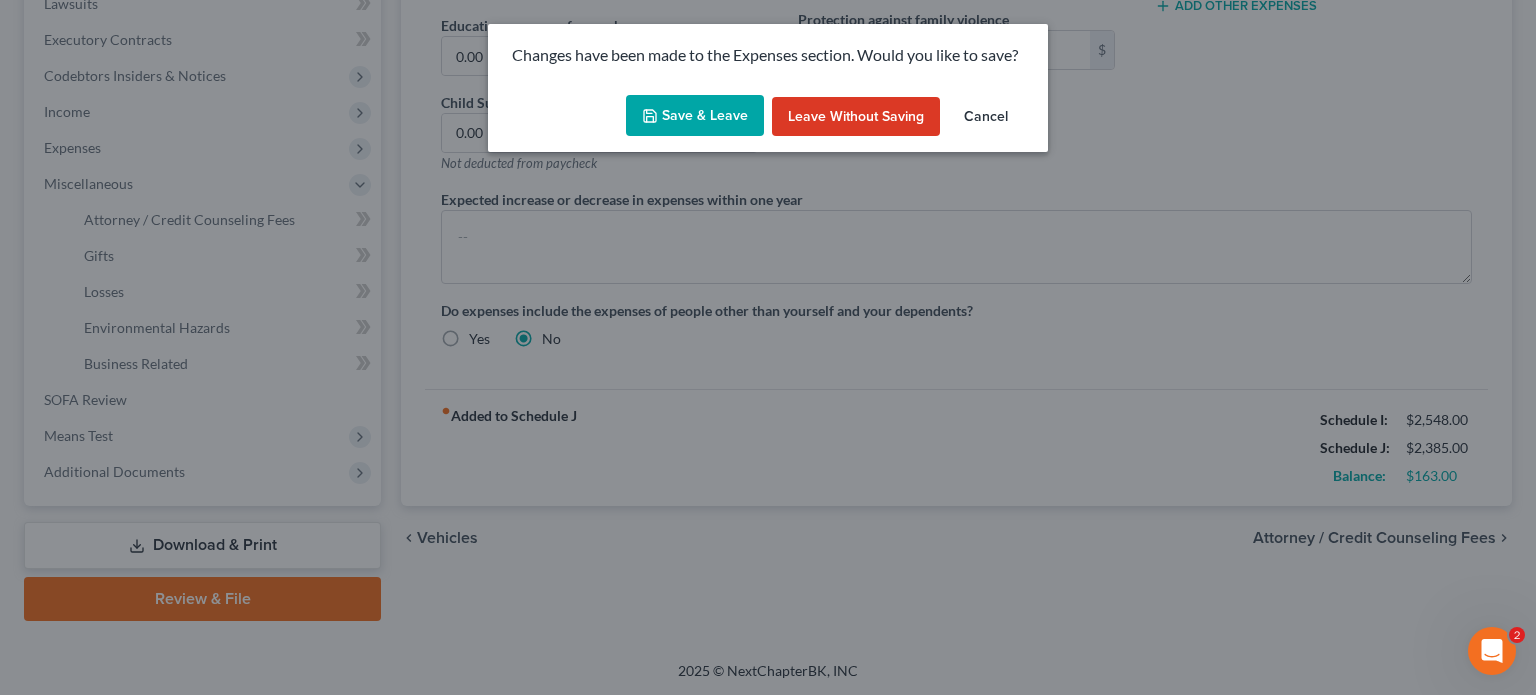 click on "Save & Leave" at bounding box center (695, 116) 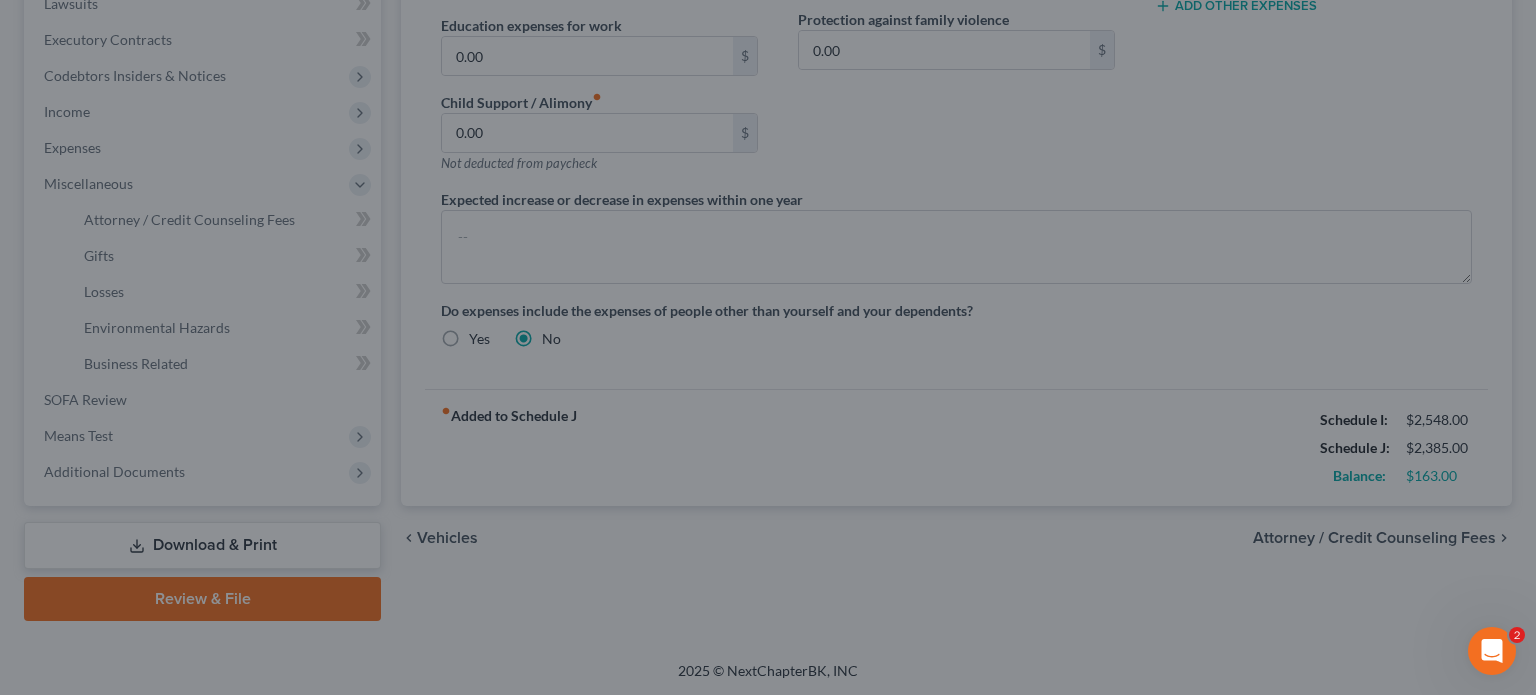 type on "1,000.00" 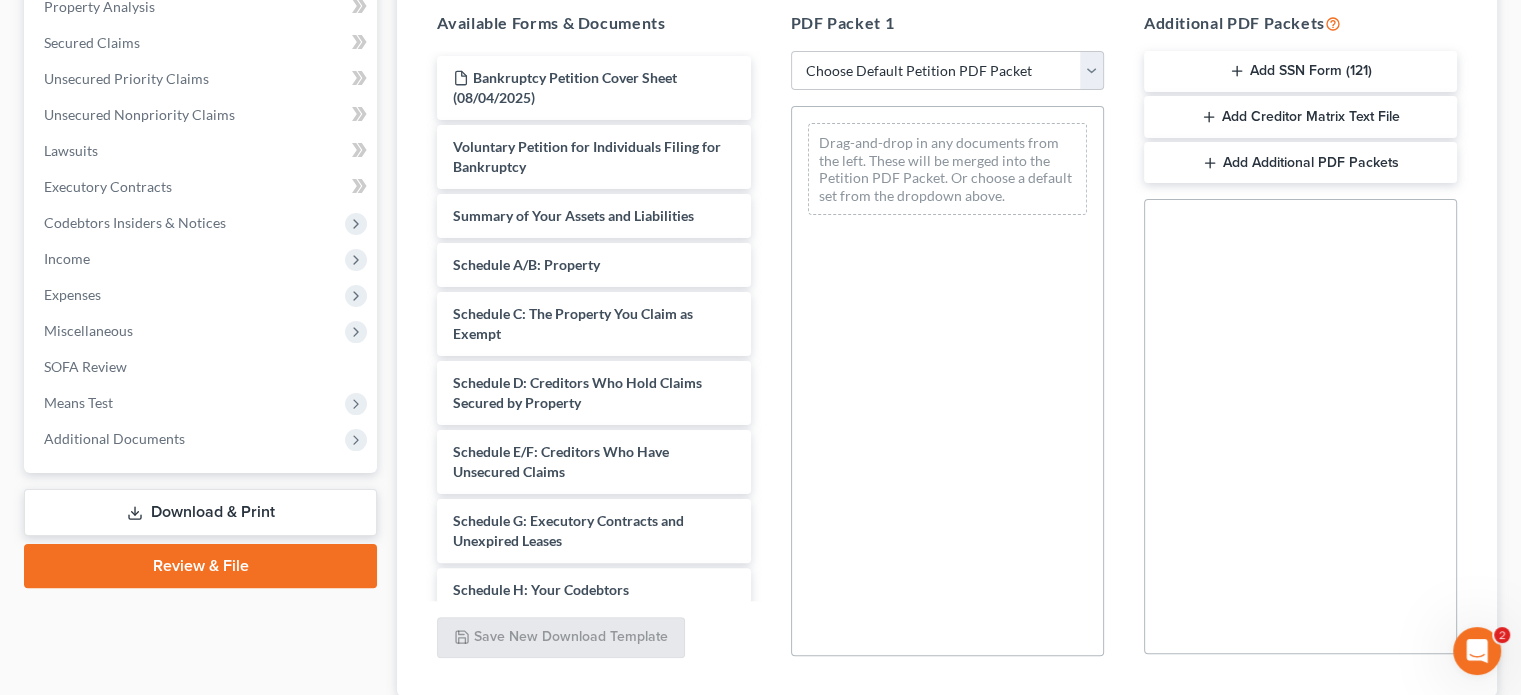 scroll, scrollTop: 400, scrollLeft: 0, axis: vertical 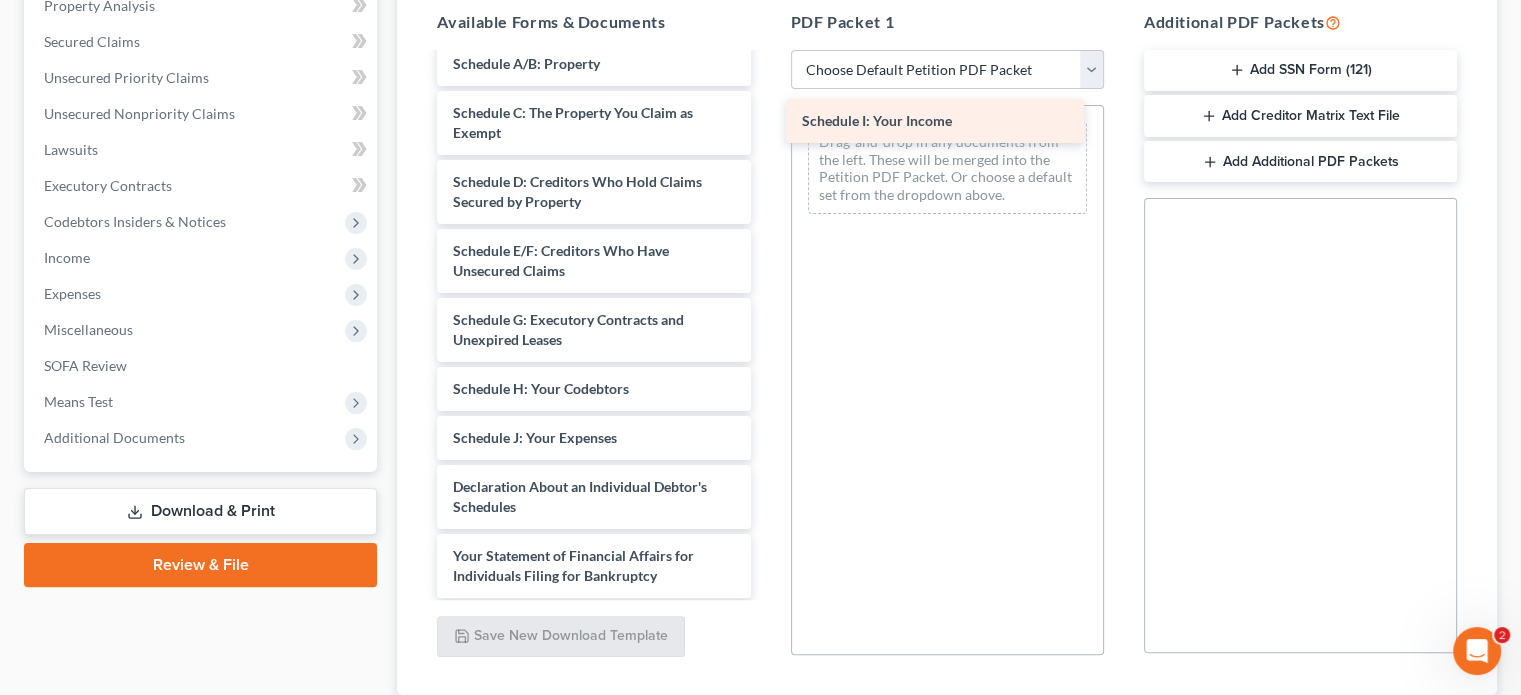 drag, startPoint x: 646, startPoint y: 434, endPoint x: 997, endPoint y: 119, distance: 471.6206 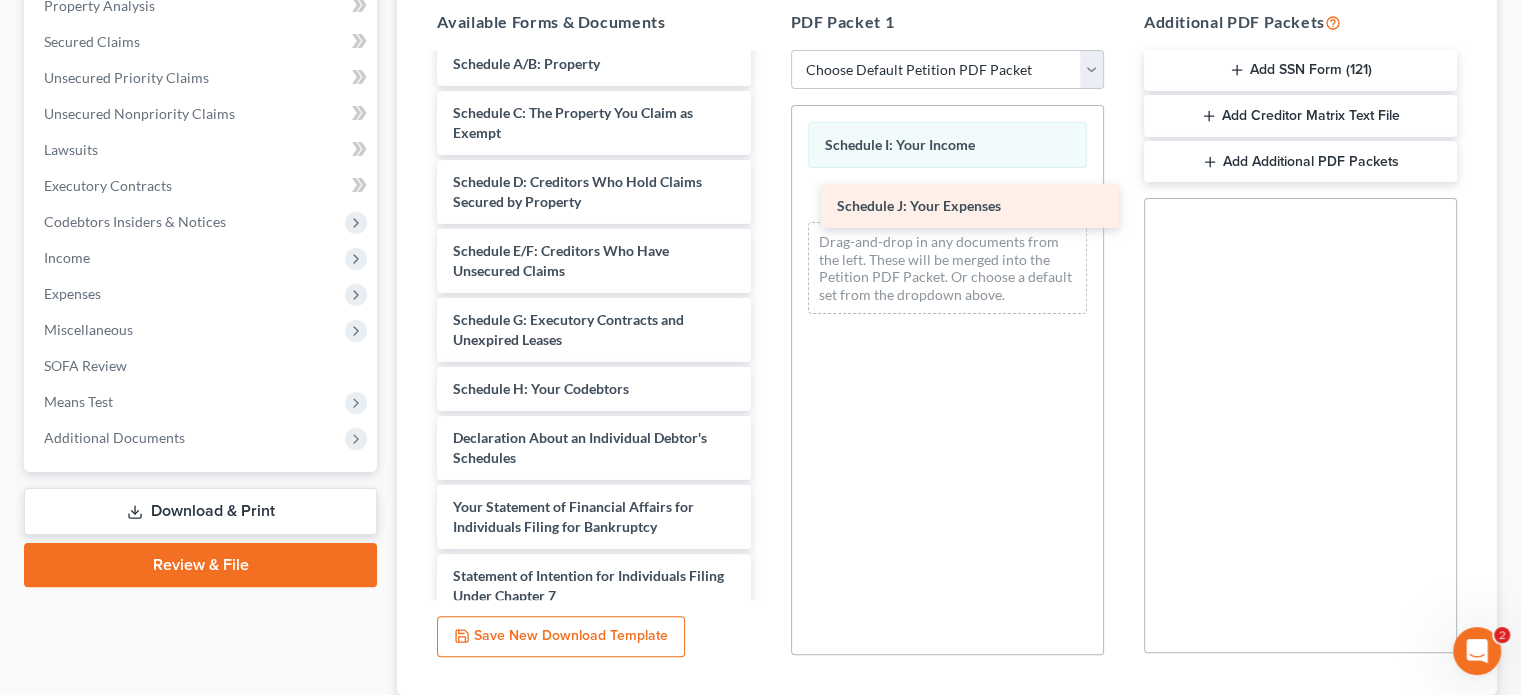 drag, startPoint x: 635, startPoint y: 435, endPoint x: 1019, endPoint y: 205, distance: 447.61145 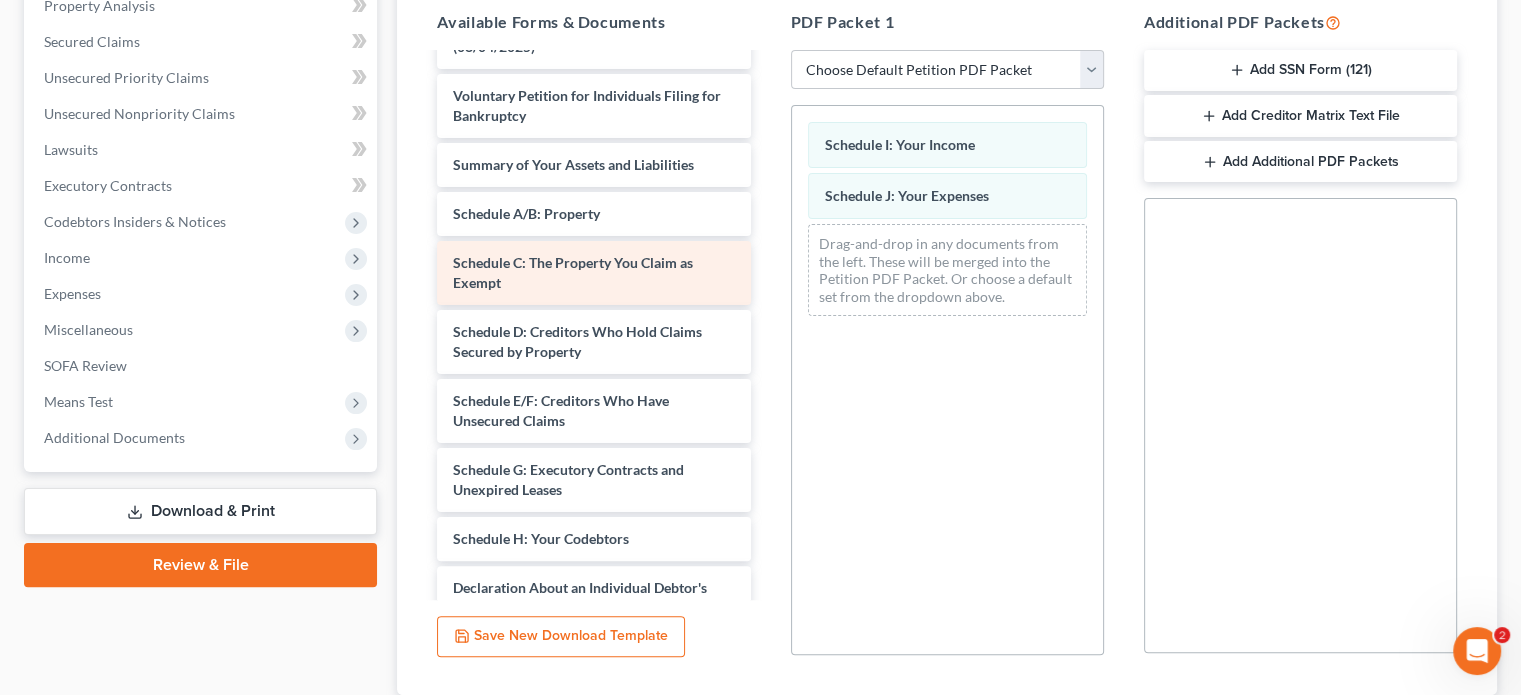 scroll, scrollTop: 0, scrollLeft: 0, axis: both 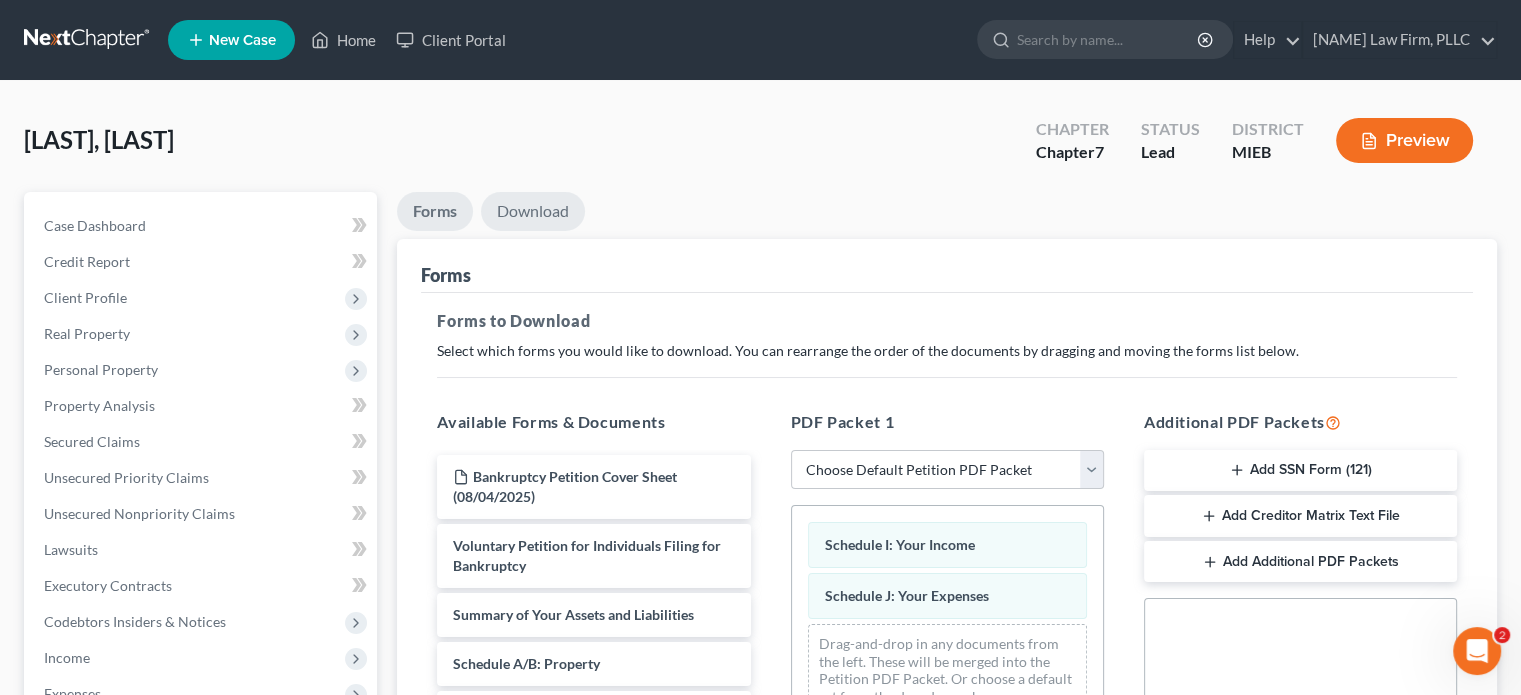 click on "Download" at bounding box center (533, 211) 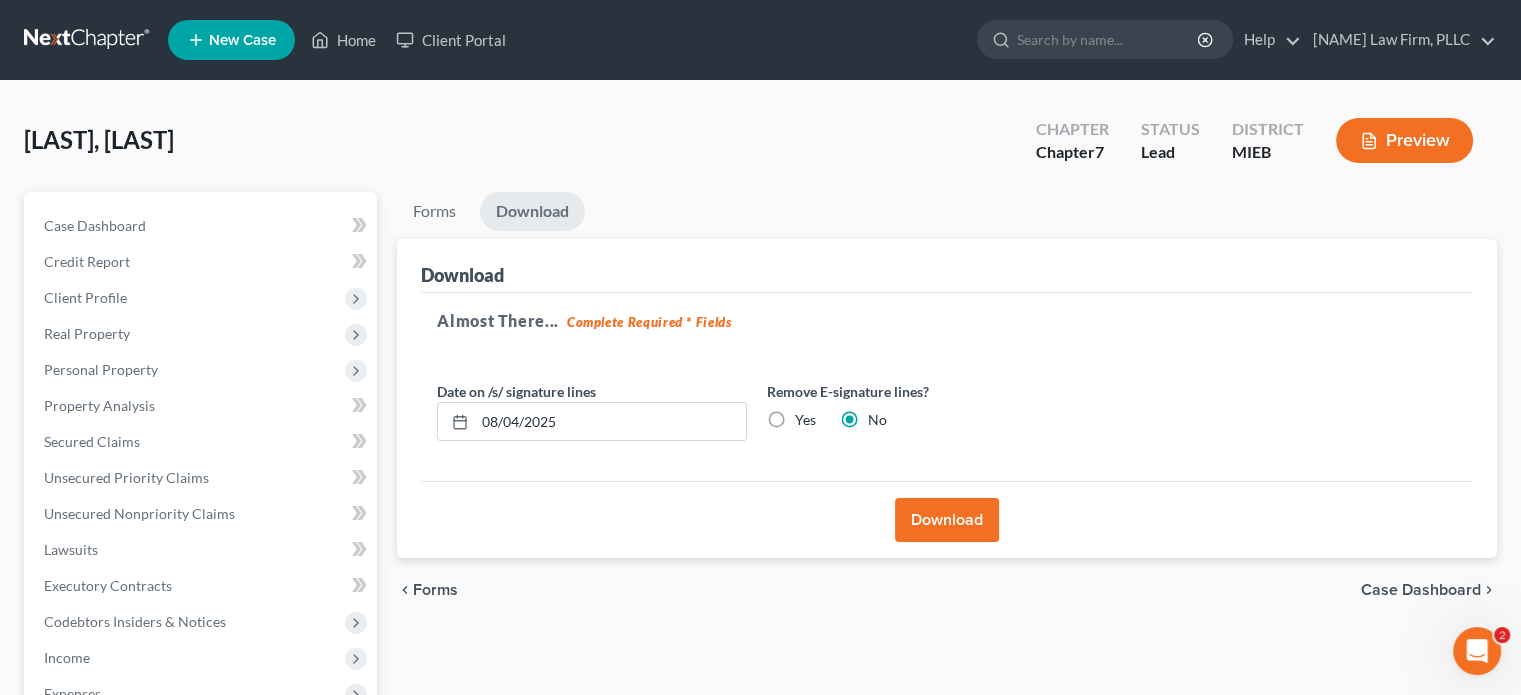 click on "Download" at bounding box center [947, 520] 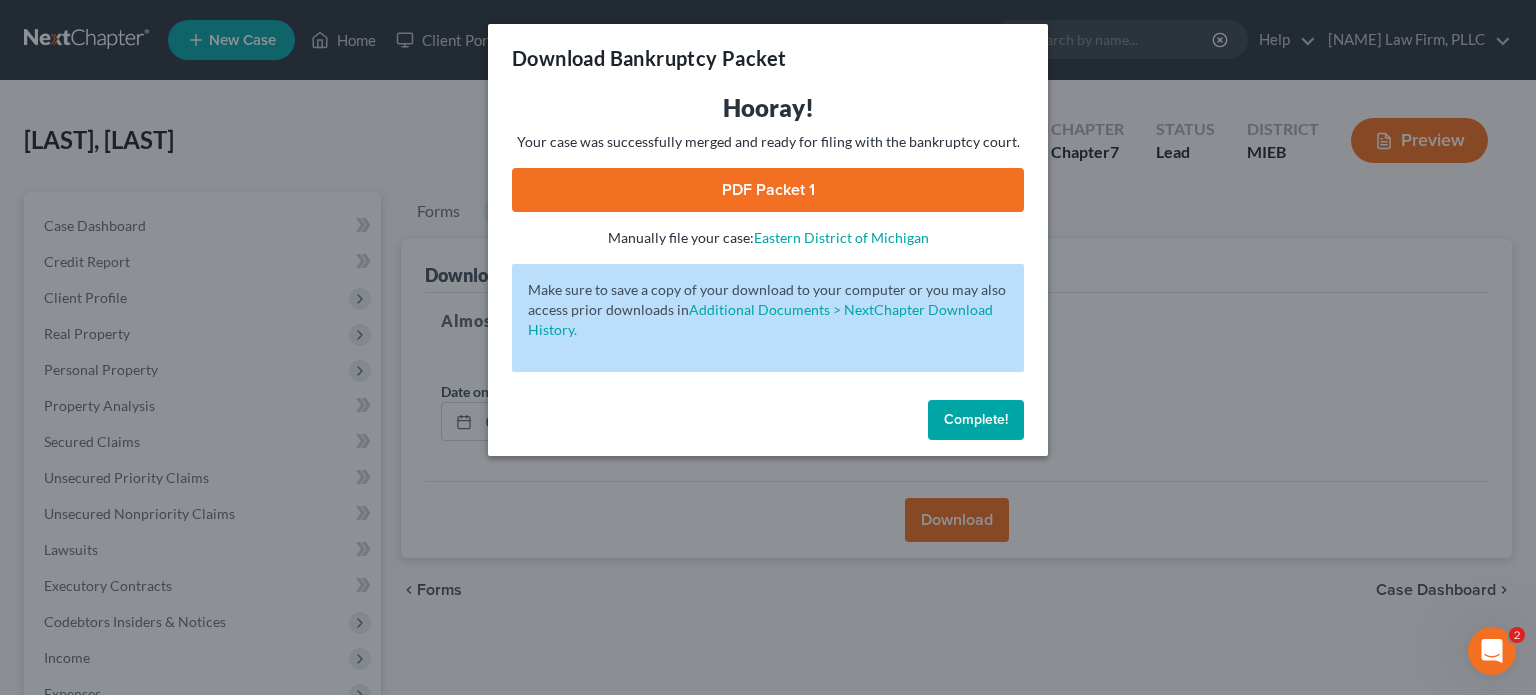 click on "PDF Packet 1" at bounding box center [768, 190] 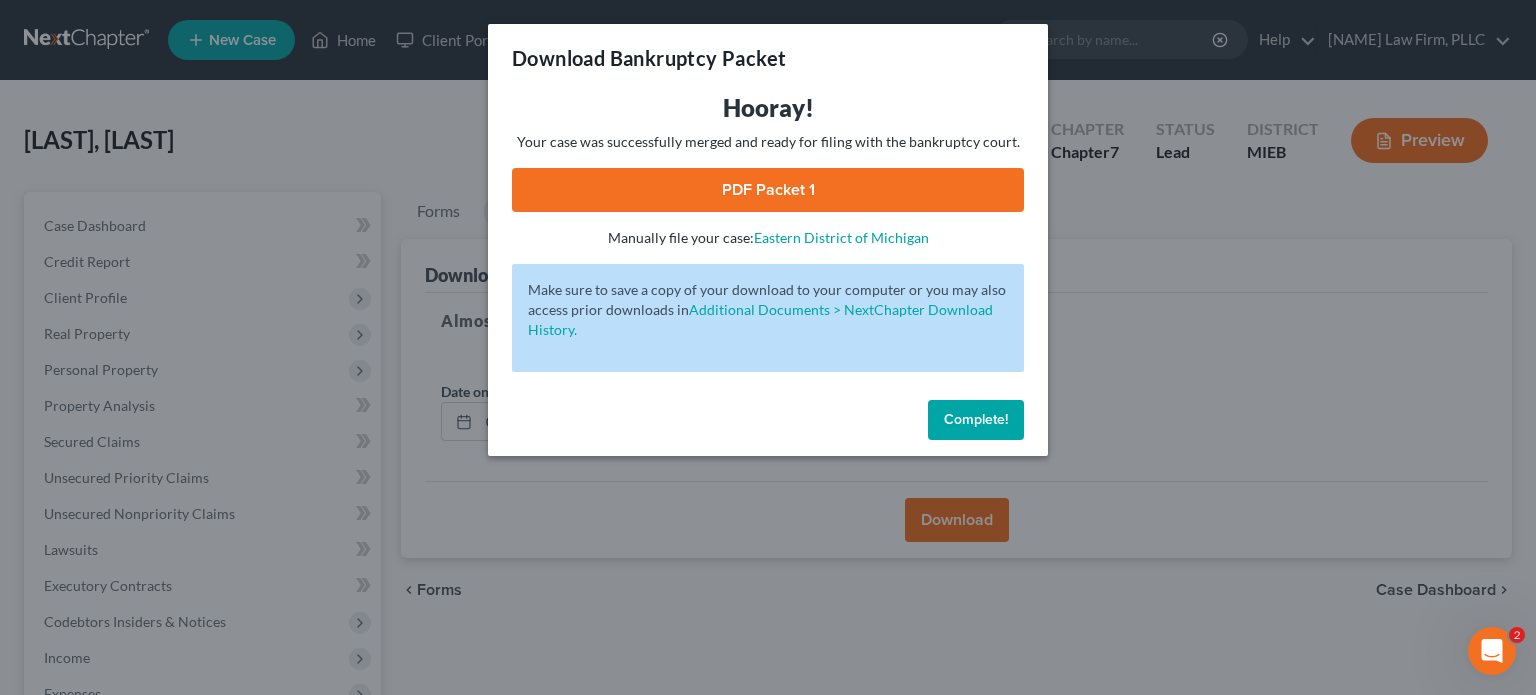 click on "Complete!" at bounding box center (976, 419) 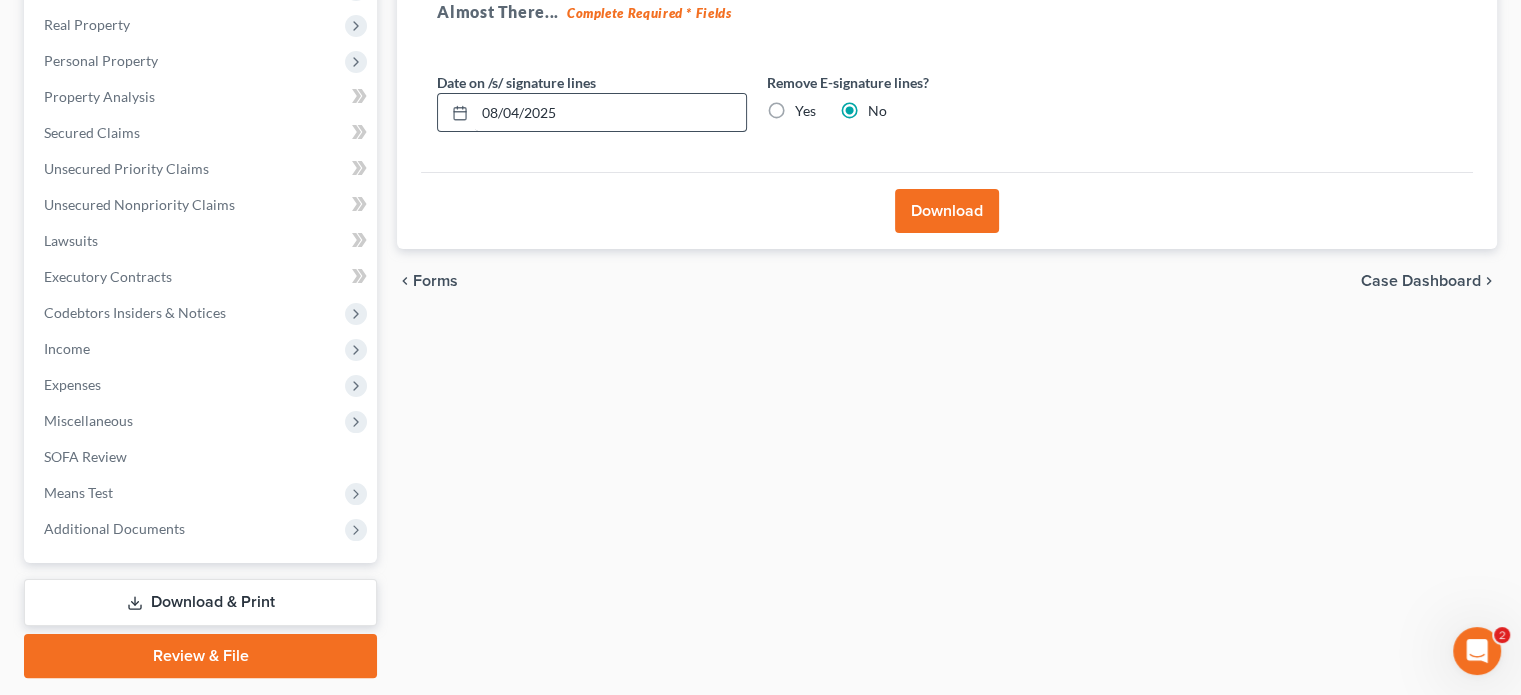 scroll, scrollTop: 366, scrollLeft: 0, axis: vertical 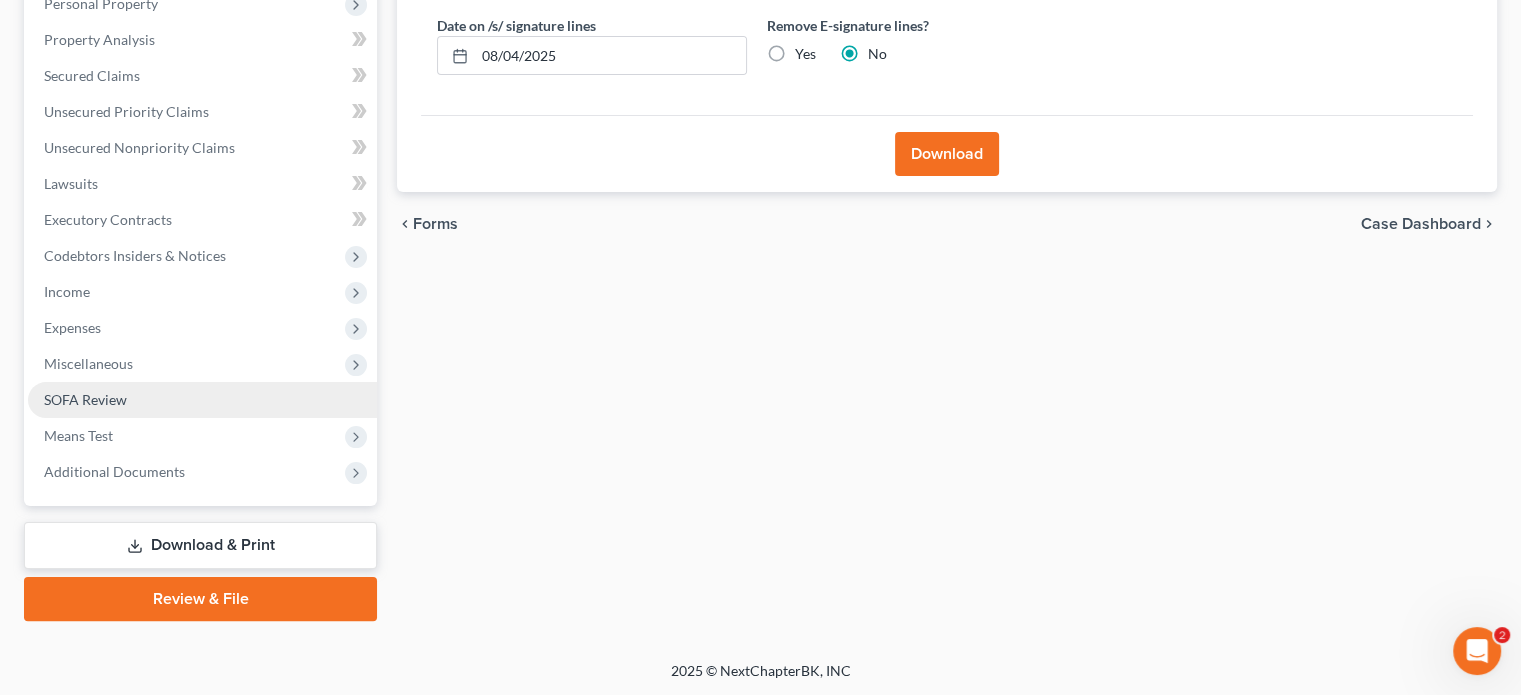 click on "SOFA Review" at bounding box center (85, 399) 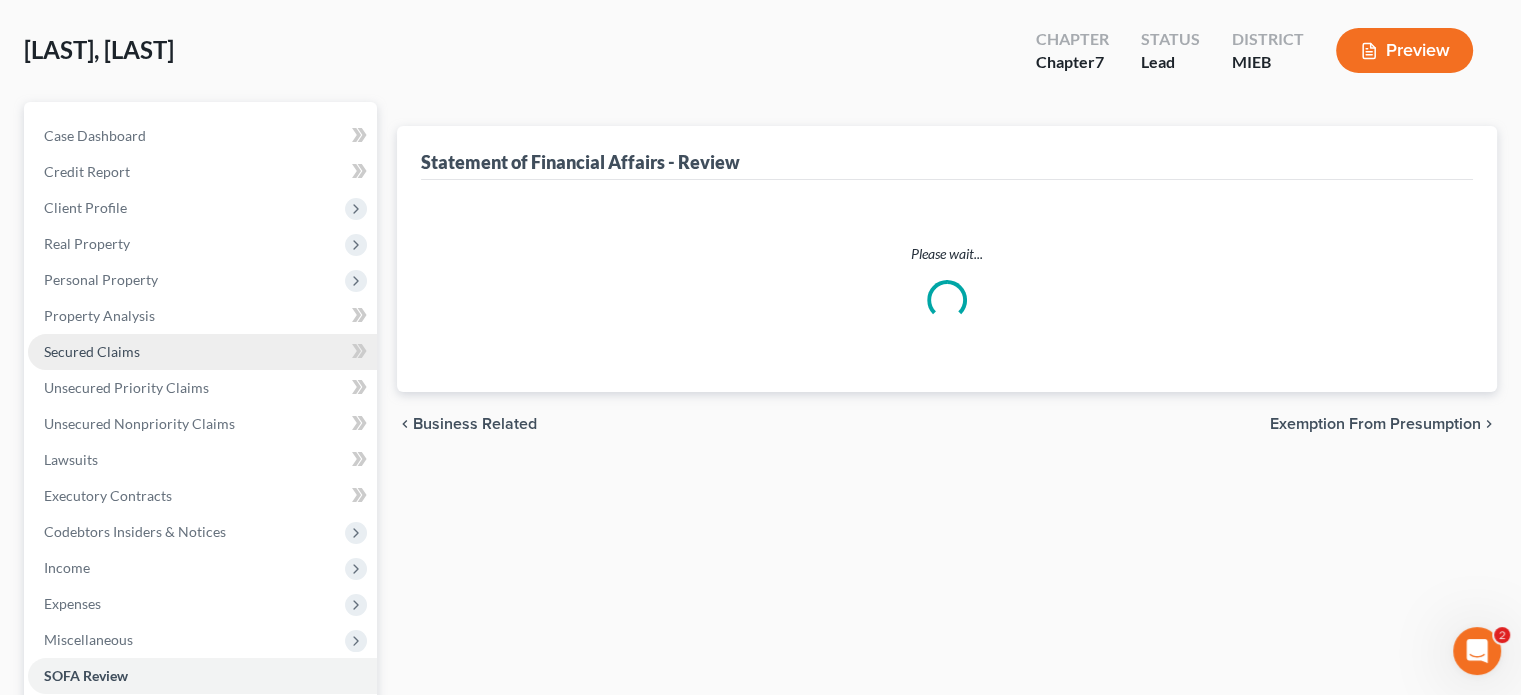 scroll, scrollTop: 0, scrollLeft: 0, axis: both 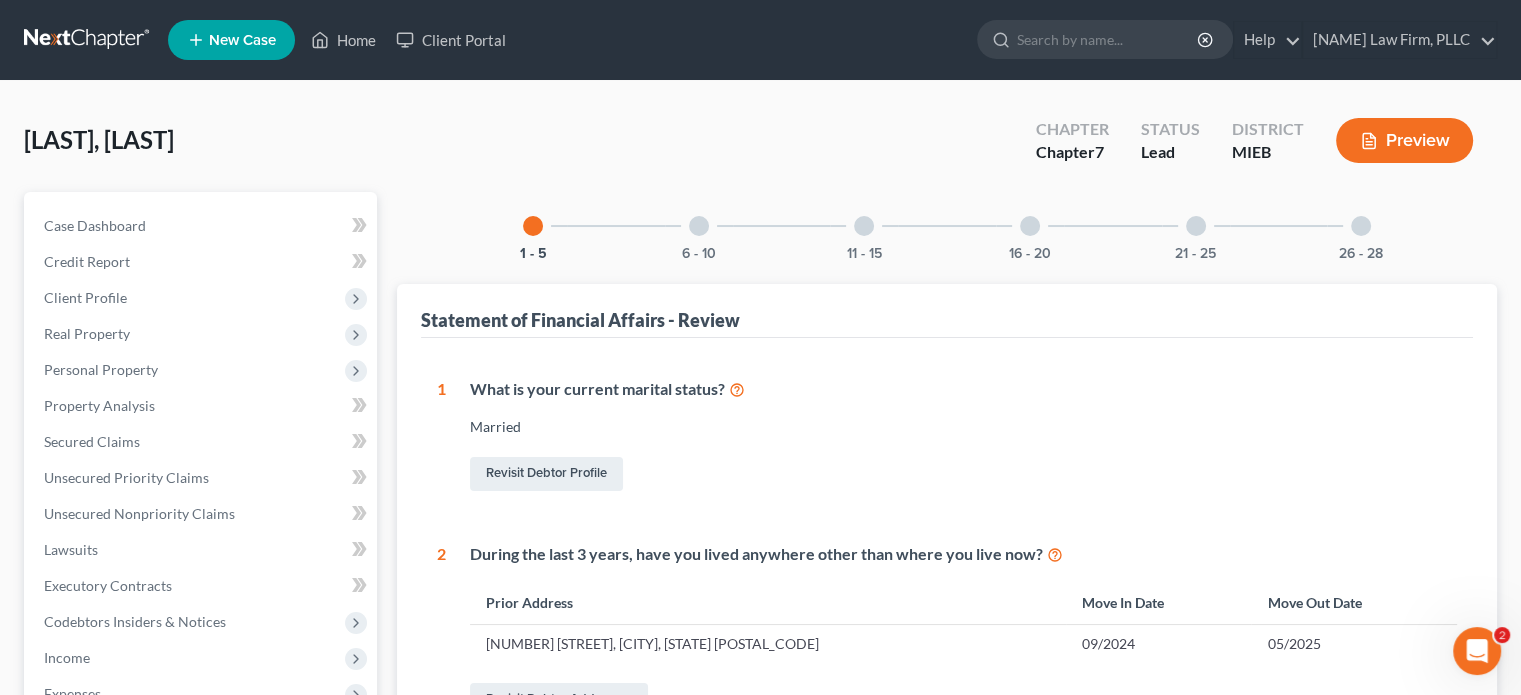 click on "26 - 28" at bounding box center [1361, 226] 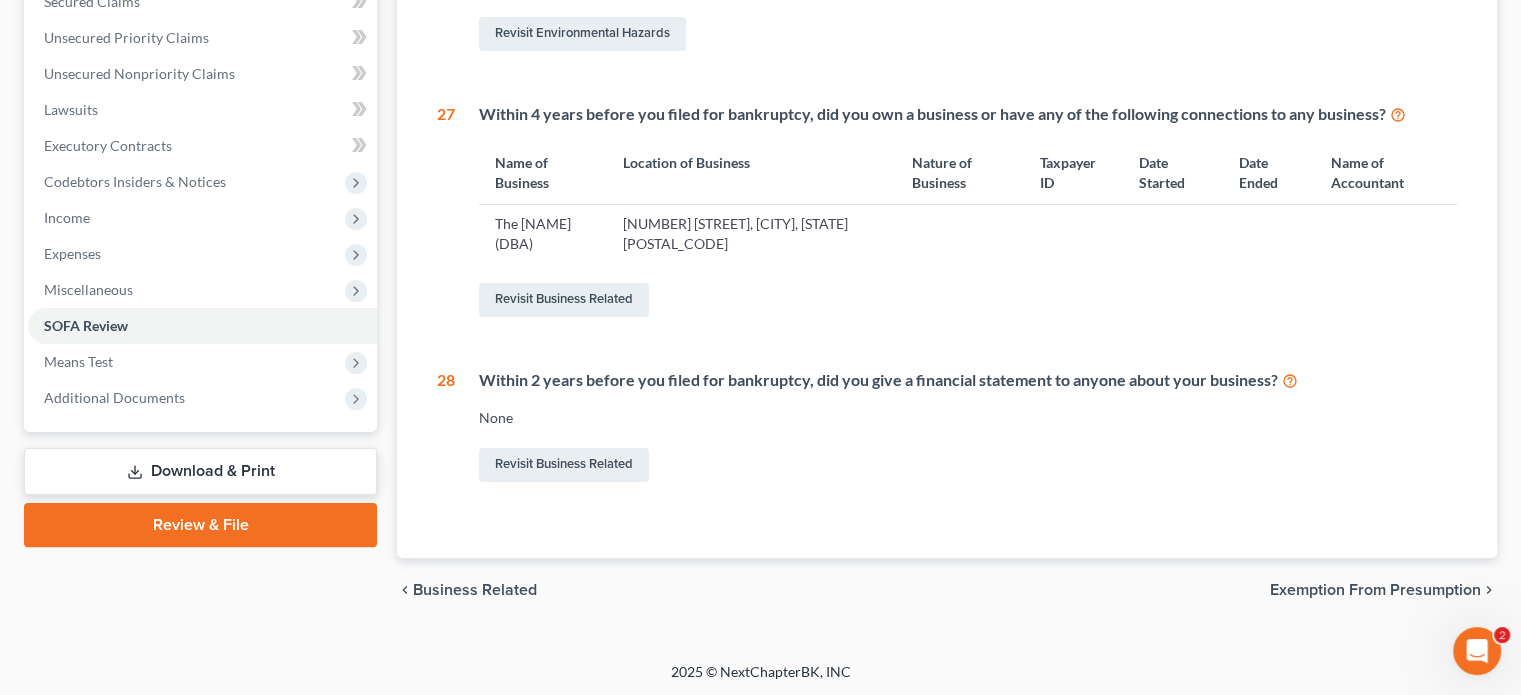 scroll, scrollTop: 441, scrollLeft: 0, axis: vertical 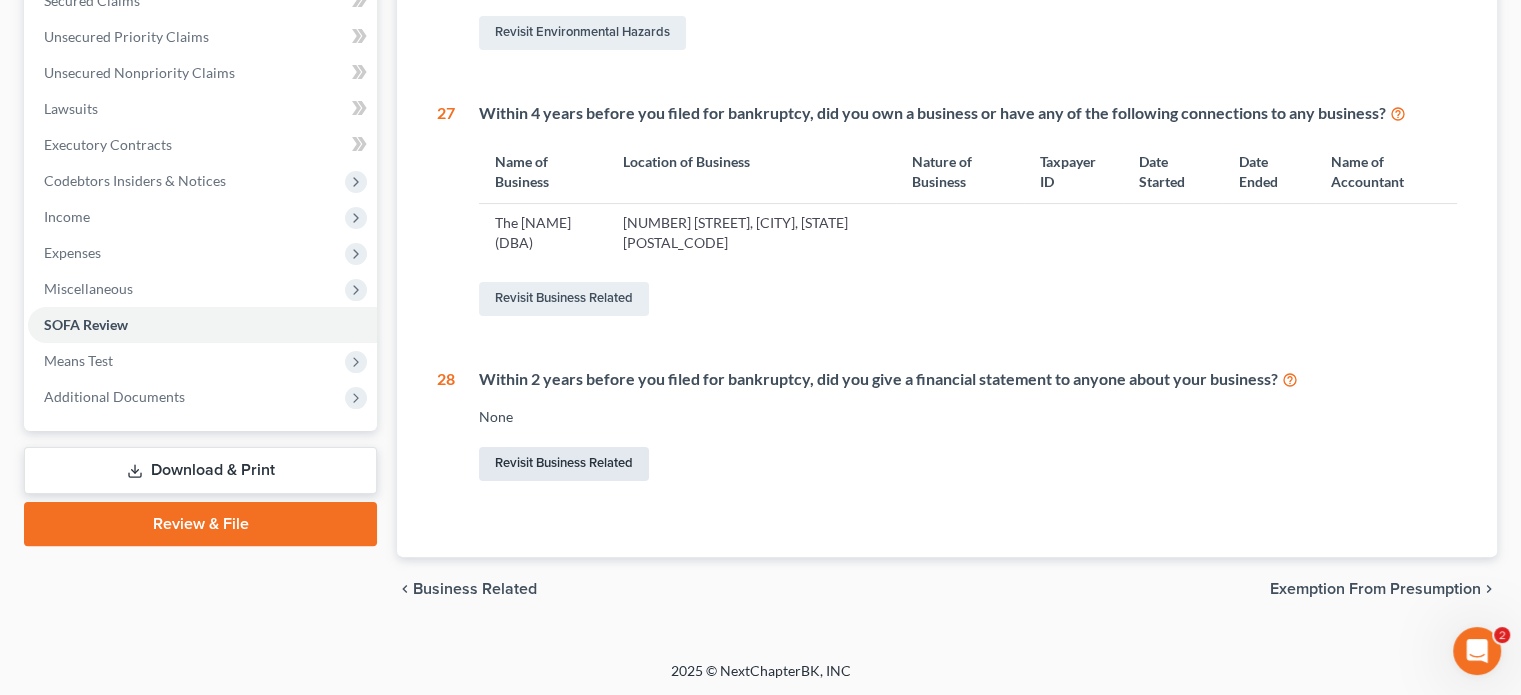 click on "Revisit Business Related" at bounding box center (564, 464) 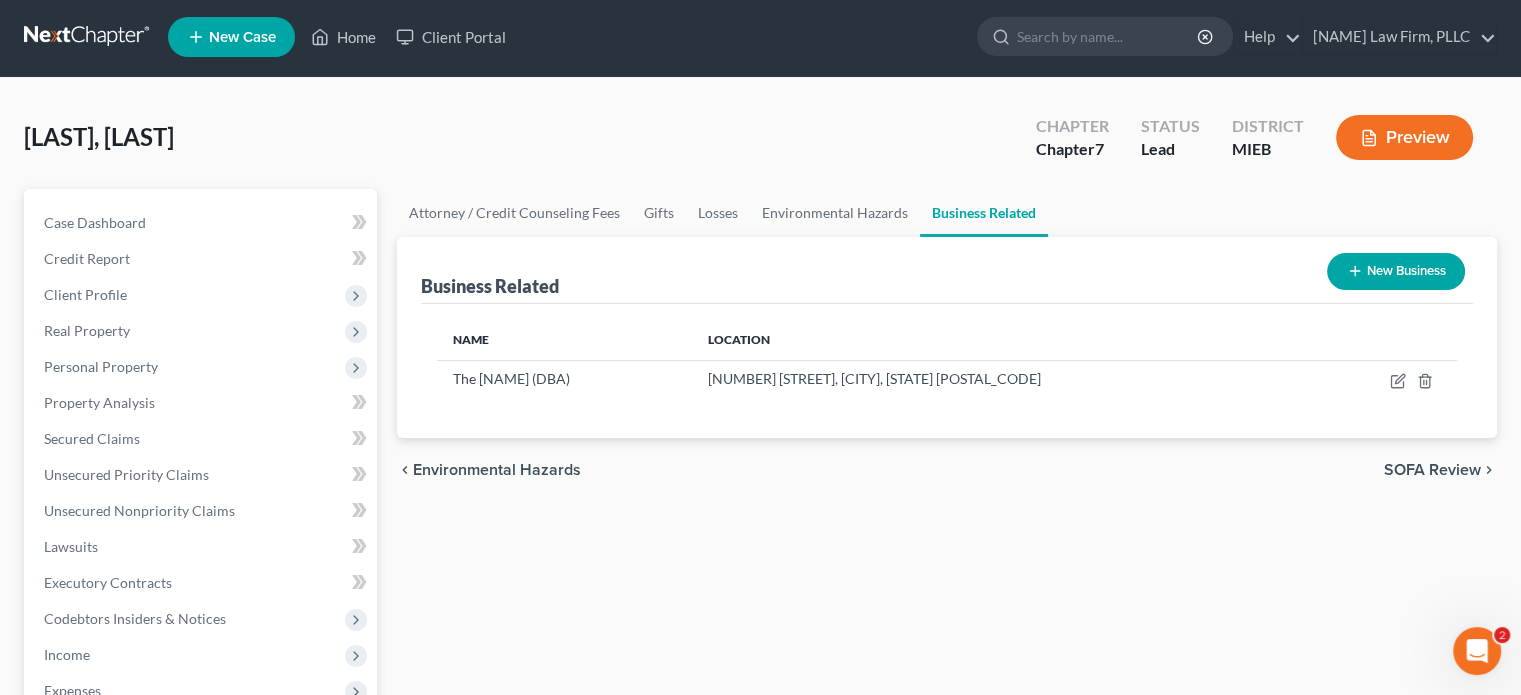 scroll, scrollTop: 0, scrollLeft: 0, axis: both 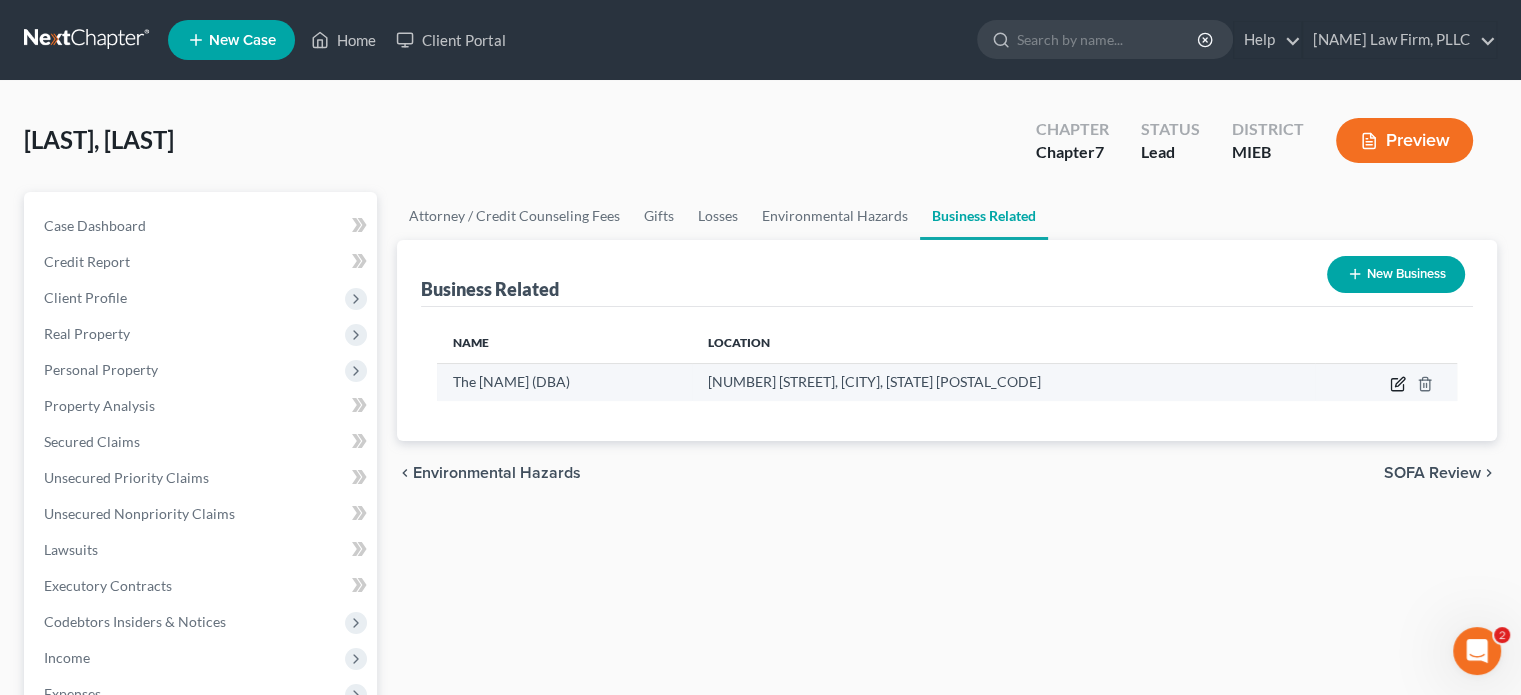 click 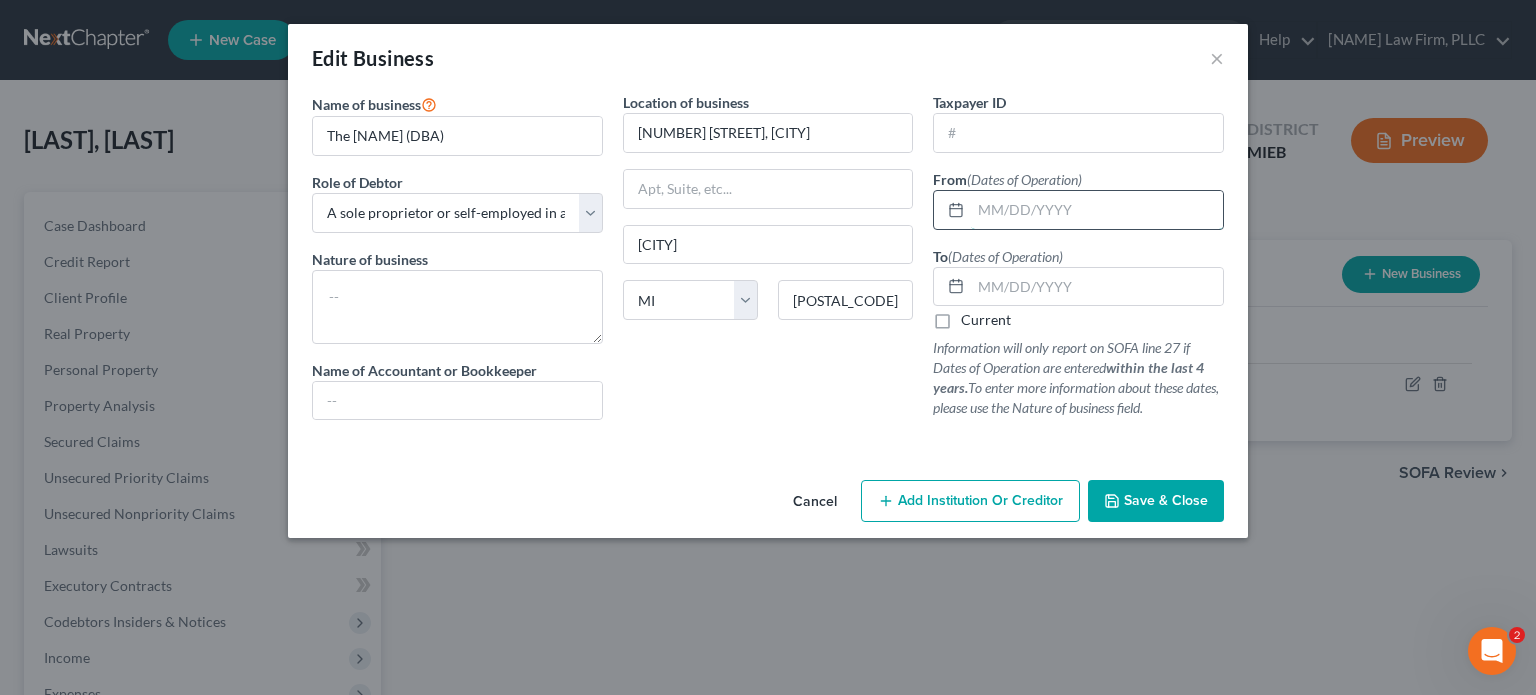 click at bounding box center (1097, 210) 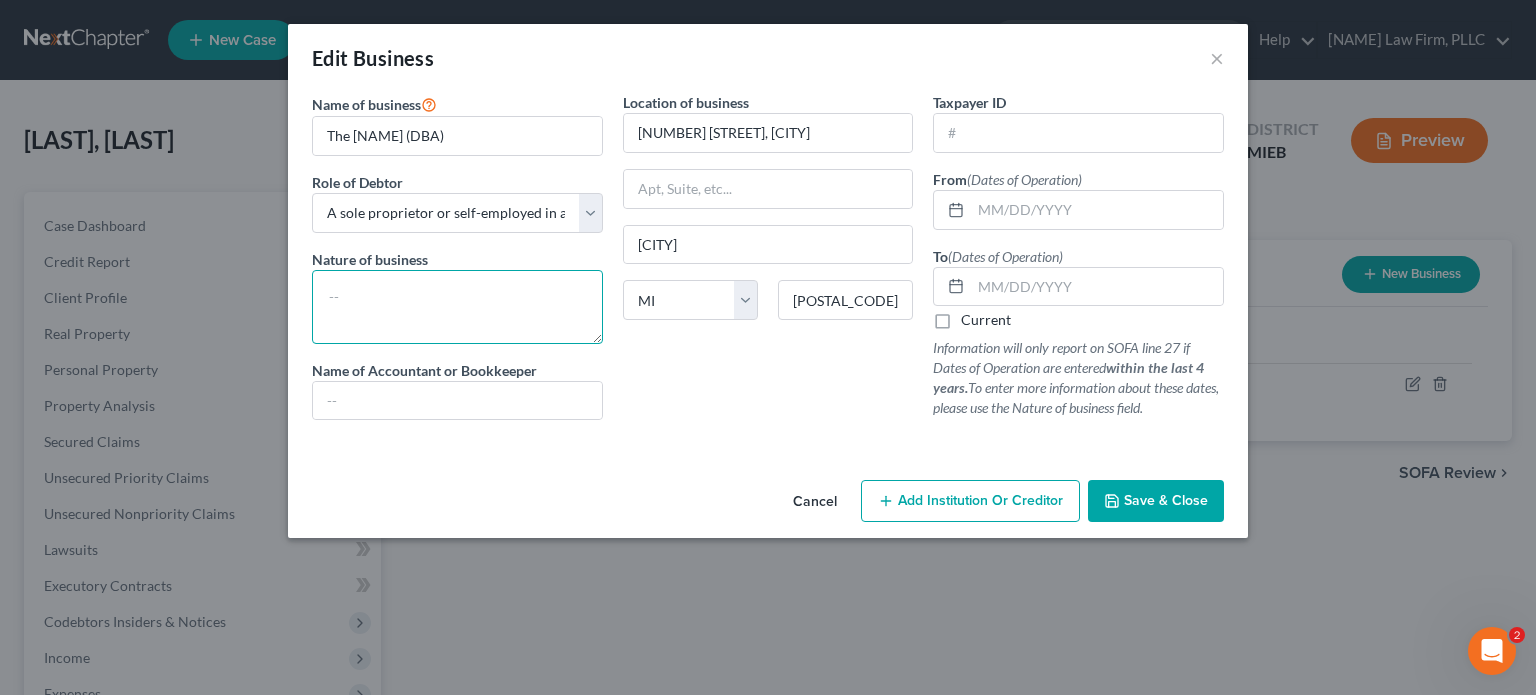 click at bounding box center [457, 307] 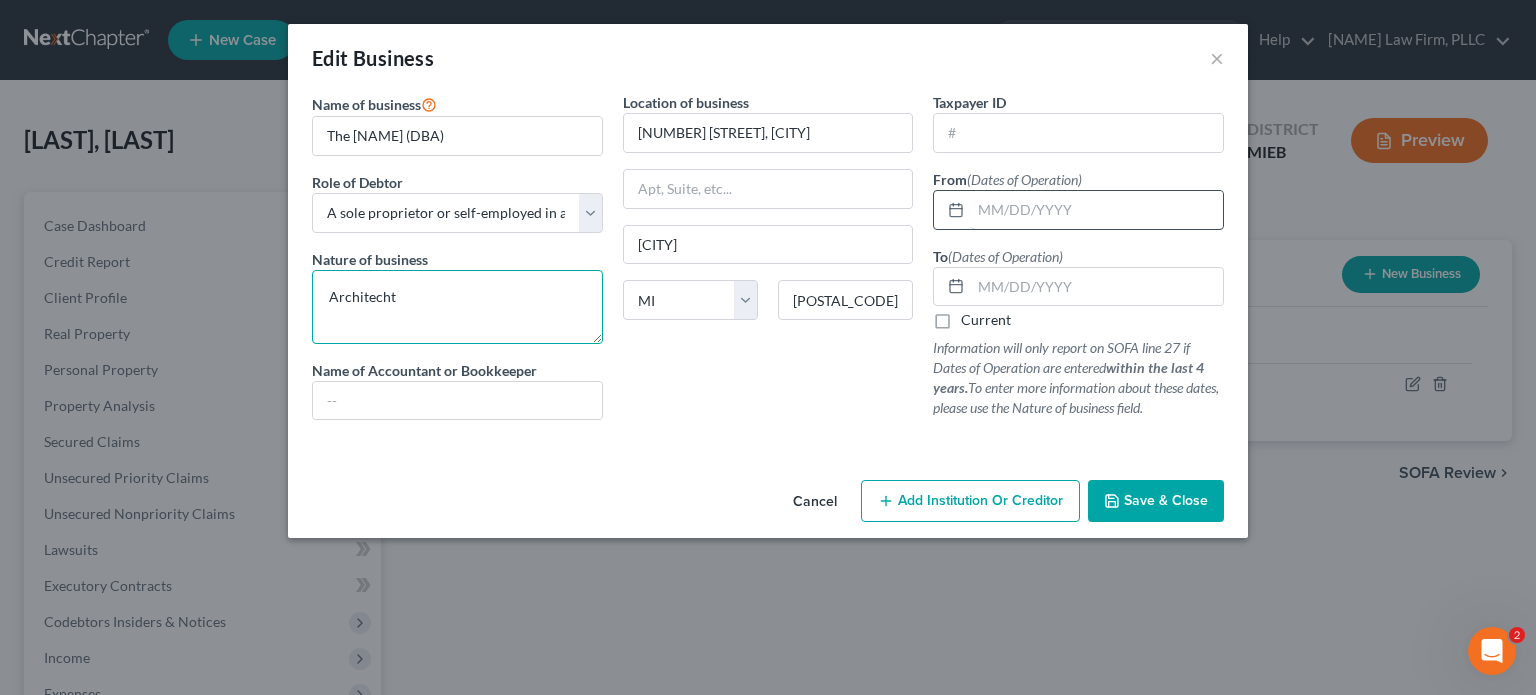 type on "Architecht" 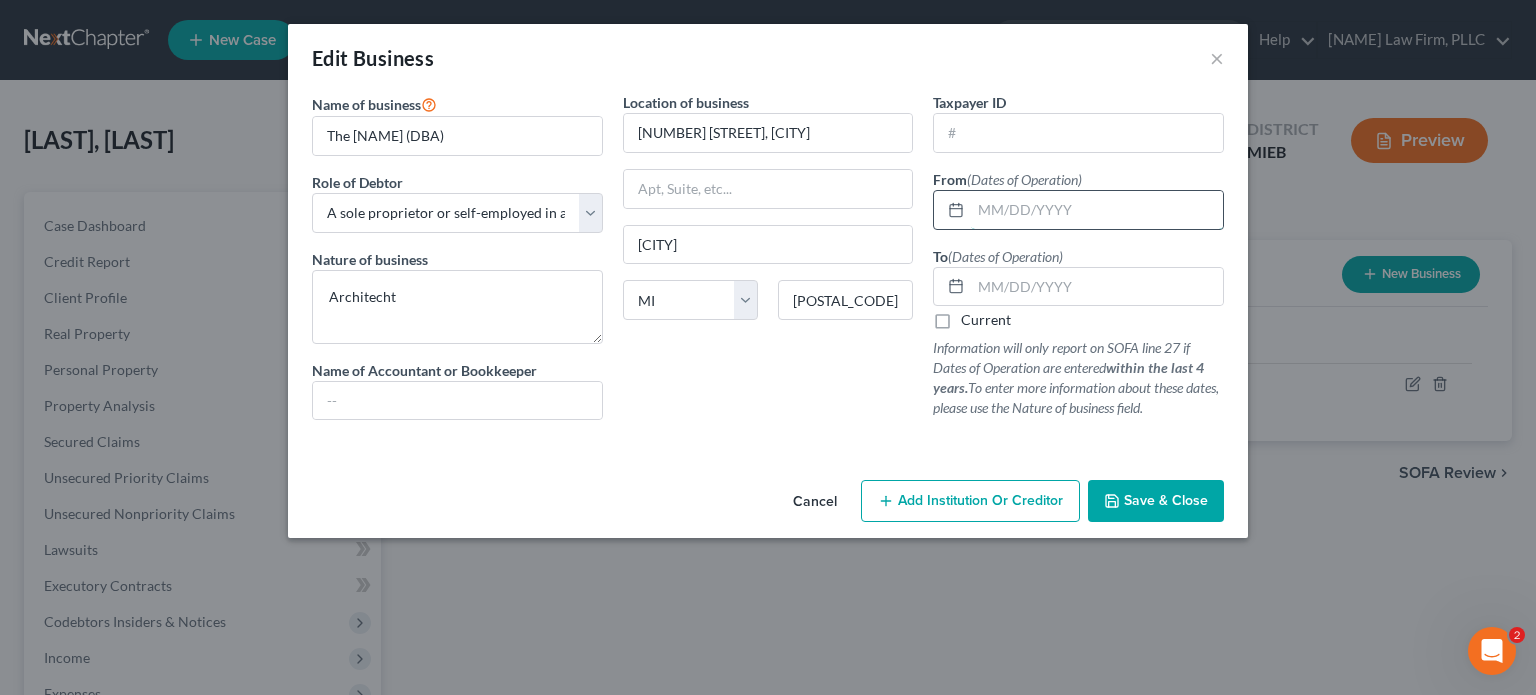 click at bounding box center [1097, 210] 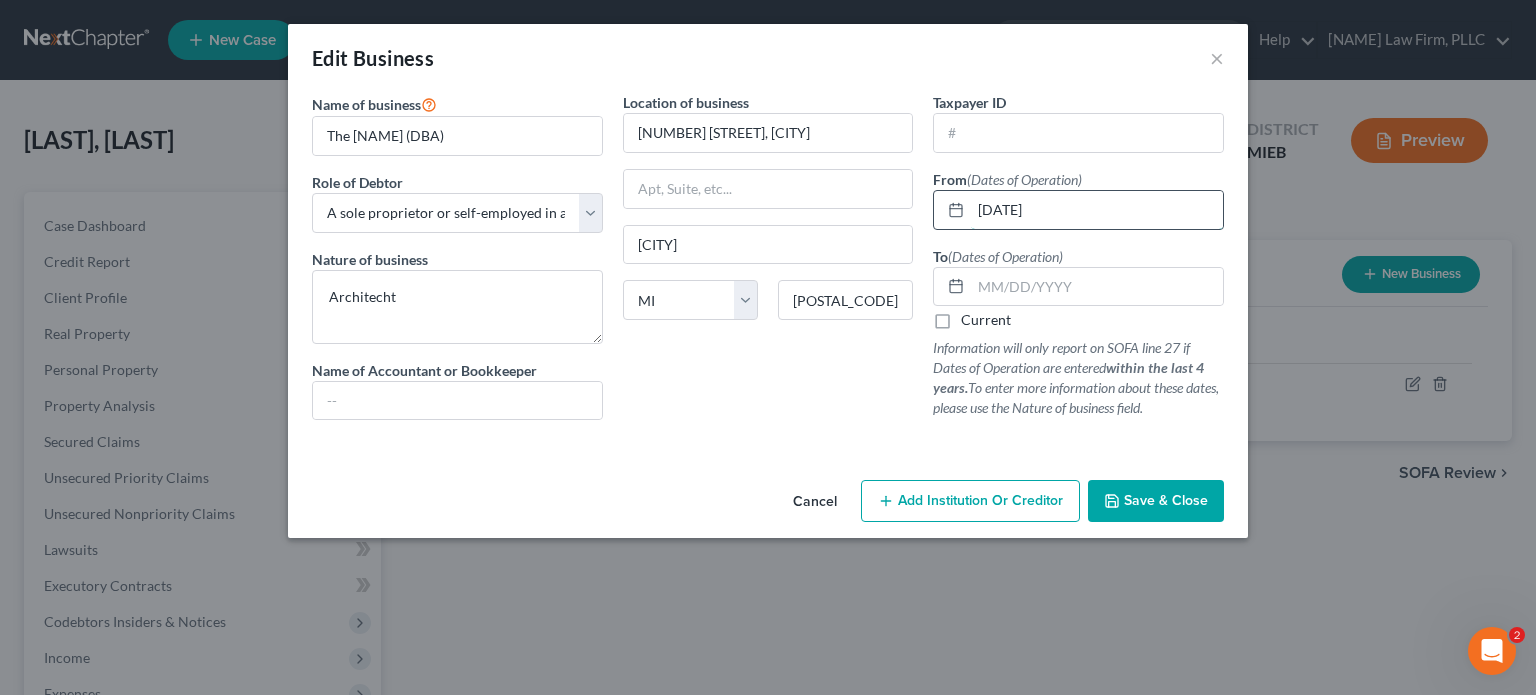 type on "[DATE]" 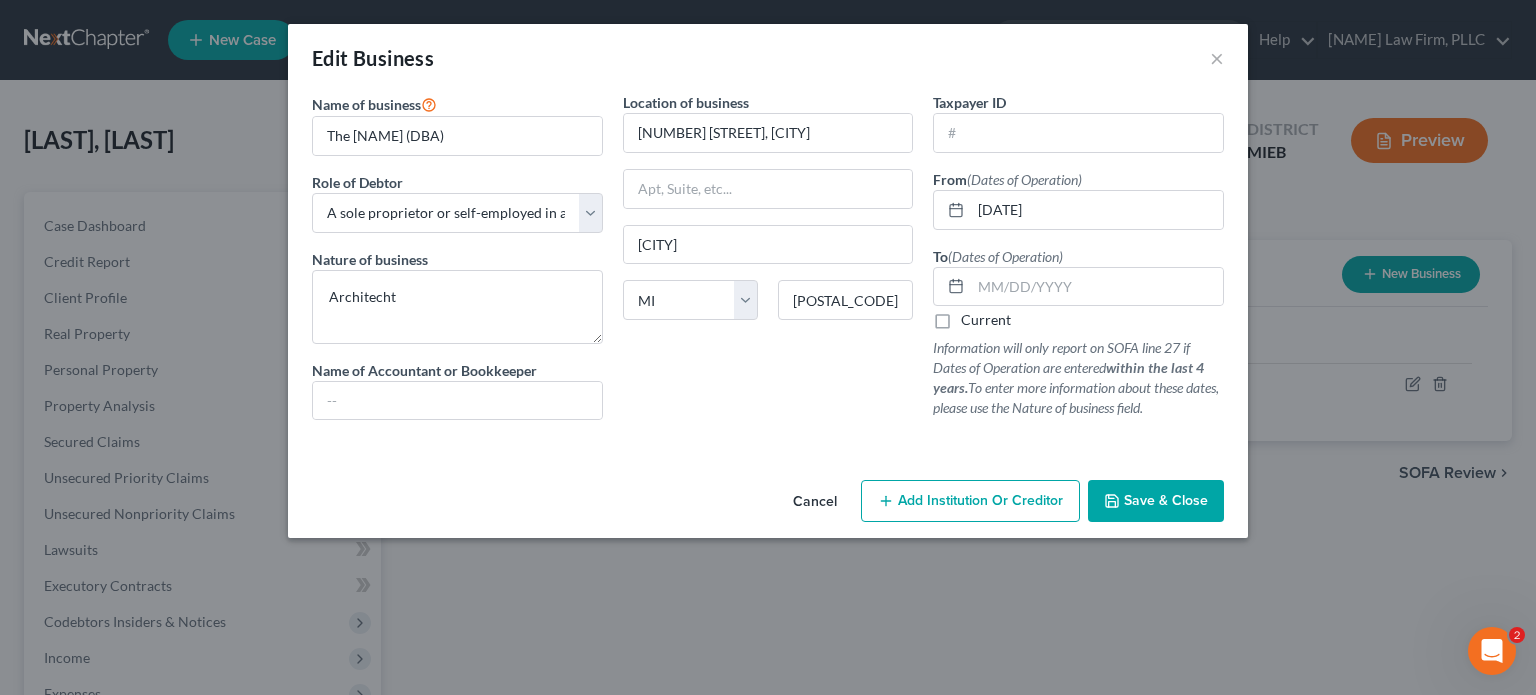 click on "Current" at bounding box center (986, 320) 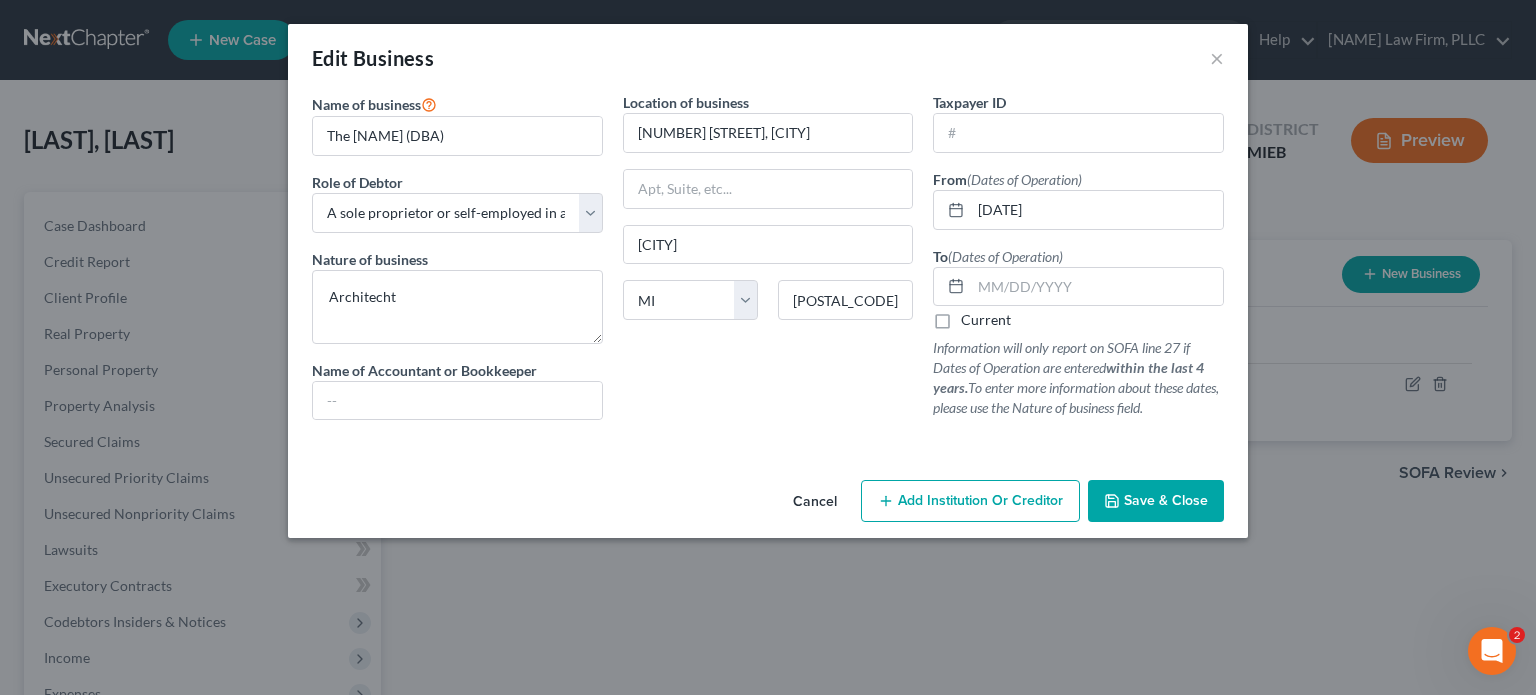 click on "Current" at bounding box center [975, 316] 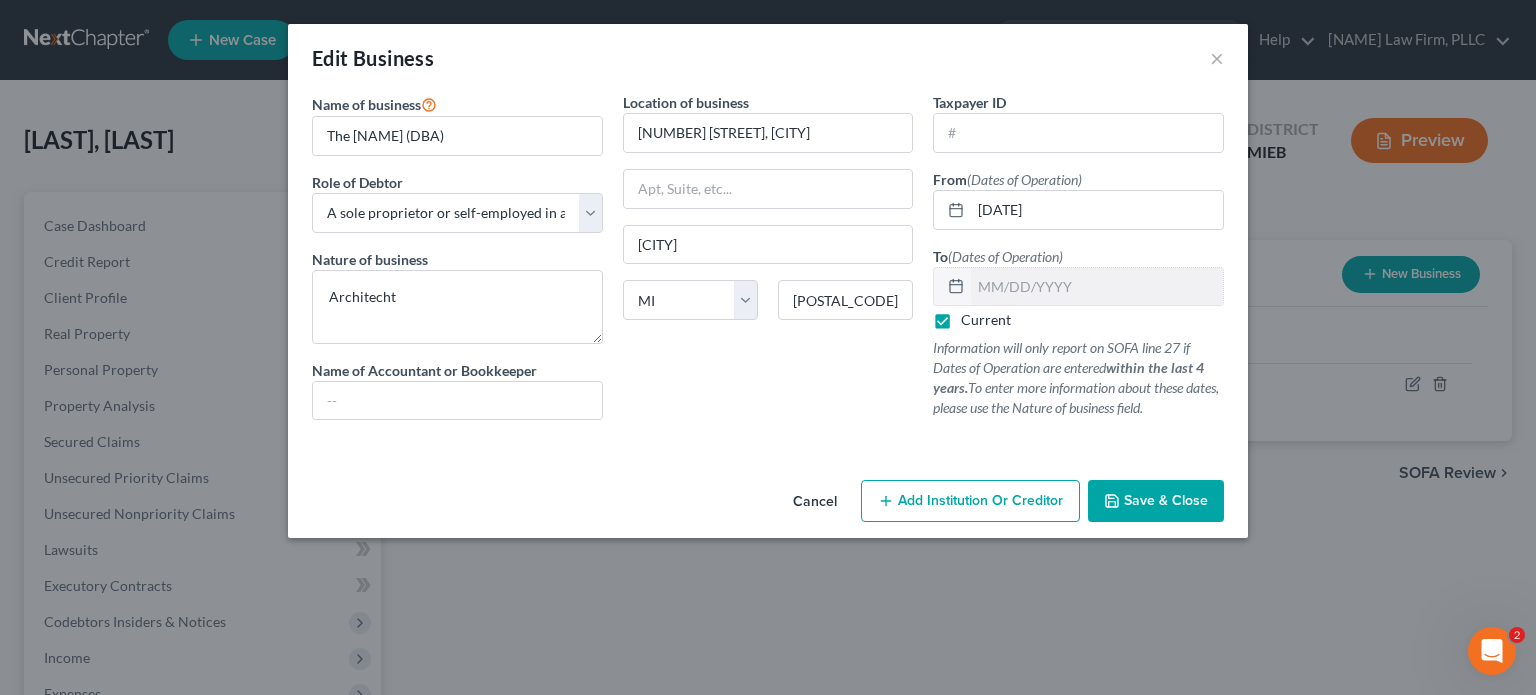 click on "Save & Close" at bounding box center (1166, 500) 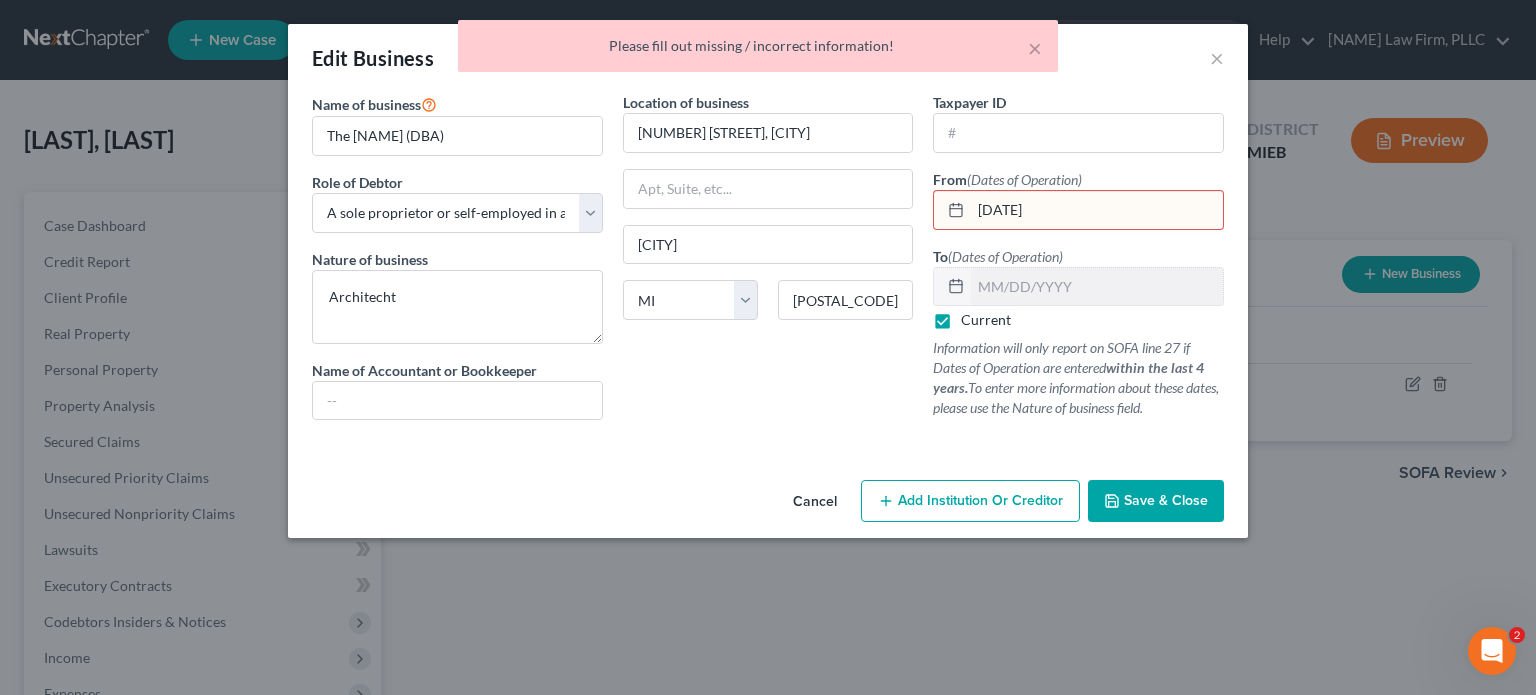 click on "[DATE]" at bounding box center [1097, 210] 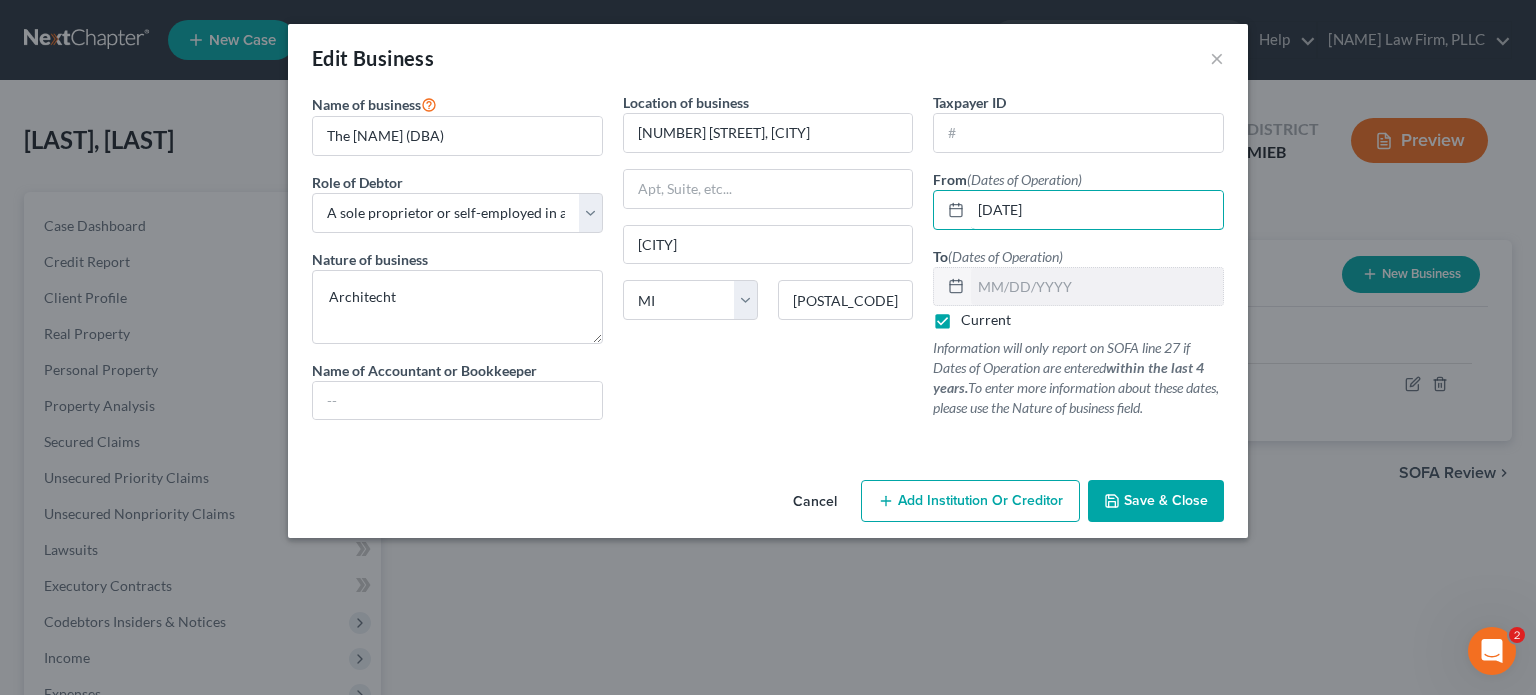 type on "[DATE]" 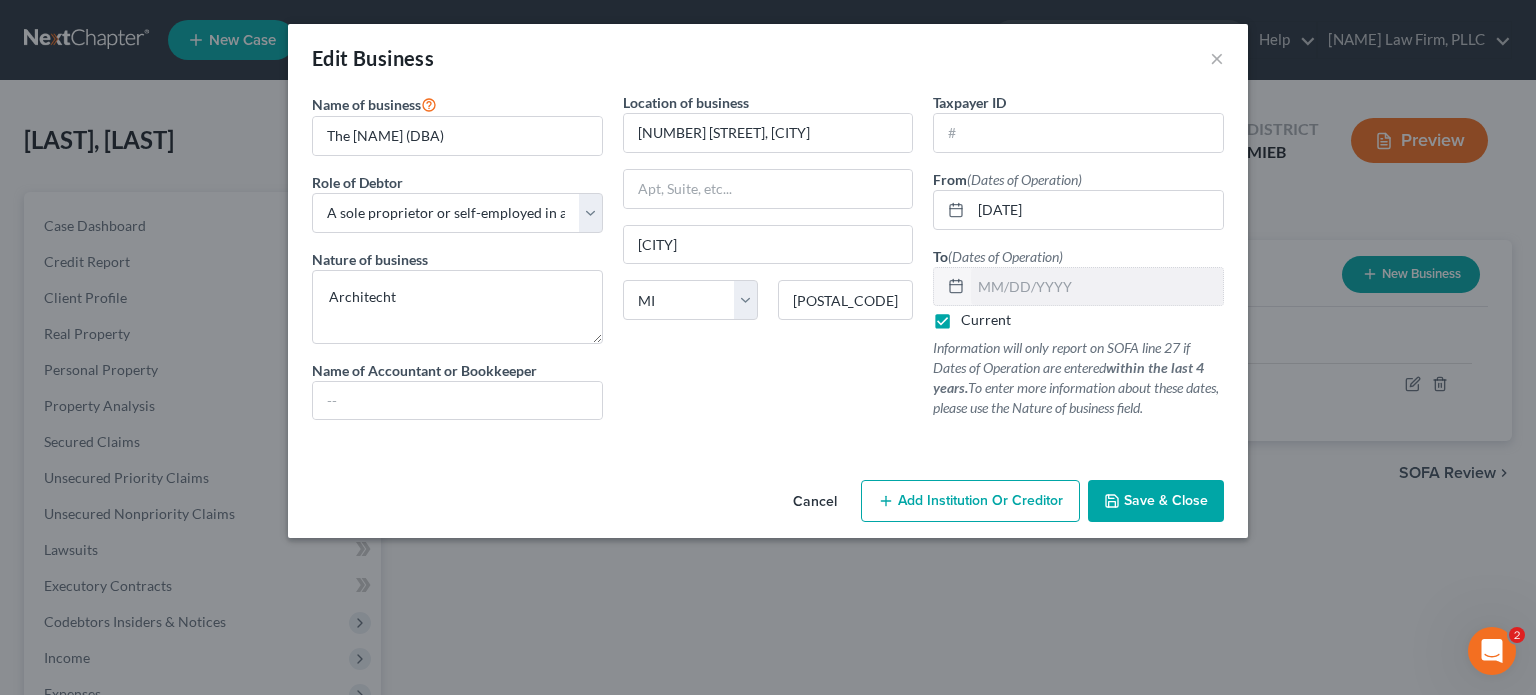 click 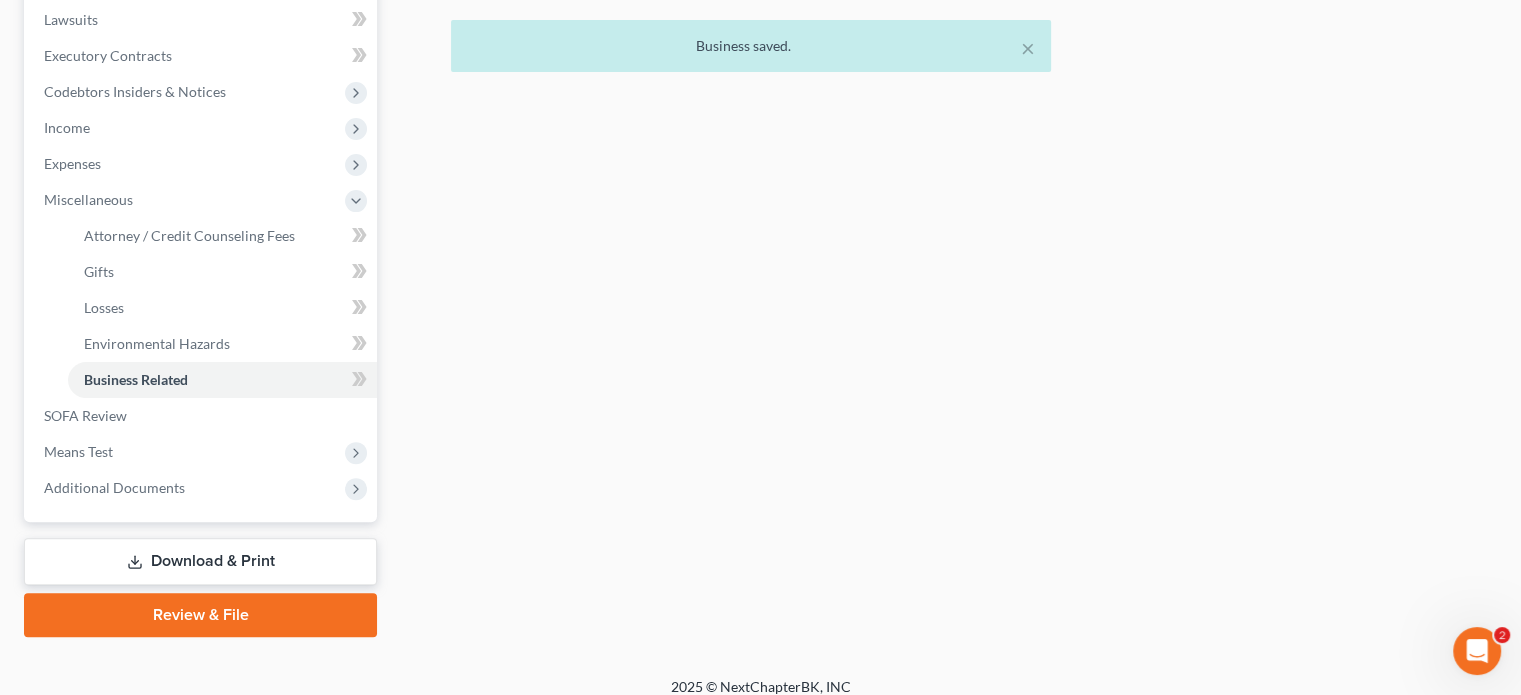 scroll, scrollTop: 546, scrollLeft: 0, axis: vertical 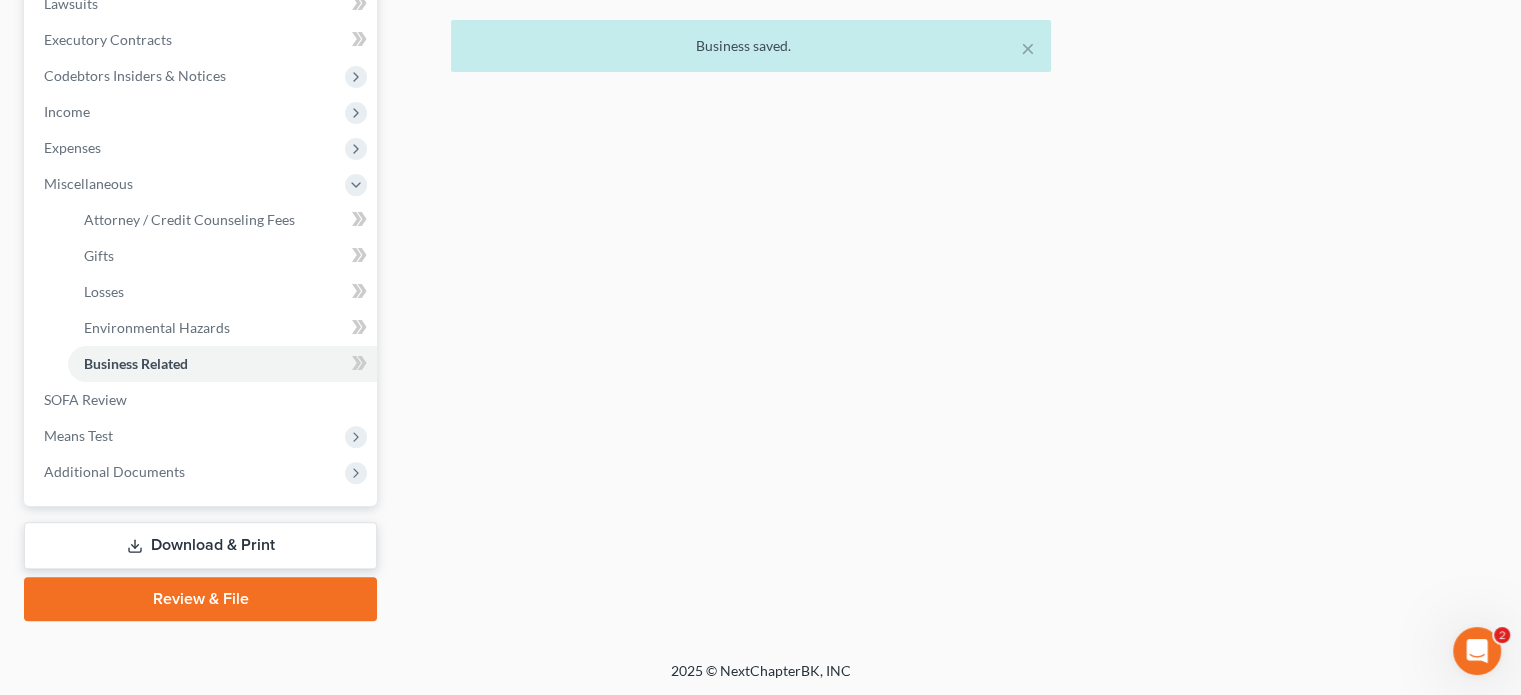 click on "Download & Print" at bounding box center [200, 545] 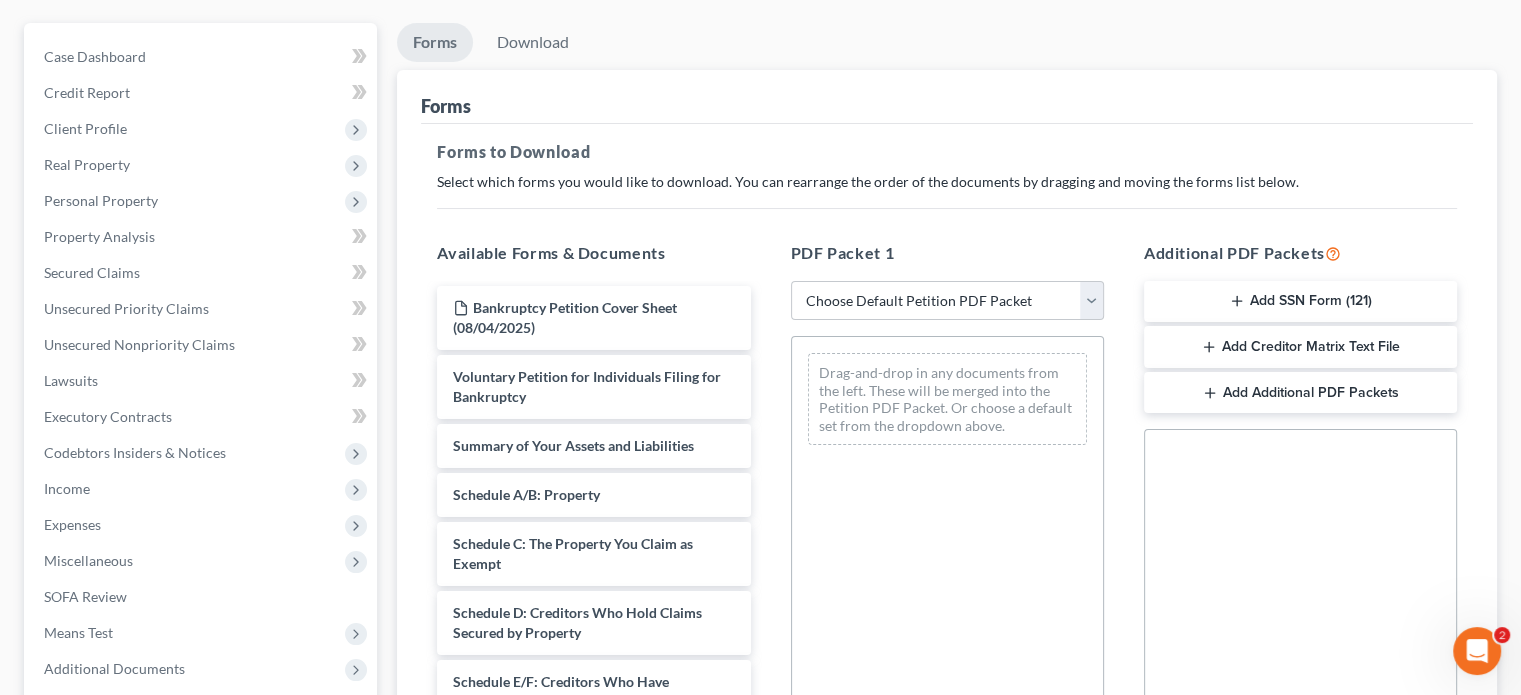 scroll, scrollTop: 200, scrollLeft: 0, axis: vertical 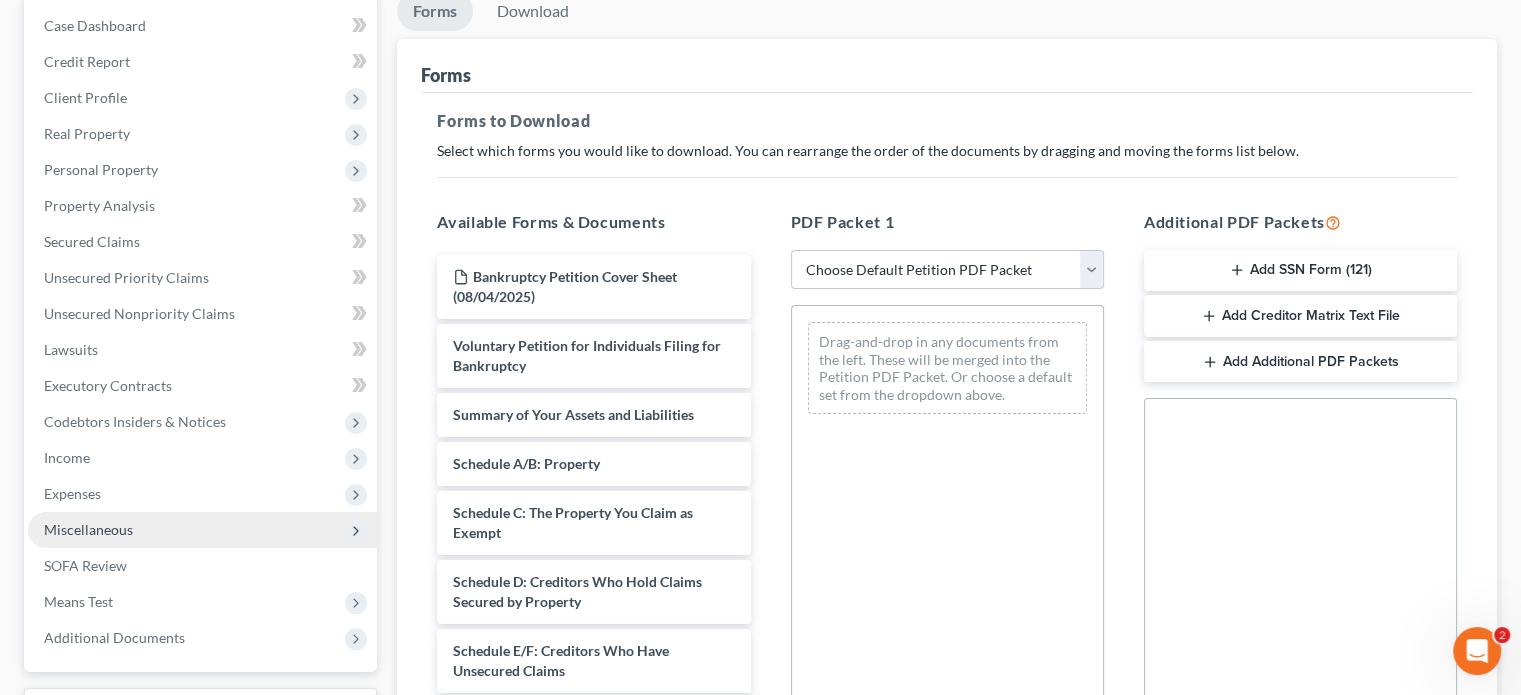 click on "Miscellaneous" at bounding box center [88, 529] 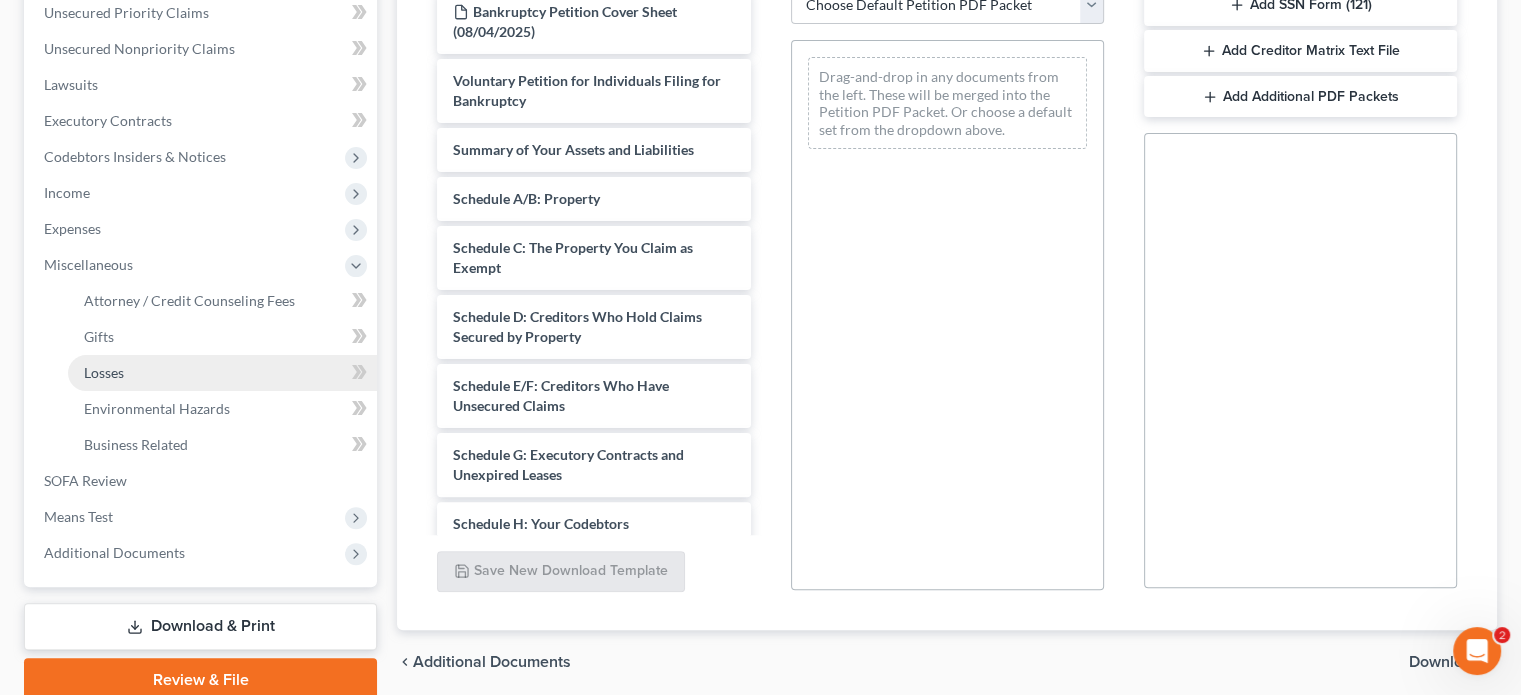 scroll, scrollTop: 500, scrollLeft: 0, axis: vertical 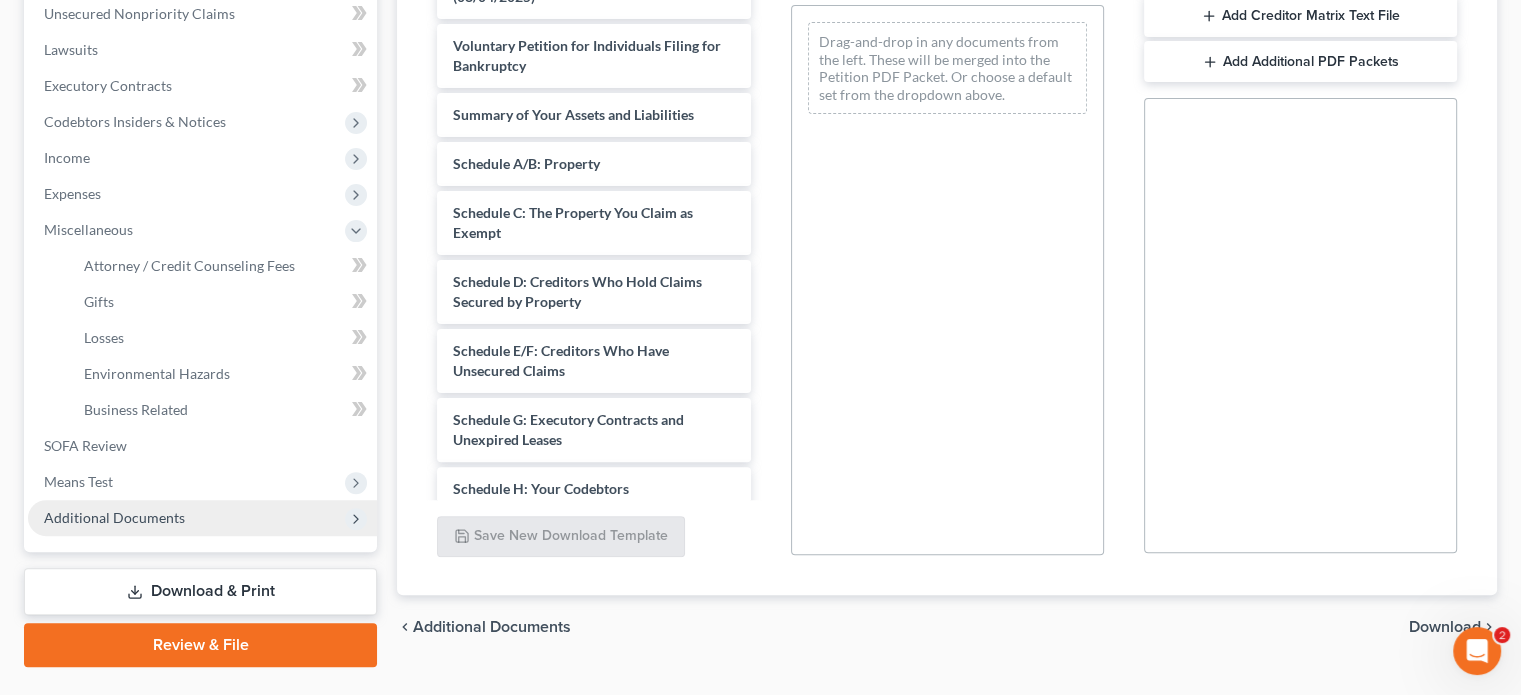 click on "Additional Documents" at bounding box center (114, 517) 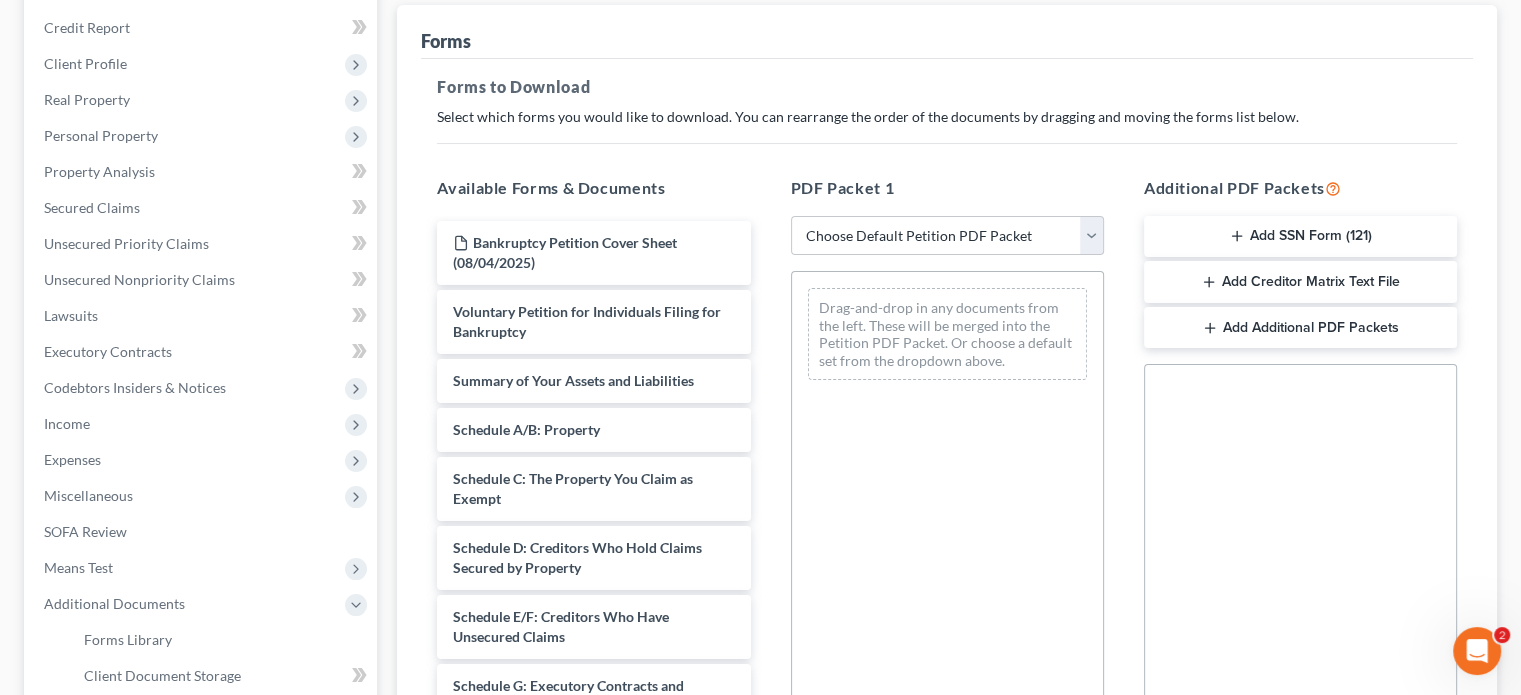 scroll, scrollTop: 200, scrollLeft: 0, axis: vertical 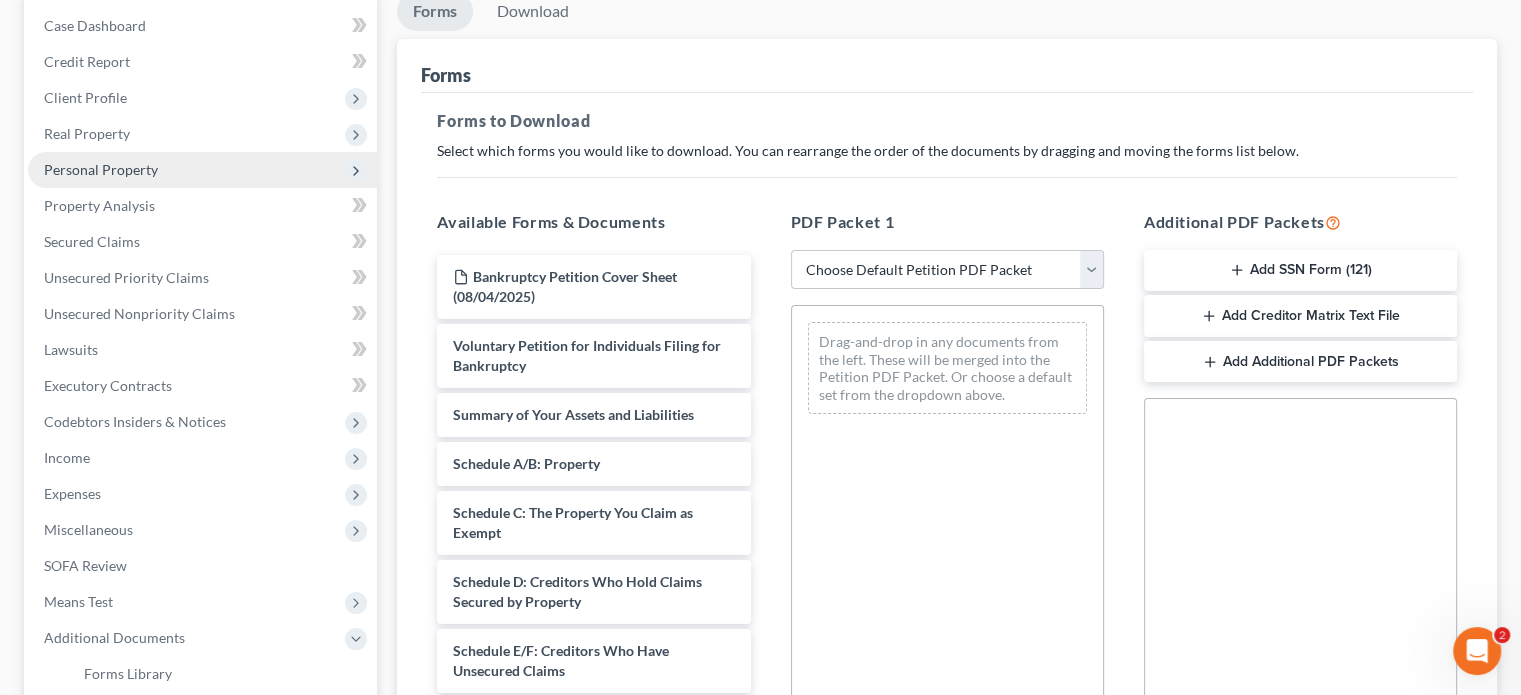 click on "Personal Property" at bounding box center [101, 169] 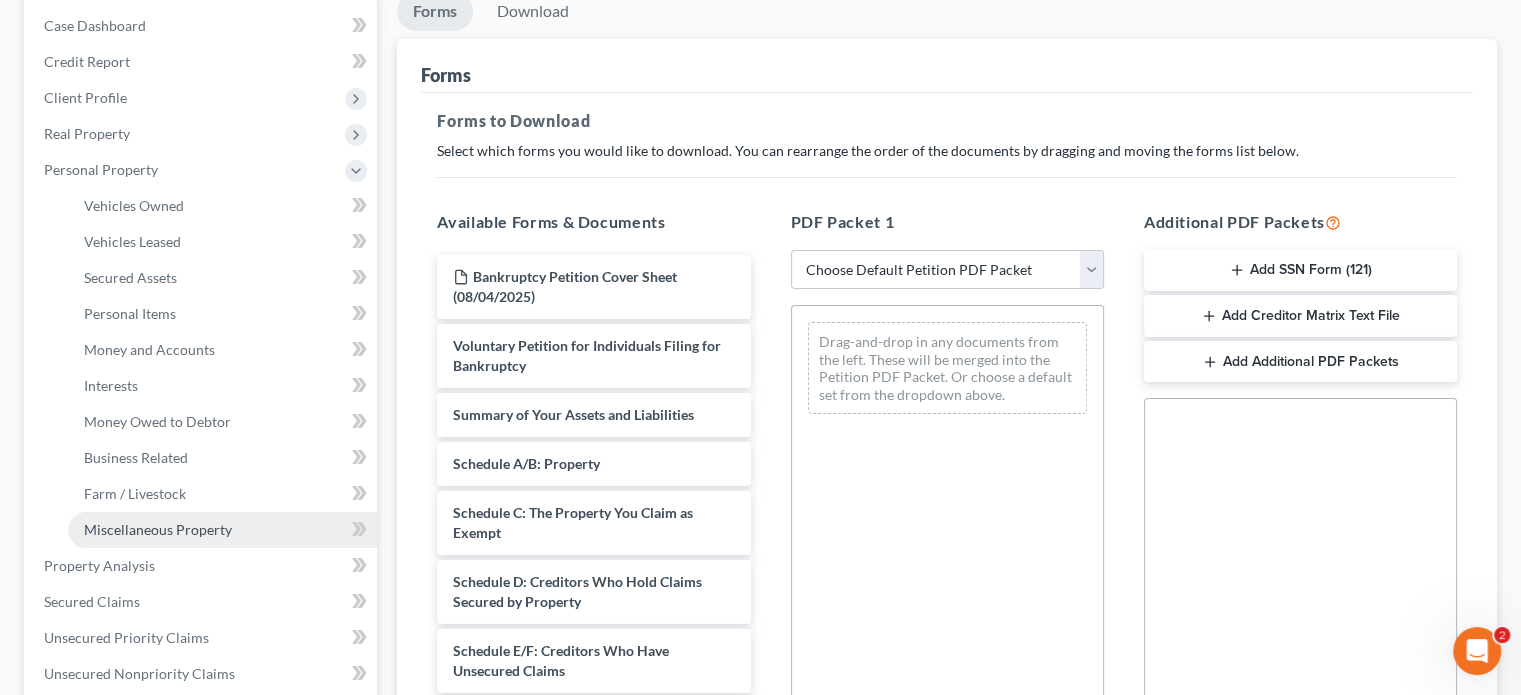 click on "Miscellaneous Property" at bounding box center [158, 529] 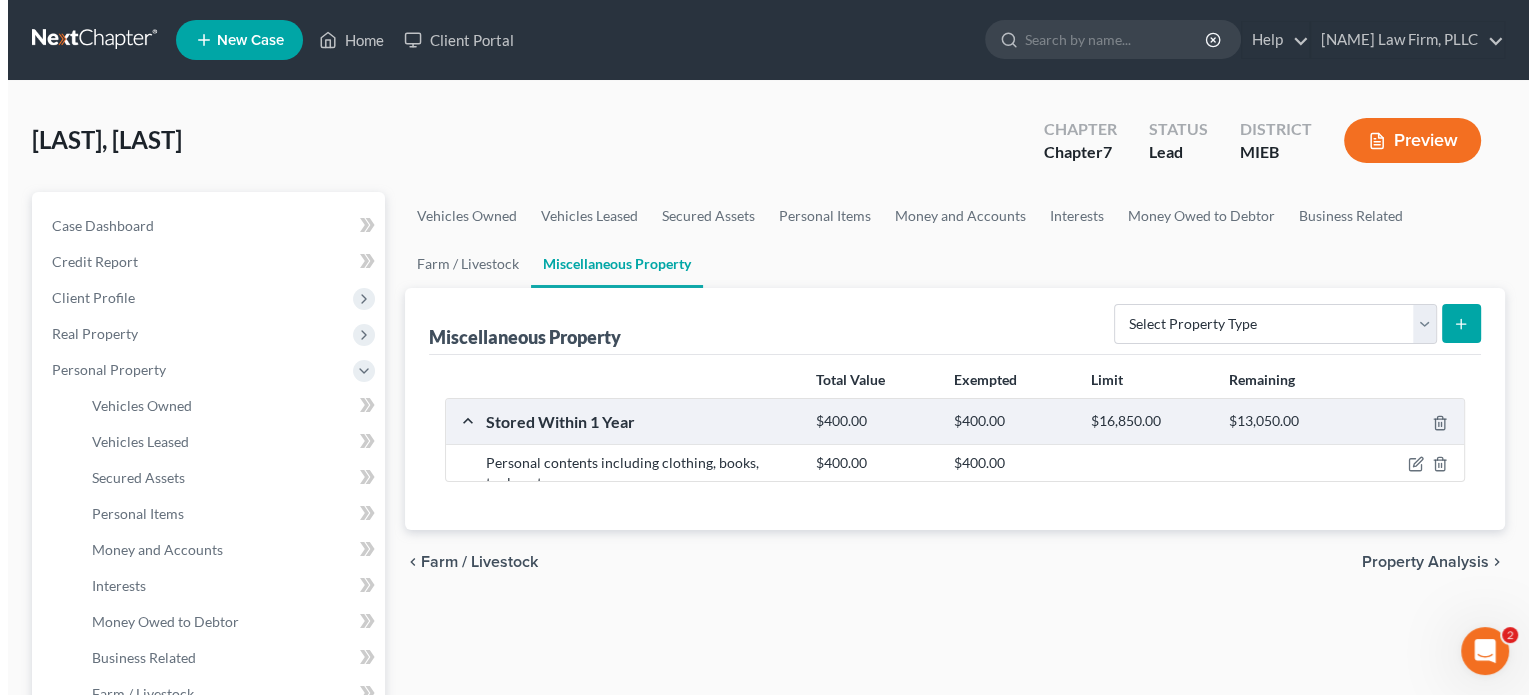 scroll, scrollTop: 0, scrollLeft: 0, axis: both 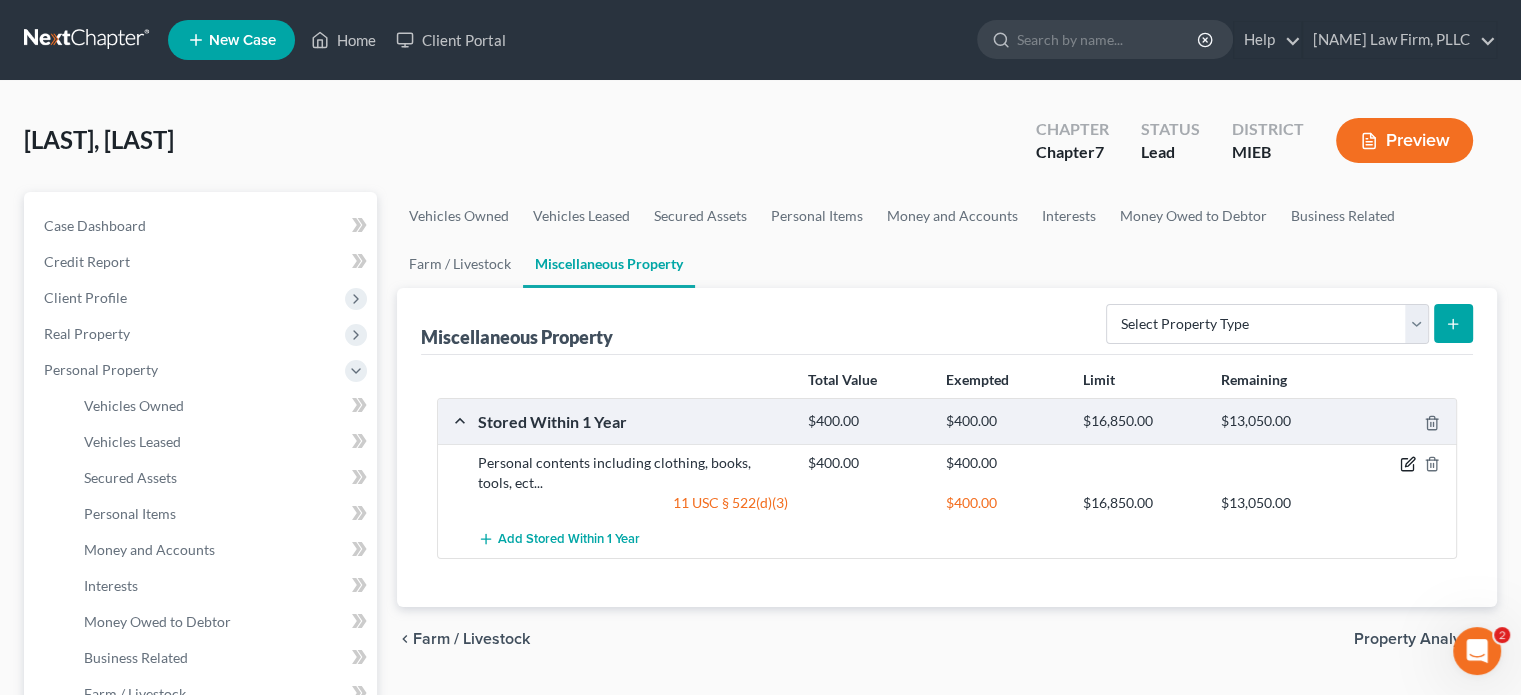 click 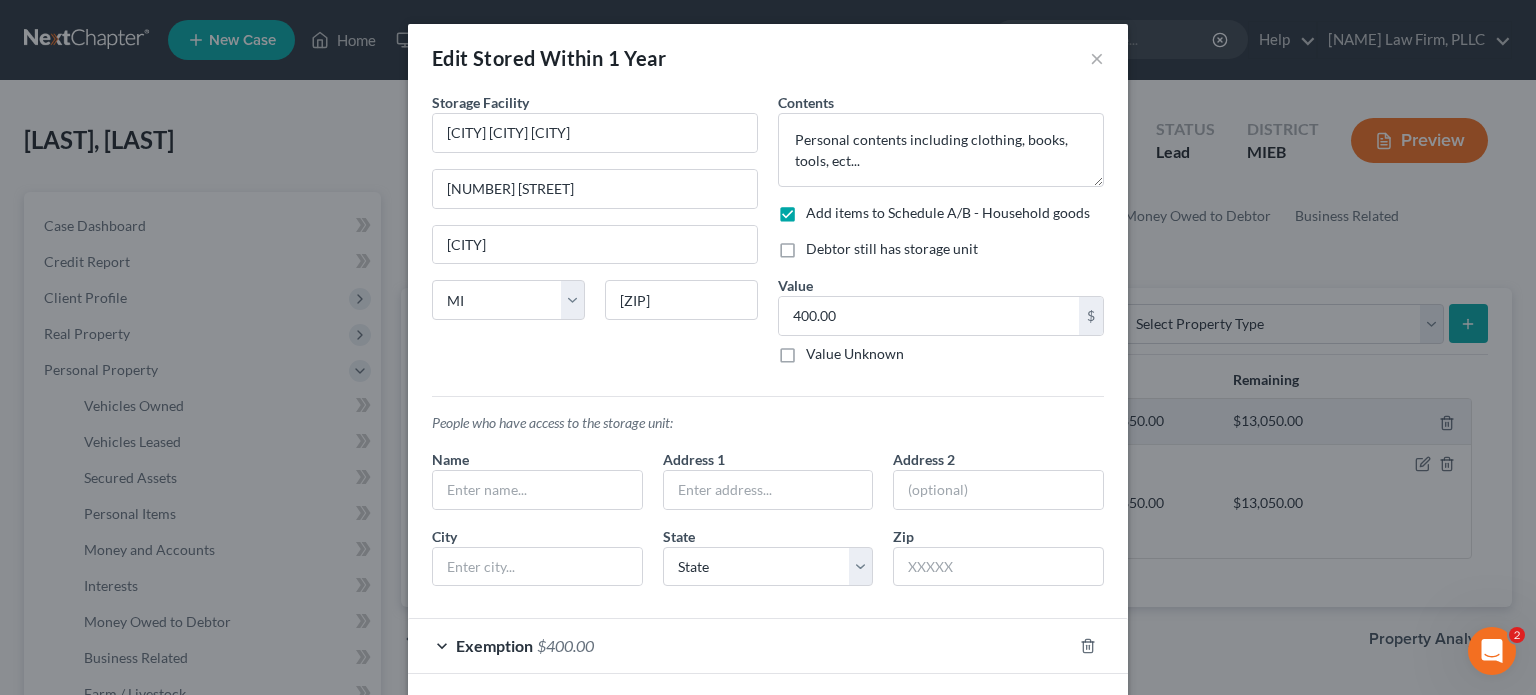 click on "Debtor still has storage unit" at bounding box center (892, 249) 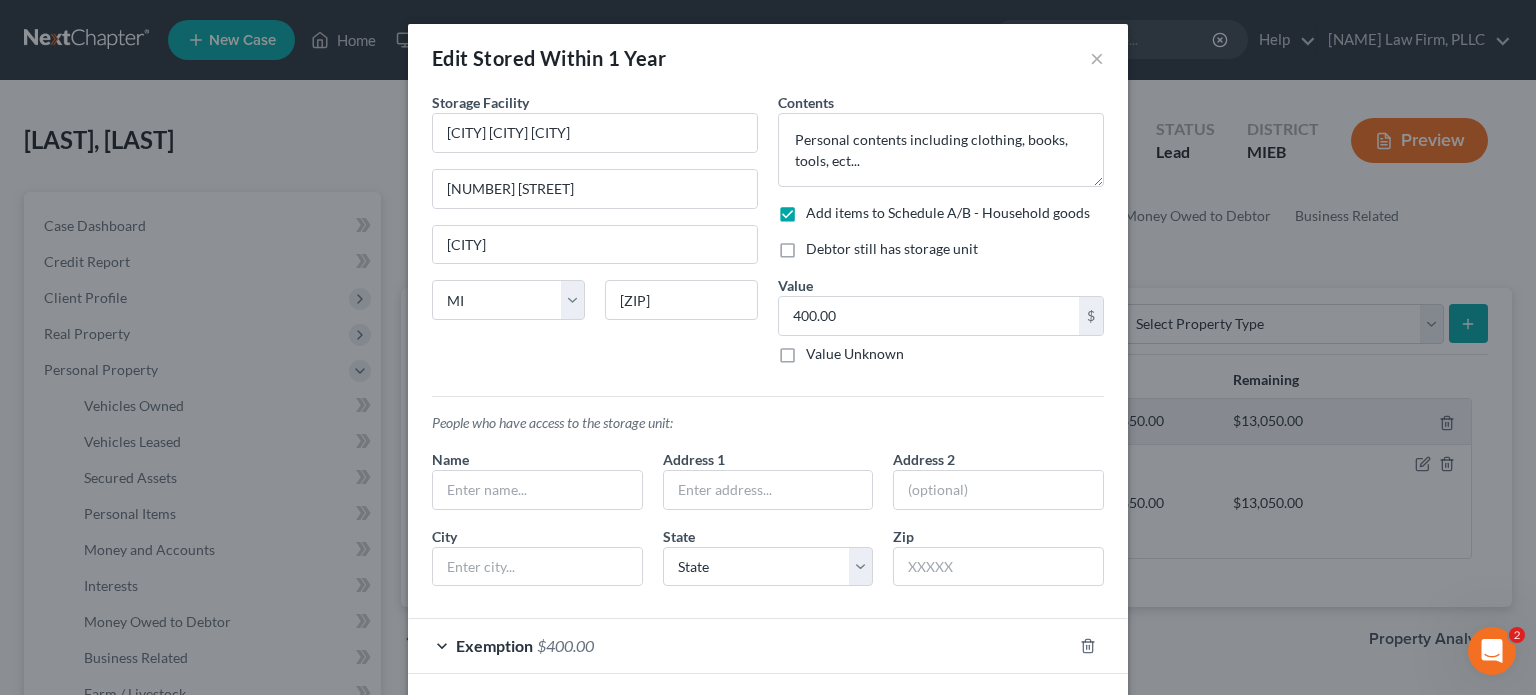 click on "Debtor still has storage unit" at bounding box center [820, 245] 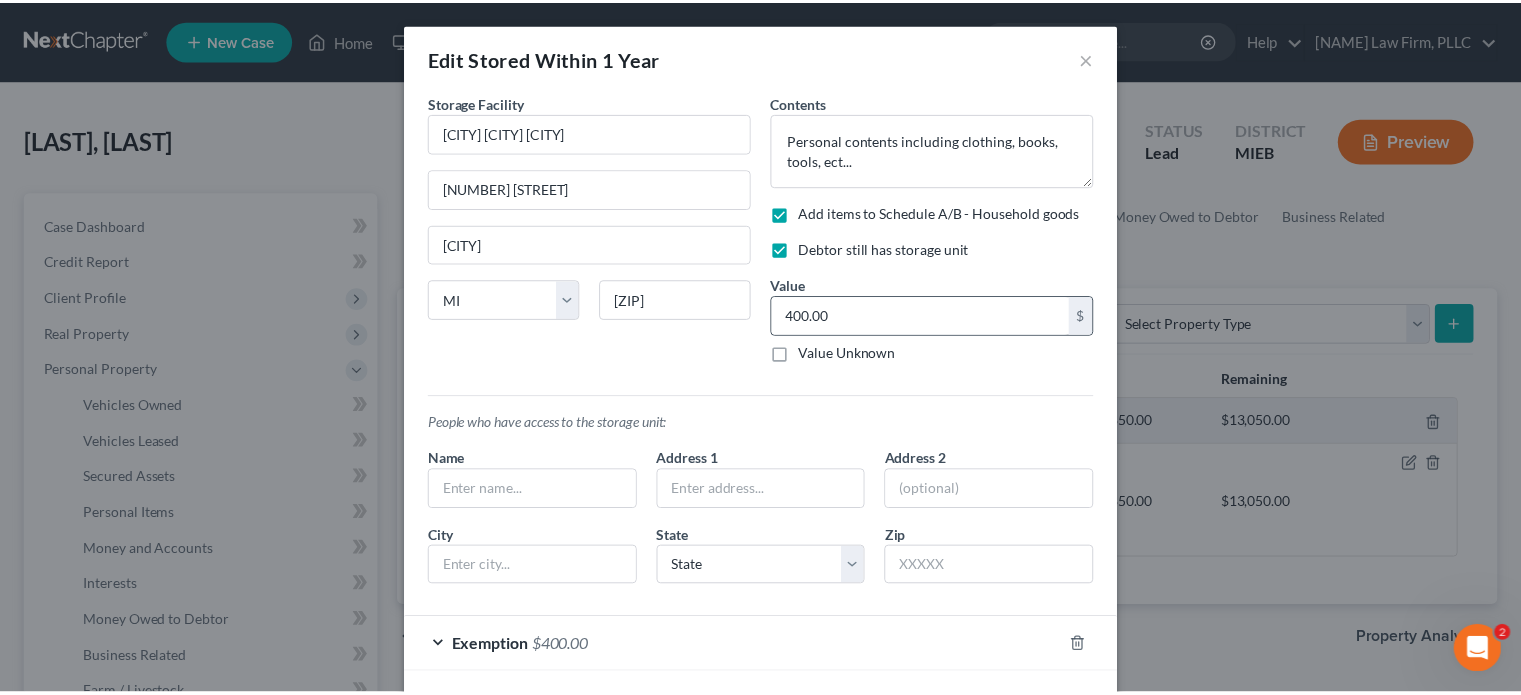 scroll, scrollTop: 85, scrollLeft: 0, axis: vertical 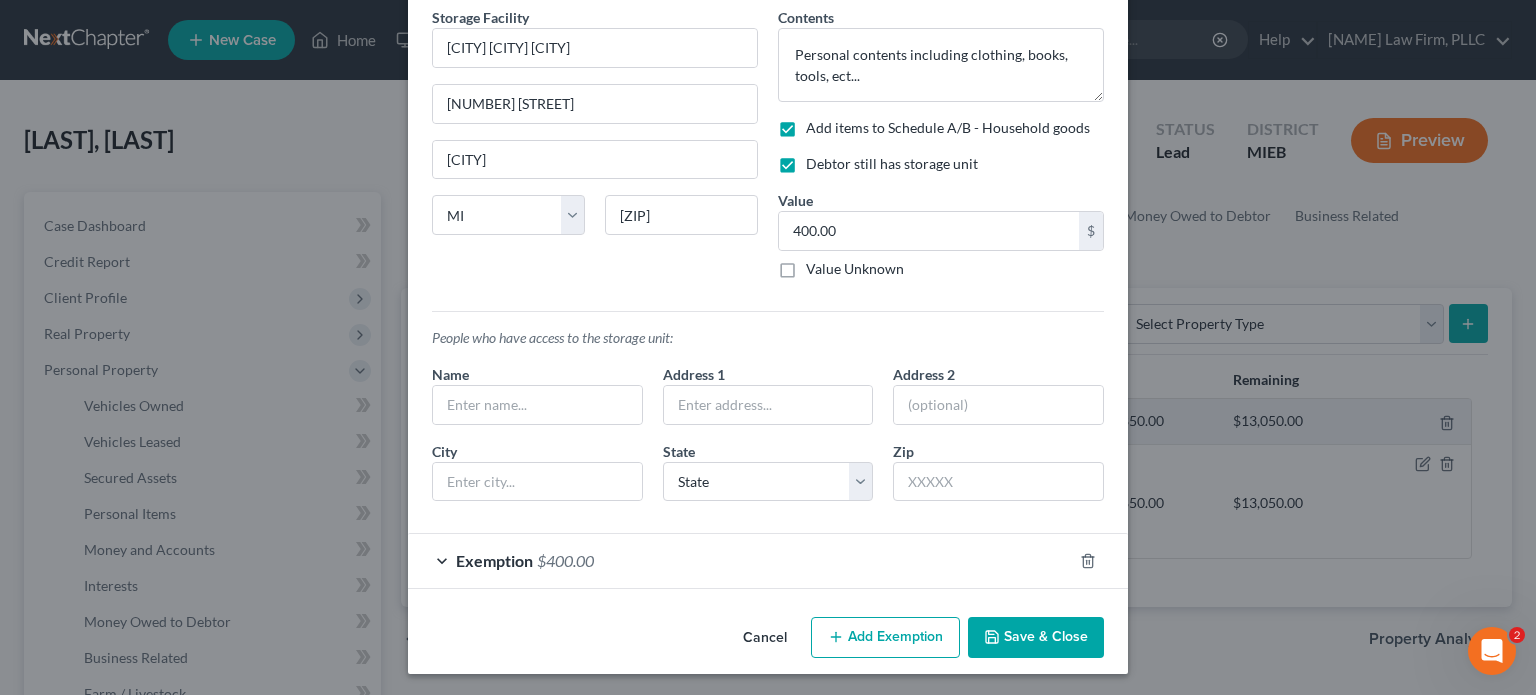 click on "Save & Close" at bounding box center [1036, 638] 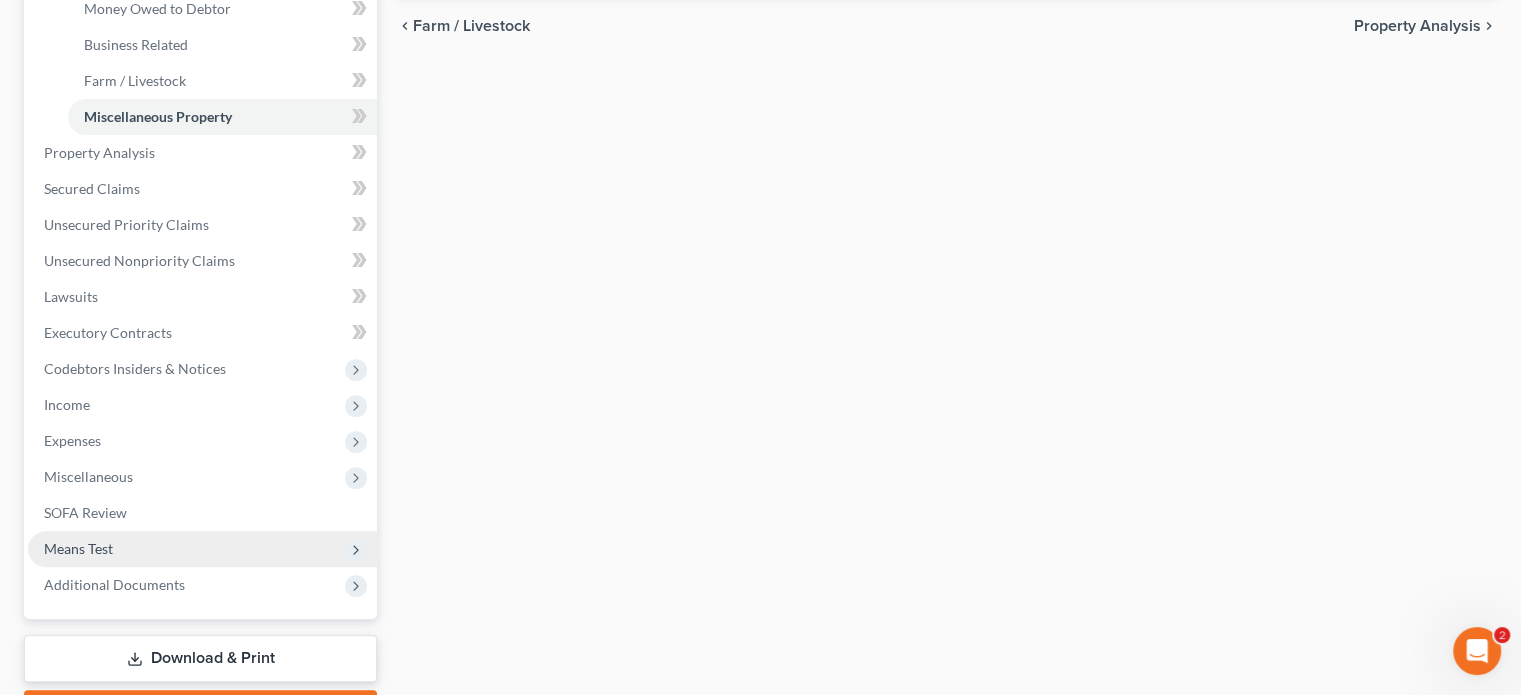 scroll, scrollTop: 726, scrollLeft: 0, axis: vertical 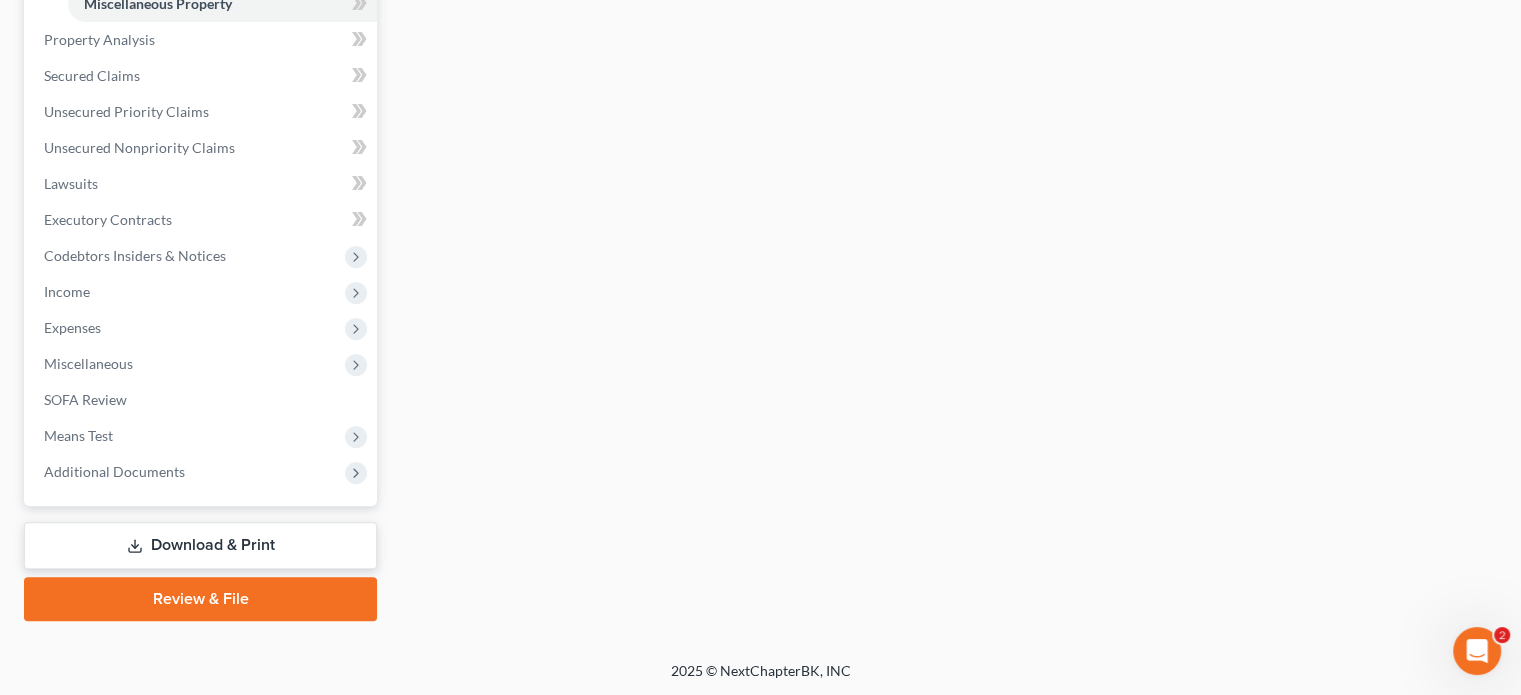 click on "Download & Print" at bounding box center (200, 545) 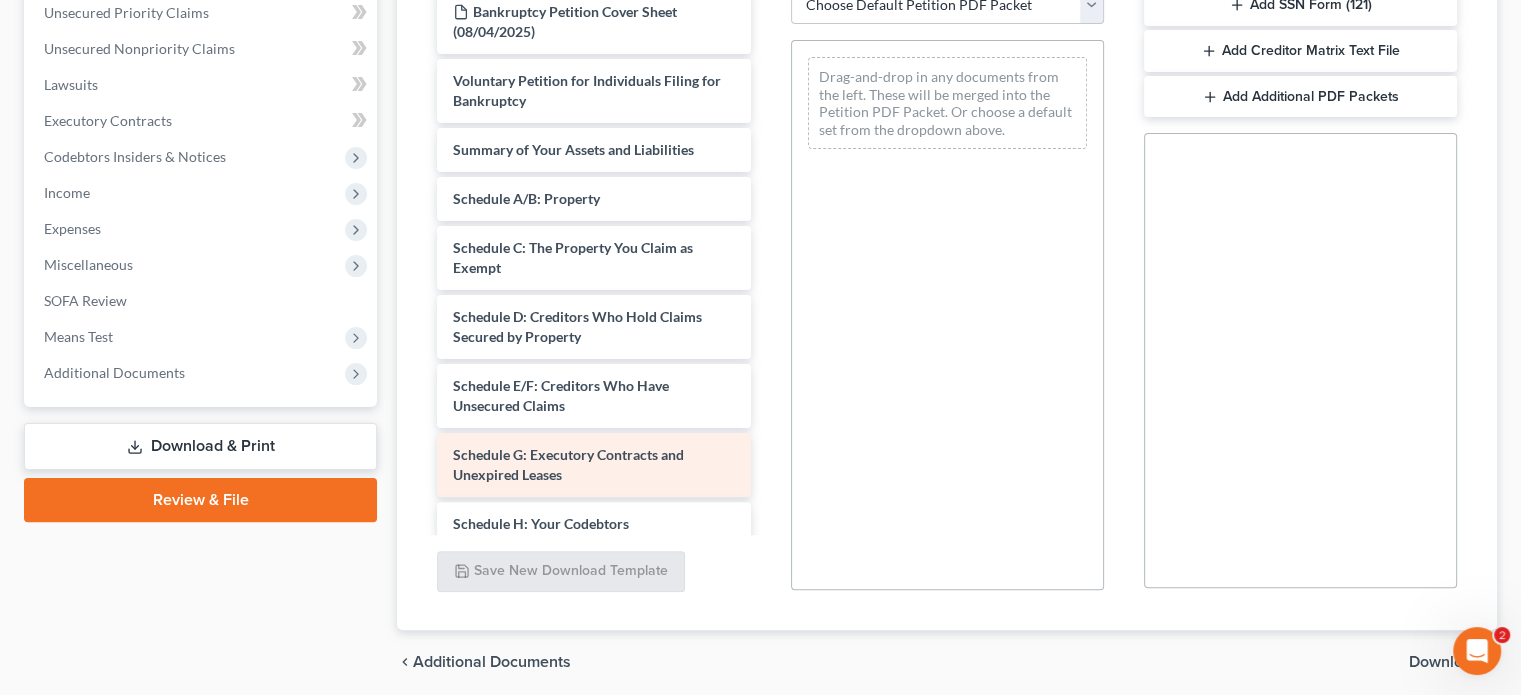 scroll, scrollTop: 500, scrollLeft: 0, axis: vertical 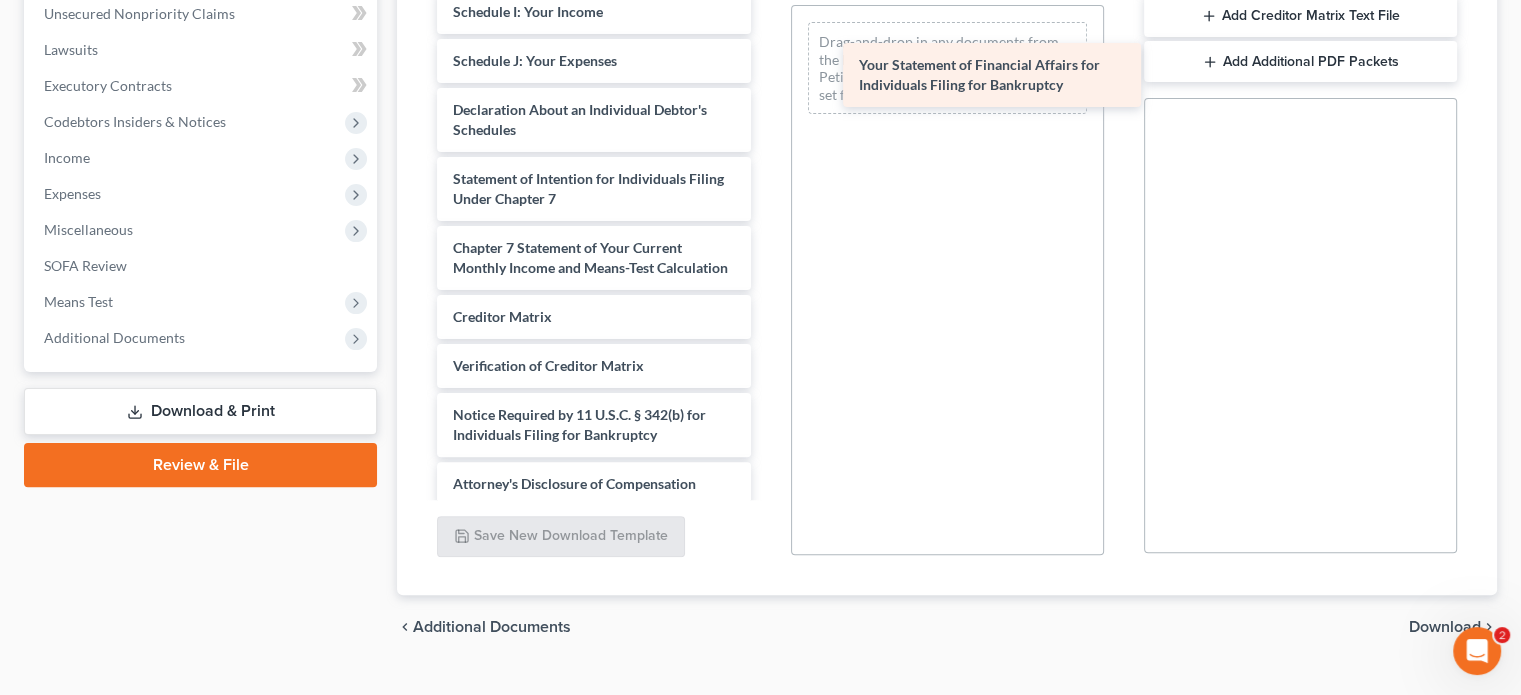 drag, startPoint x: 603, startPoint y: 188, endPoint x: 1010, endPoint y: 71, distance: 423.4832 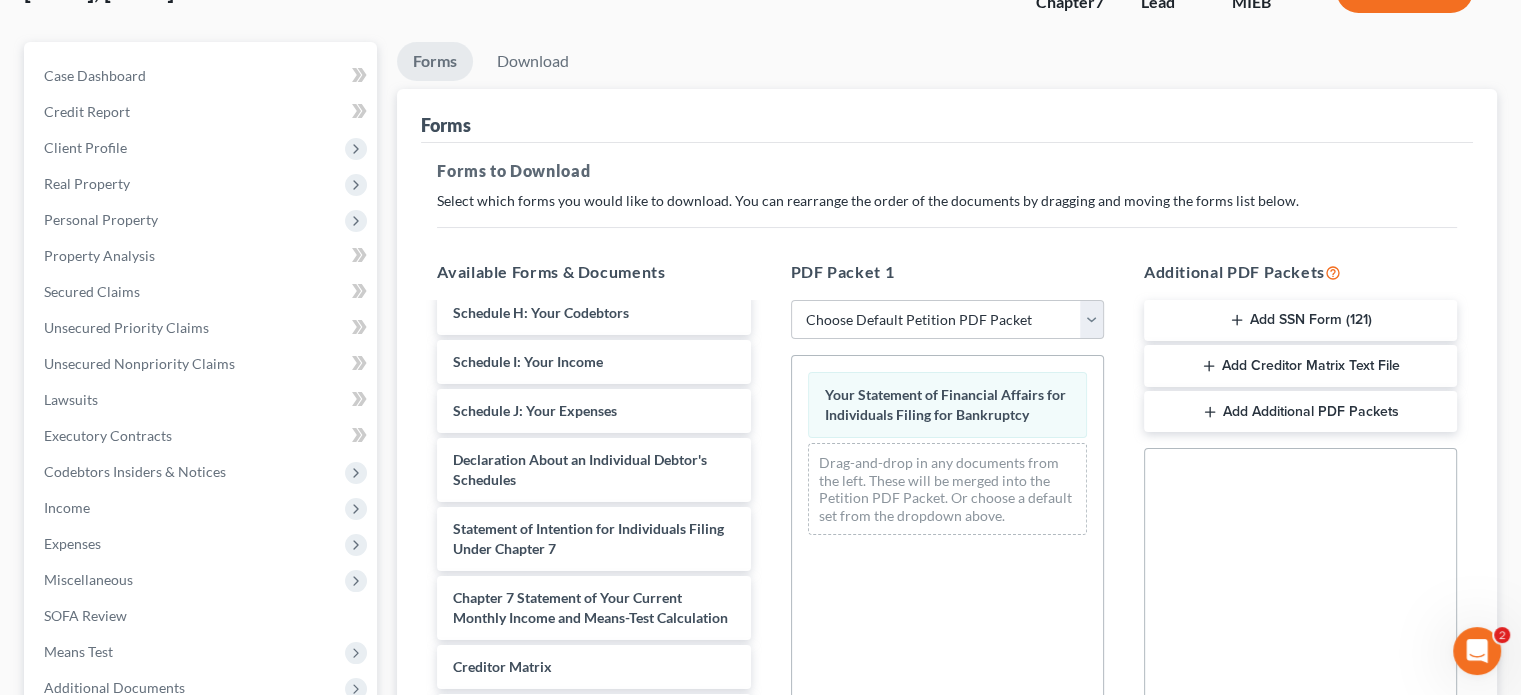 scroll, scrollTop: 100, scrollLeft: 0, axis: vertical 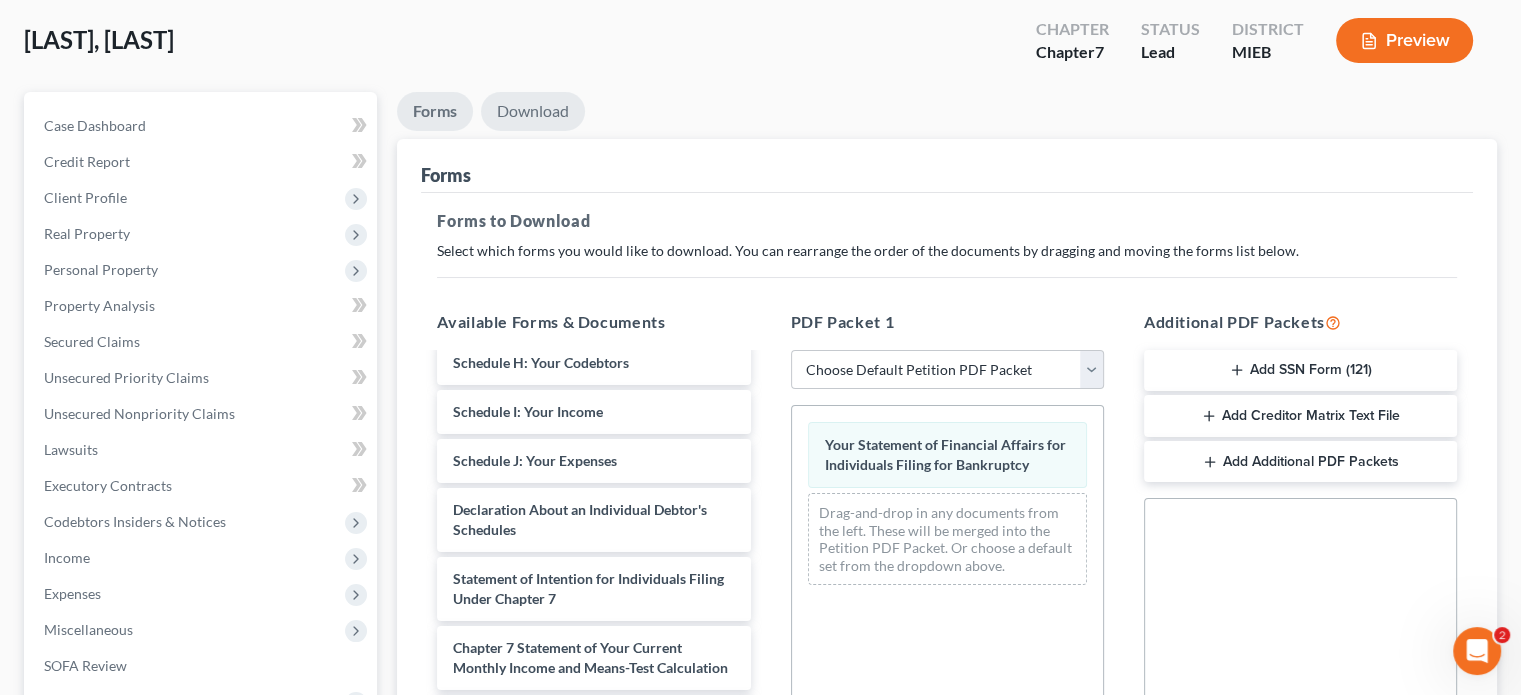 click on "Download" at bounding box center (533, 111) 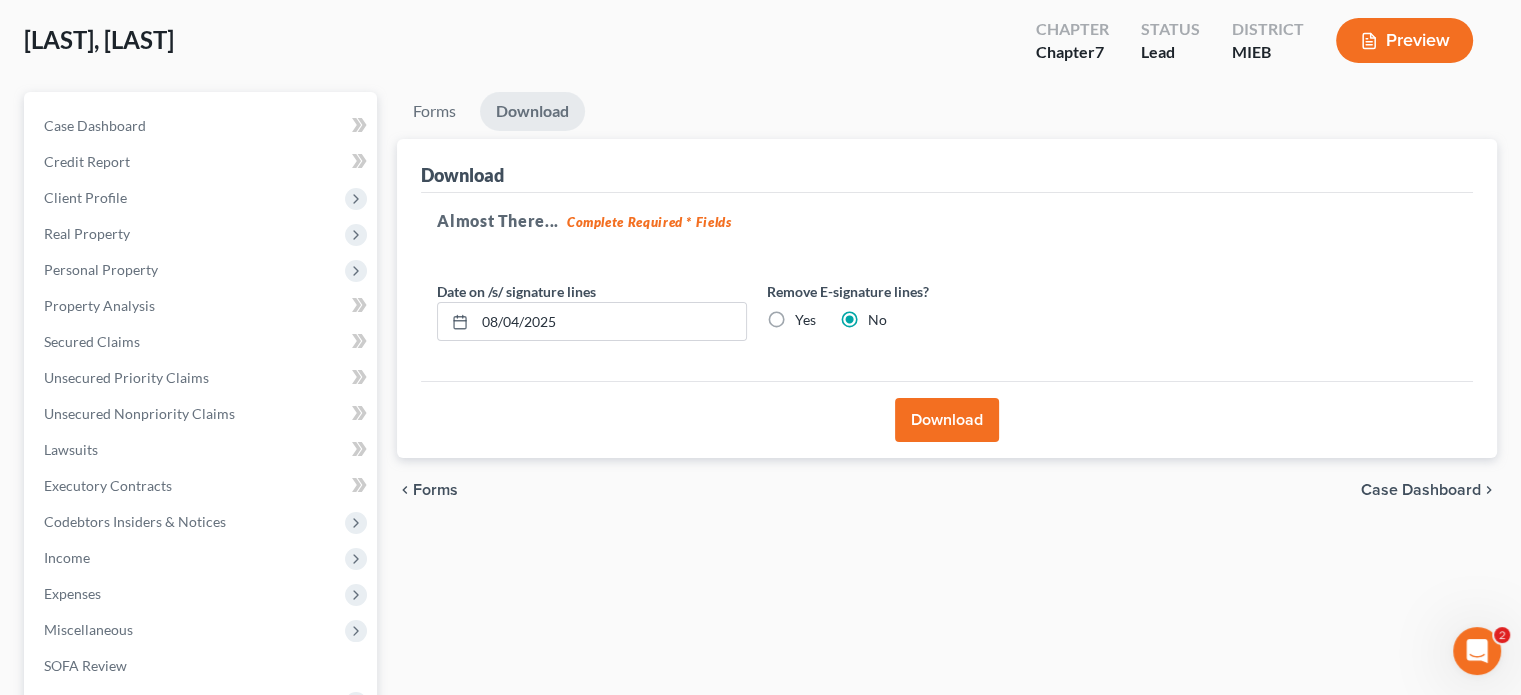click on "Download" at bounding box center (947, 420) 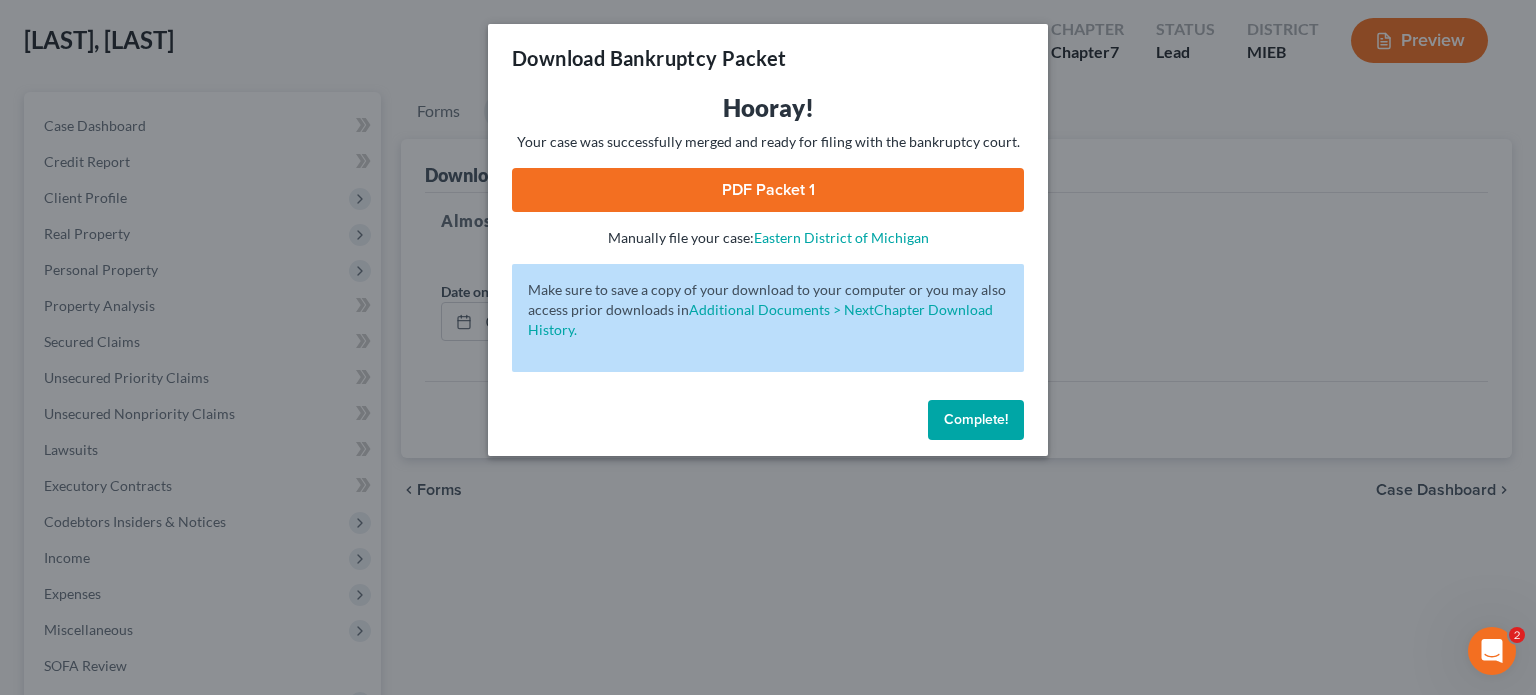 click on "PDF Packet 1" at bounding box center [768, 190] 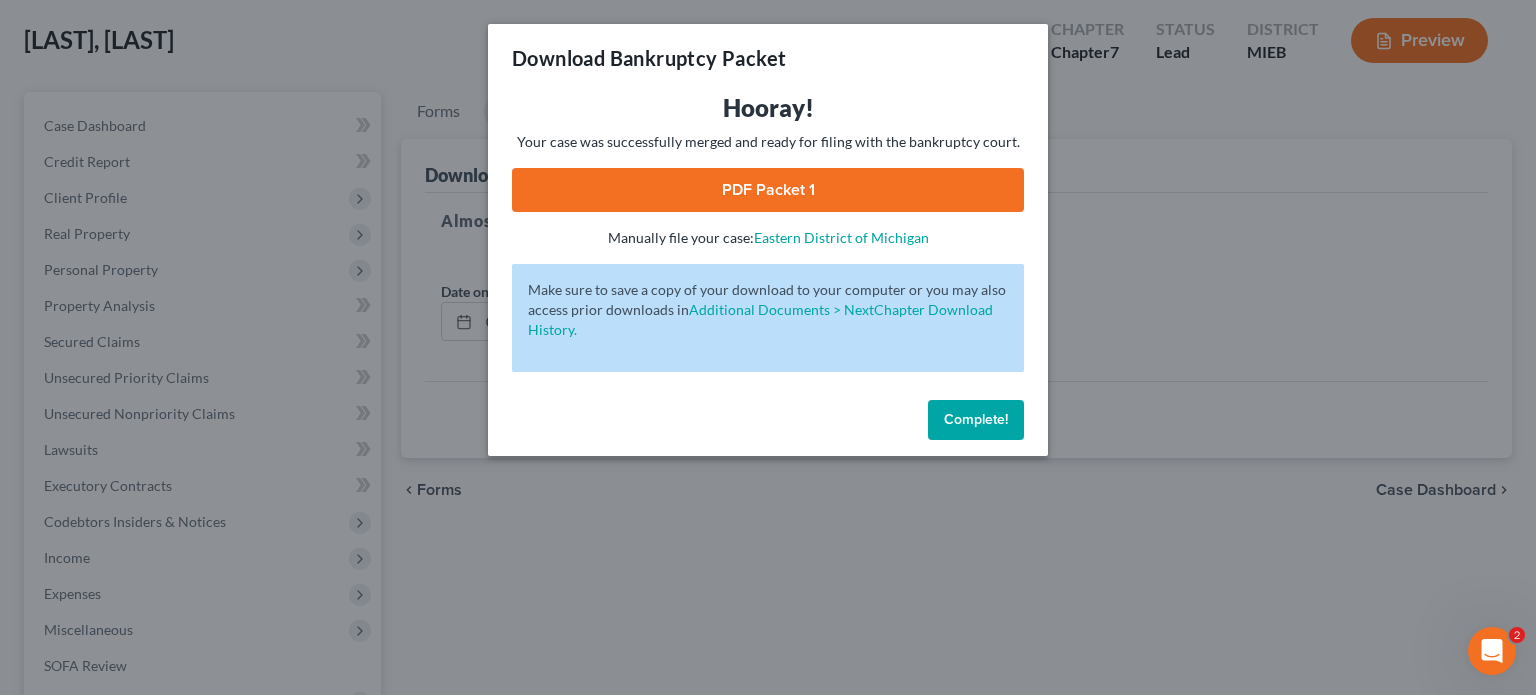 click on "Complete!" at bounding box center [976, 419] 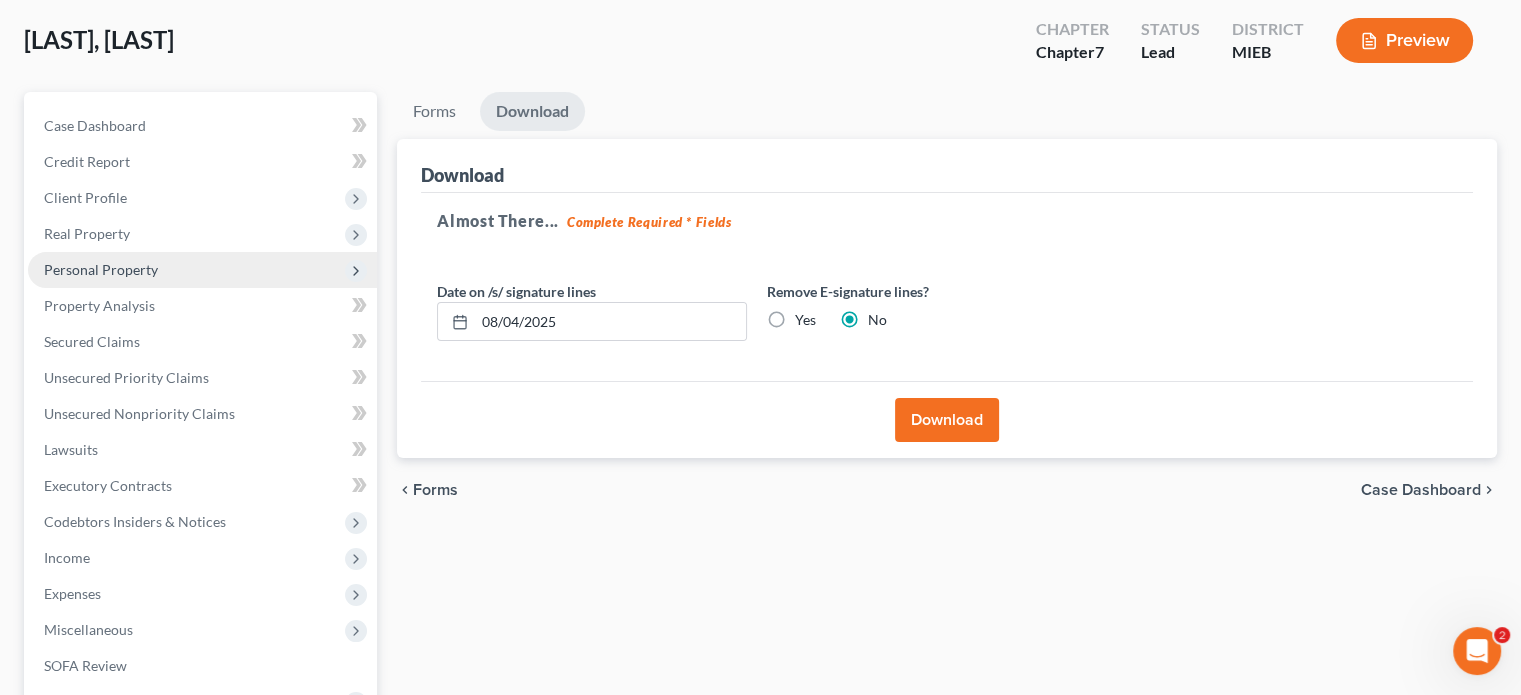 click on "Personal Property" at bounding box center (101, 269) 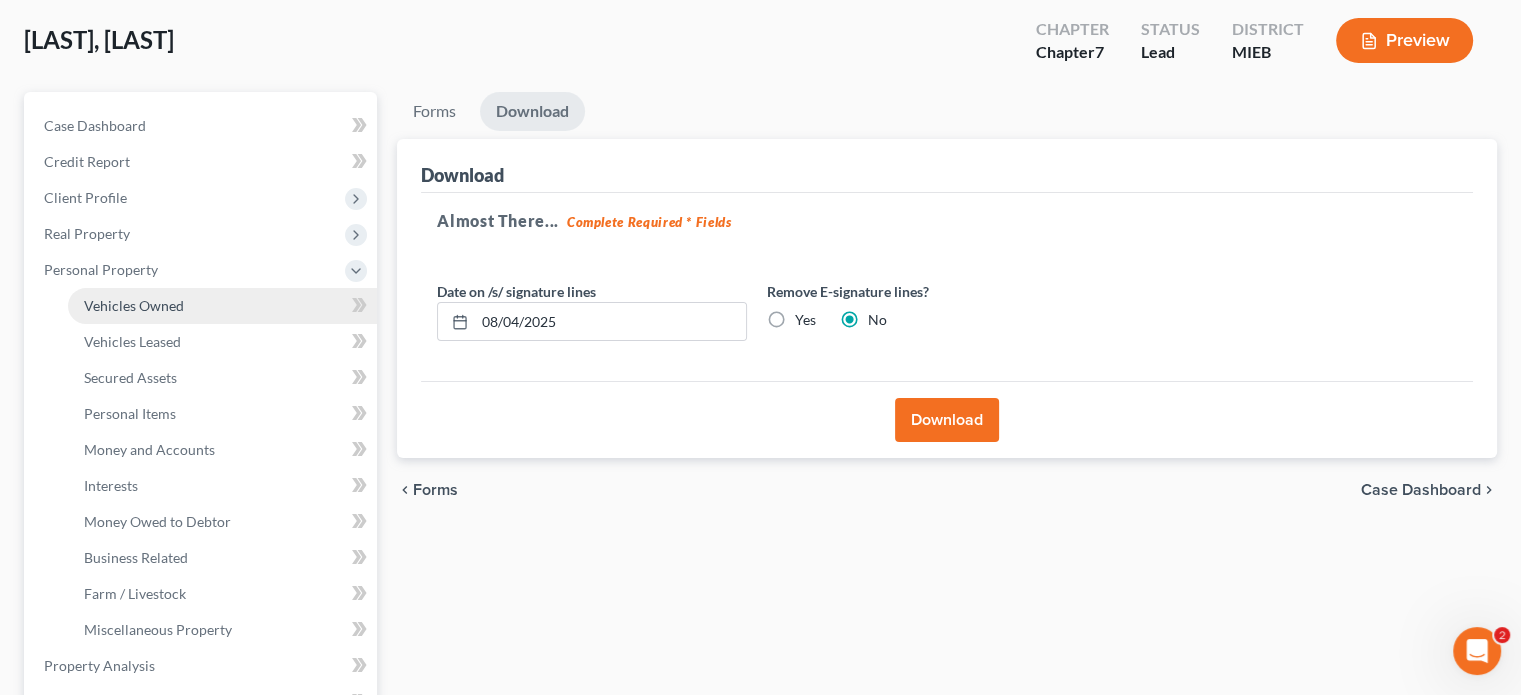 click on "Vehicles Owned" at bounding box center [134, 305] 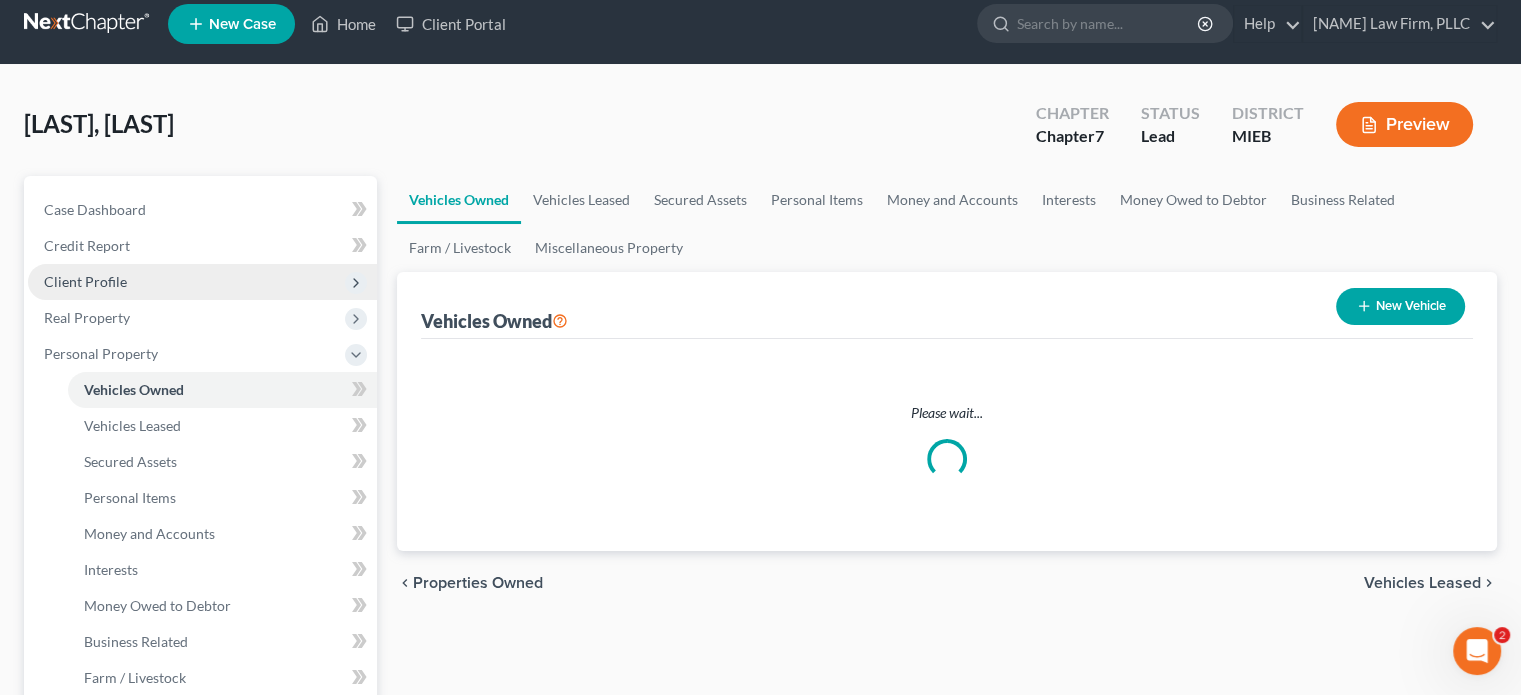 scroll, scrollTop: 0, scrollLeft: 0, axis: both 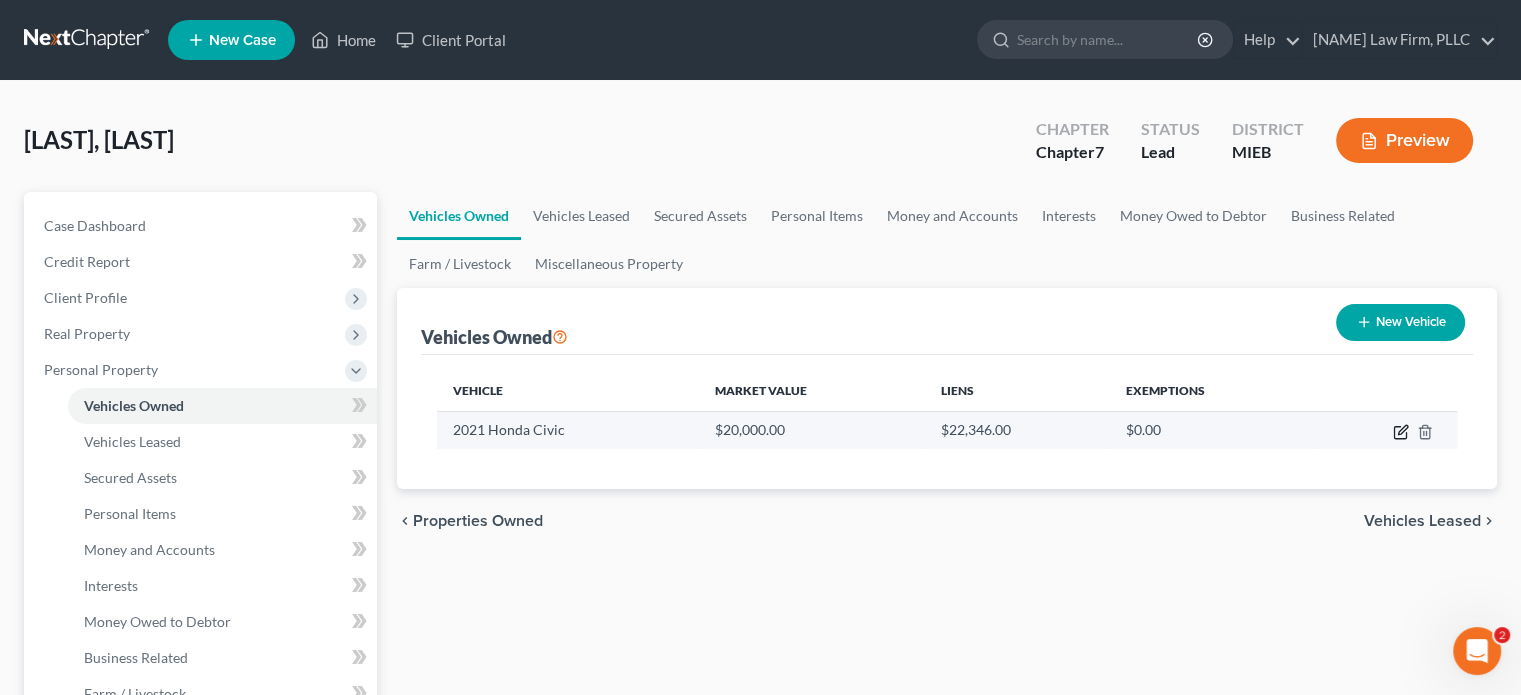 click 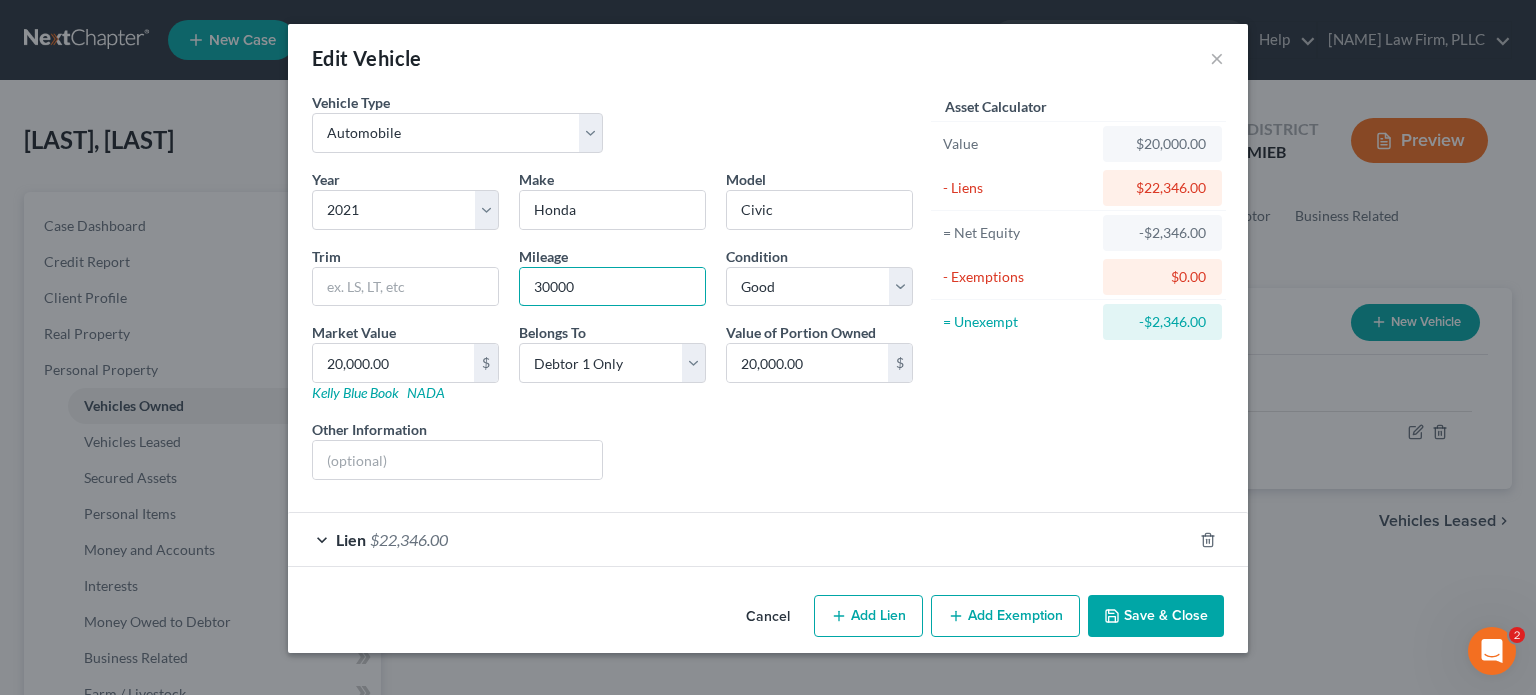 drag, startPoint x: 596, startPoint y: 287, endPoint x: 509, endPoint y: 282, distance: 87.14356 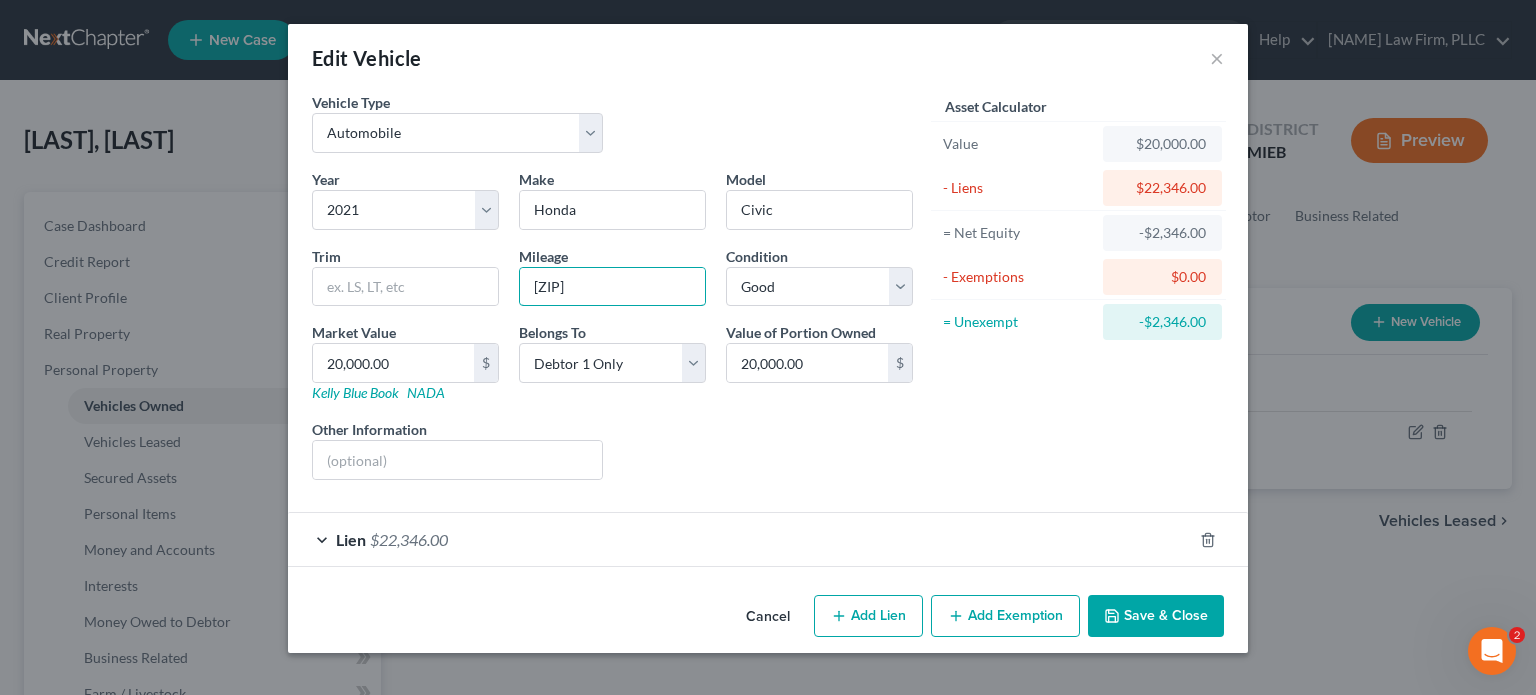 type on "[ZIP]" 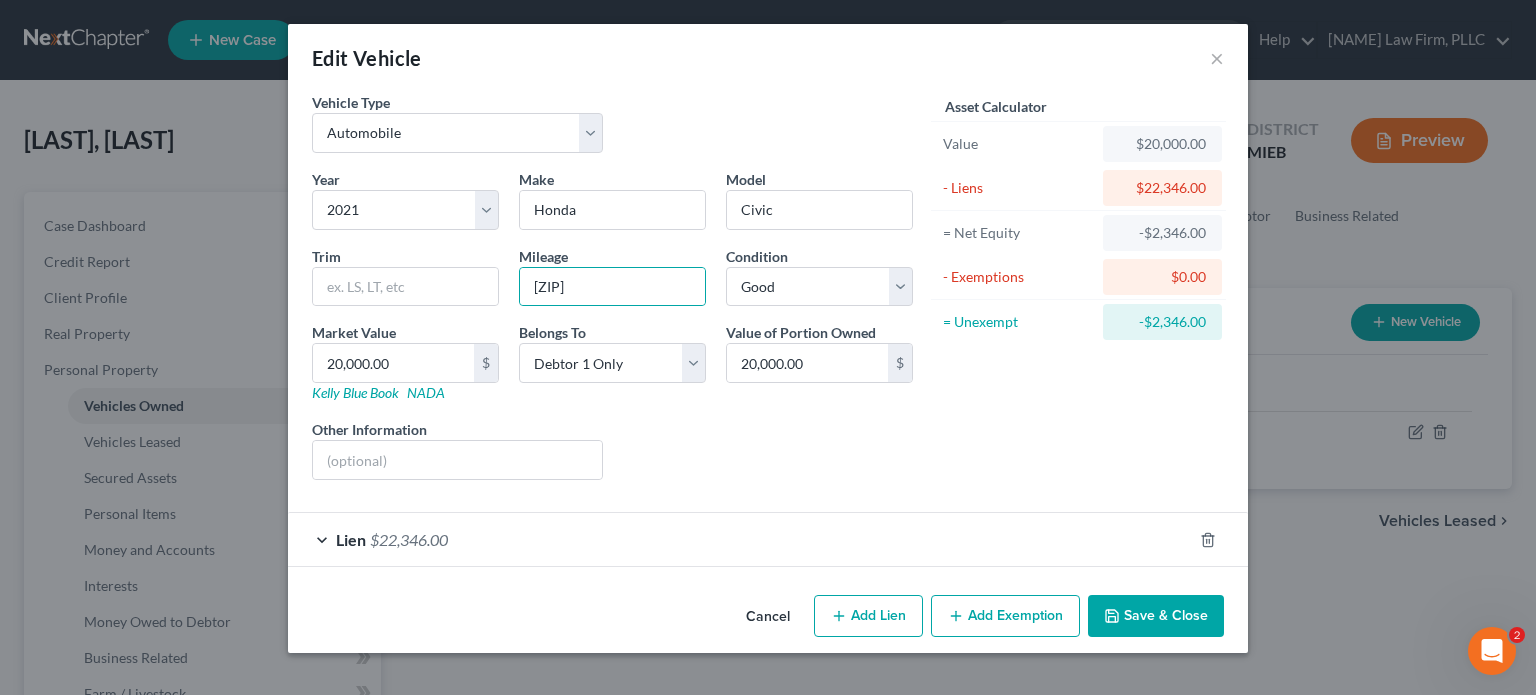 click on "Save & Close" at bounding box center (1156, 616) 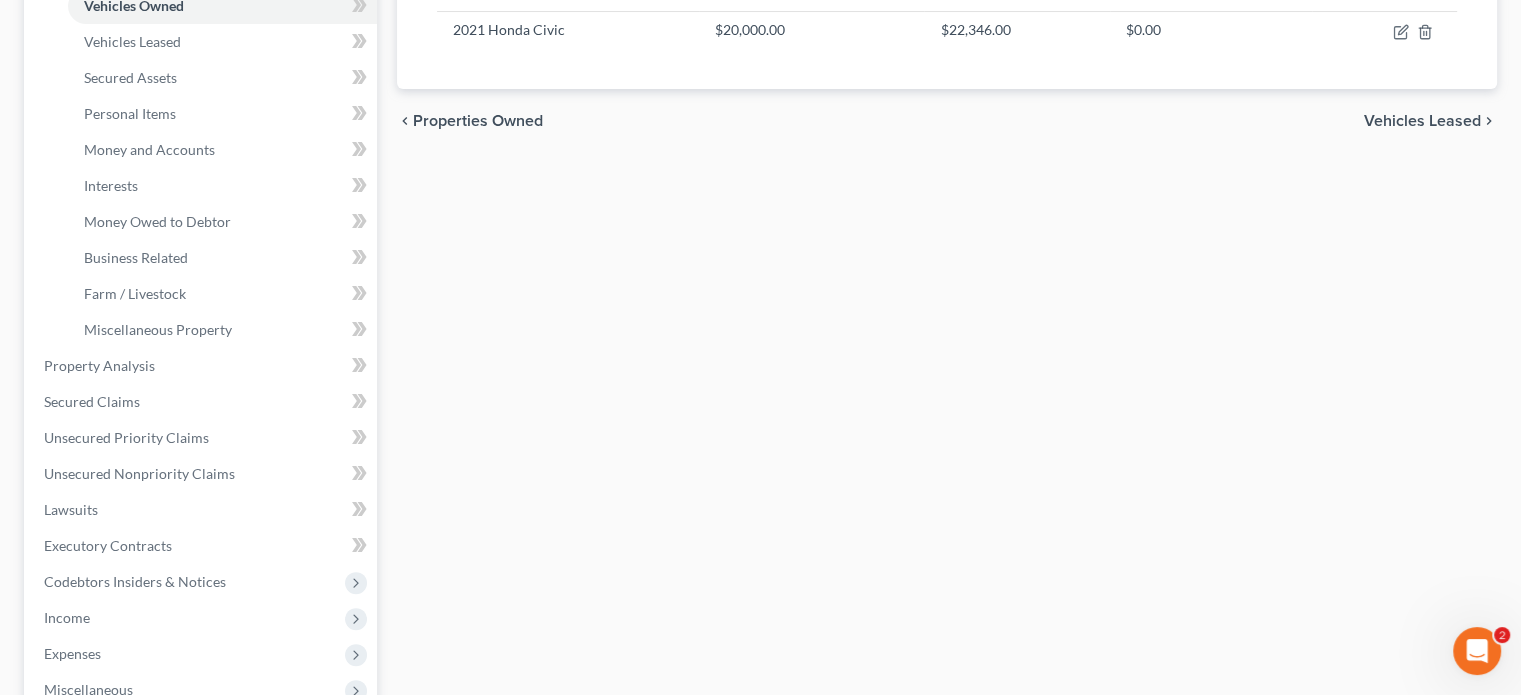 scroll, scrollTop: 300, scrollLeft: 0, axis: vertical 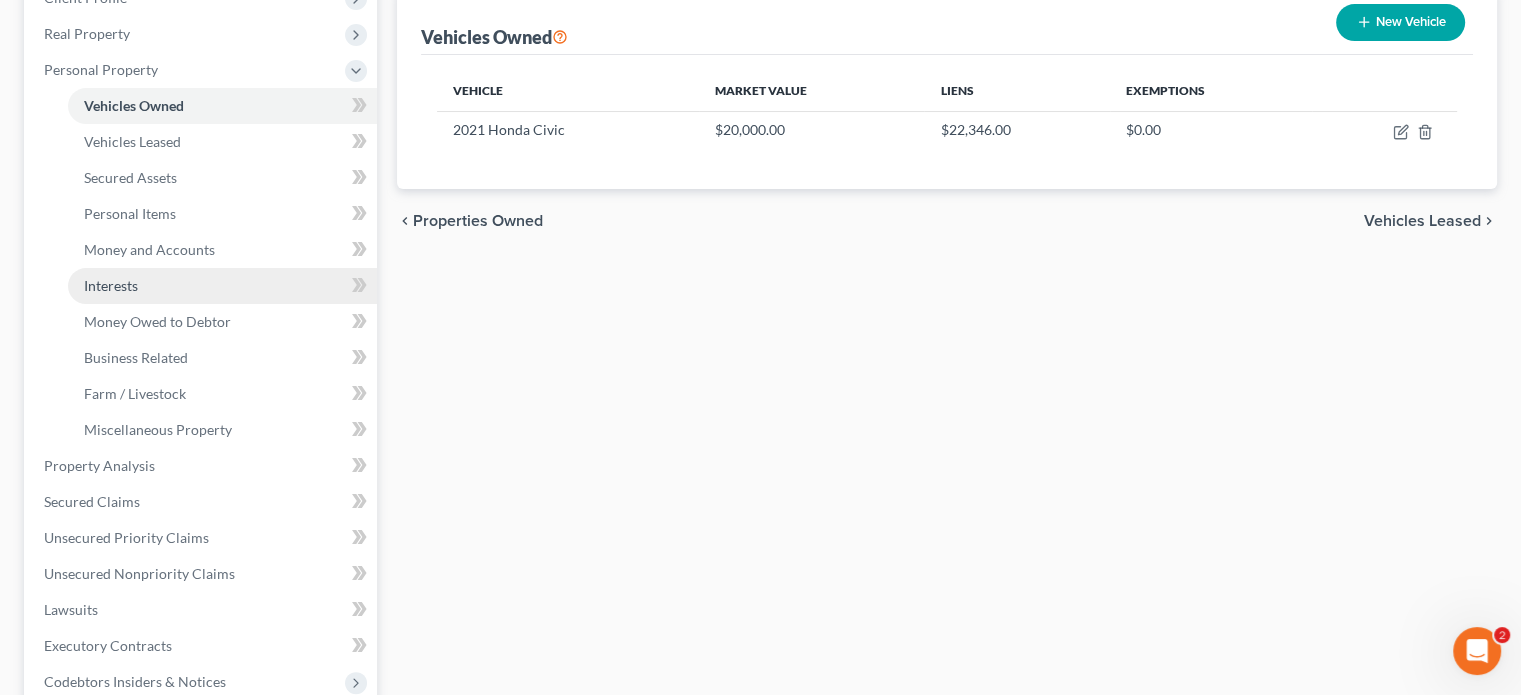 click on "Interests" at bounding box center (222, 286) 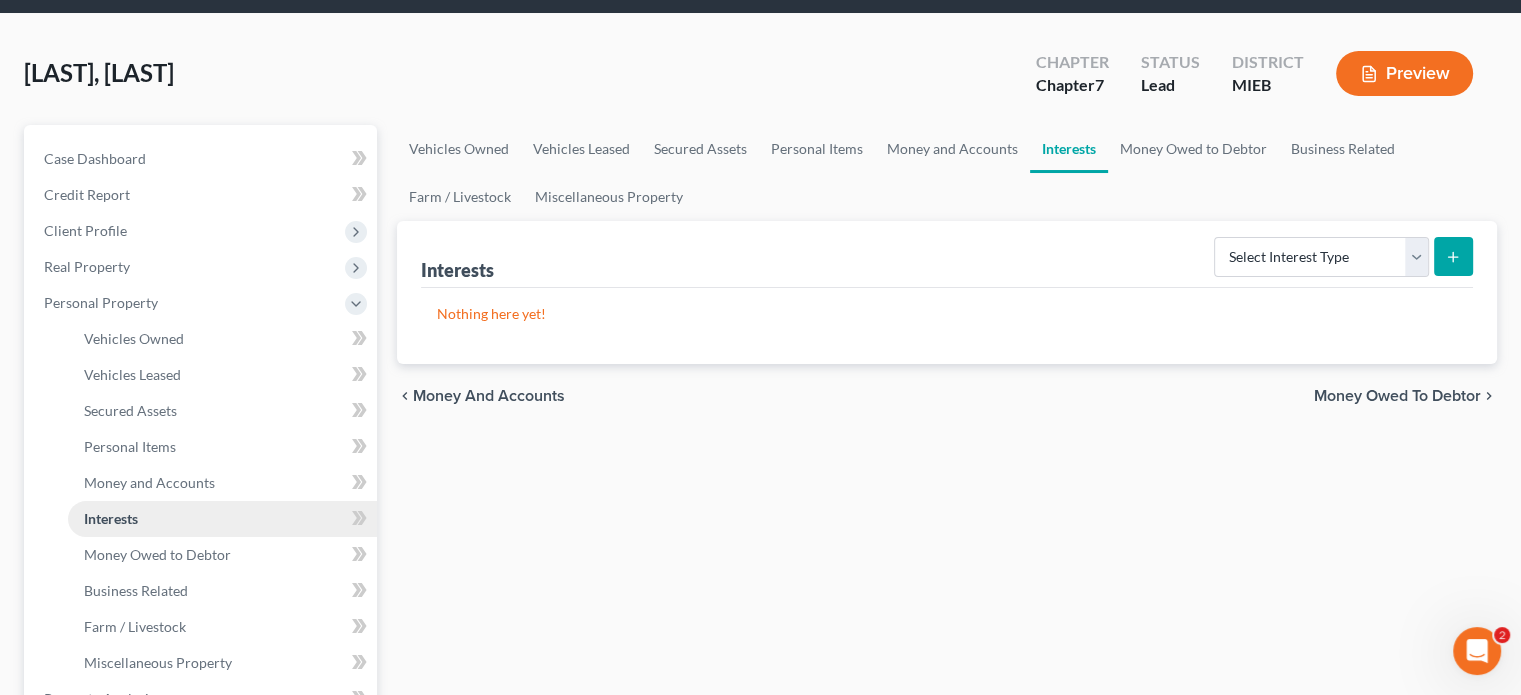 scroll, scrollTop: 0, scrollLeft: 0, axis: both 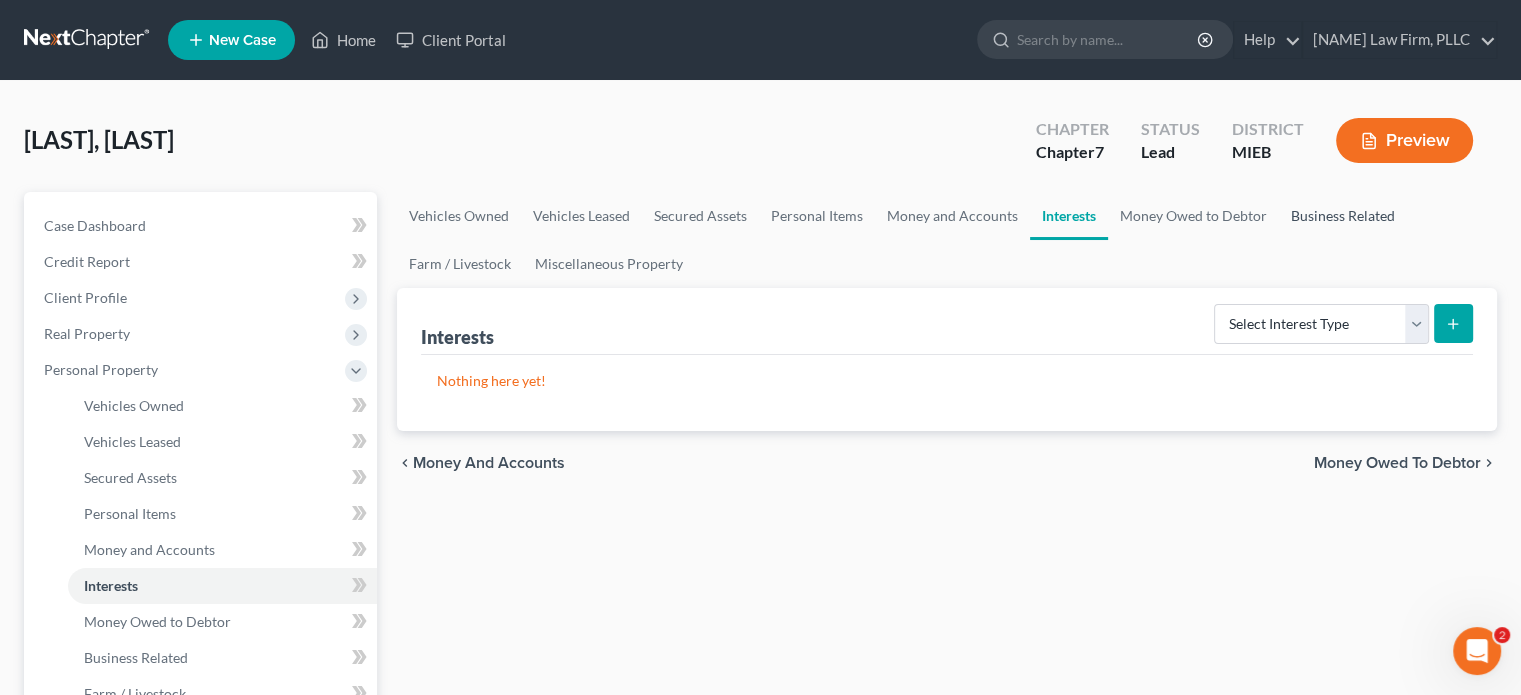 click on "Business Related" at bounding box center (1343, 216) 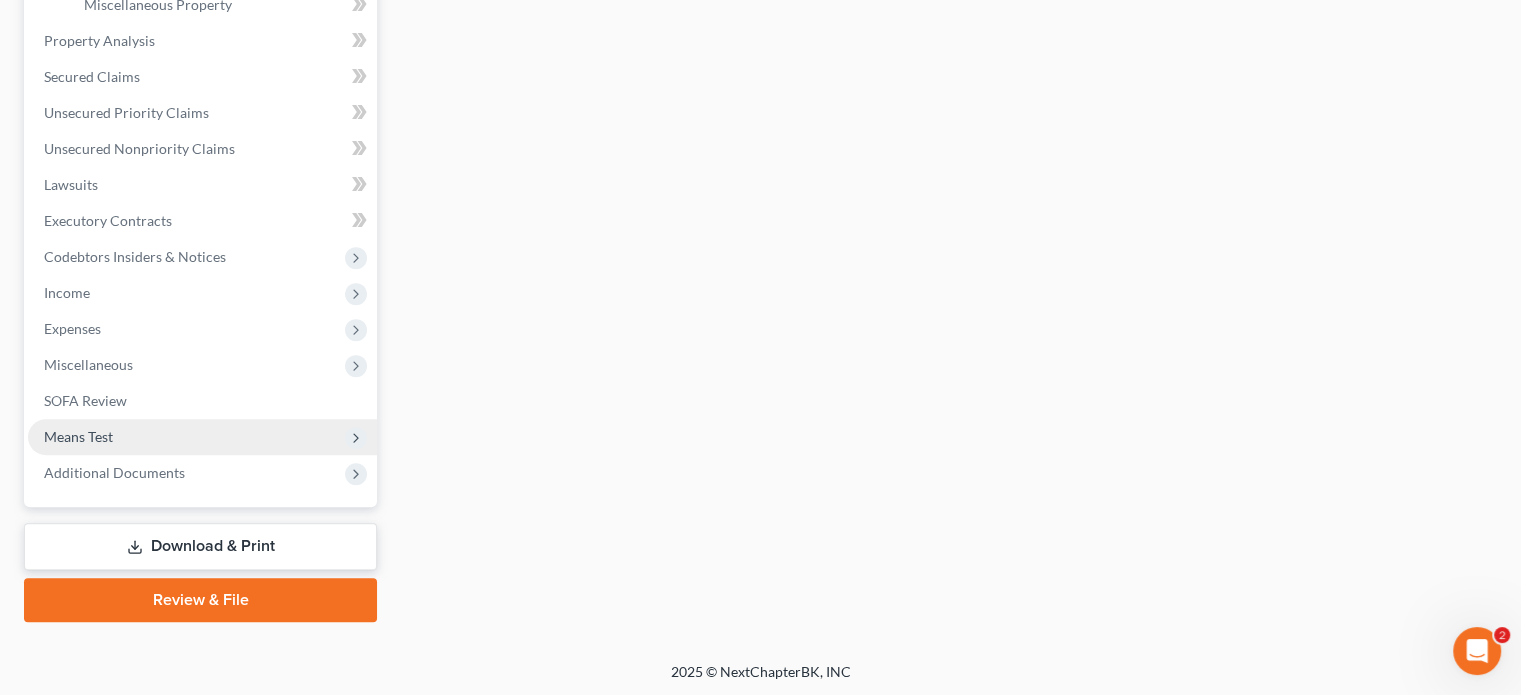 scroll, scrollTop: 726, scrollLeft: 0, axis: vertical 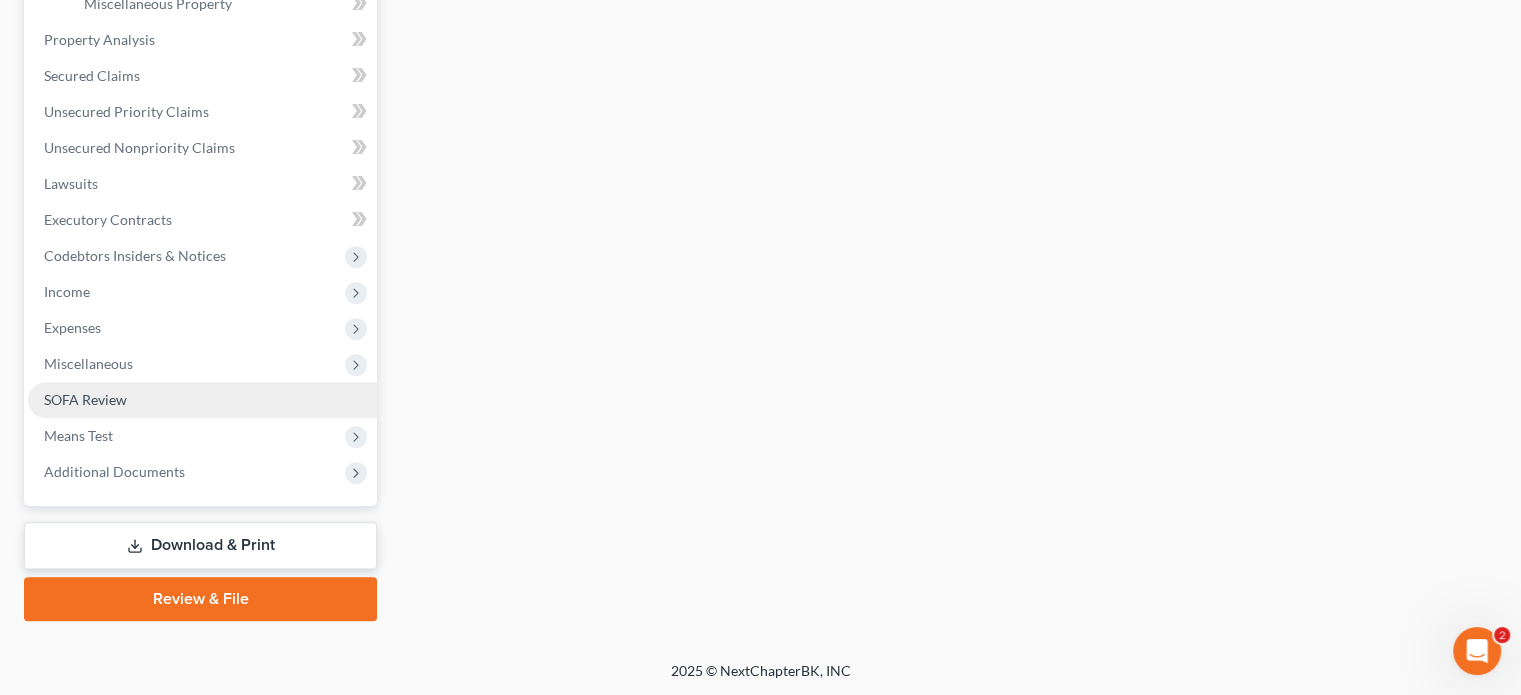 click on "SOFA Review" at bounding box center (85, 399) 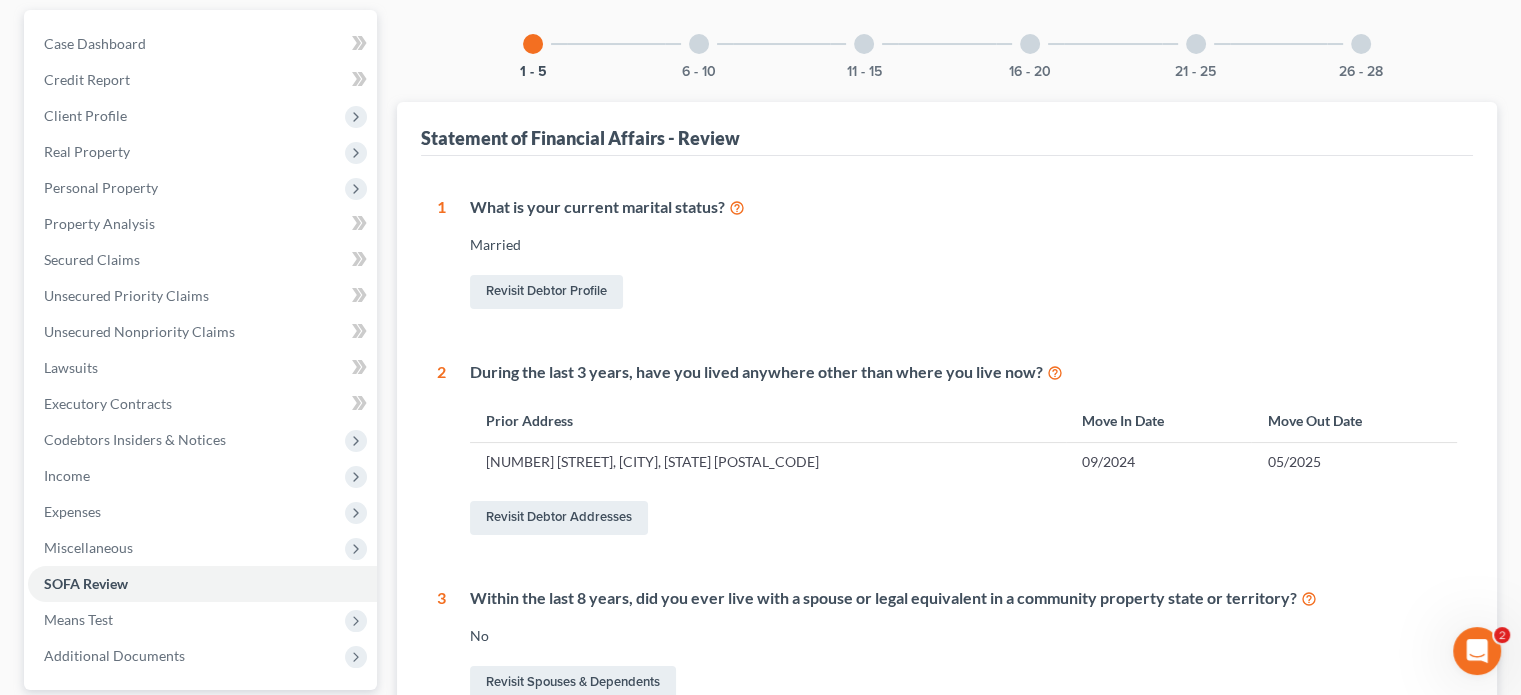 scroll, scrollTop: 0, scrollLeft: 0, axis: both 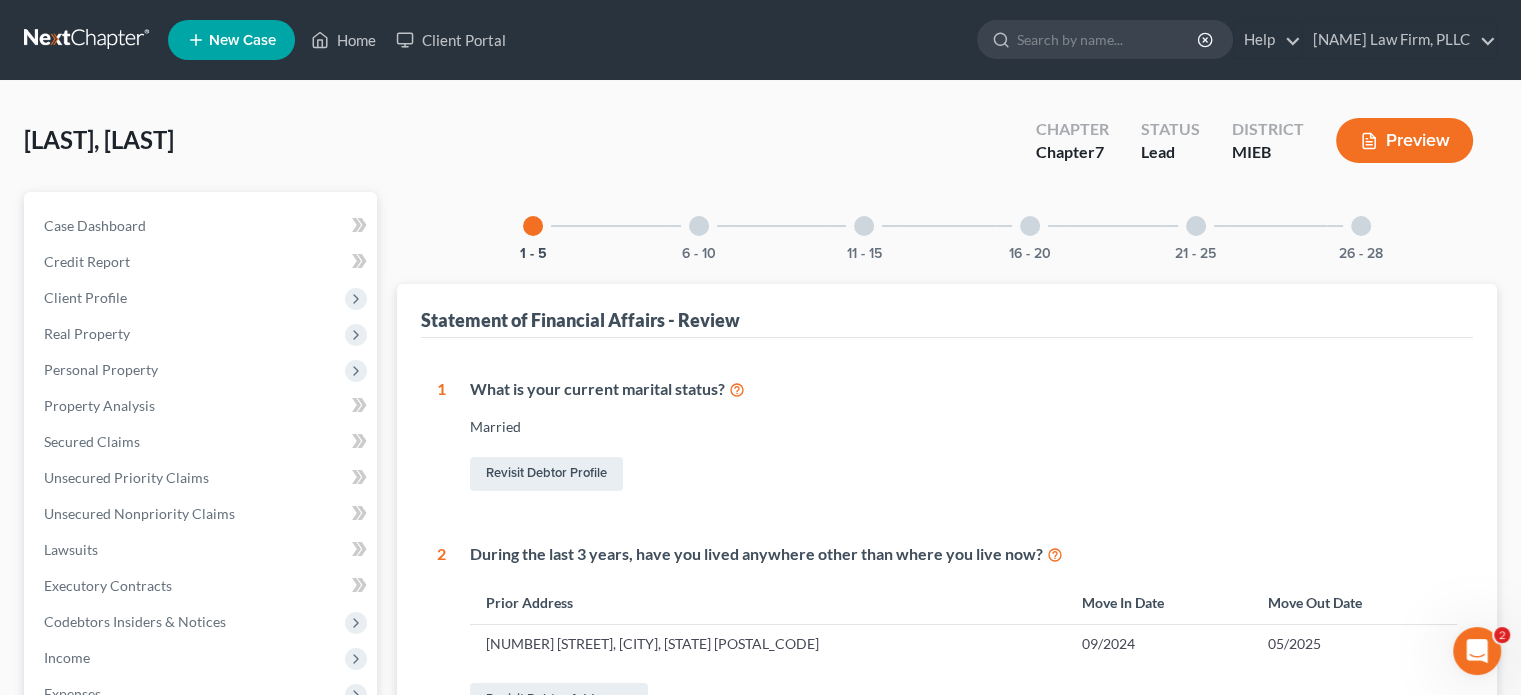 drag, startPoint x: 1389, startPoint y: 230, endPoint x: 1376, endPoint y: 237, distance: 14.764823 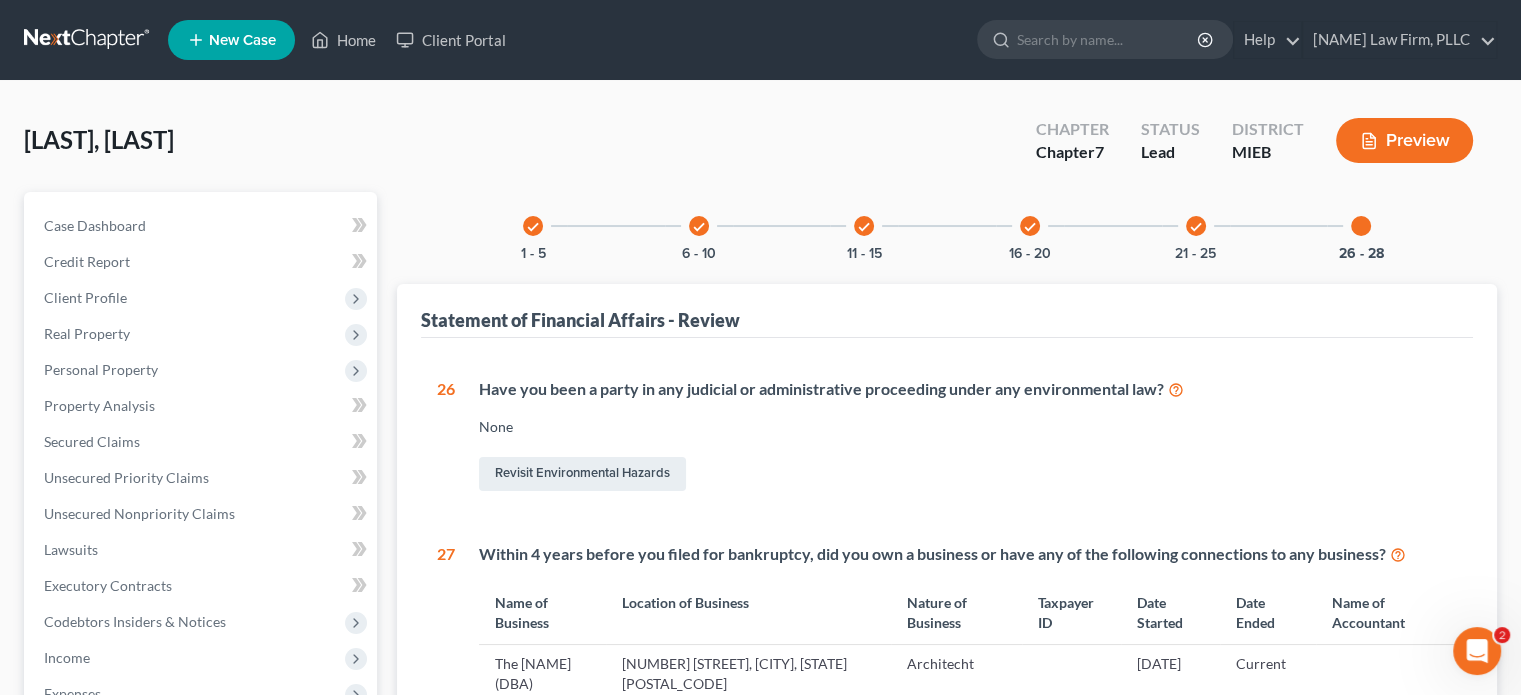click on "26 - 28" at bounding box center (1361, 226) 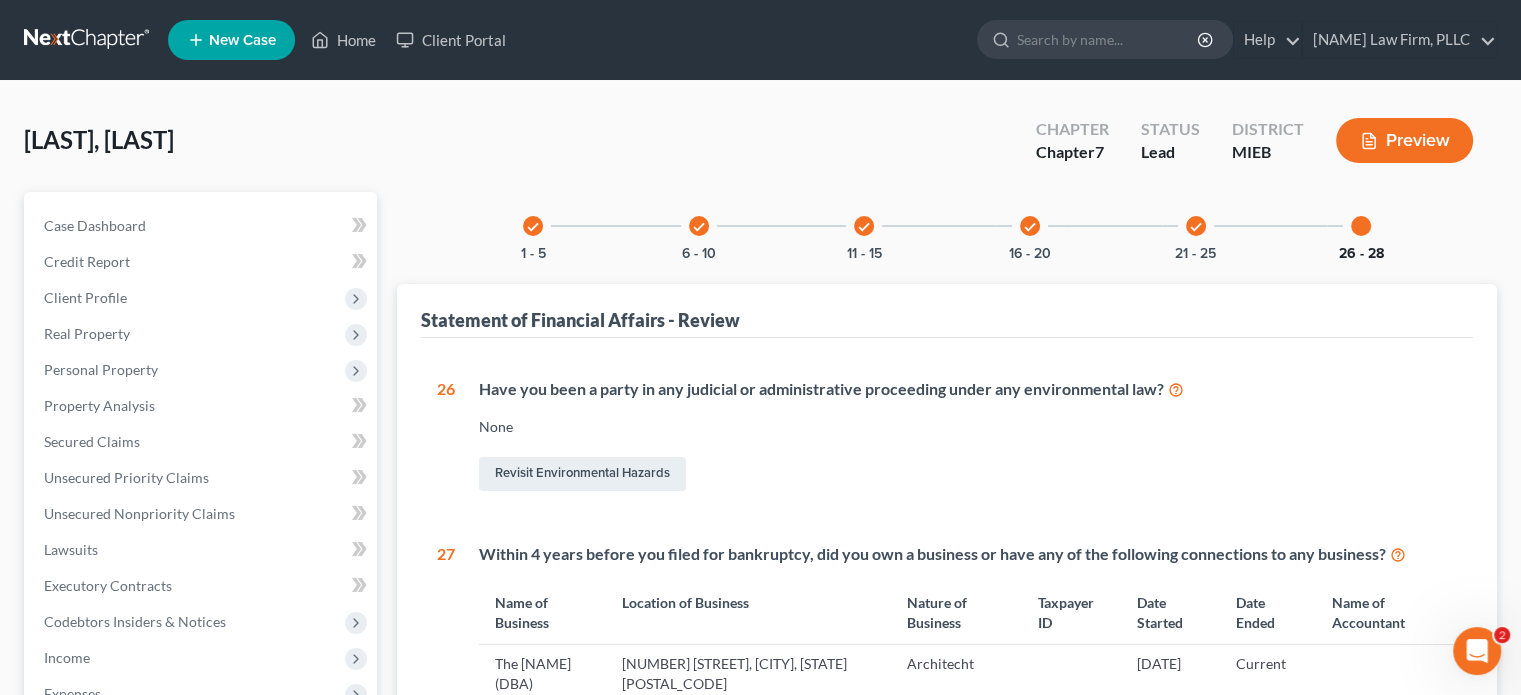 click on "26 - 28" at bounding box center [1361, 254] 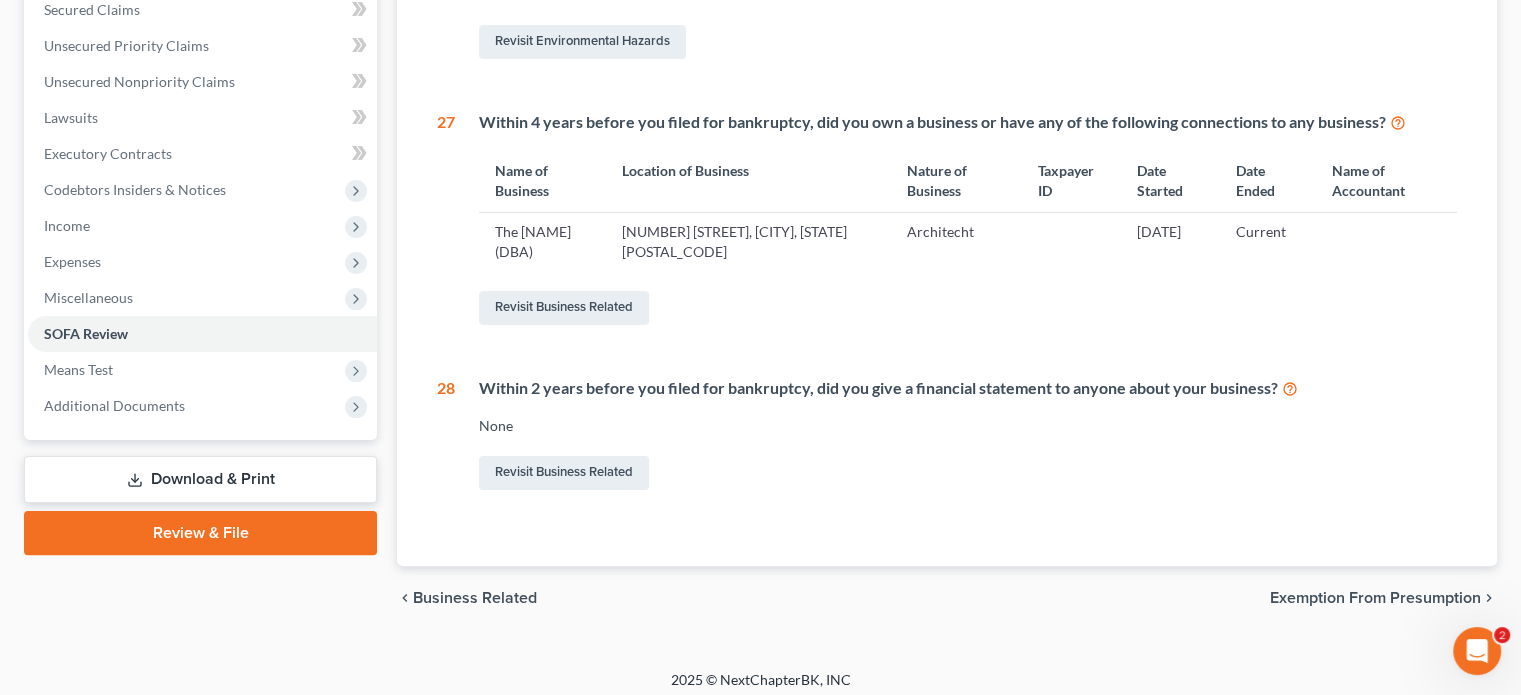 scroll, scrollTop: 441, scrollLeft: 0, axis: vertical 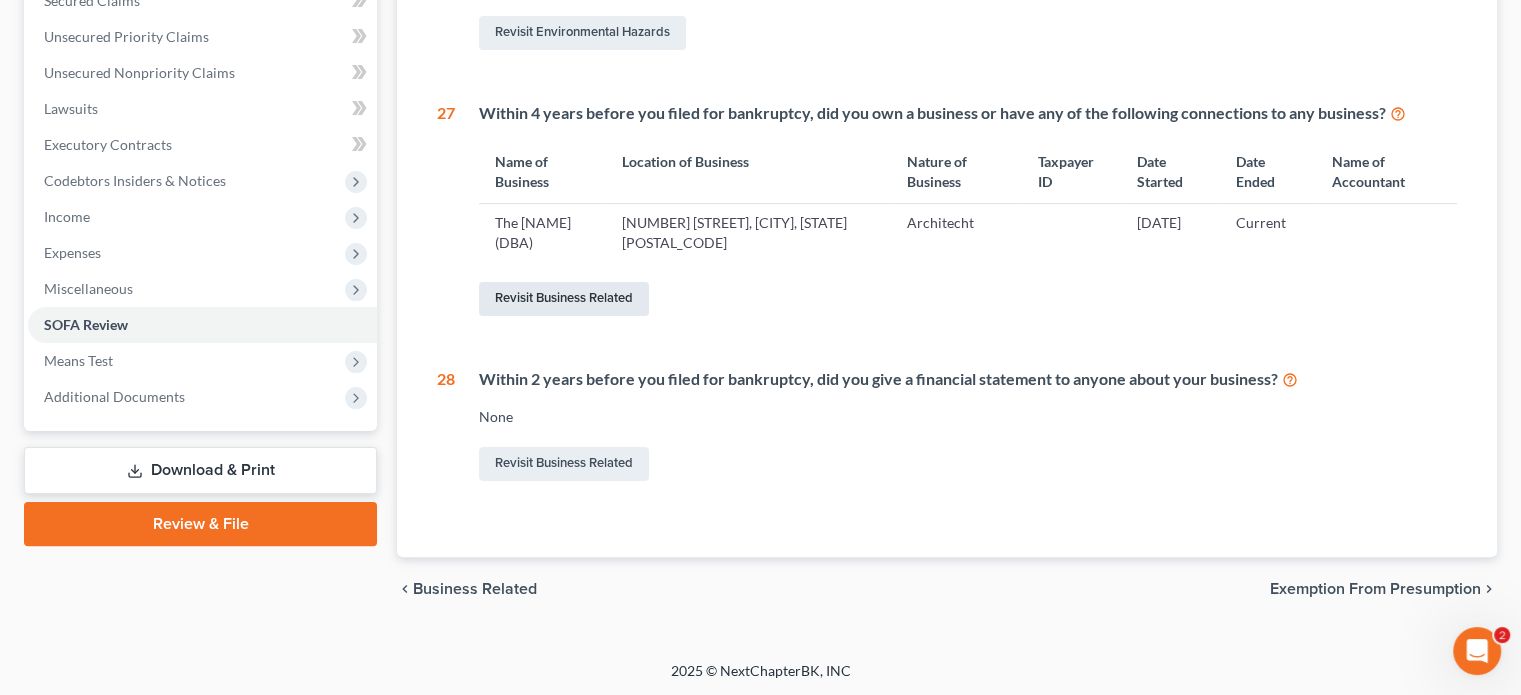 click on "Revisit Business Related" at bounding box center (564, 299) 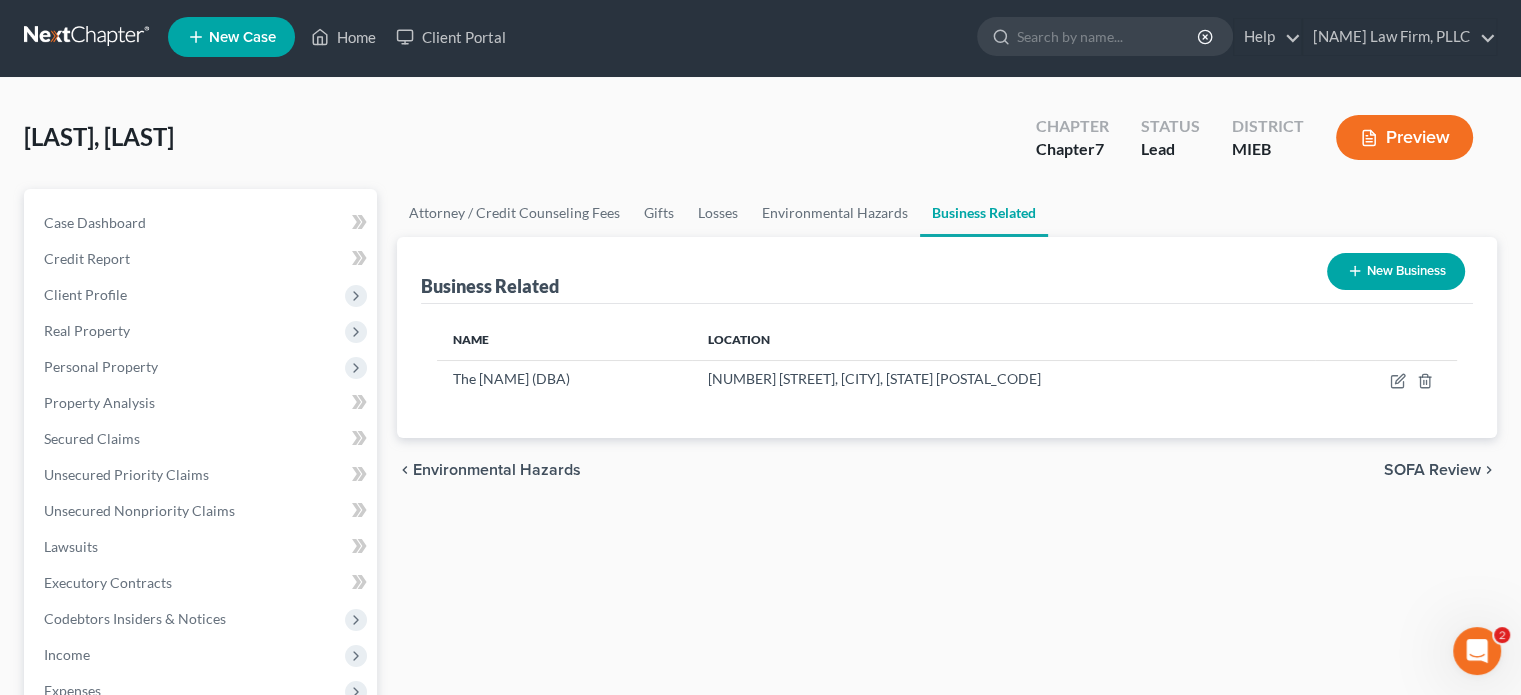 scroll, scrollTop: 0, scrollLeft: 0, axis: both 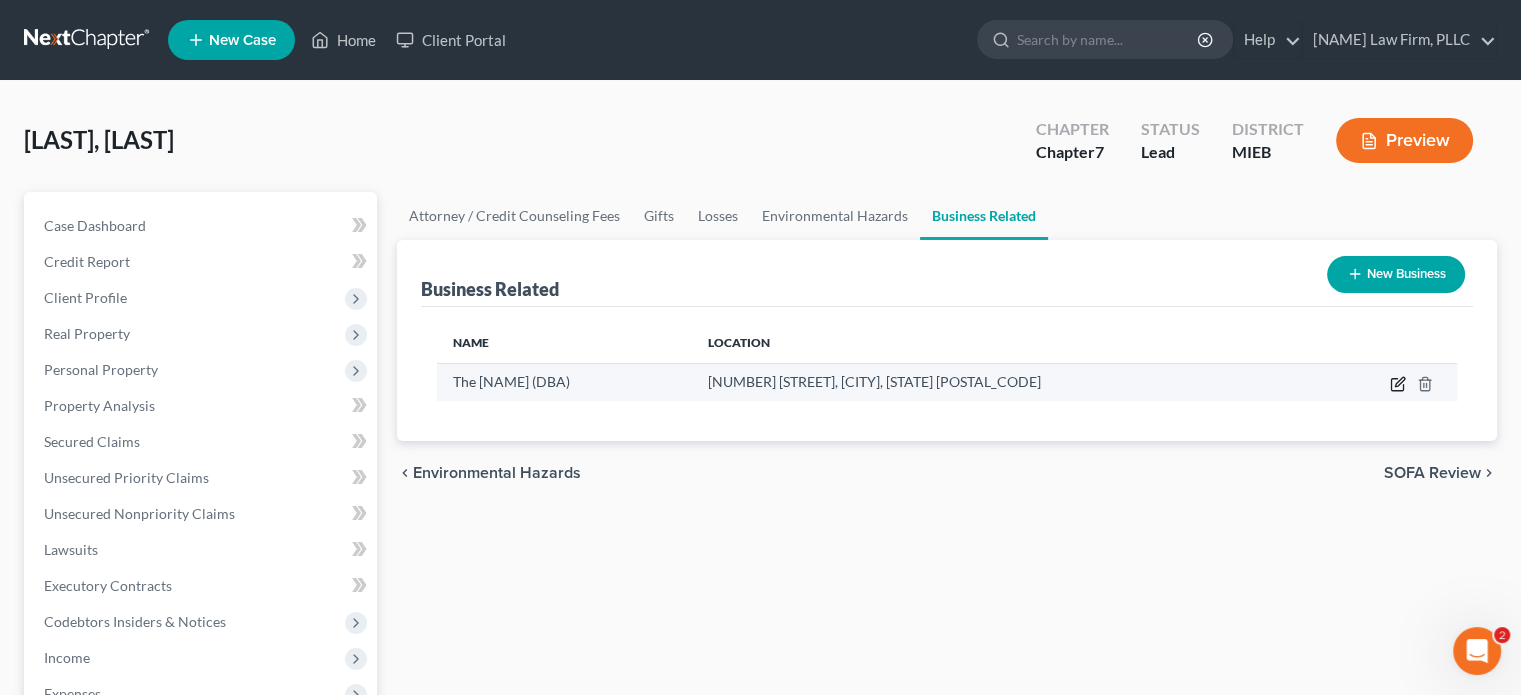 click 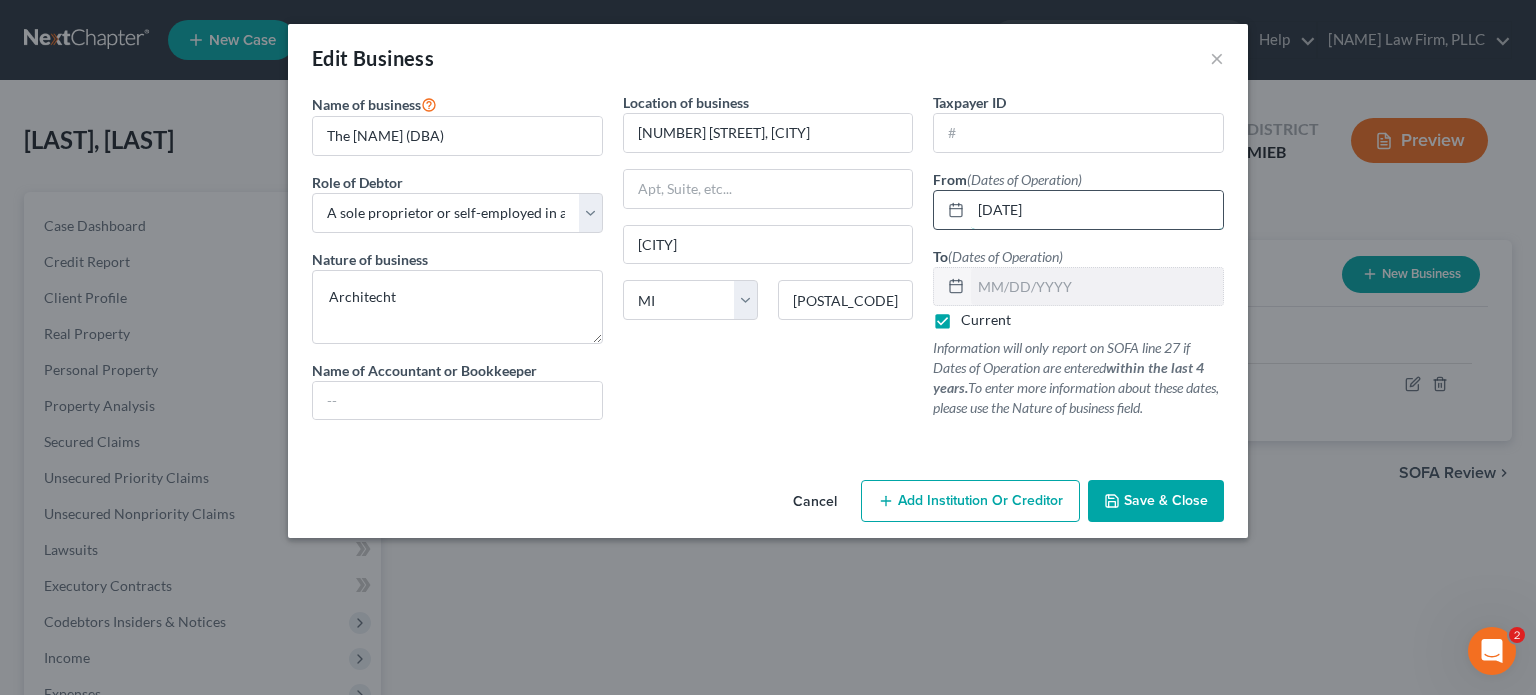click on "[DATE]" at bounding box center (1097, 210) 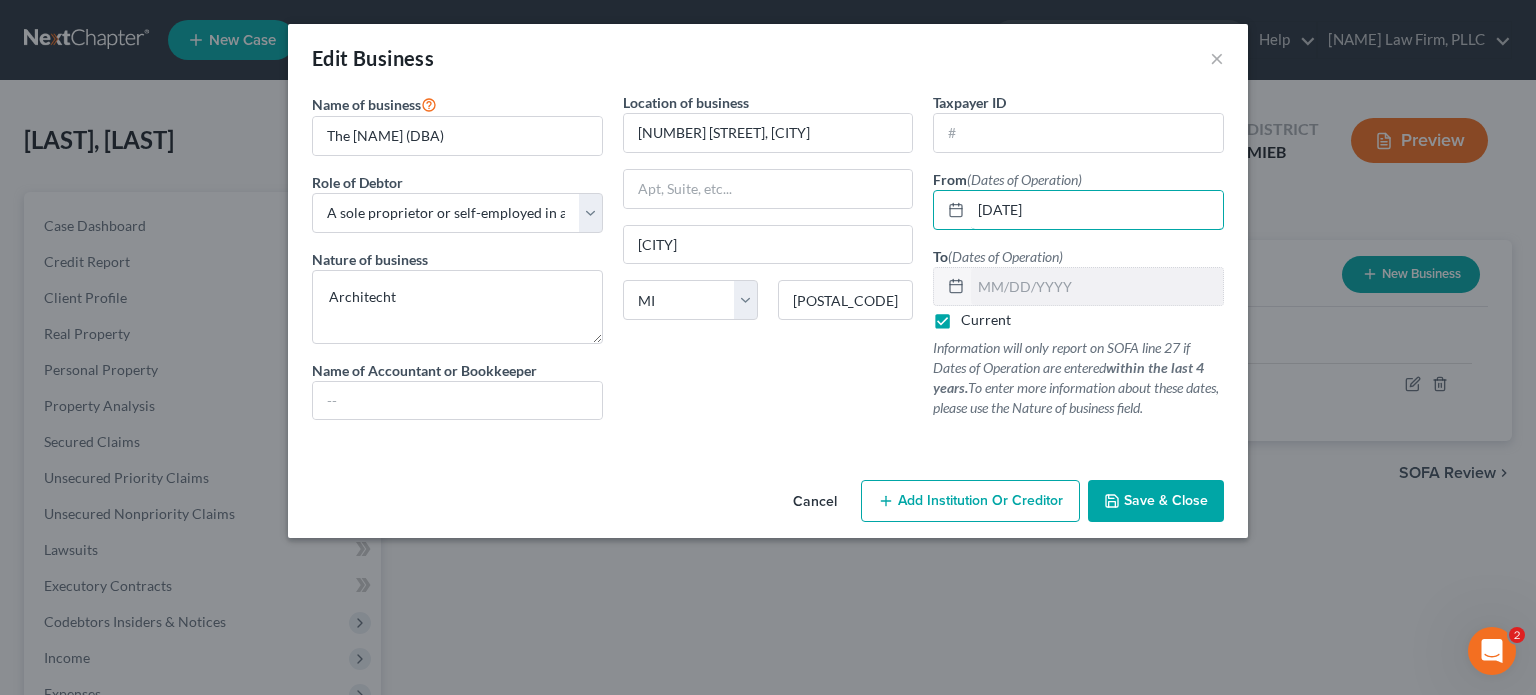 type on "[DATE]" 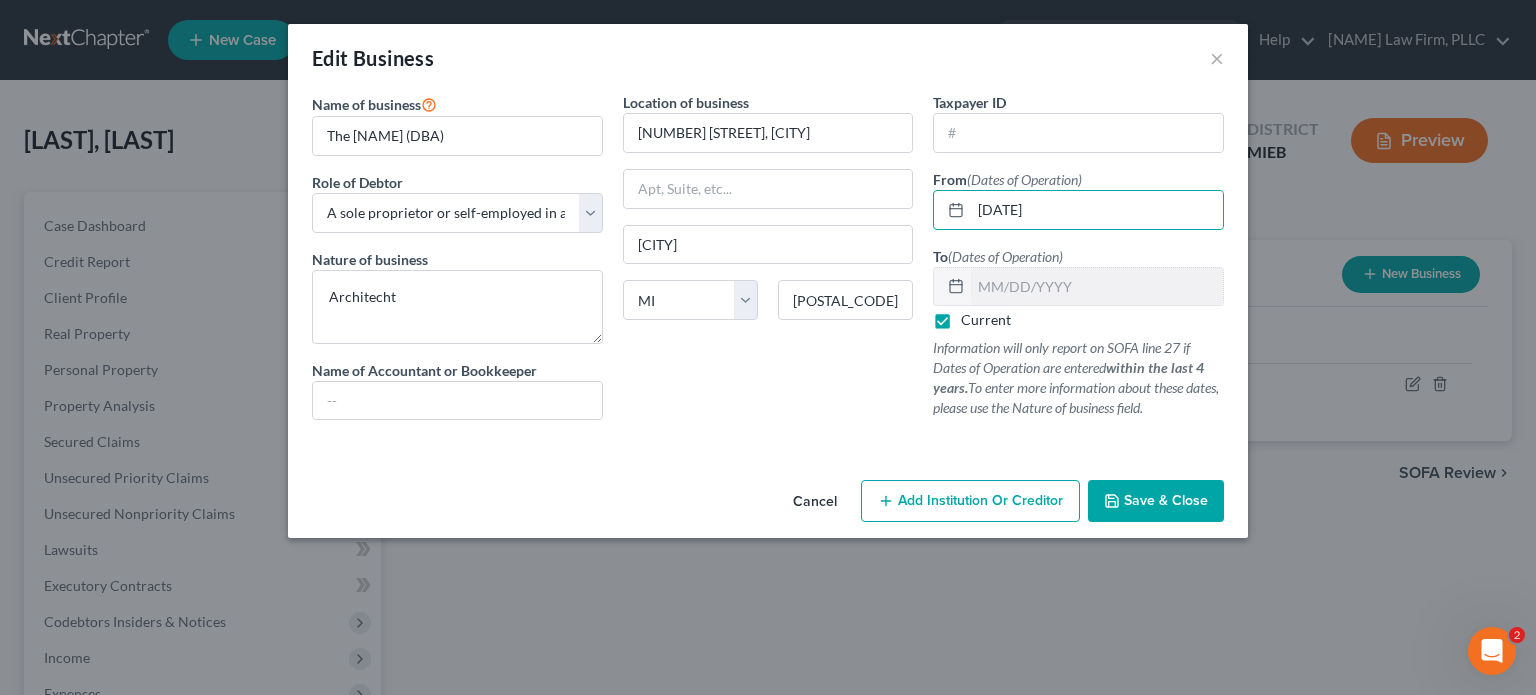 click on "Save & Close" at bounding box center (1156, 501) 